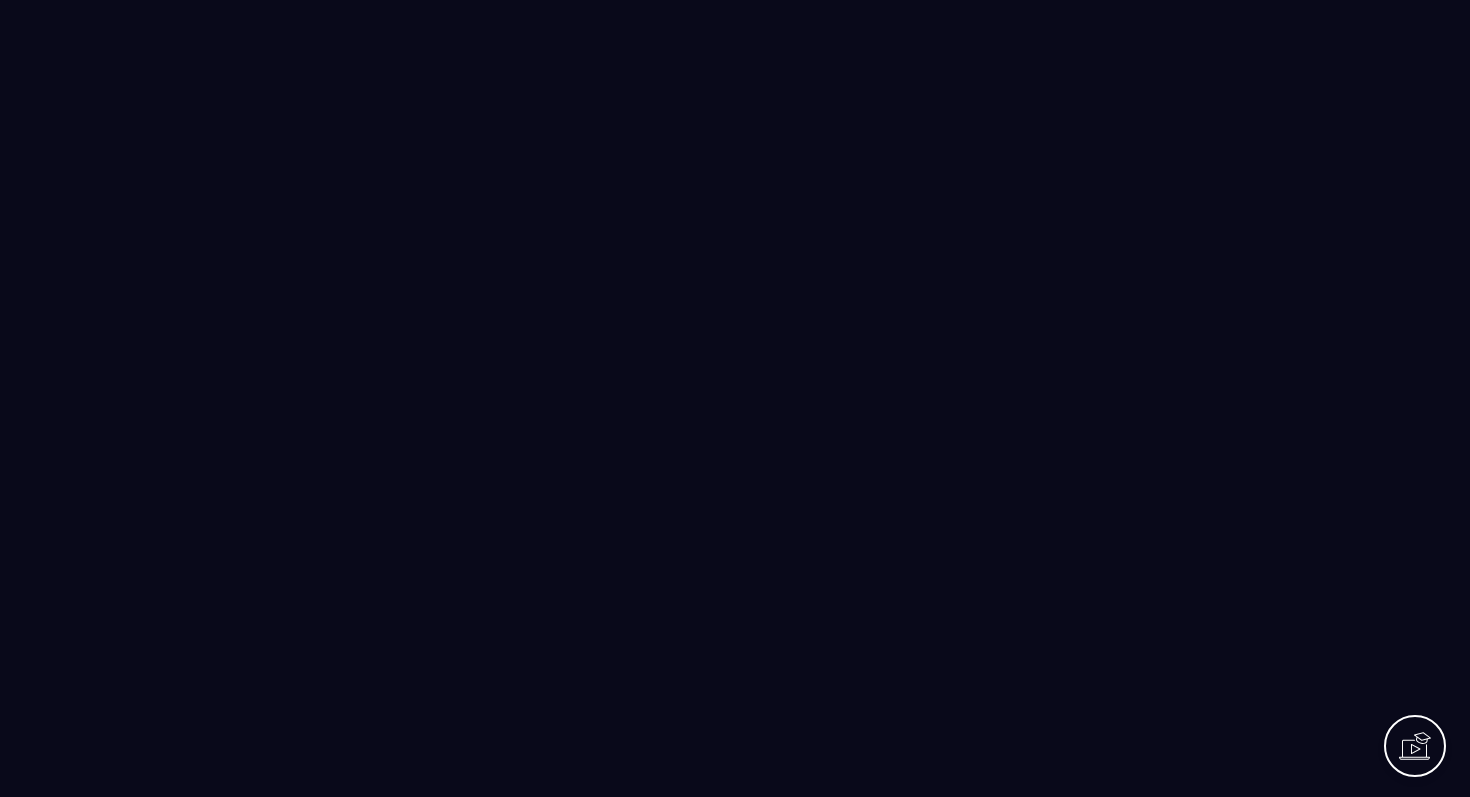 scroll, scrollTop: 0, scrollLeft: 0, axis: both 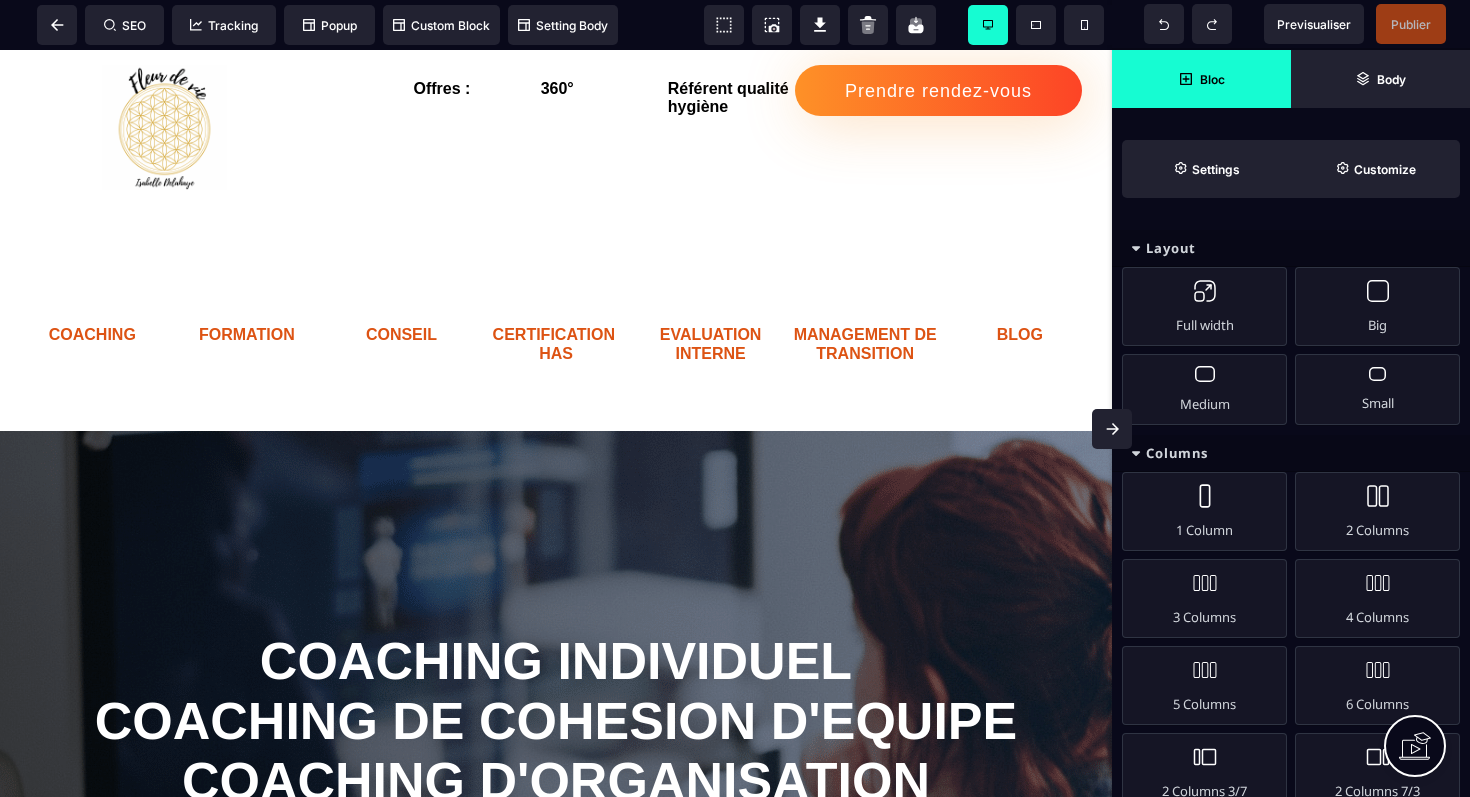 click at bounding box center (1112, 429) 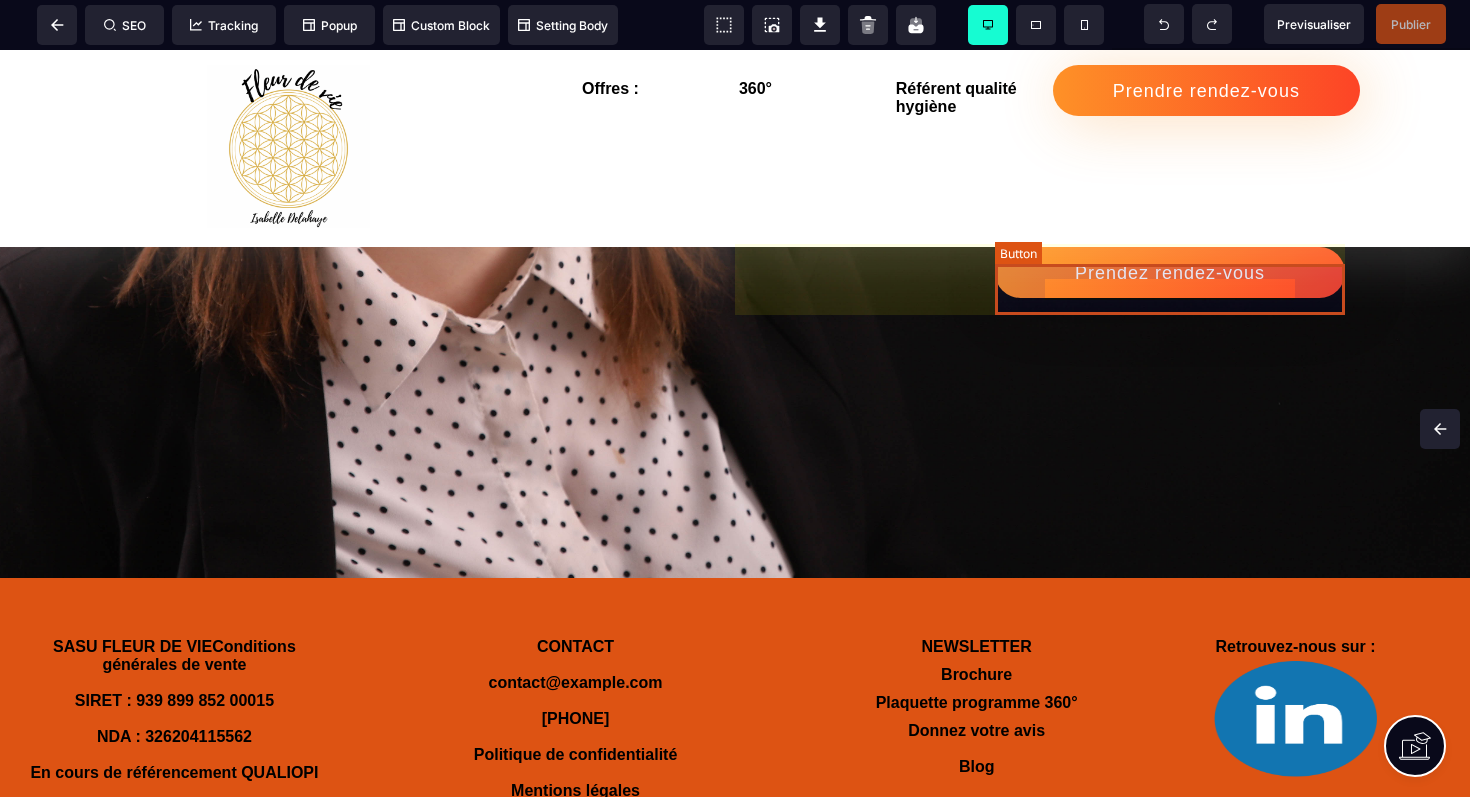 scroll, scrollTop: 2739, scrollLeft: 0, axis: vertical 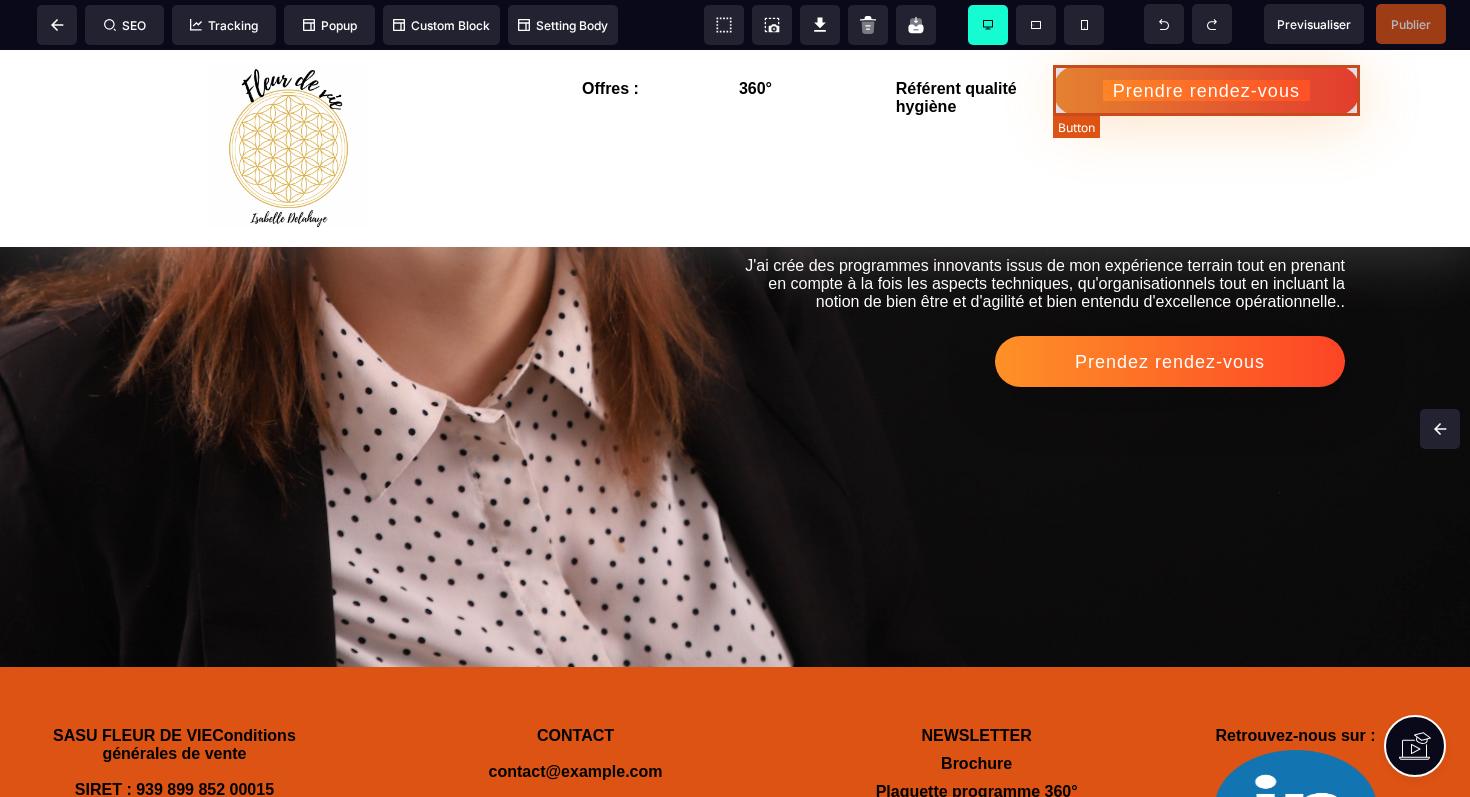 click on "Prendre rendez-vous" at bounding box center (1206, 91) 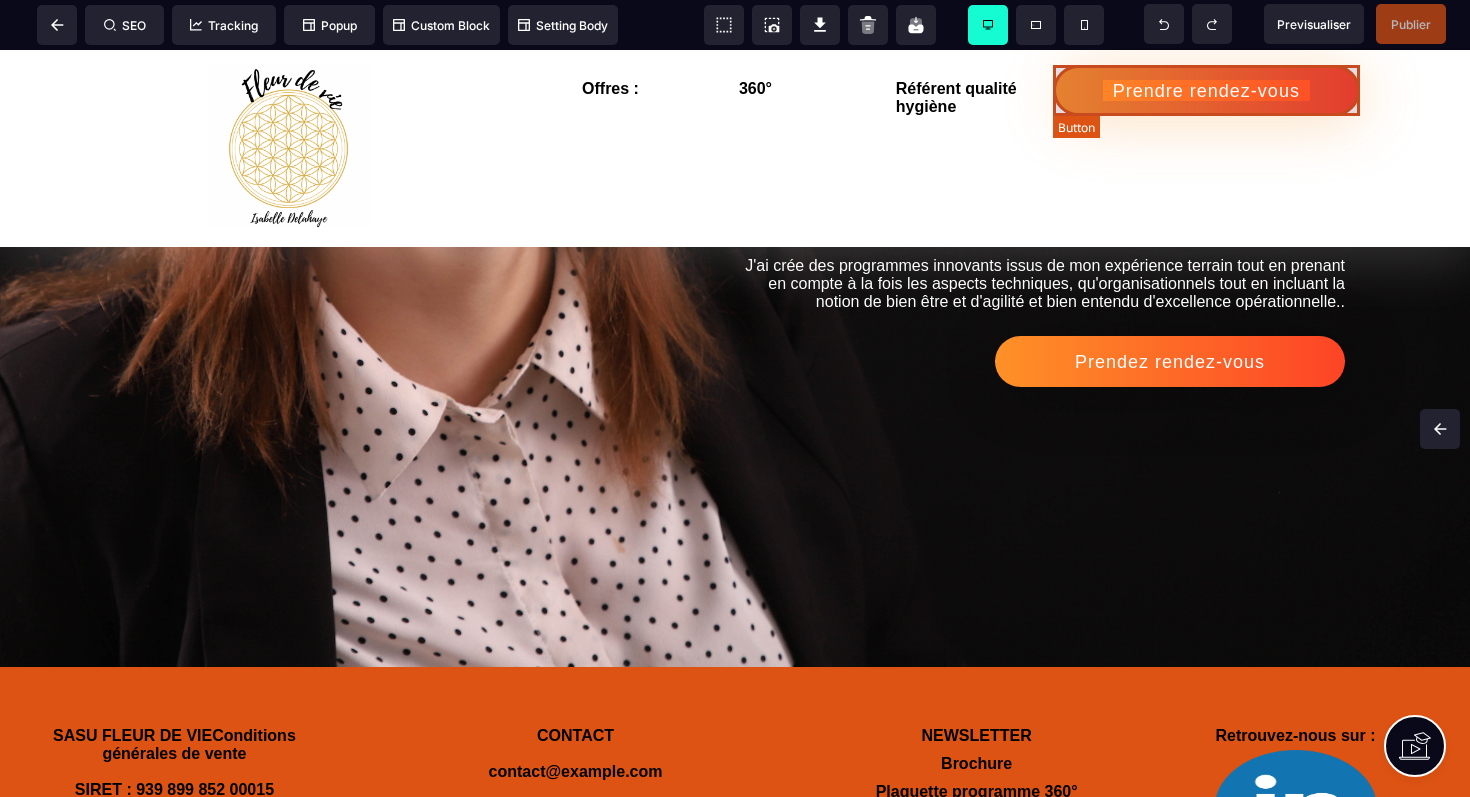 scroll, scrollTop: 2859, scrollLeft: 0, axis: vertical 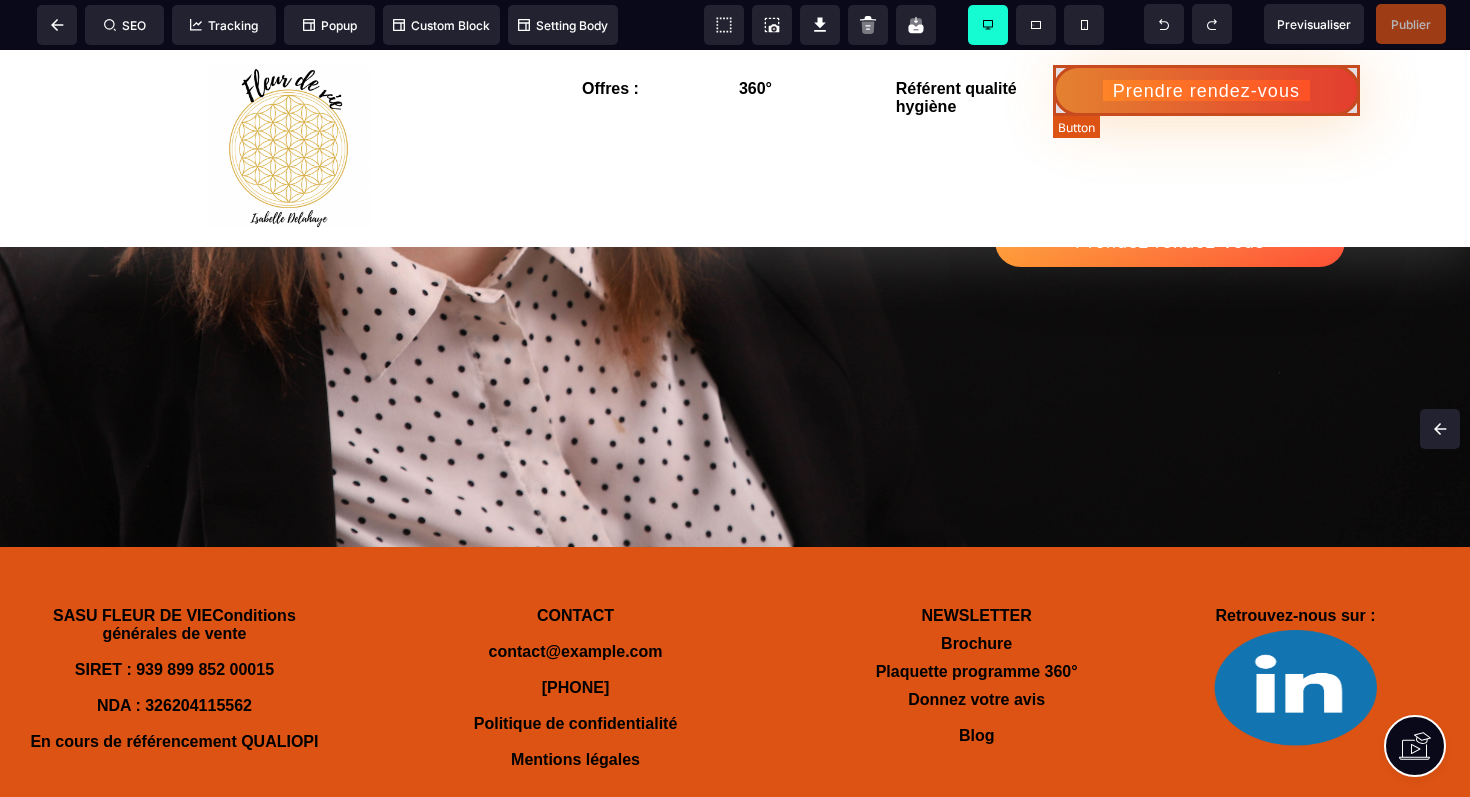 select on "***" 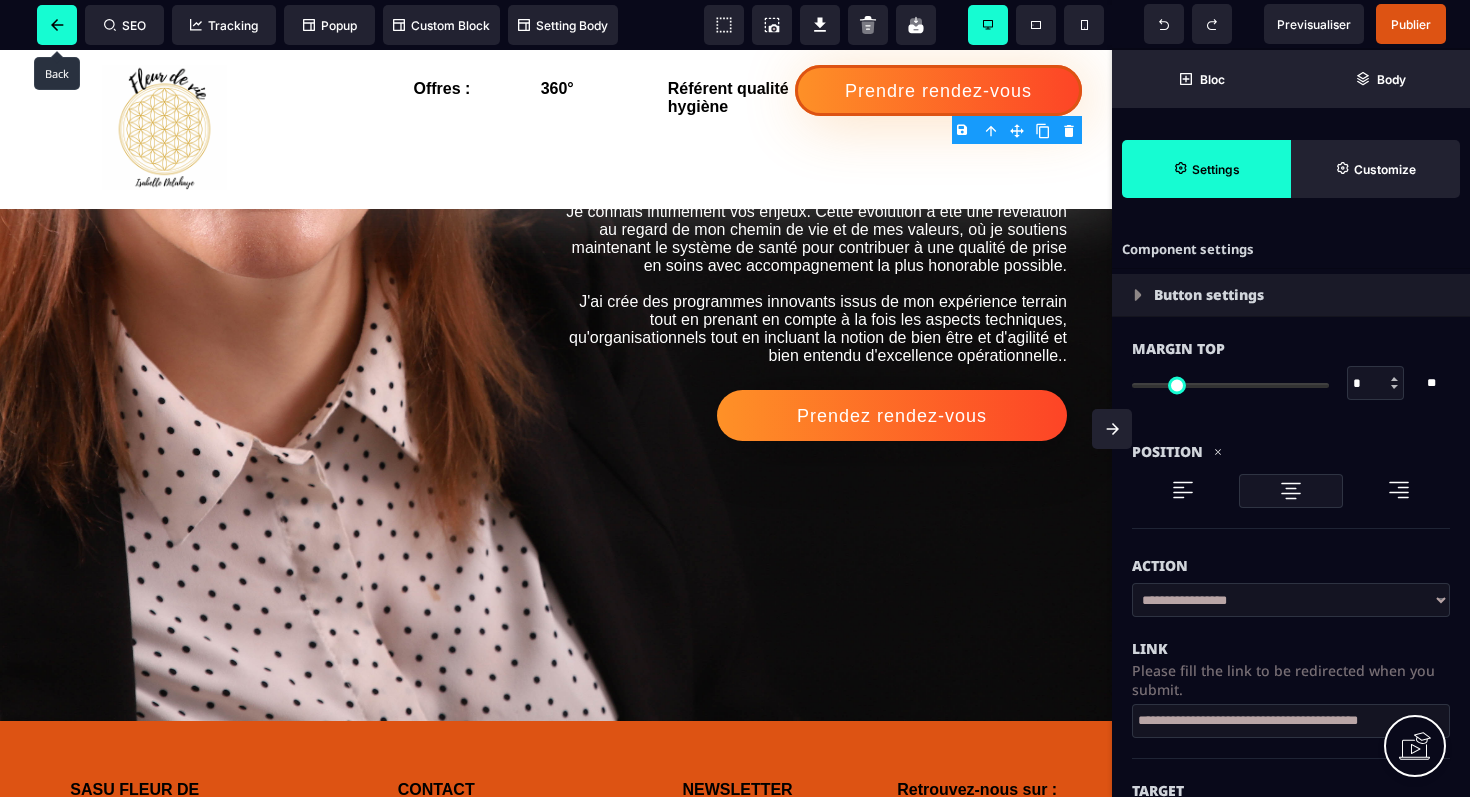 click 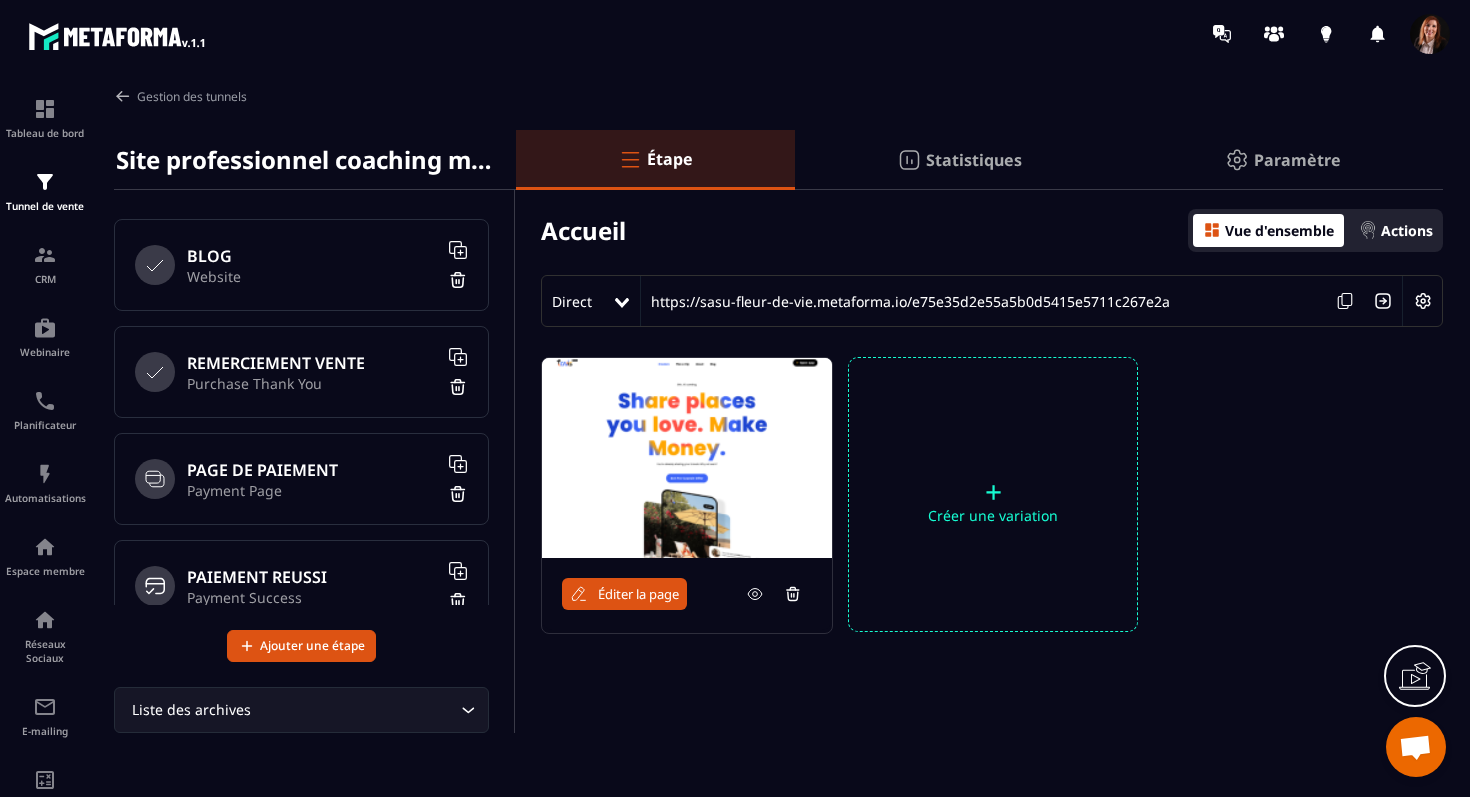 scroll, scrollTop: 1108, scrollLeft: 0, axis: vertical 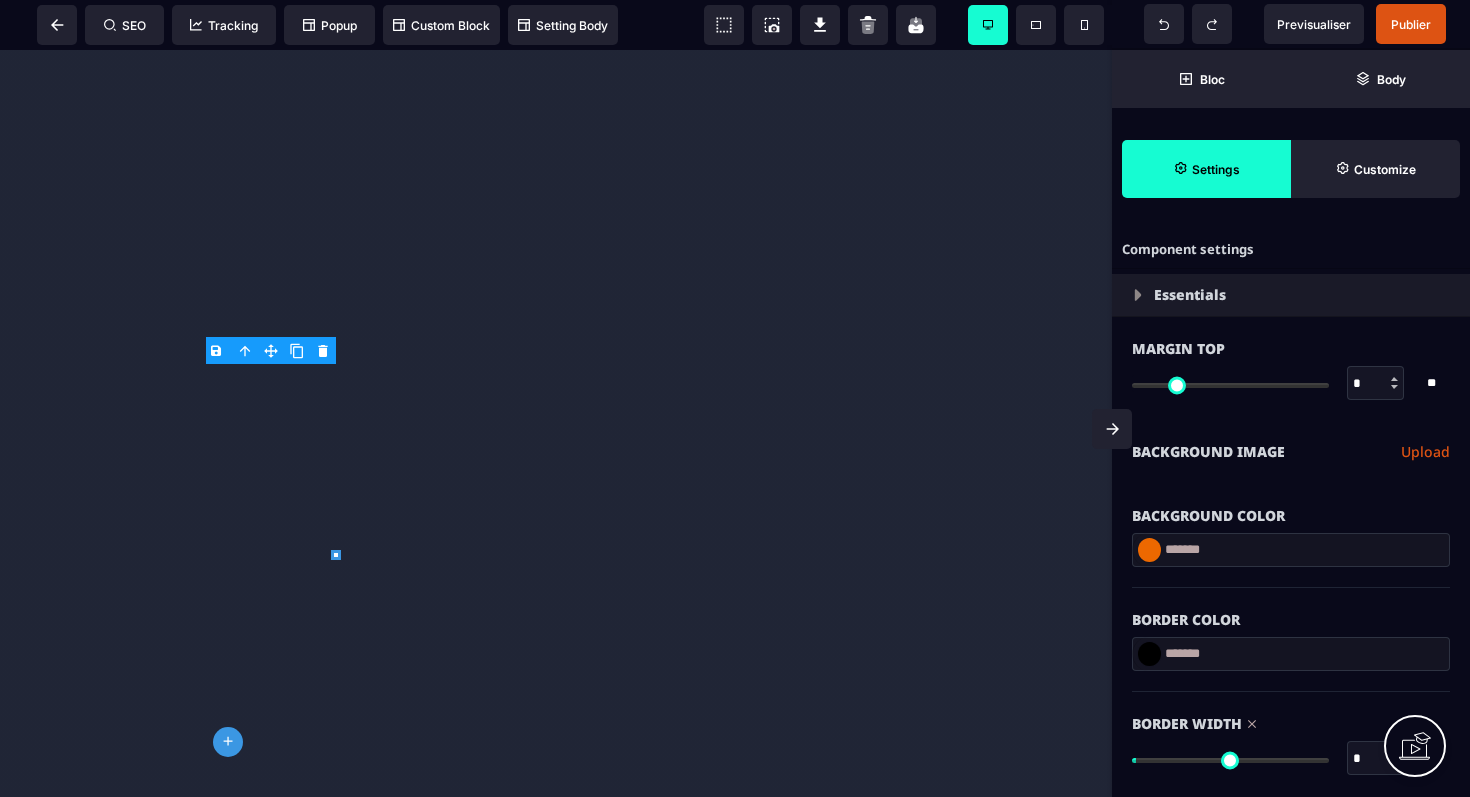select on "*****" 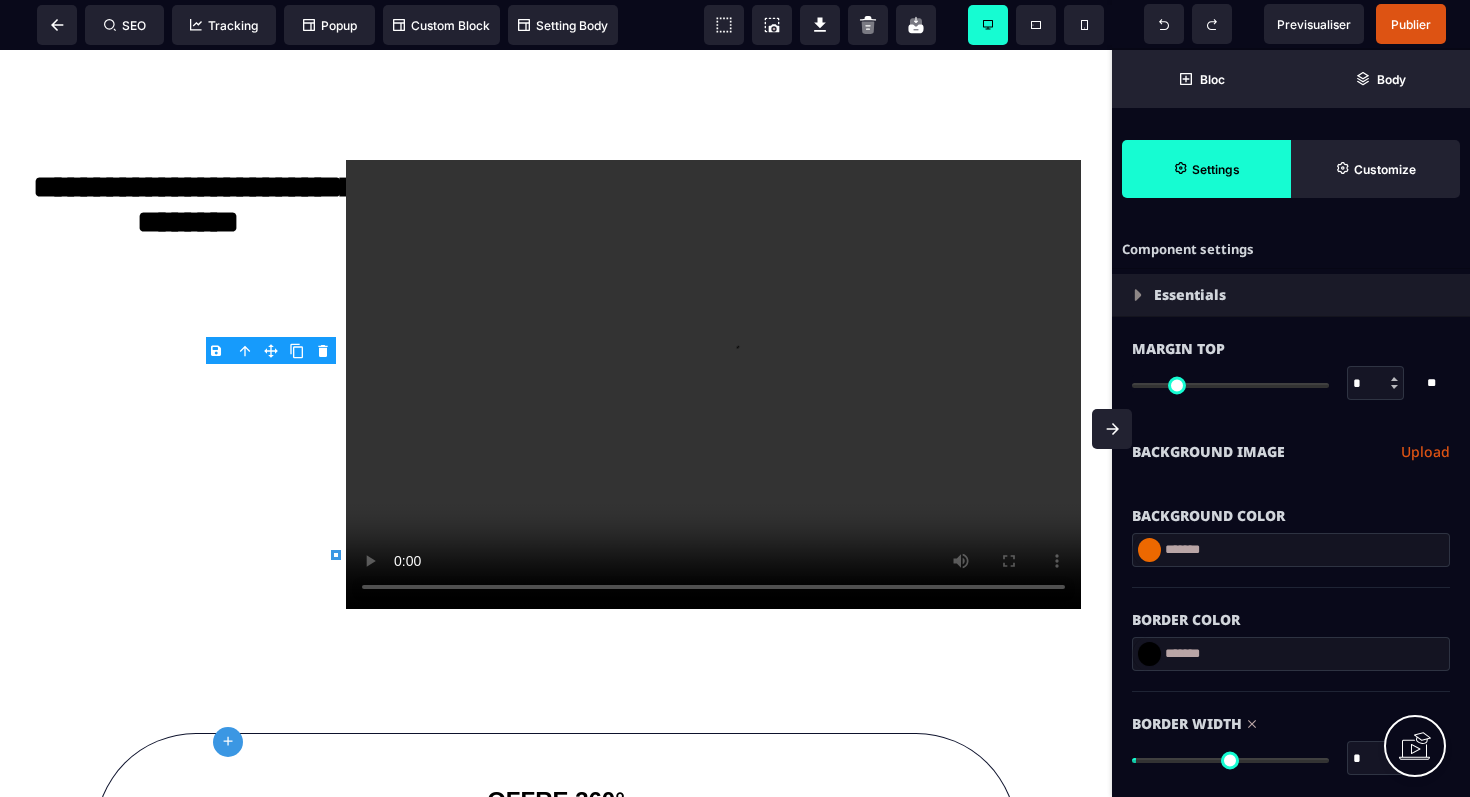 scroll, scrollTop: 0, scrollLeft: 0, axis: both 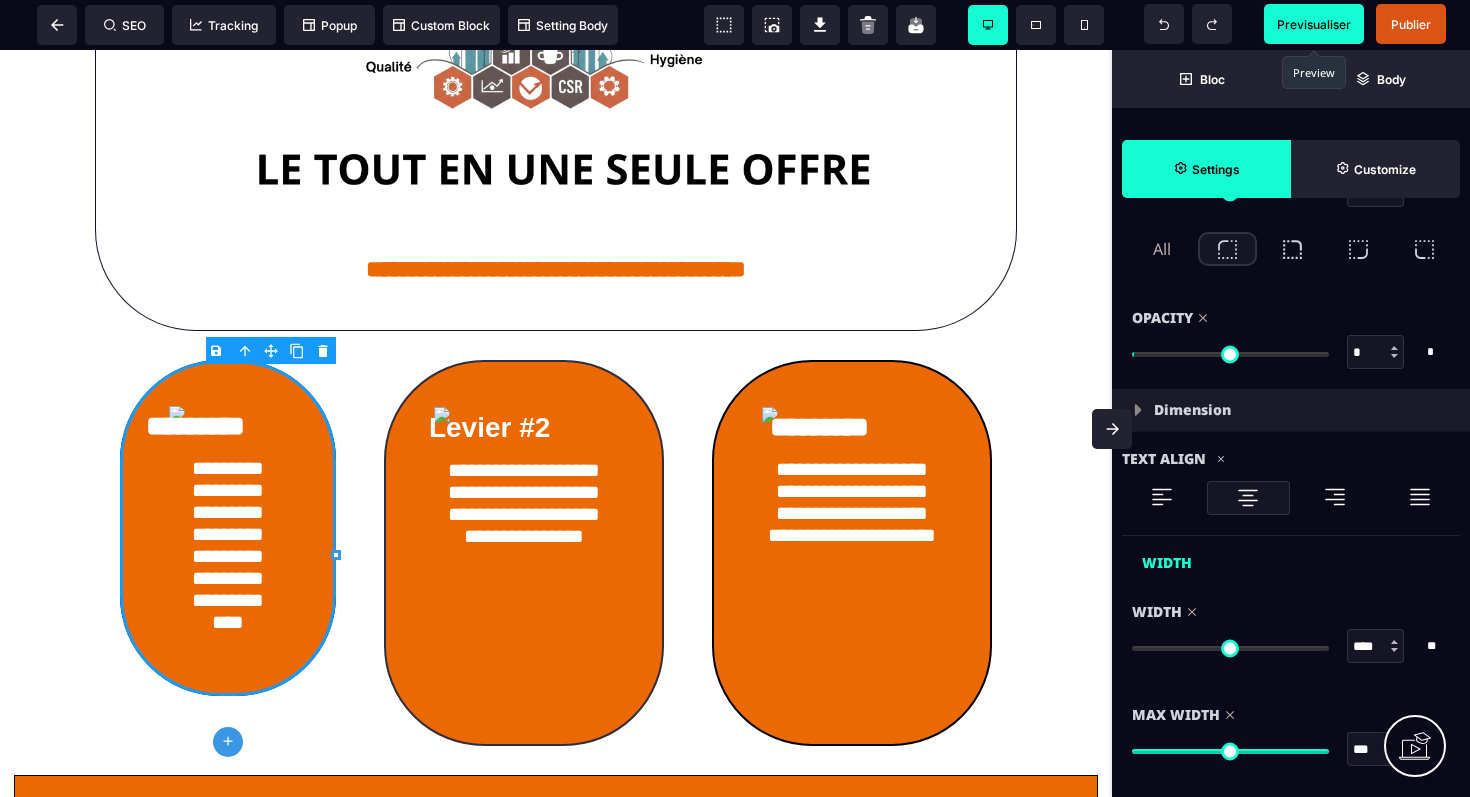 click on "Previsualiser" at bounding box center [1314, 24] 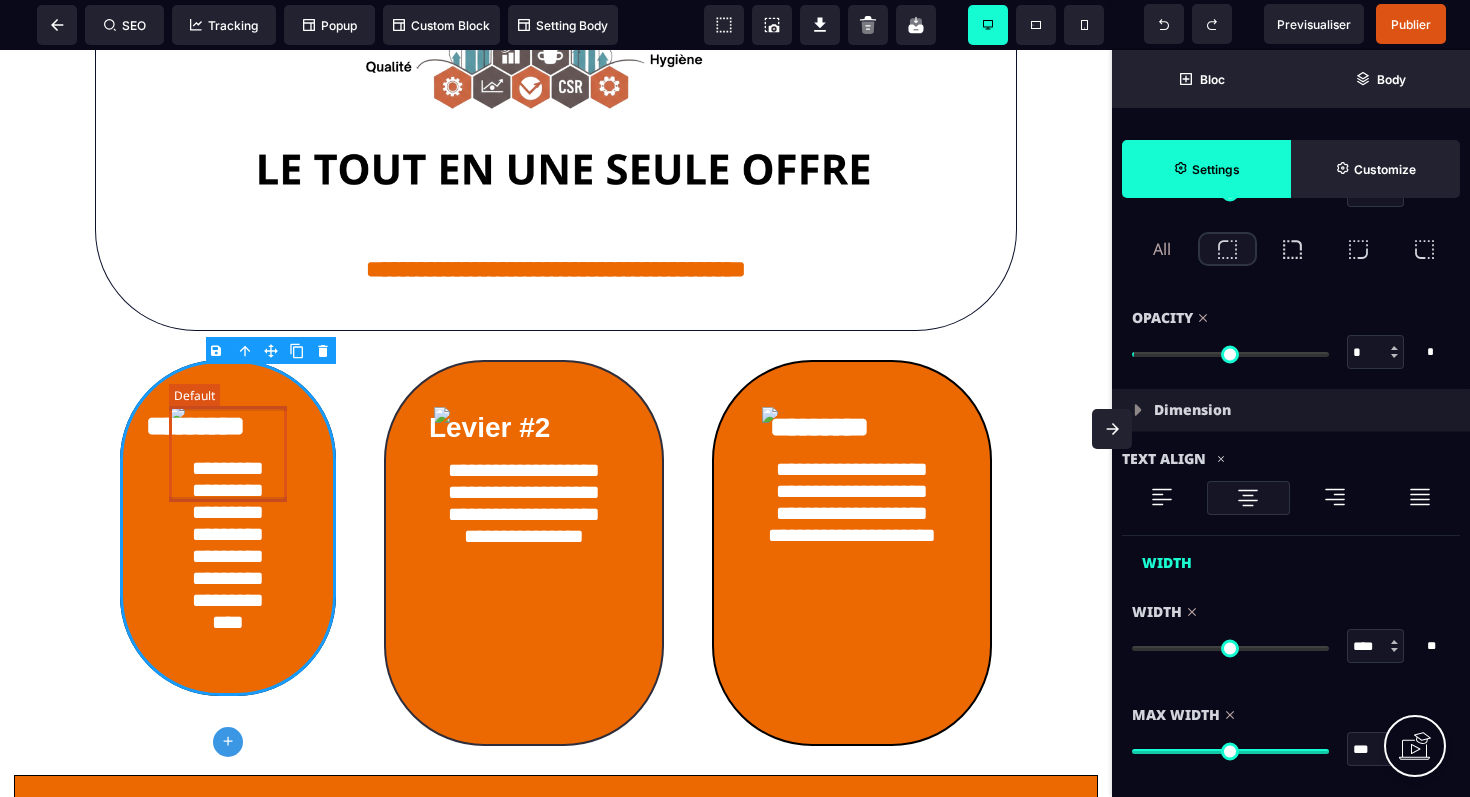 click on "*********" at bounding box center [228, 426] 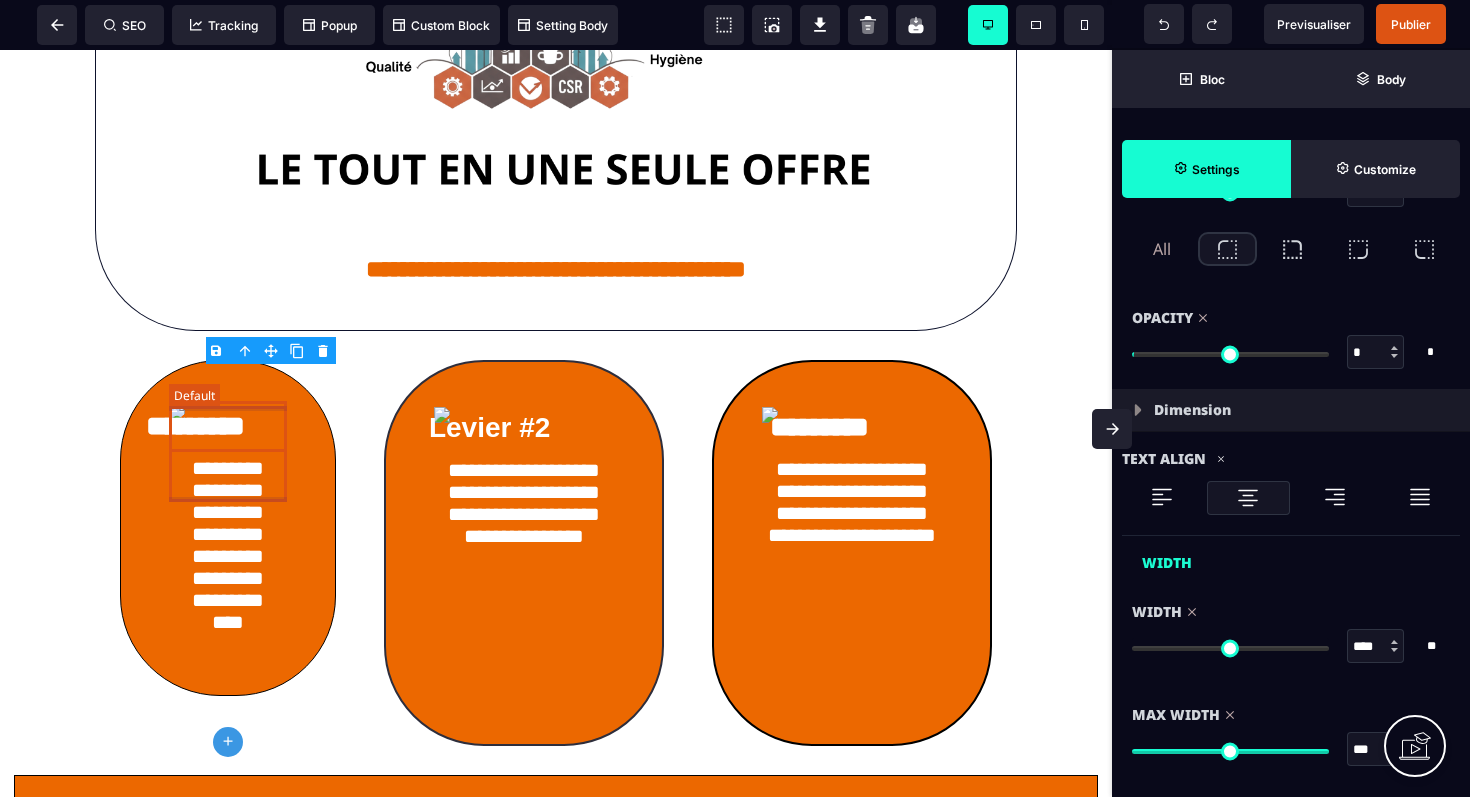 scroll, scrollTop: 0, scrollLeft: 0, axis: both 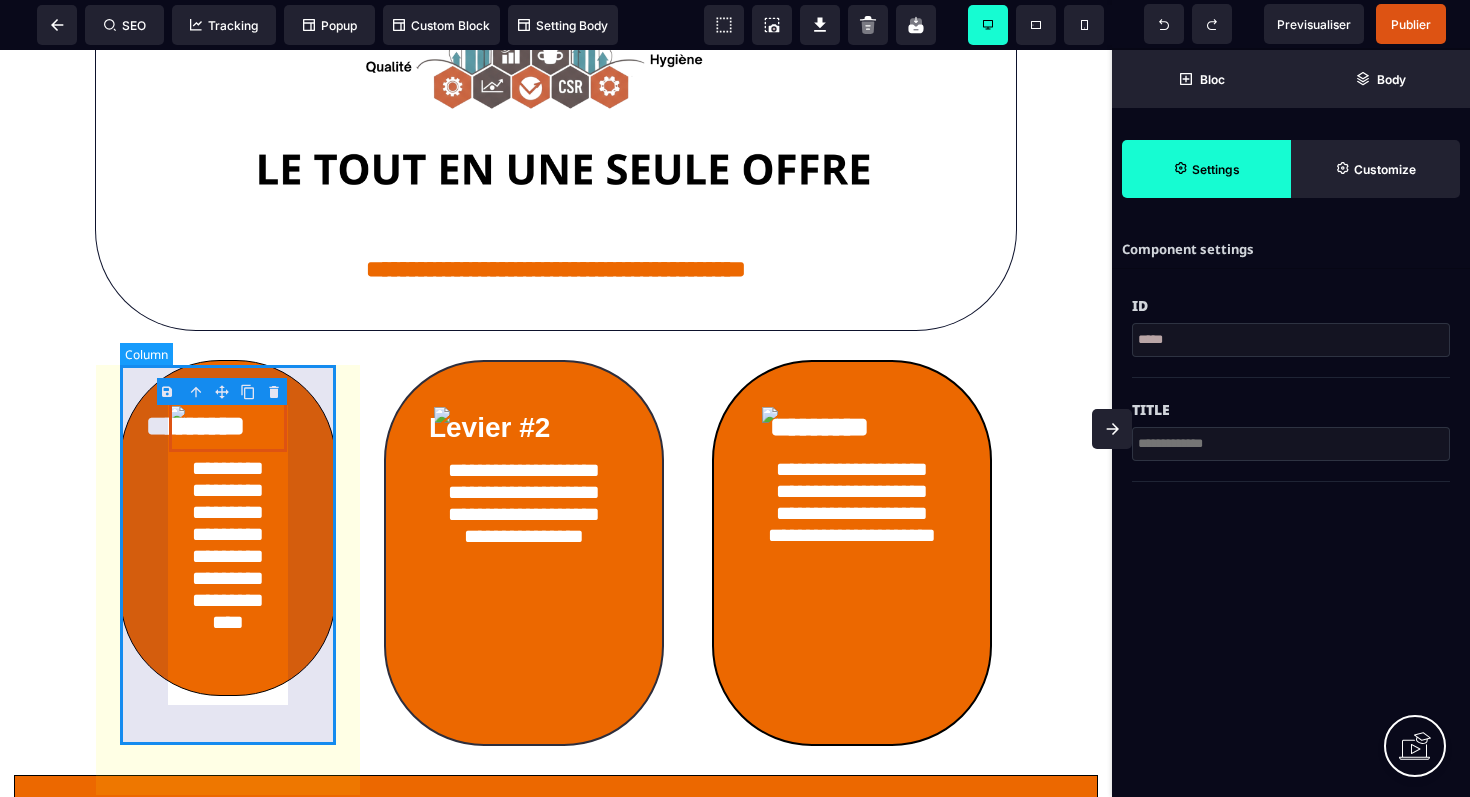 click on "**********" at bounding box center [228, 528] 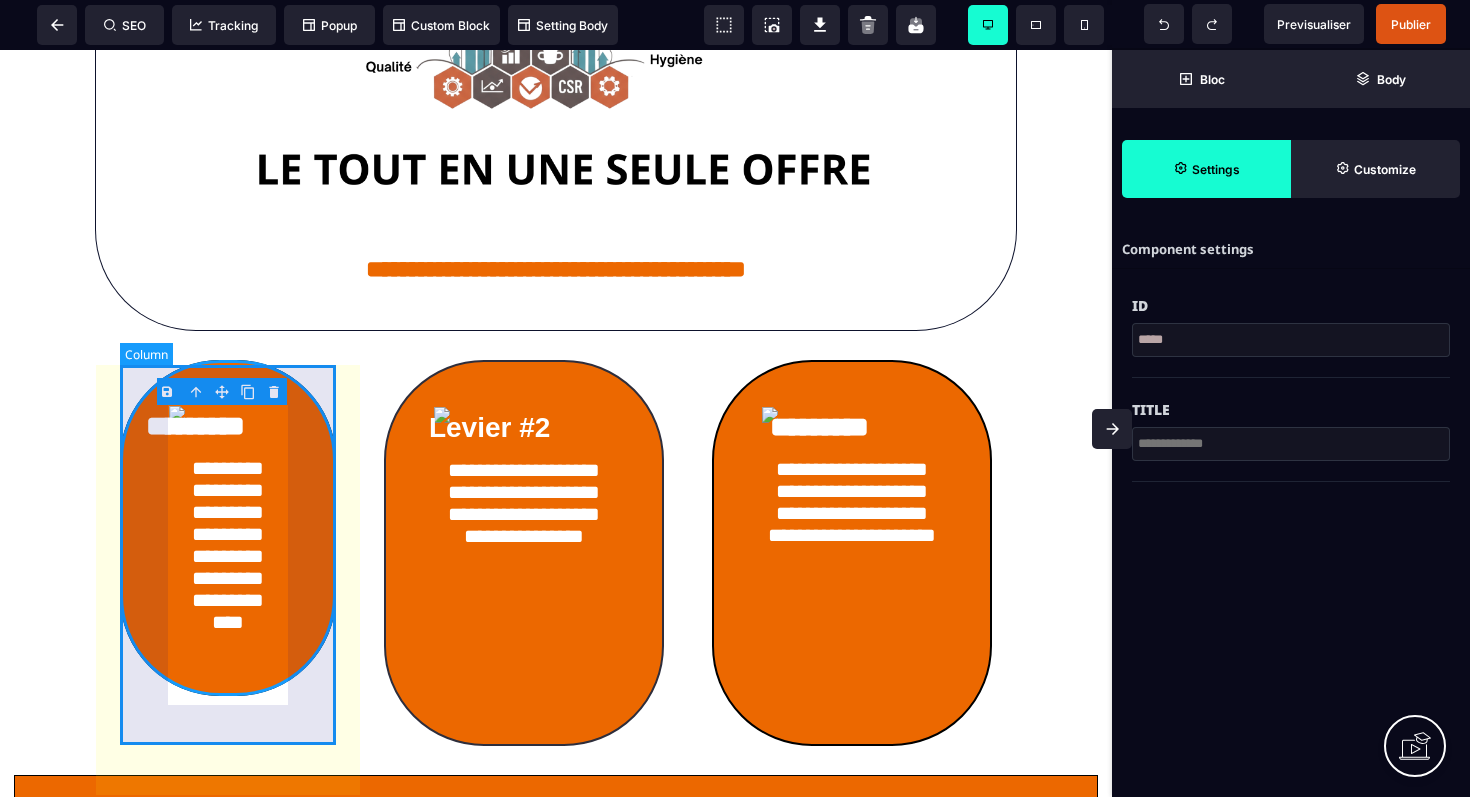select on "*****" 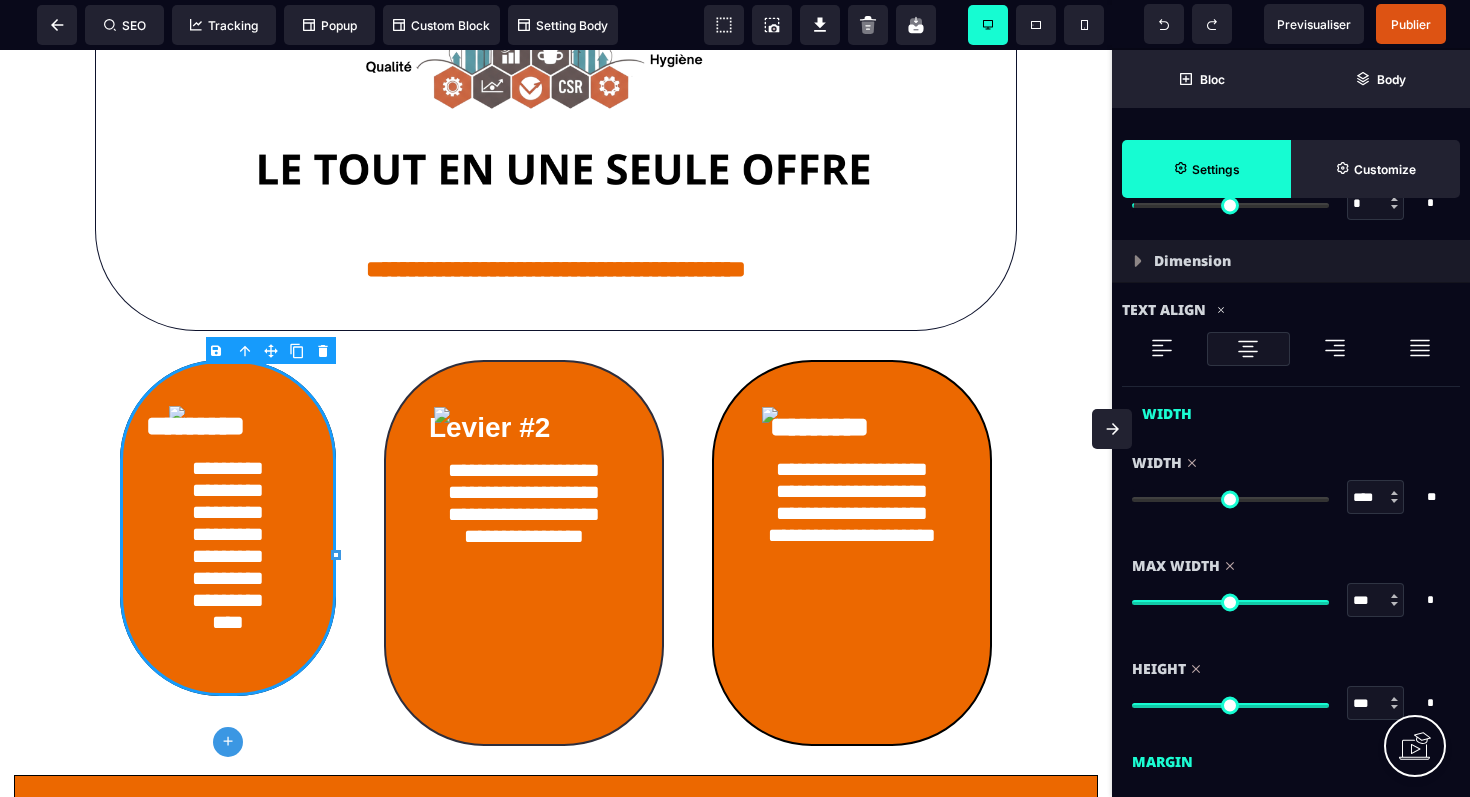 scroll, scrollTop: 929, scrollLeft: 0, axis: vertical 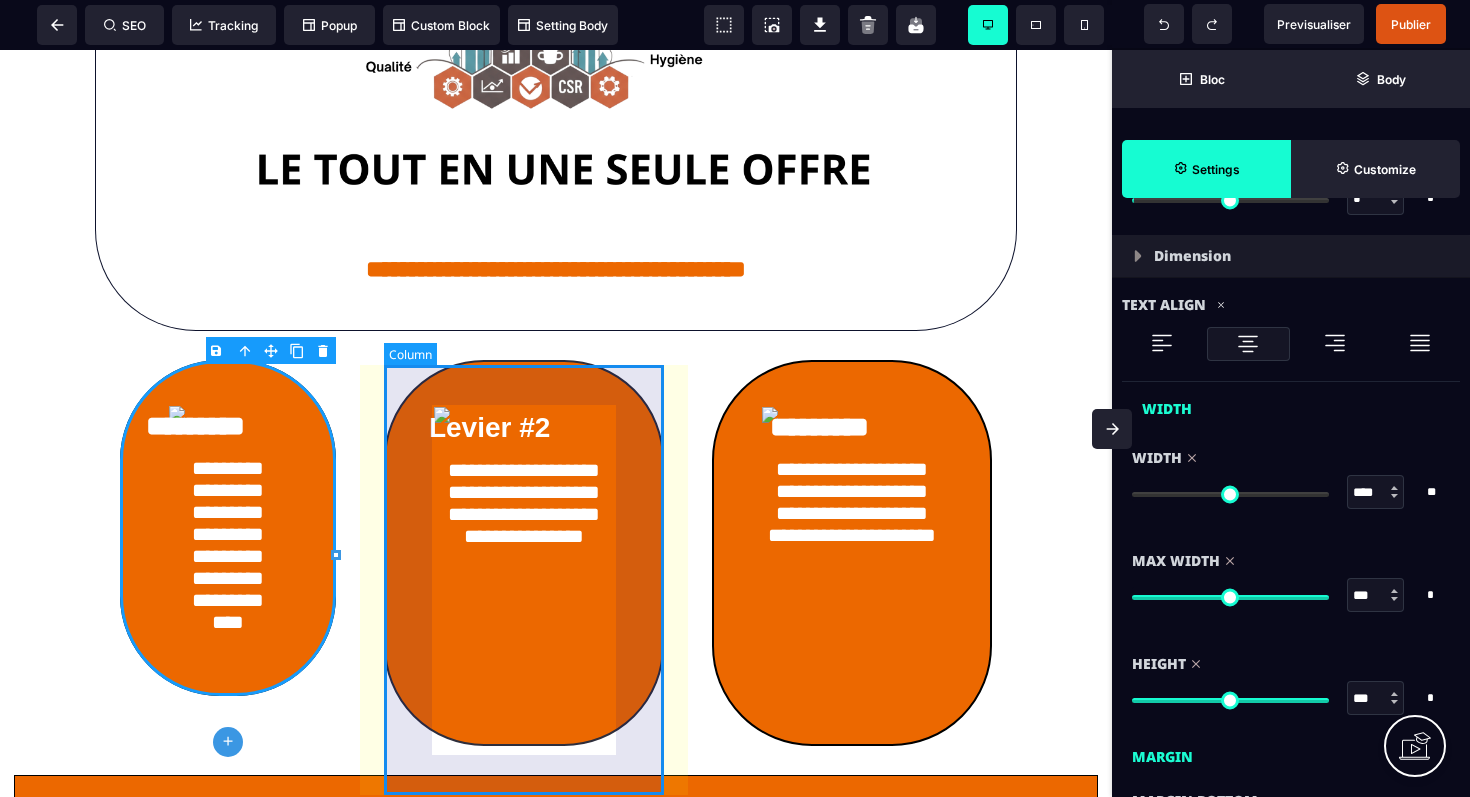 click on "**********" at bounding box center [524, 553] 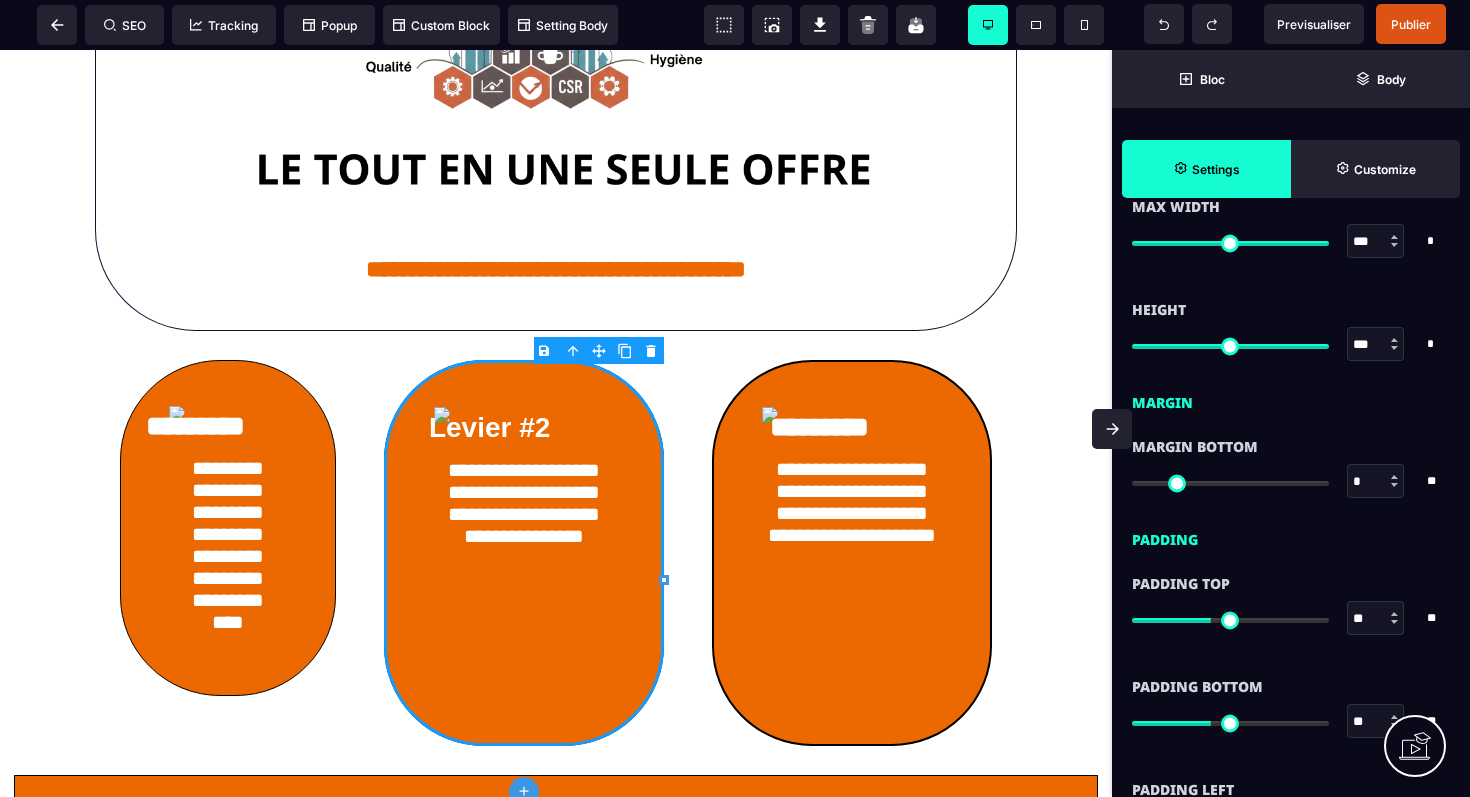 scroll, scrollTop: 441, scrollLeft: 0, axis: vertical 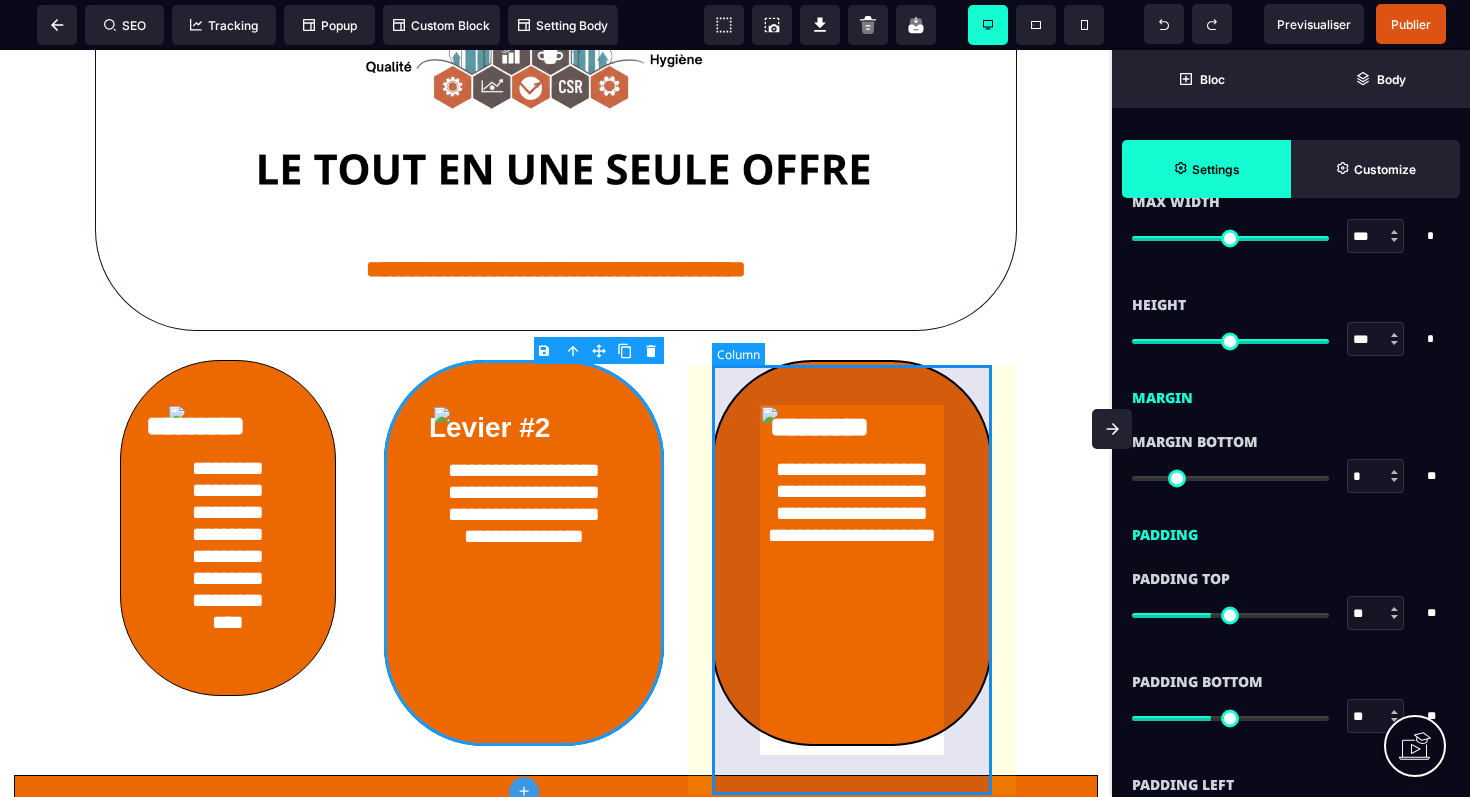 click on "**********" at bounding box center (852, 553) 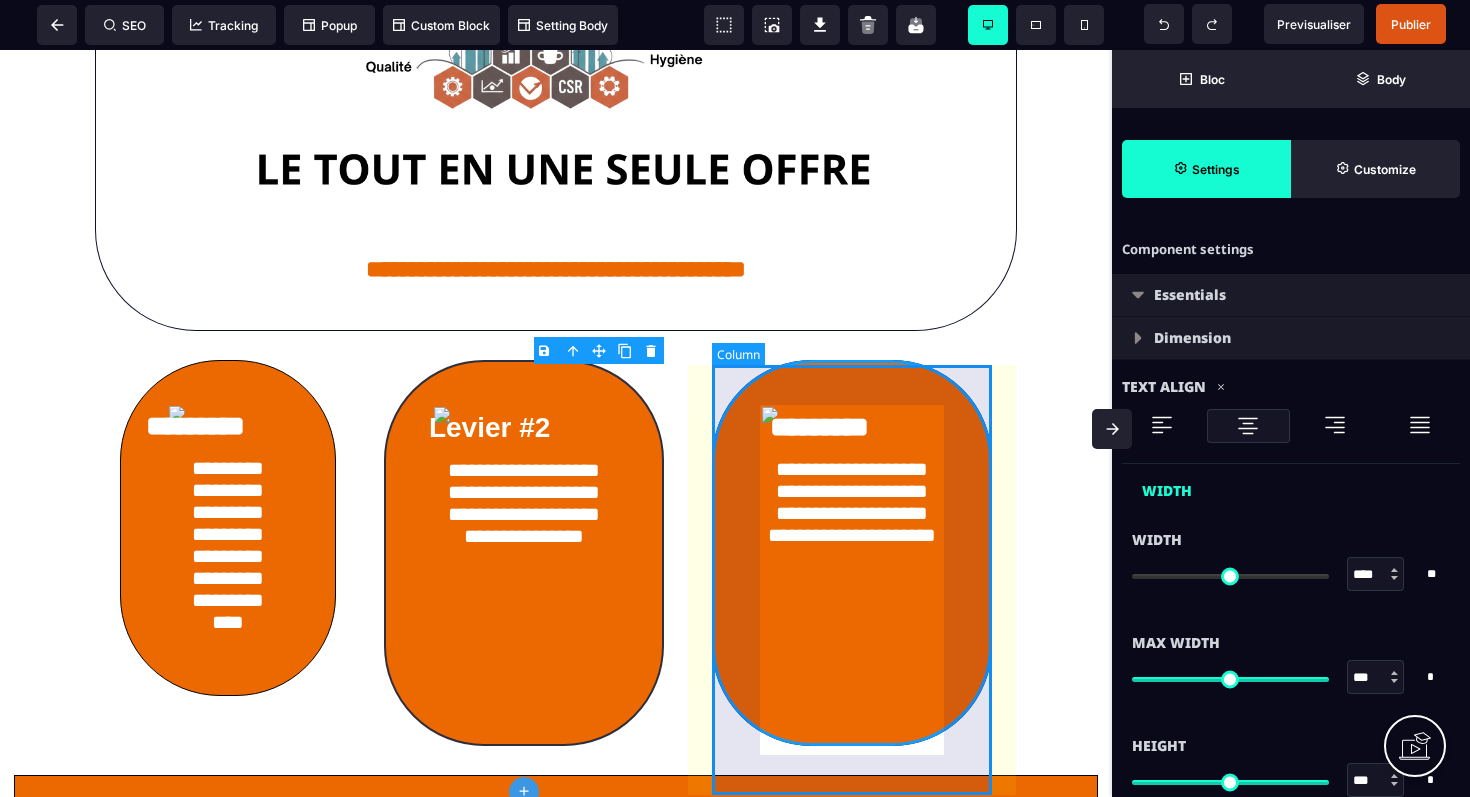 select on "*****" 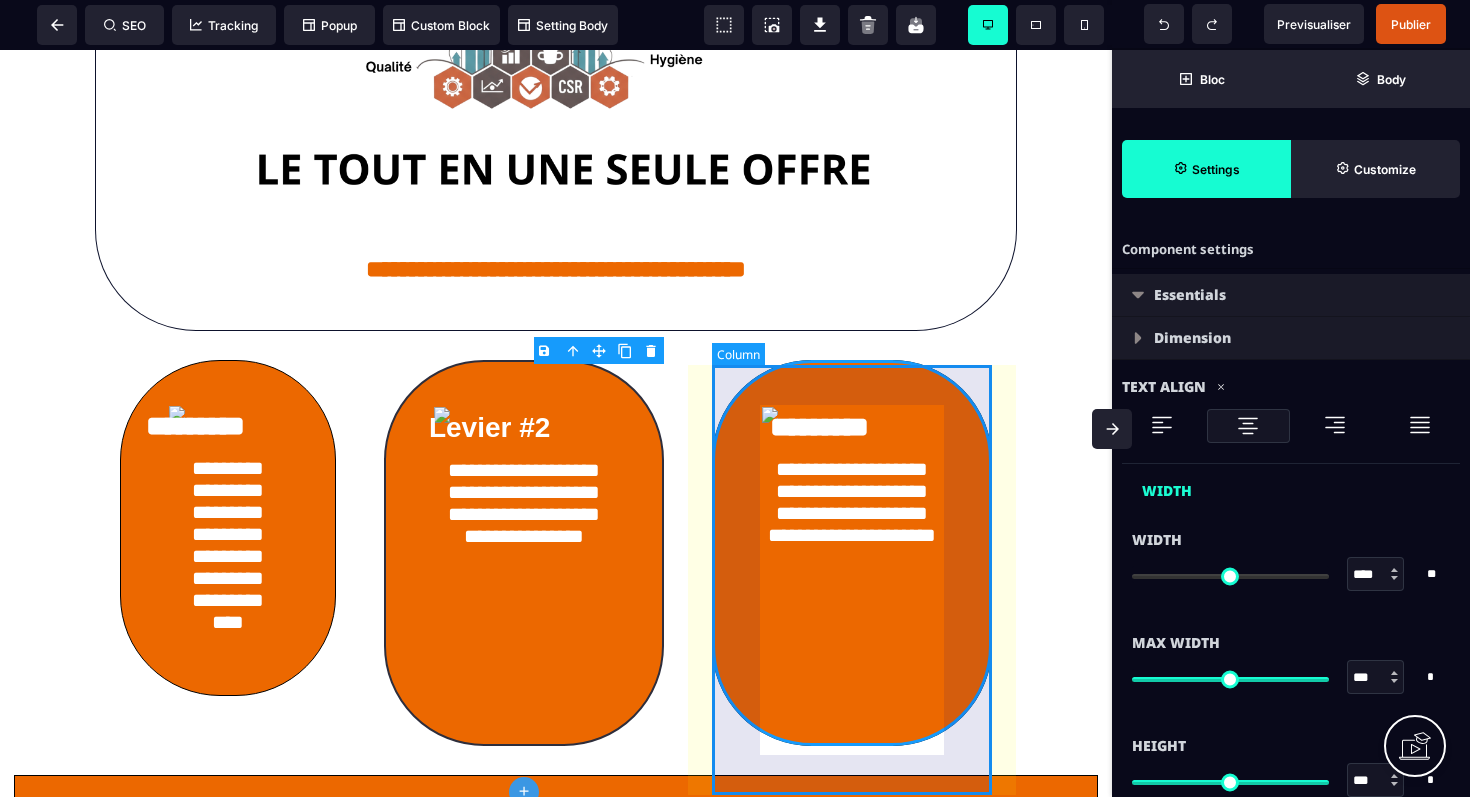 select on "**" 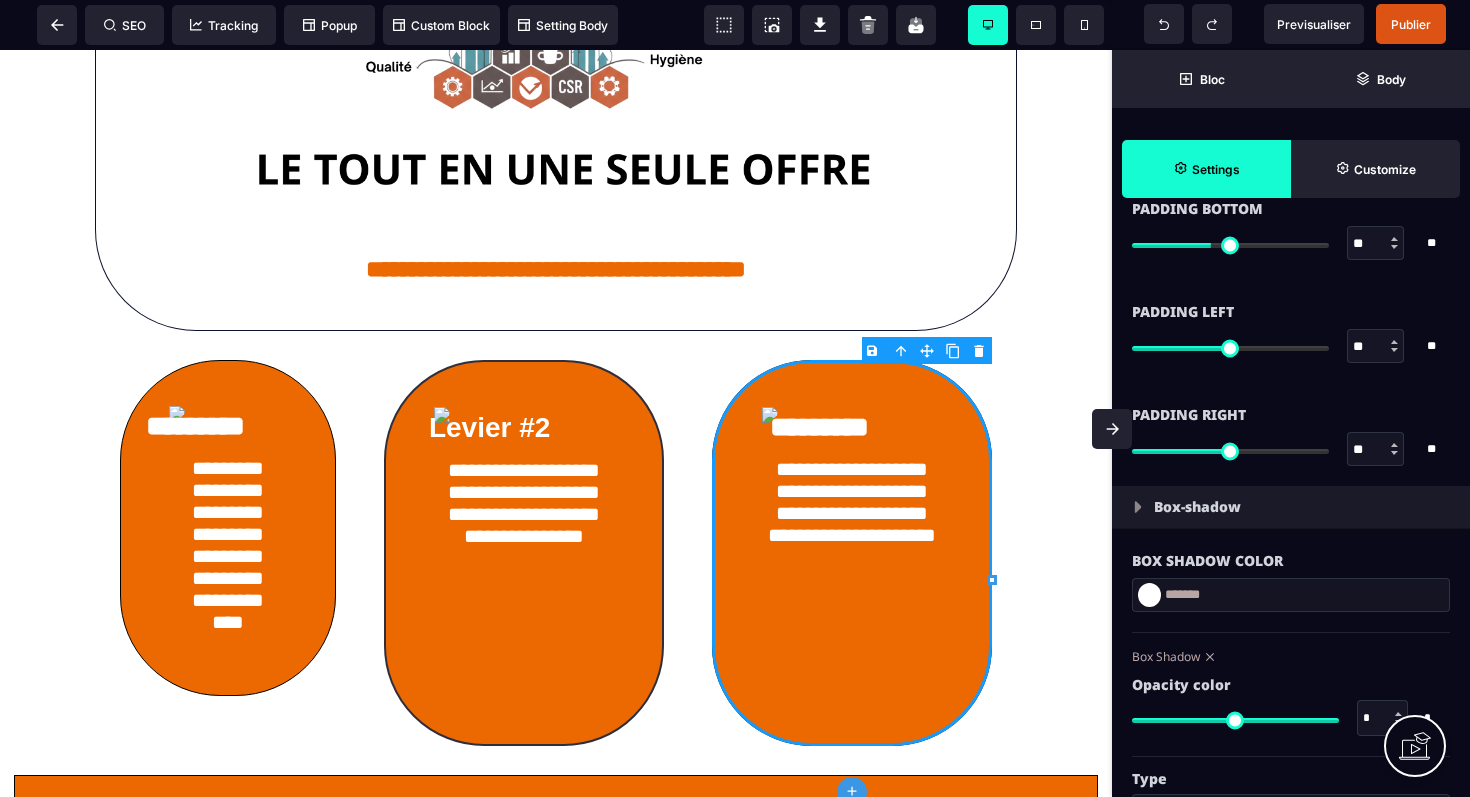 scroll, scrollTop: 921, scrollLeft: 0, axis: vertical 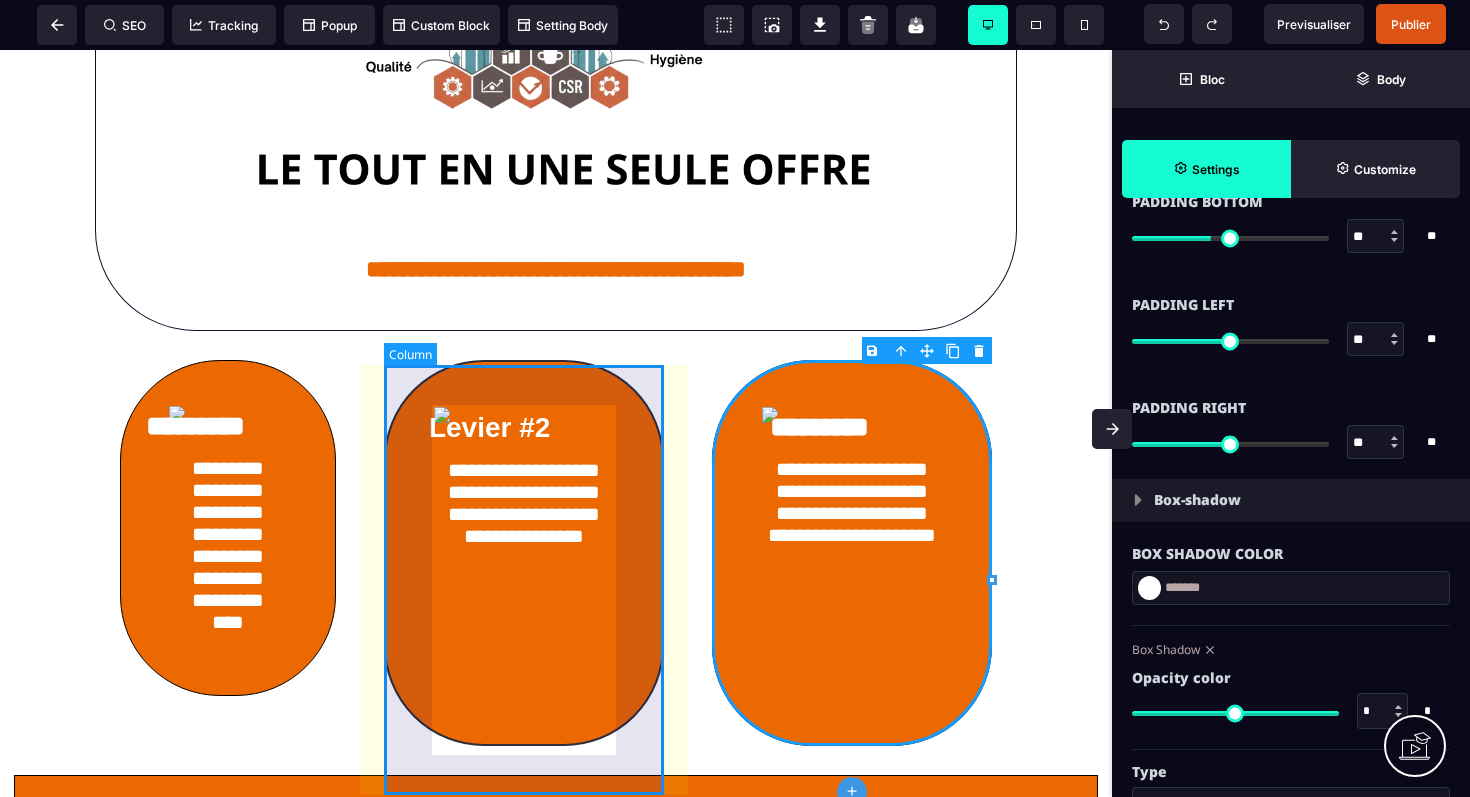 click on "**********" at bounding box center (524, 553) 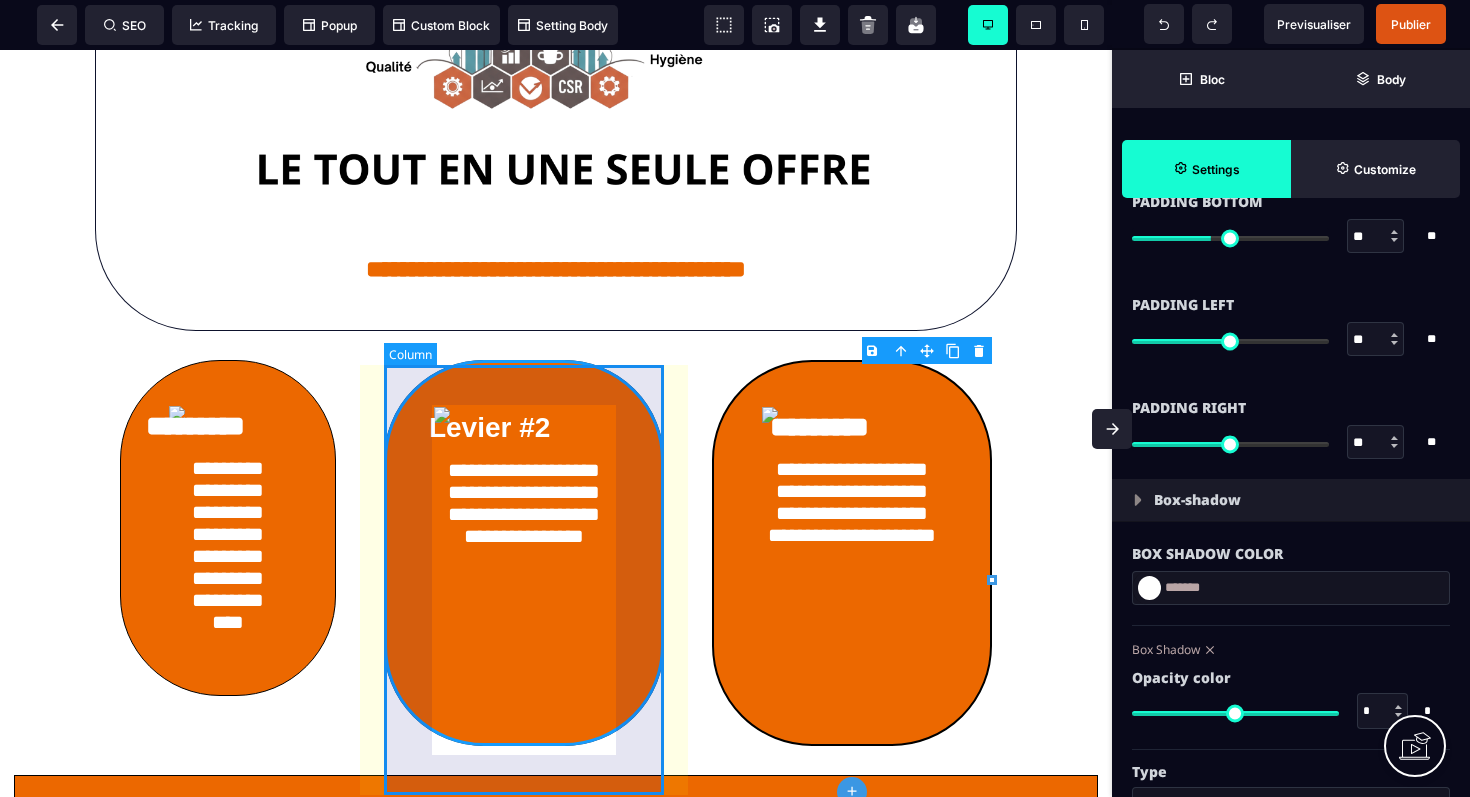 scroll, scrollTop: 0, scrollLeft: 0, axis: both 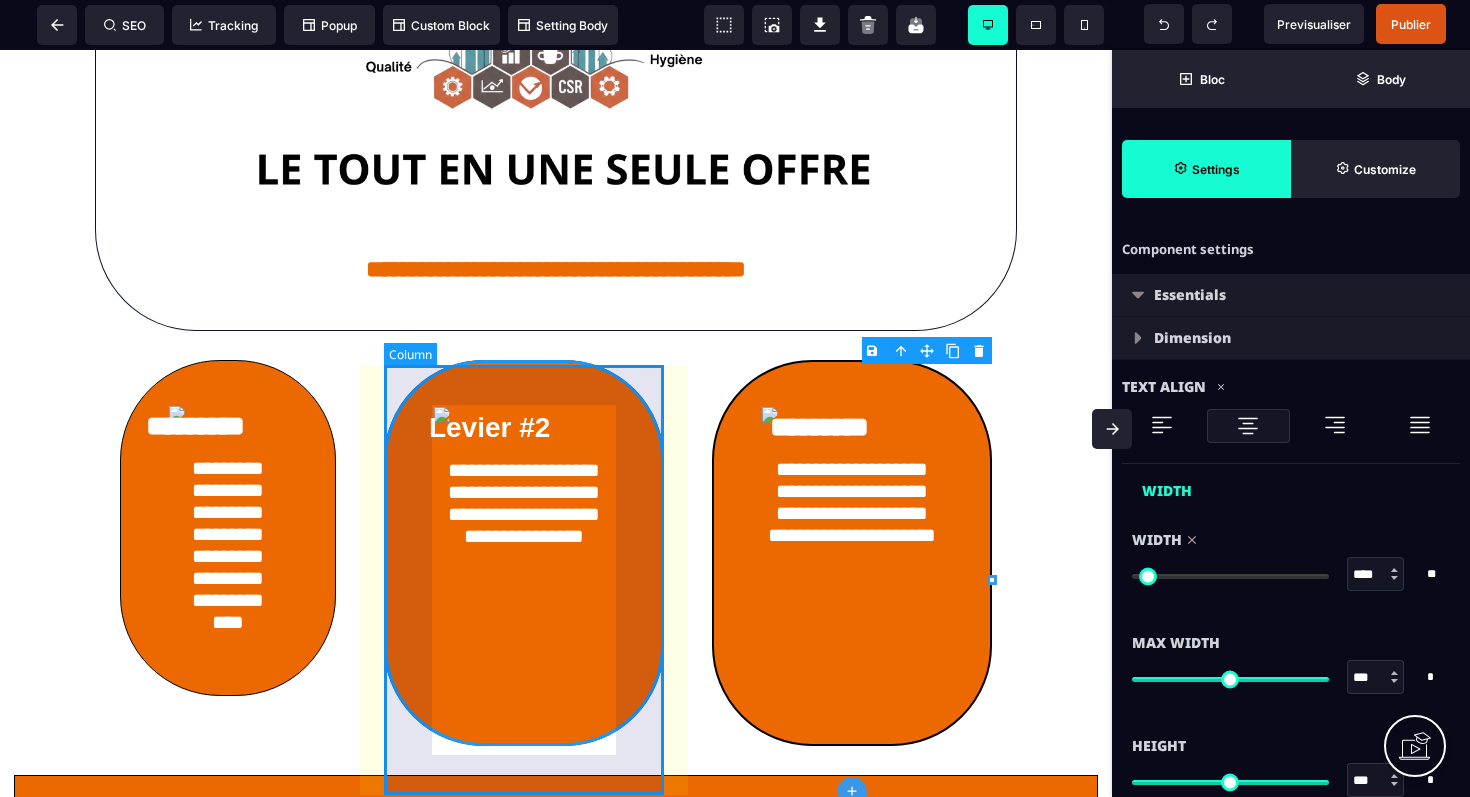 select on "*****" 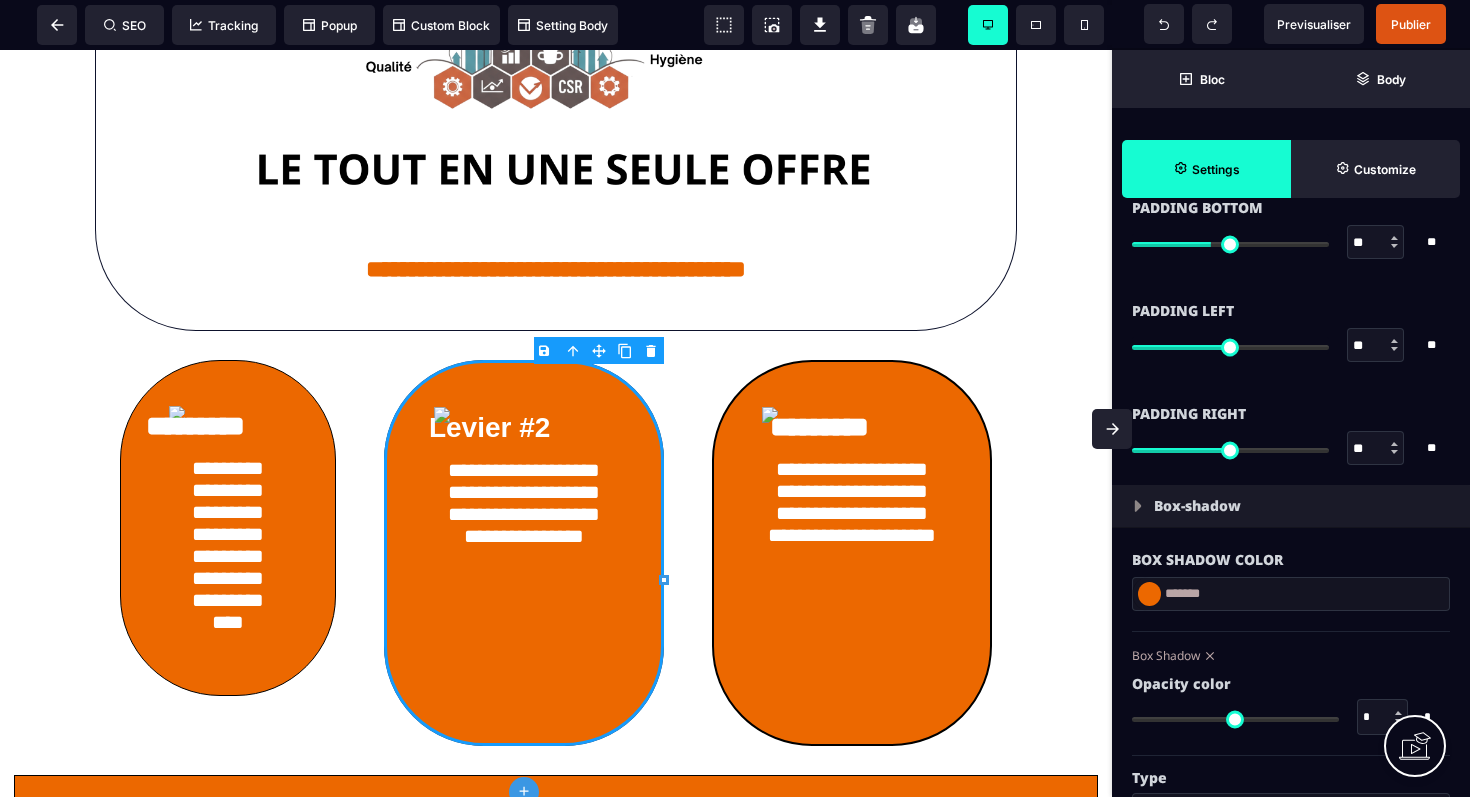 scroll, scrollTop: 925, scrollLeft: 0, axis: vertical 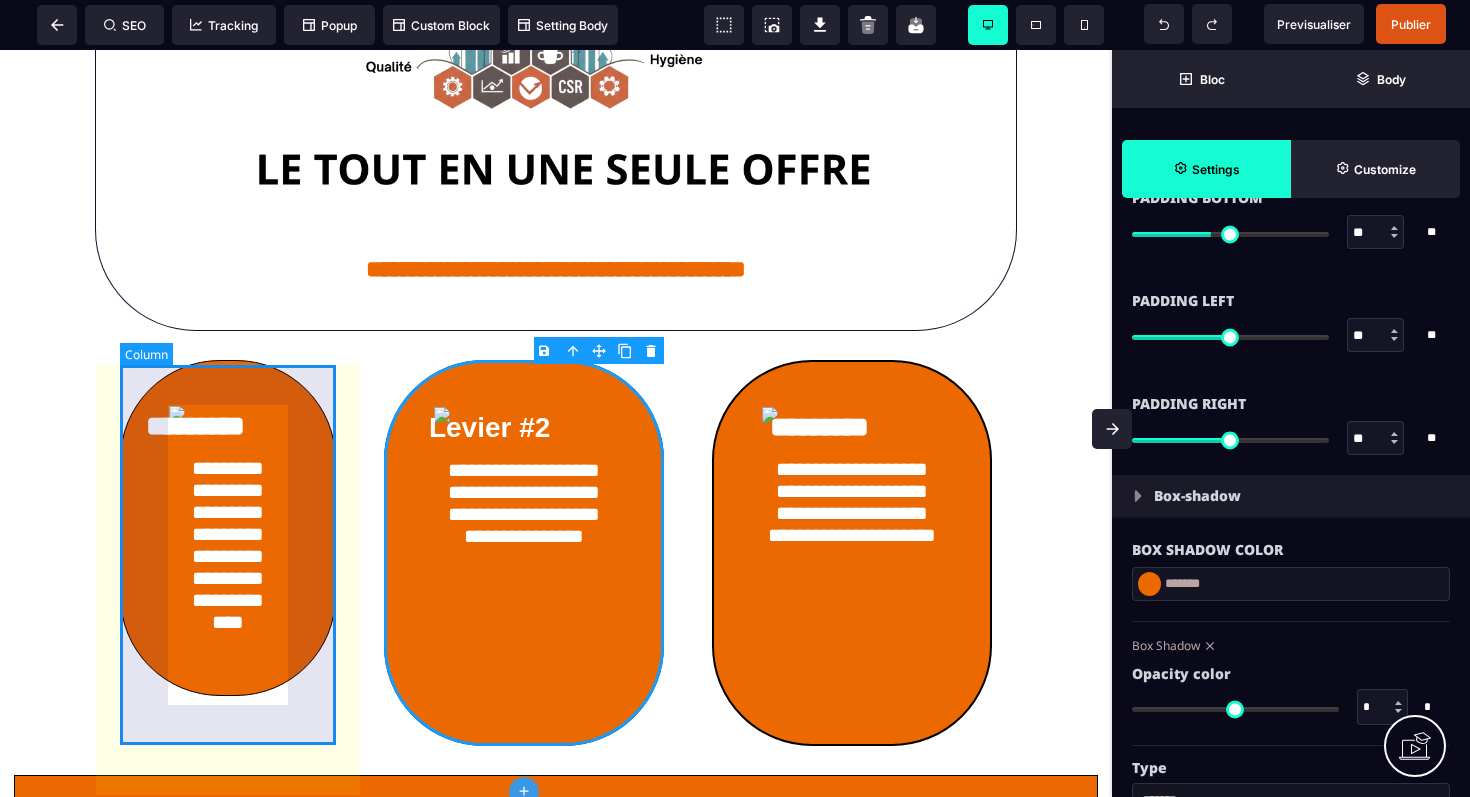 click on "**********" at bounding box center [228, 528] 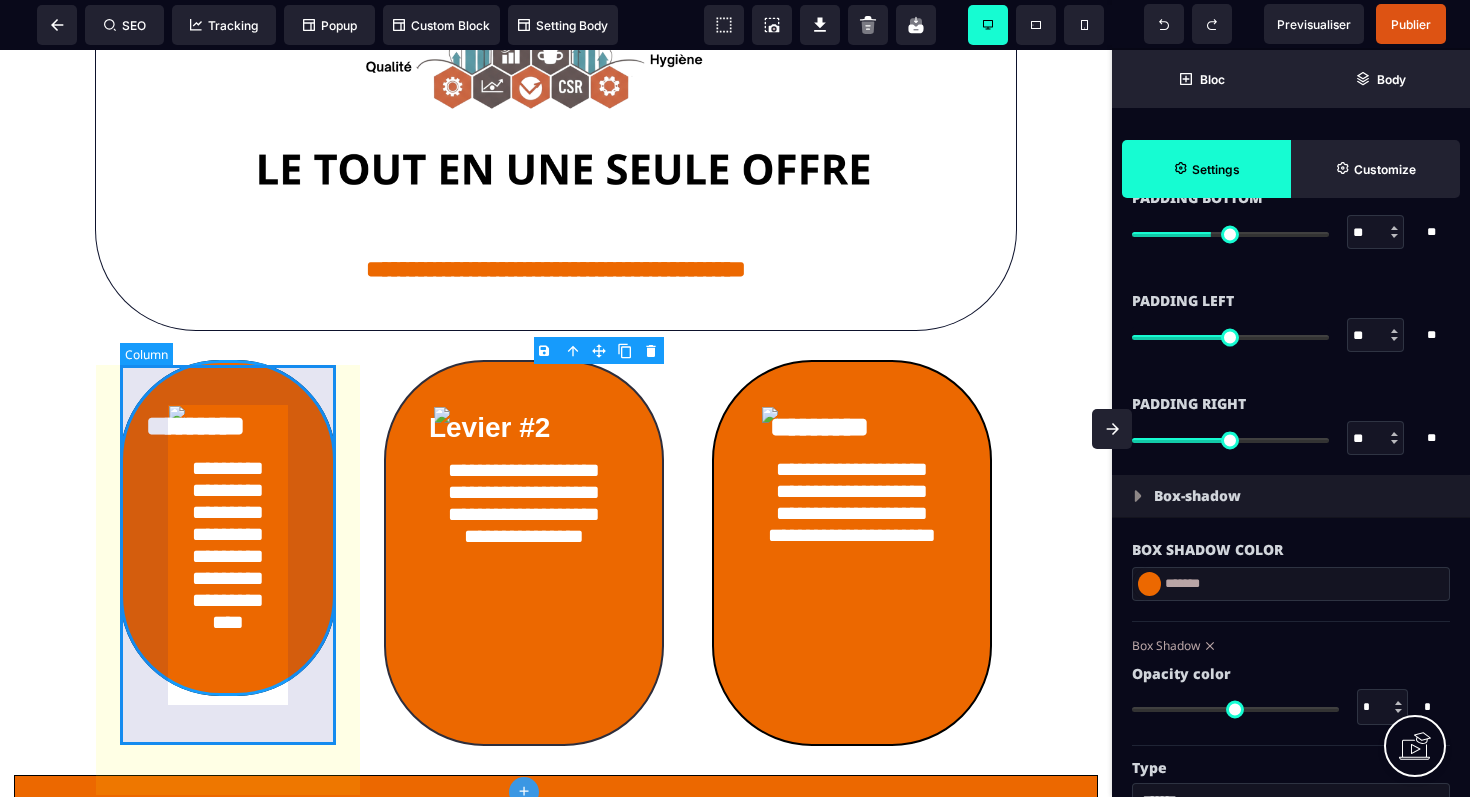 scroll, scrollTop: 0, scrollLeft: 0, axis: both 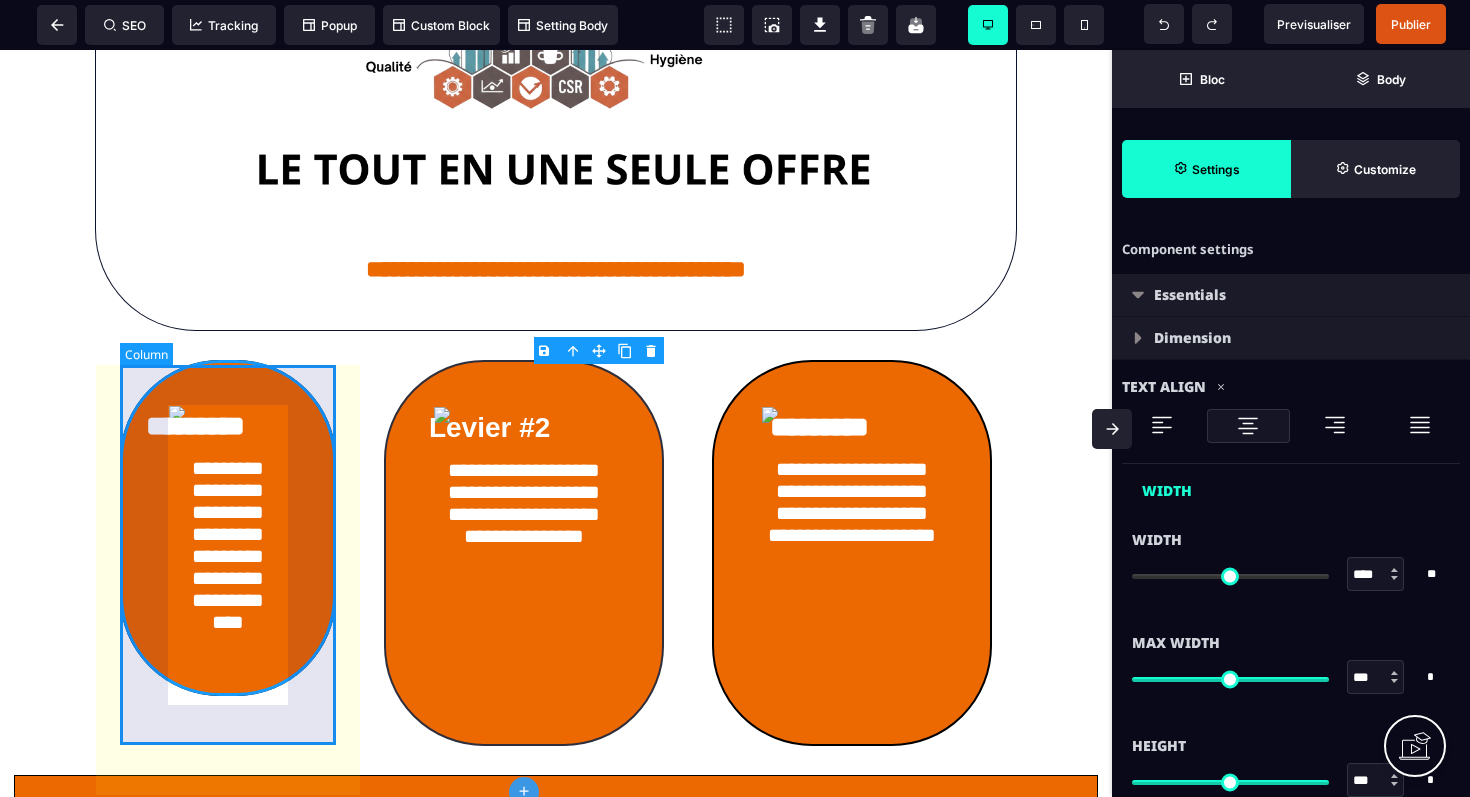 select on "*****" 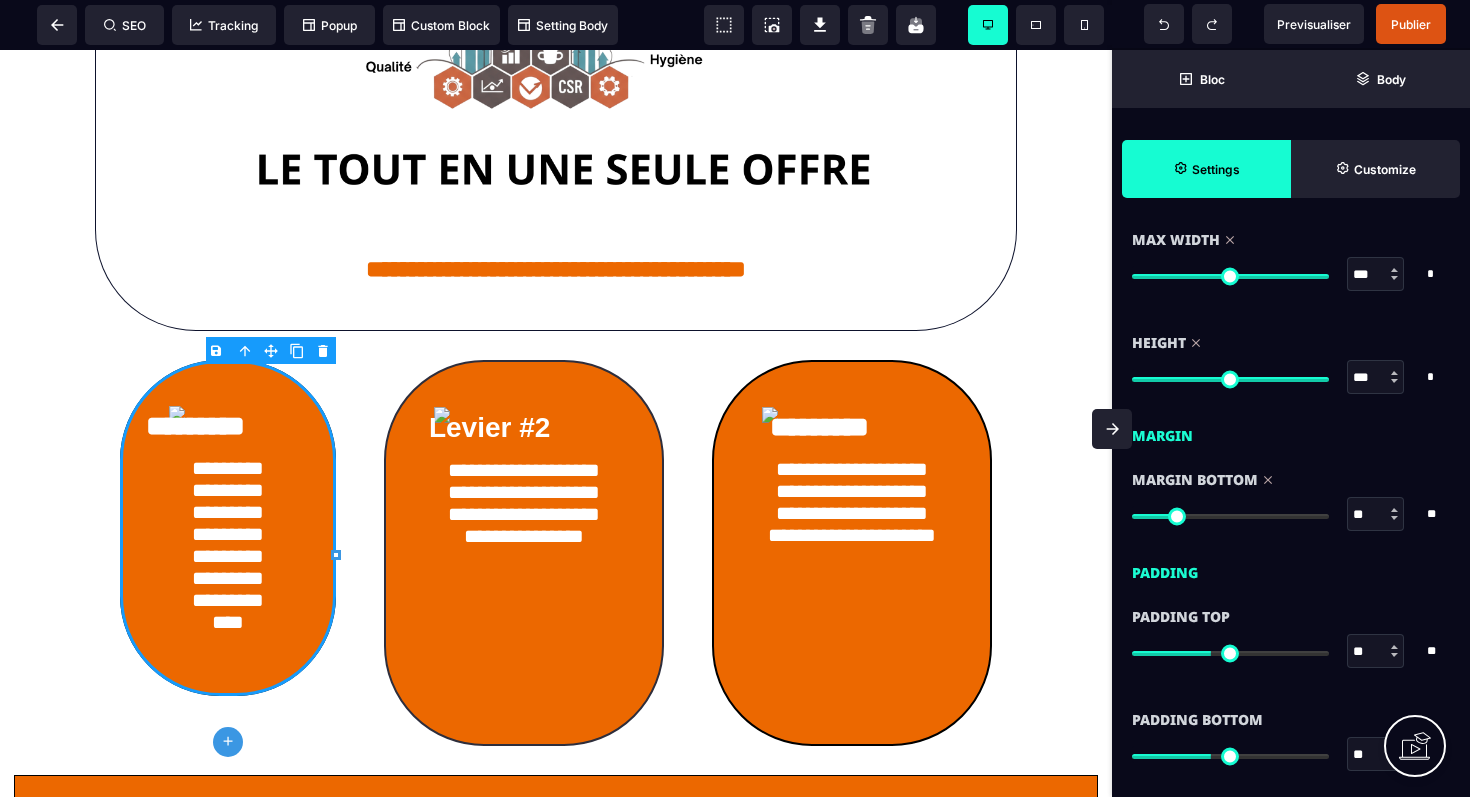 scroll, scrollTop: 1256, scrollLeft: 0, axis: vertical 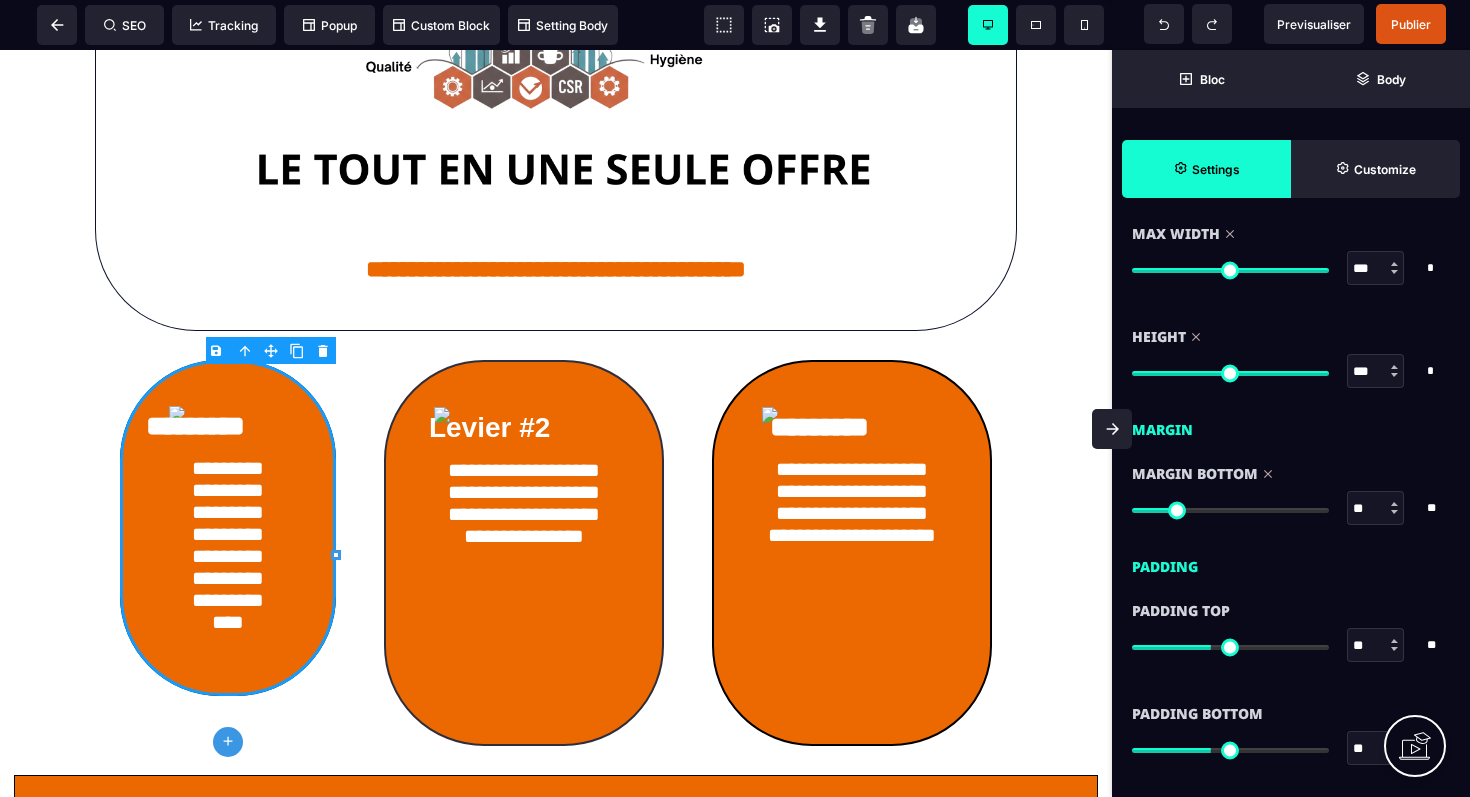 type on "**" 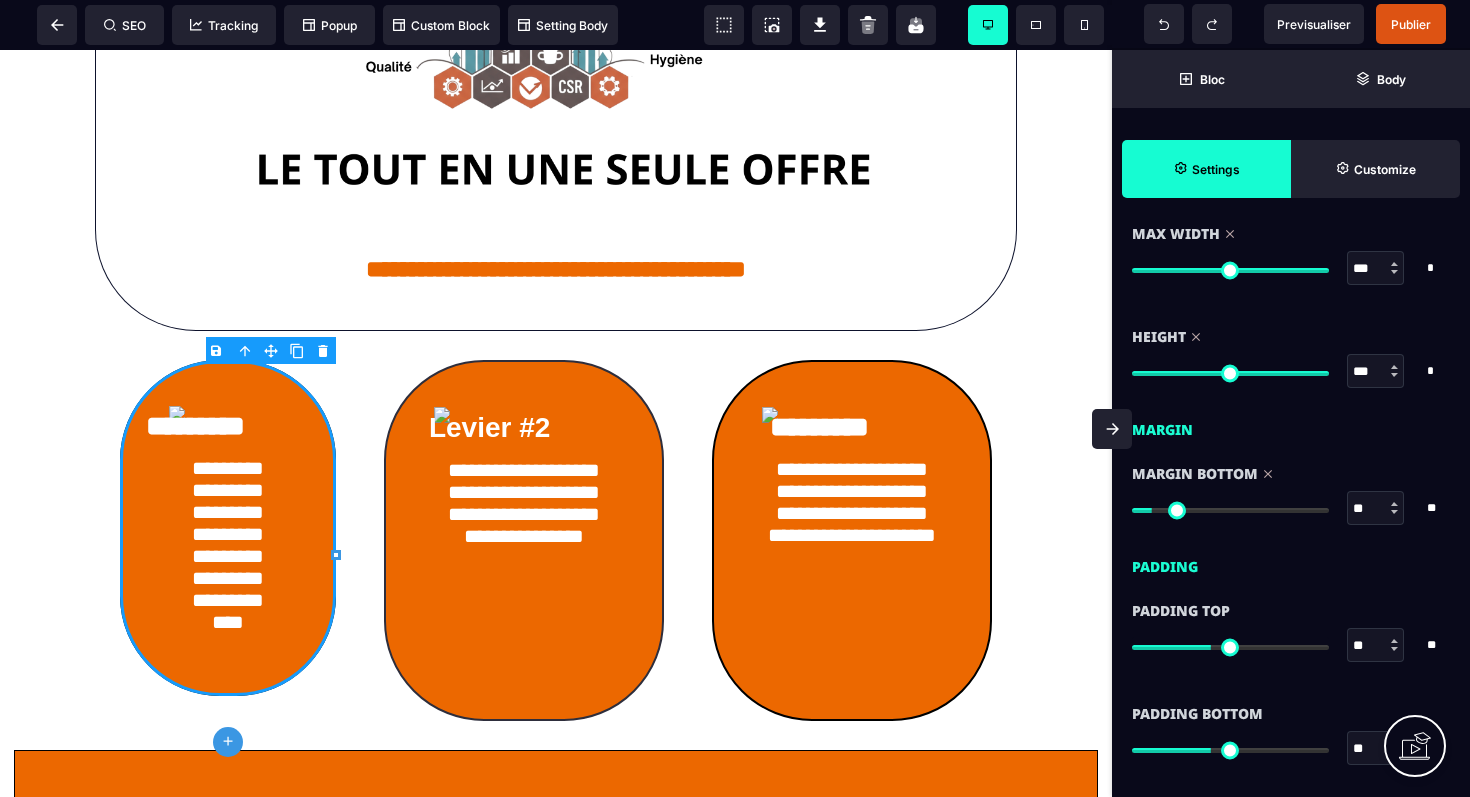 type on "**" 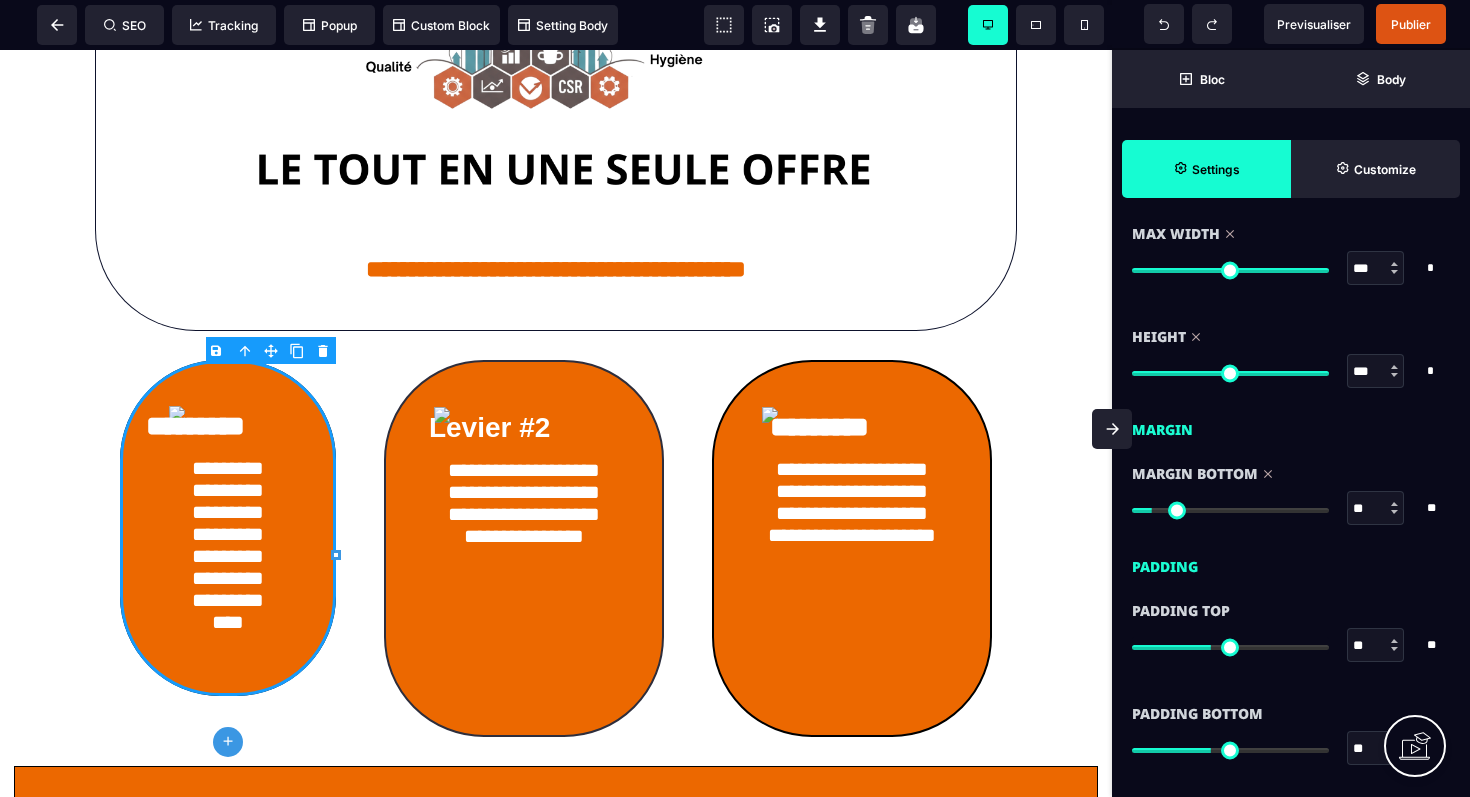 click at bounding box center [1230, 510] 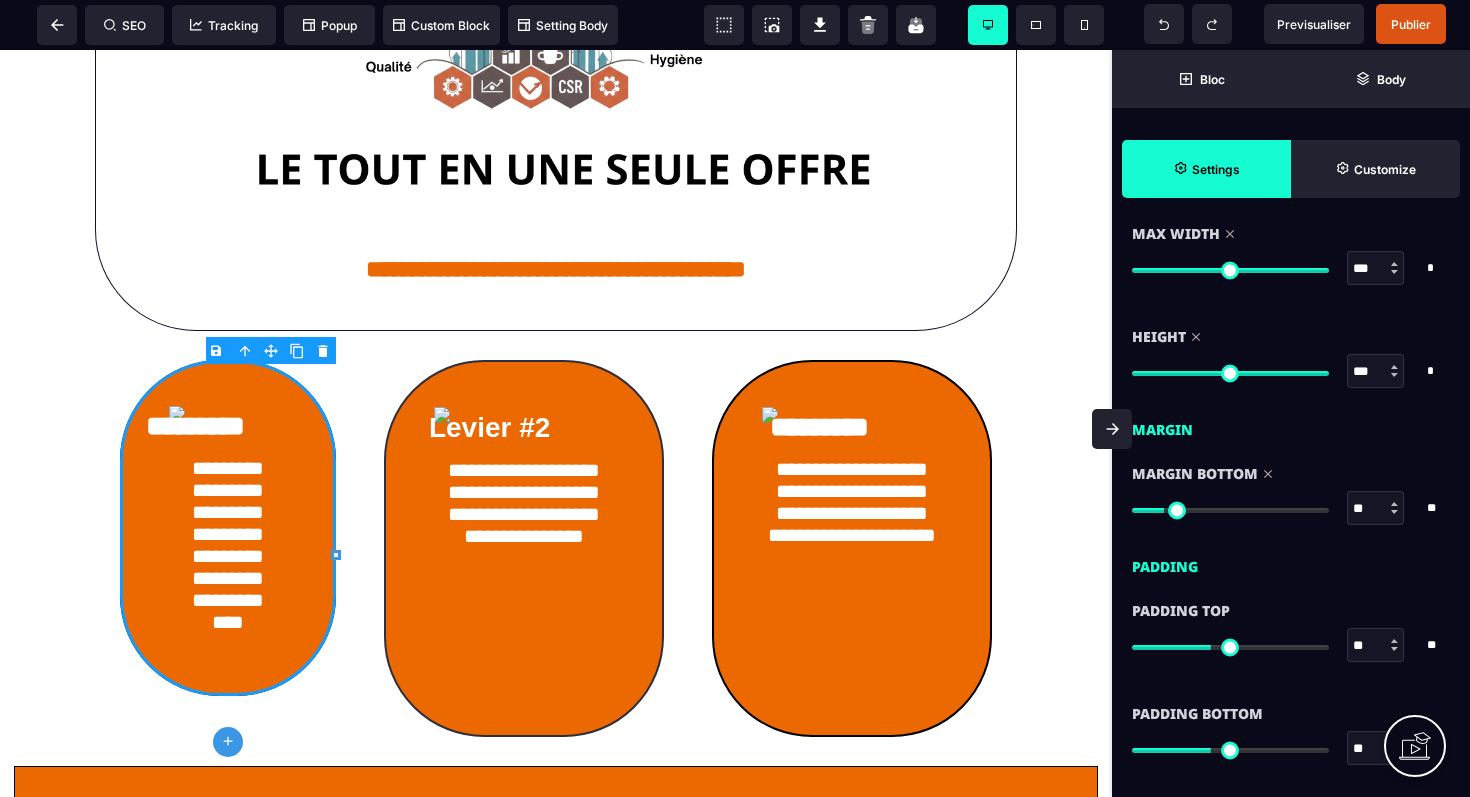 type on "**" 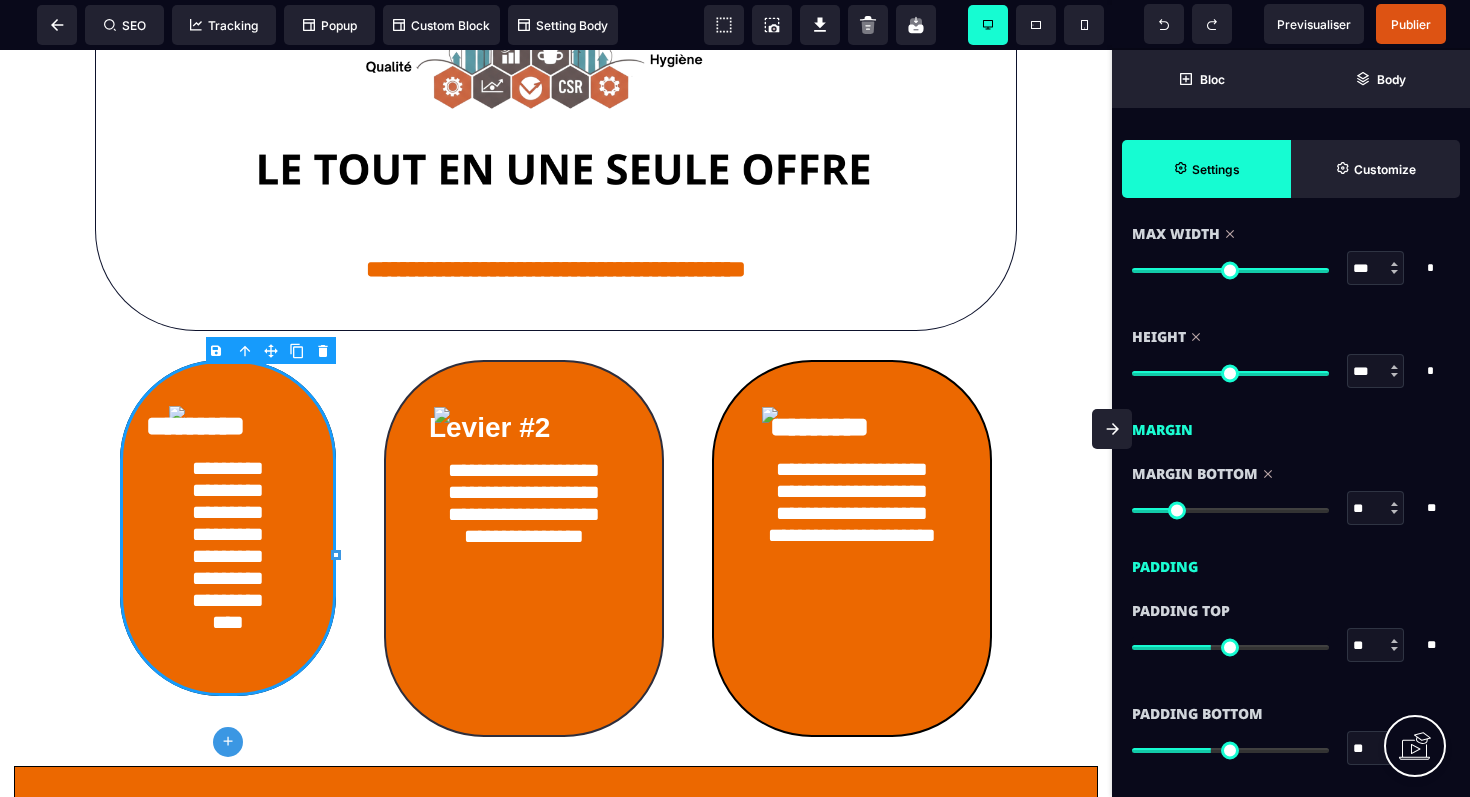 click at bounding box center (1230, 510) 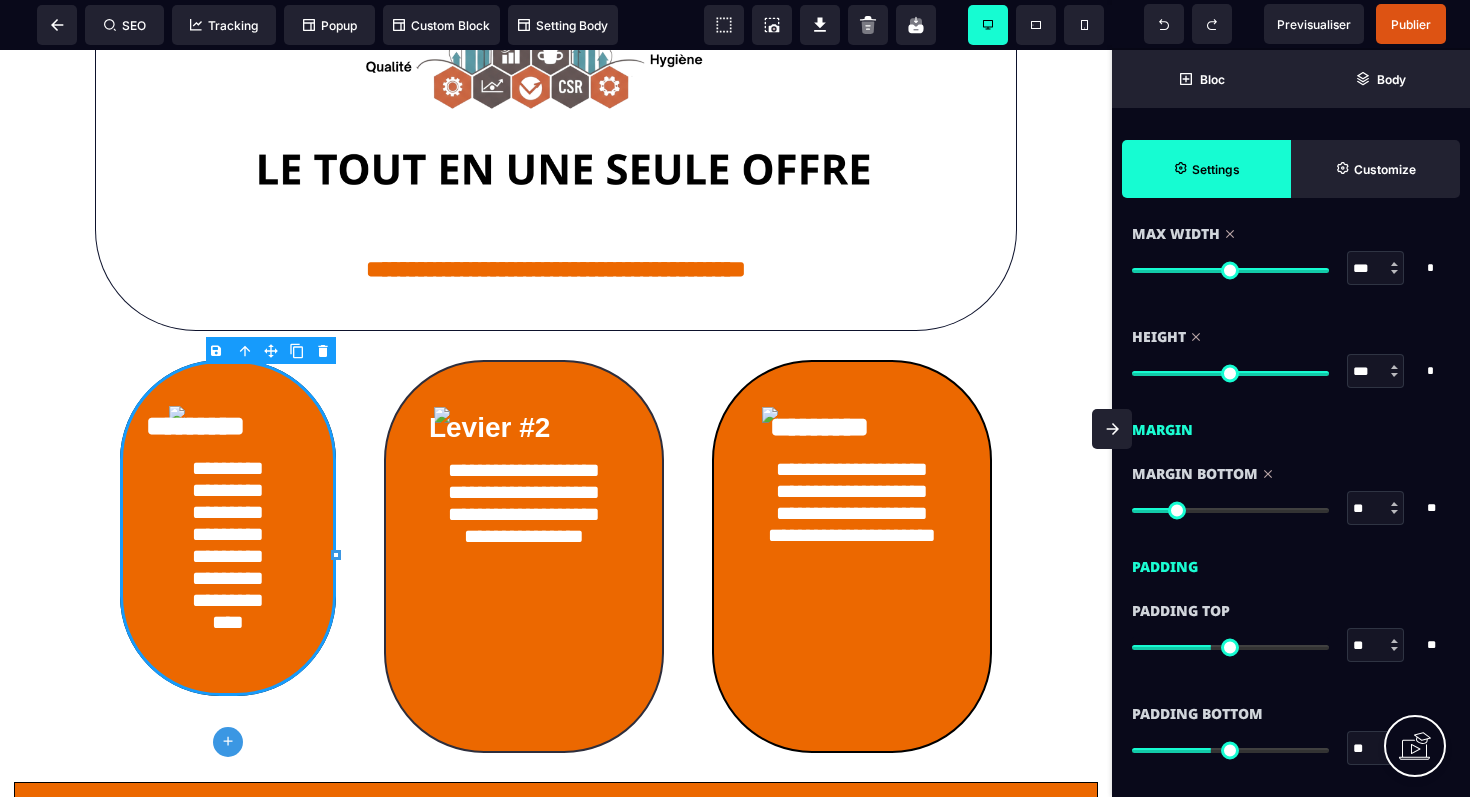 type on "**" 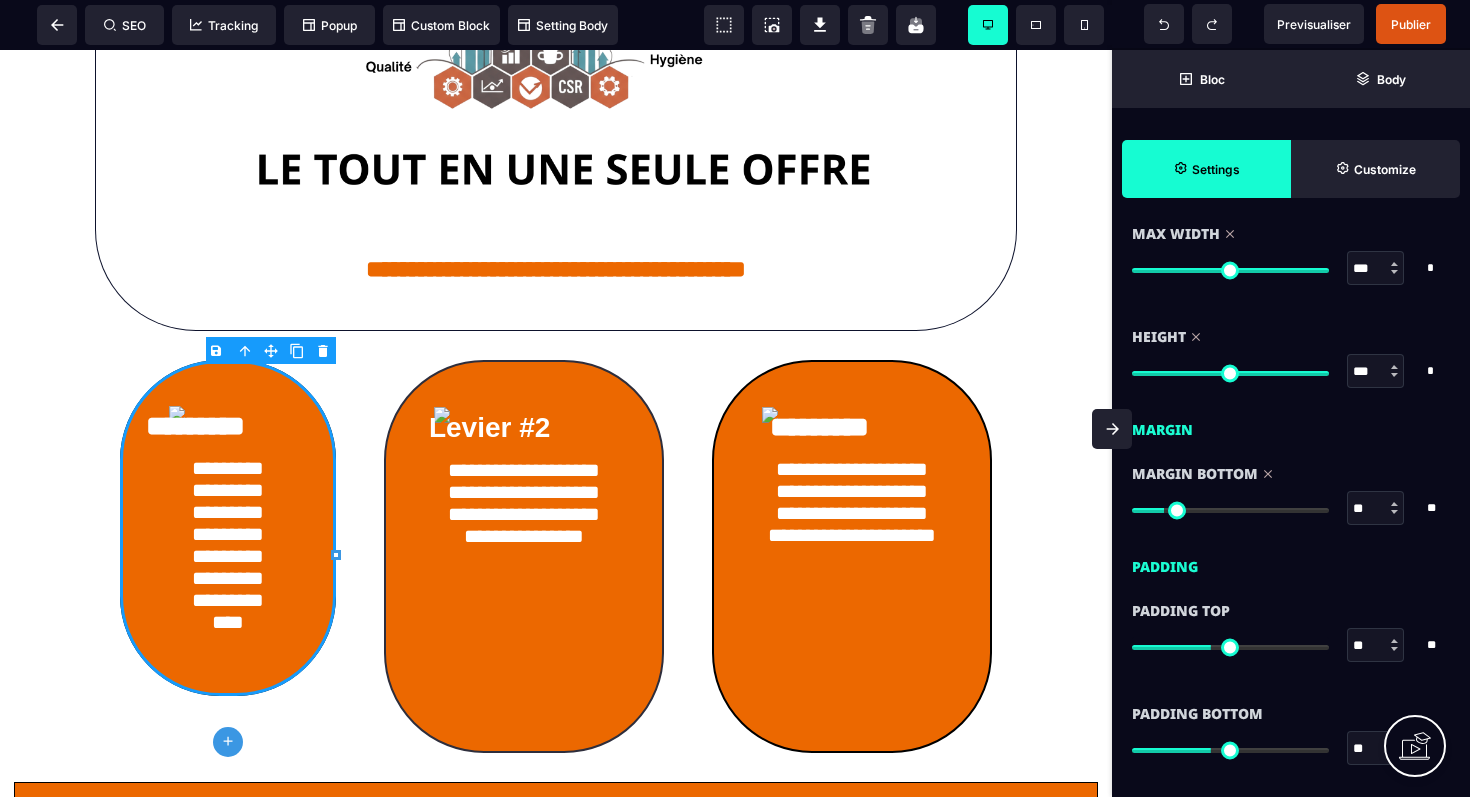 type on "**" 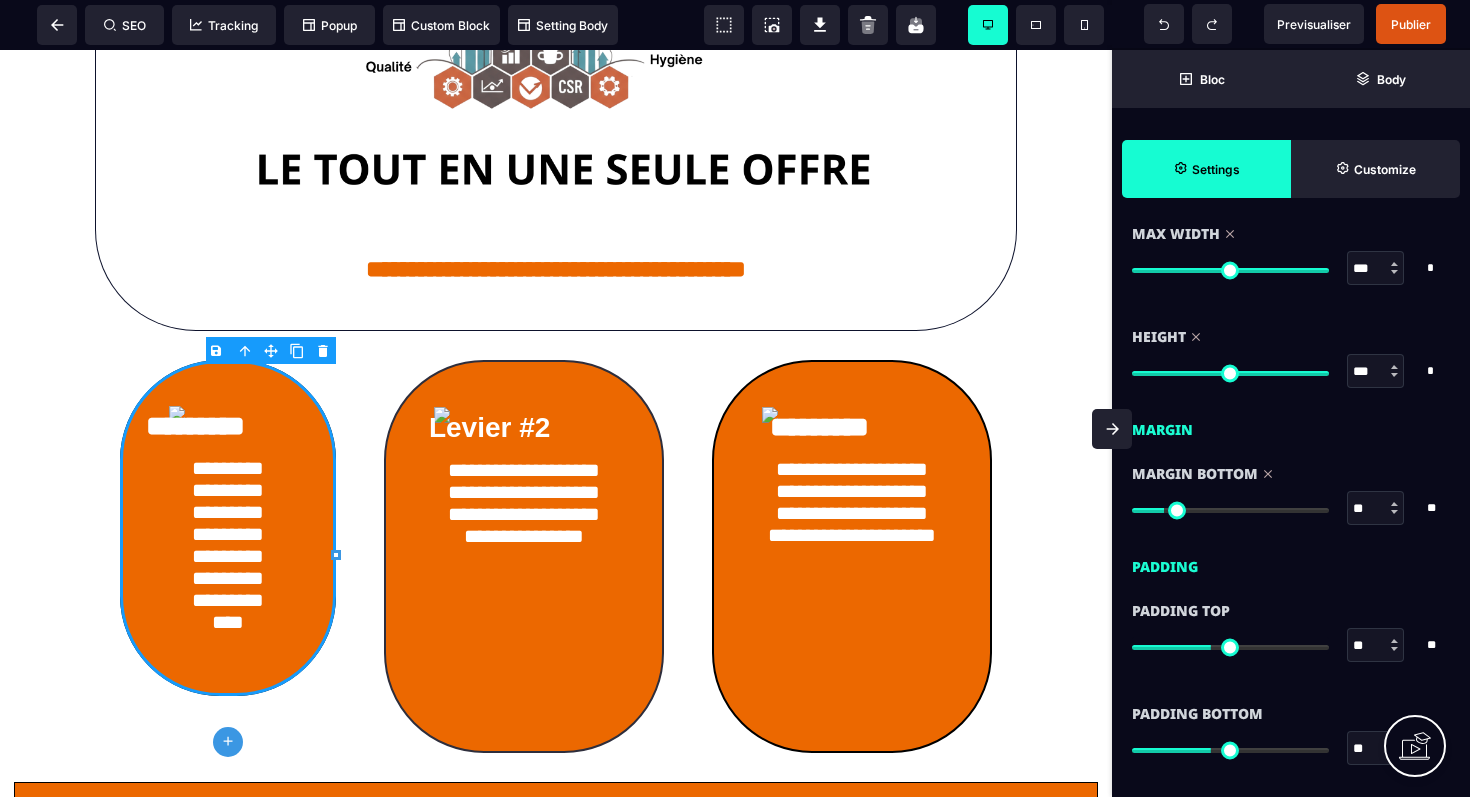 click at bounding box center (1230, 510) 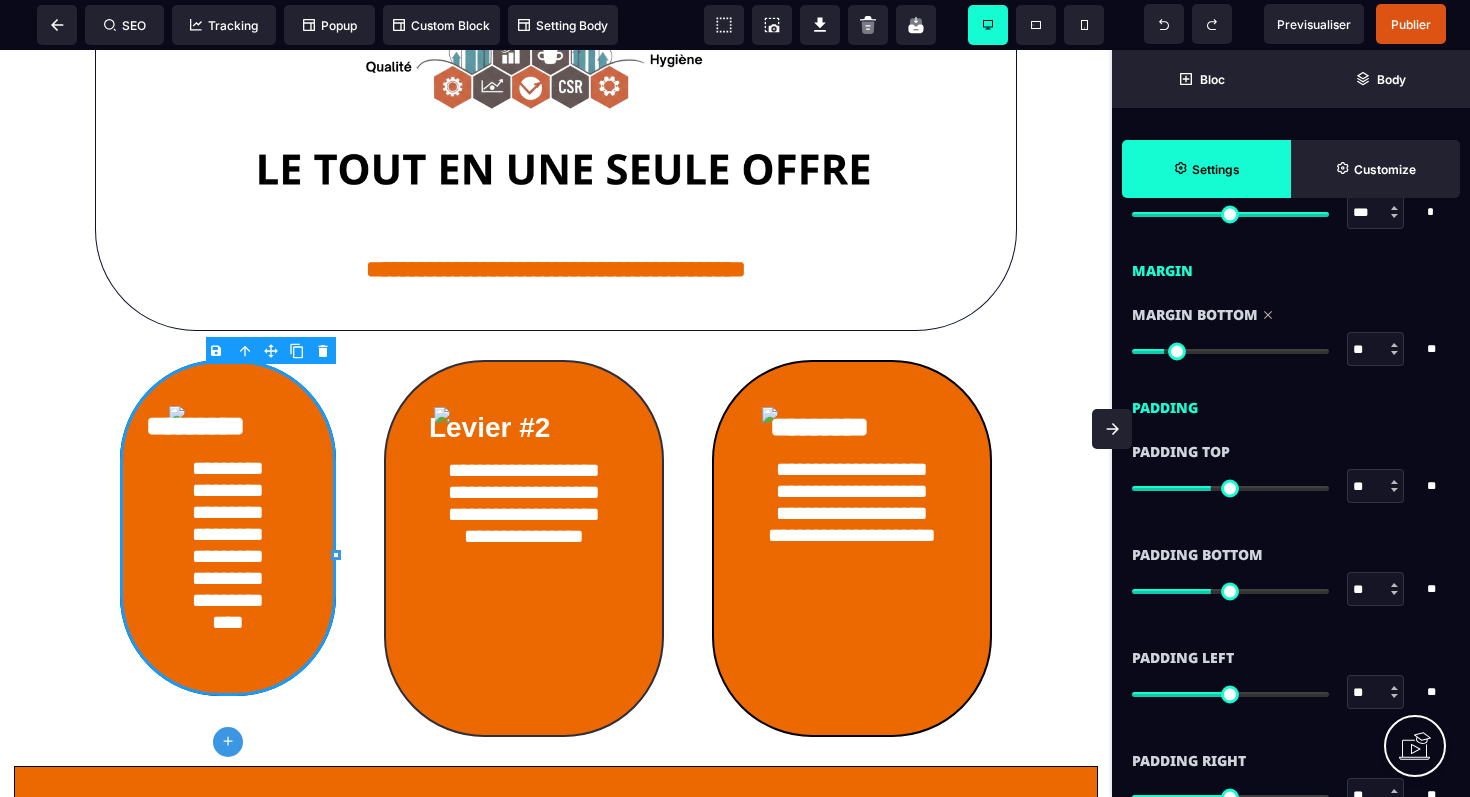 scroll, scrollTop: 1418, scrollLeft: 0, axis: vertical 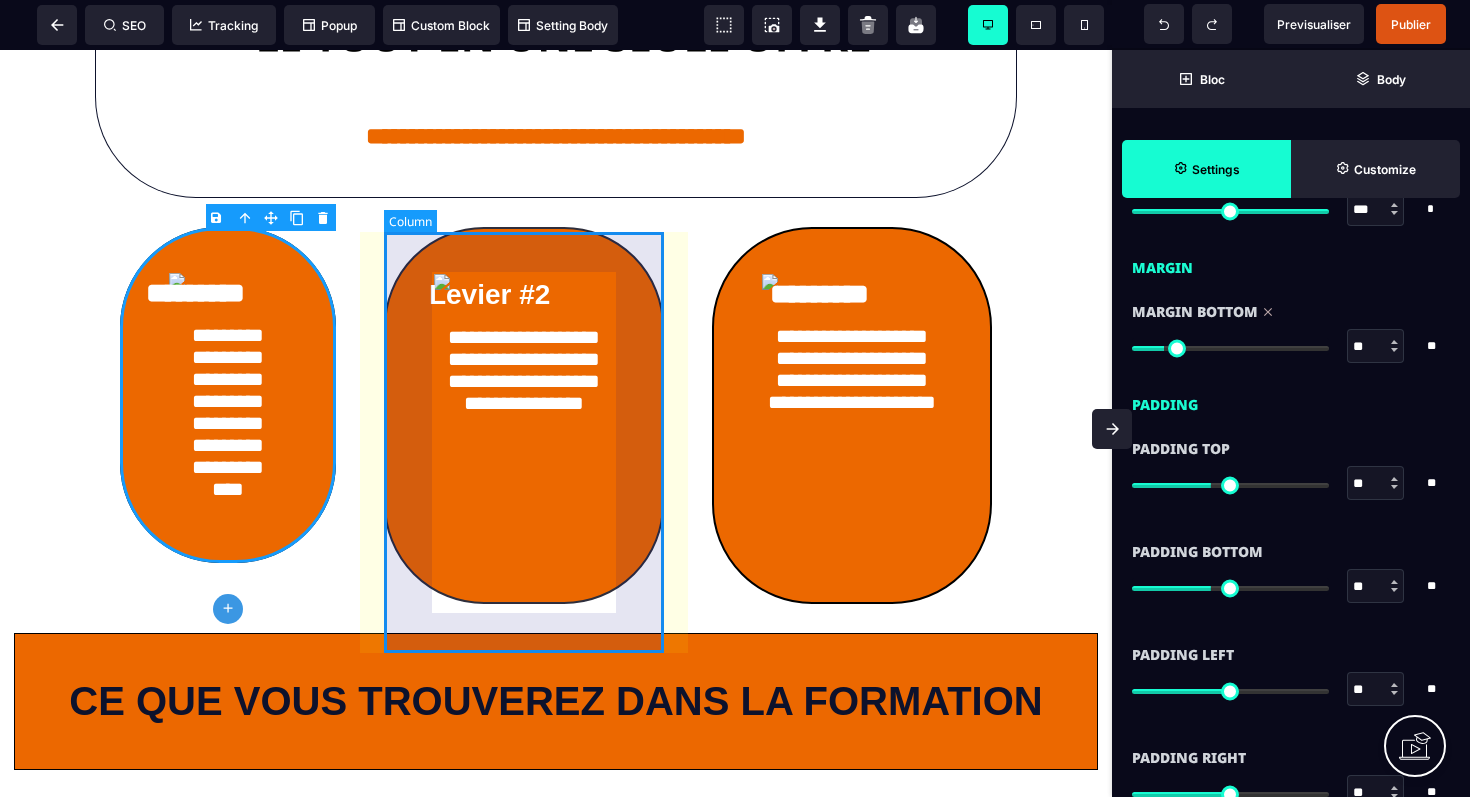 click on "**********" at bounding box center (524, 415) 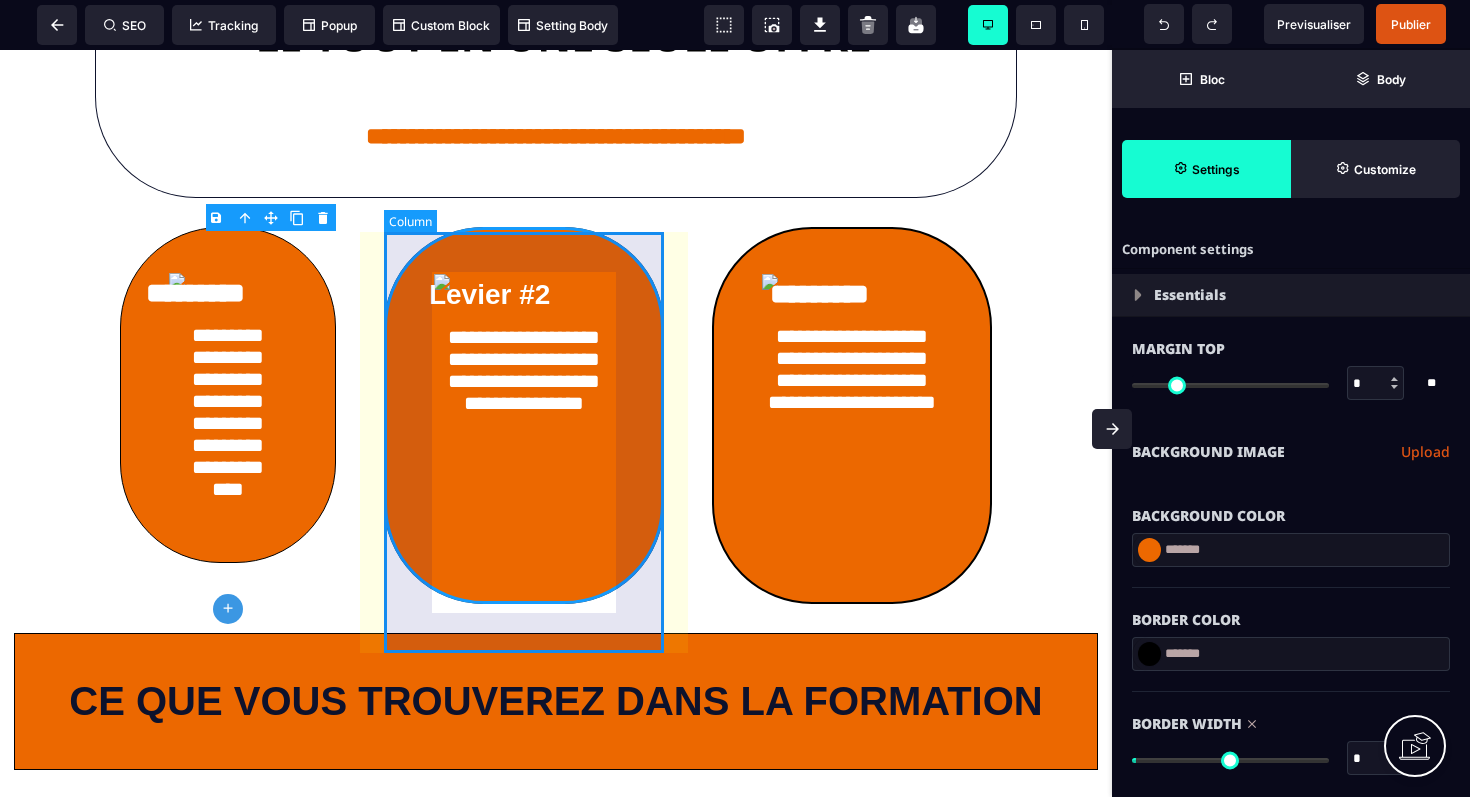 click on "**********" at bounding box center (524, 415) 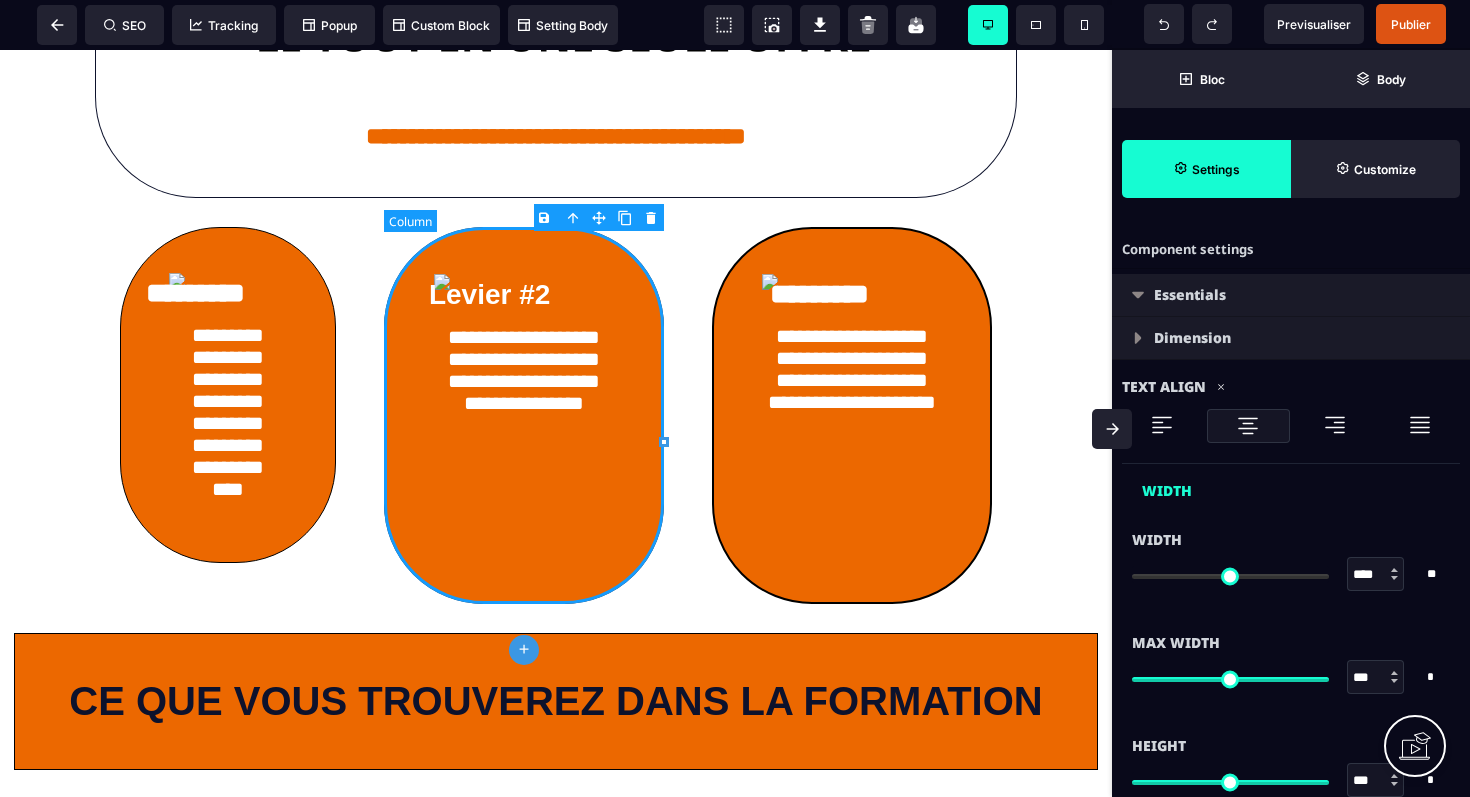 click on "**********" at bounding box center [524, 415] 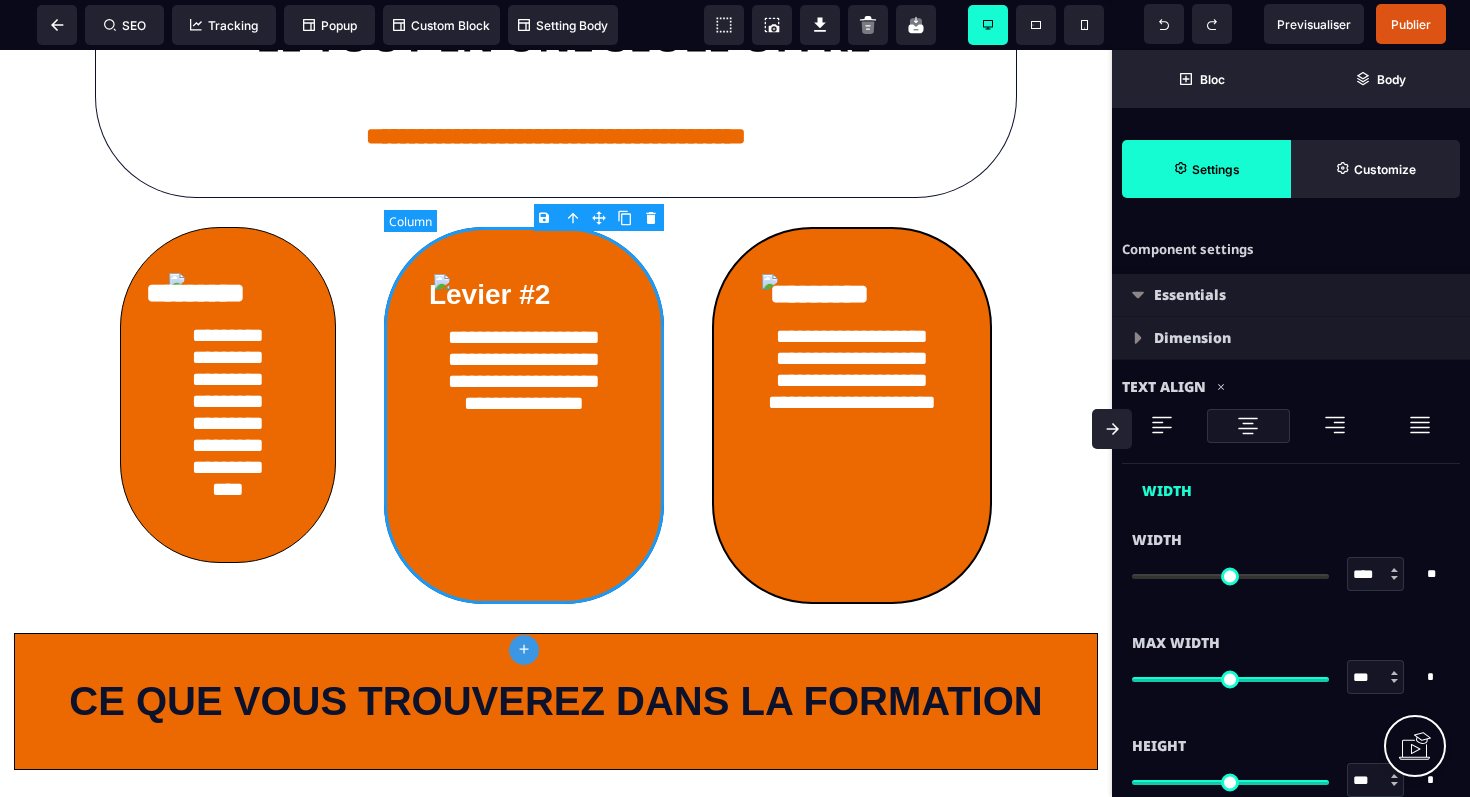click on "**********" at bounding box center (524, 415) 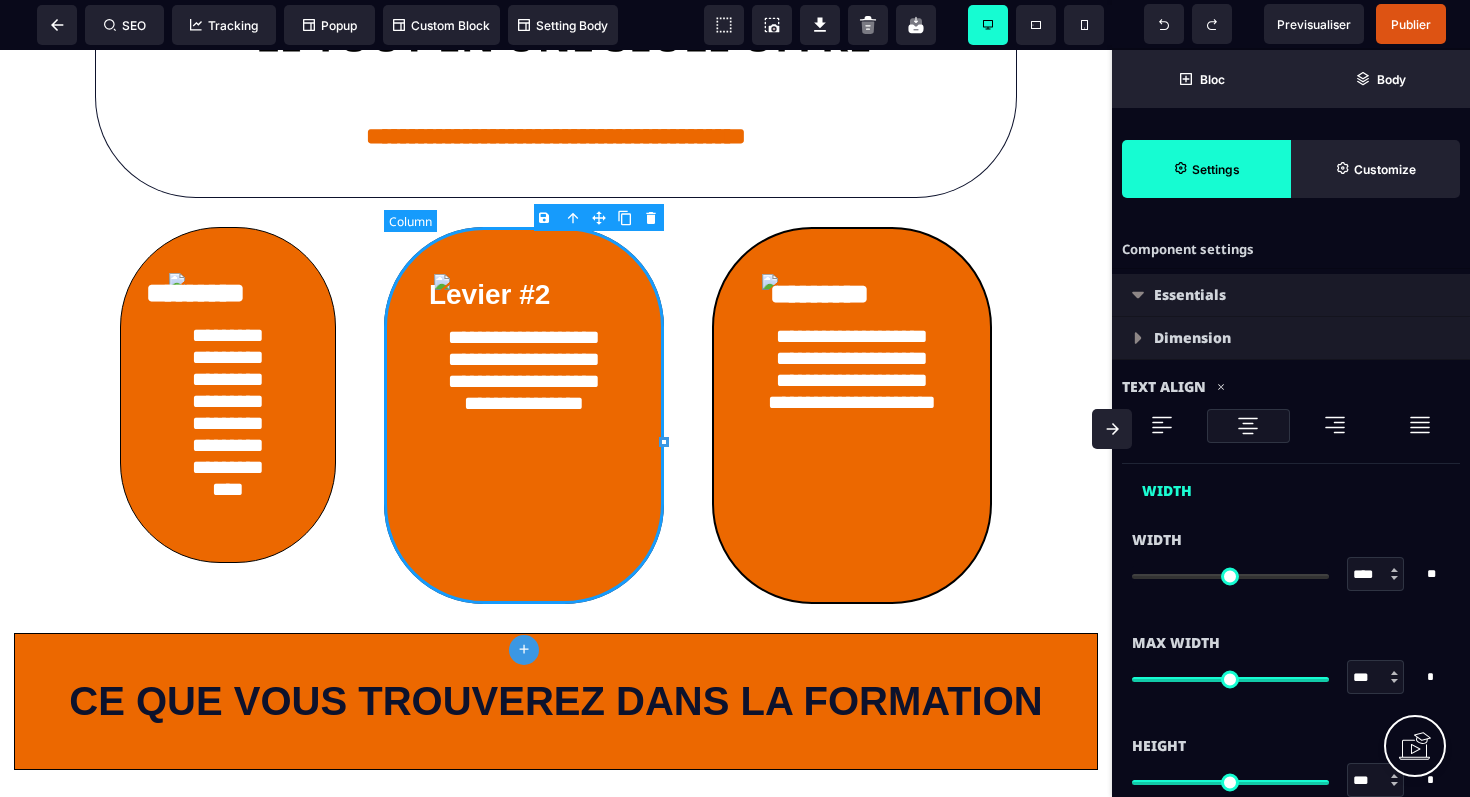 click on "**********" at bounding box center (524, 415) 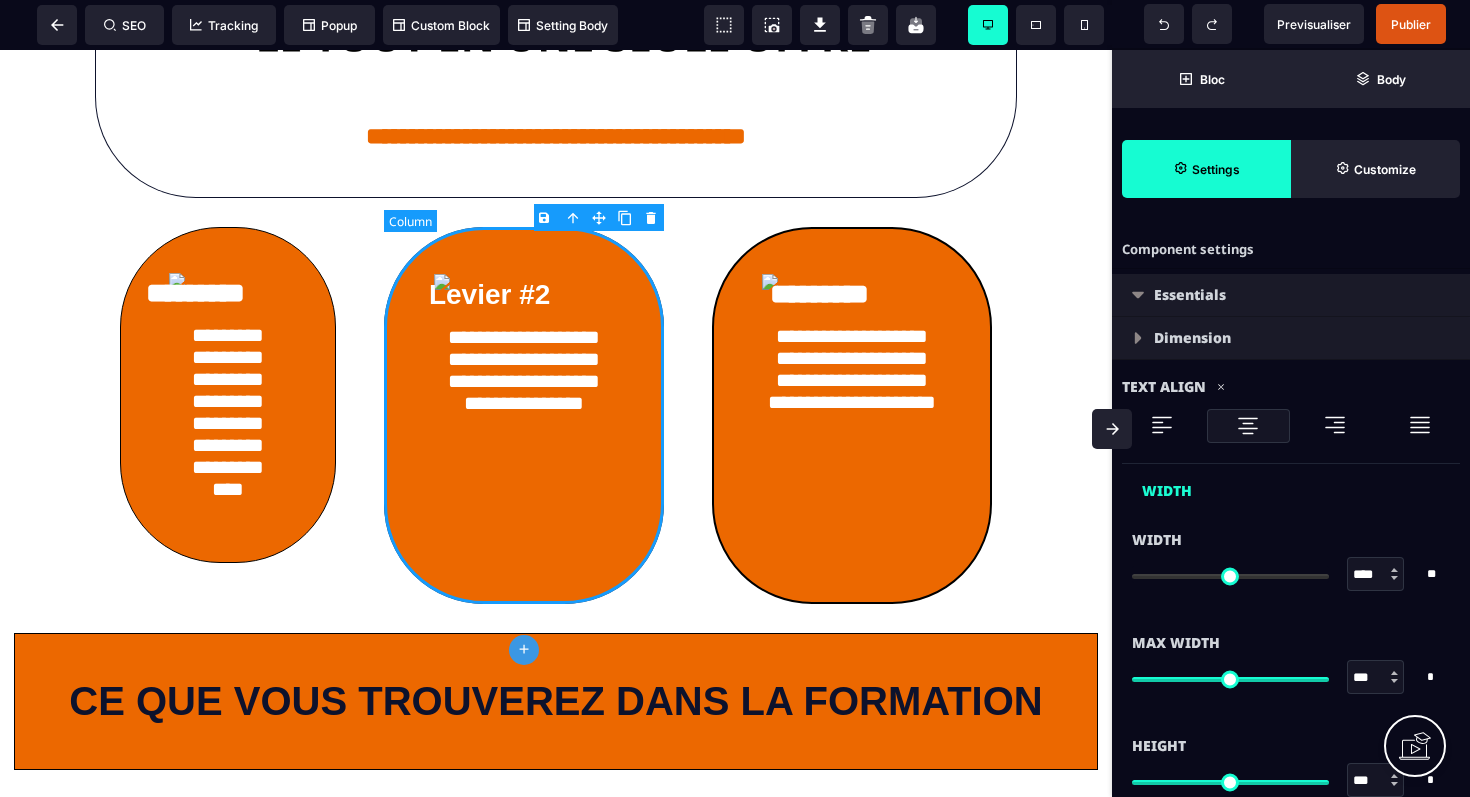 click on "**********" at bounding box center [524, 415] 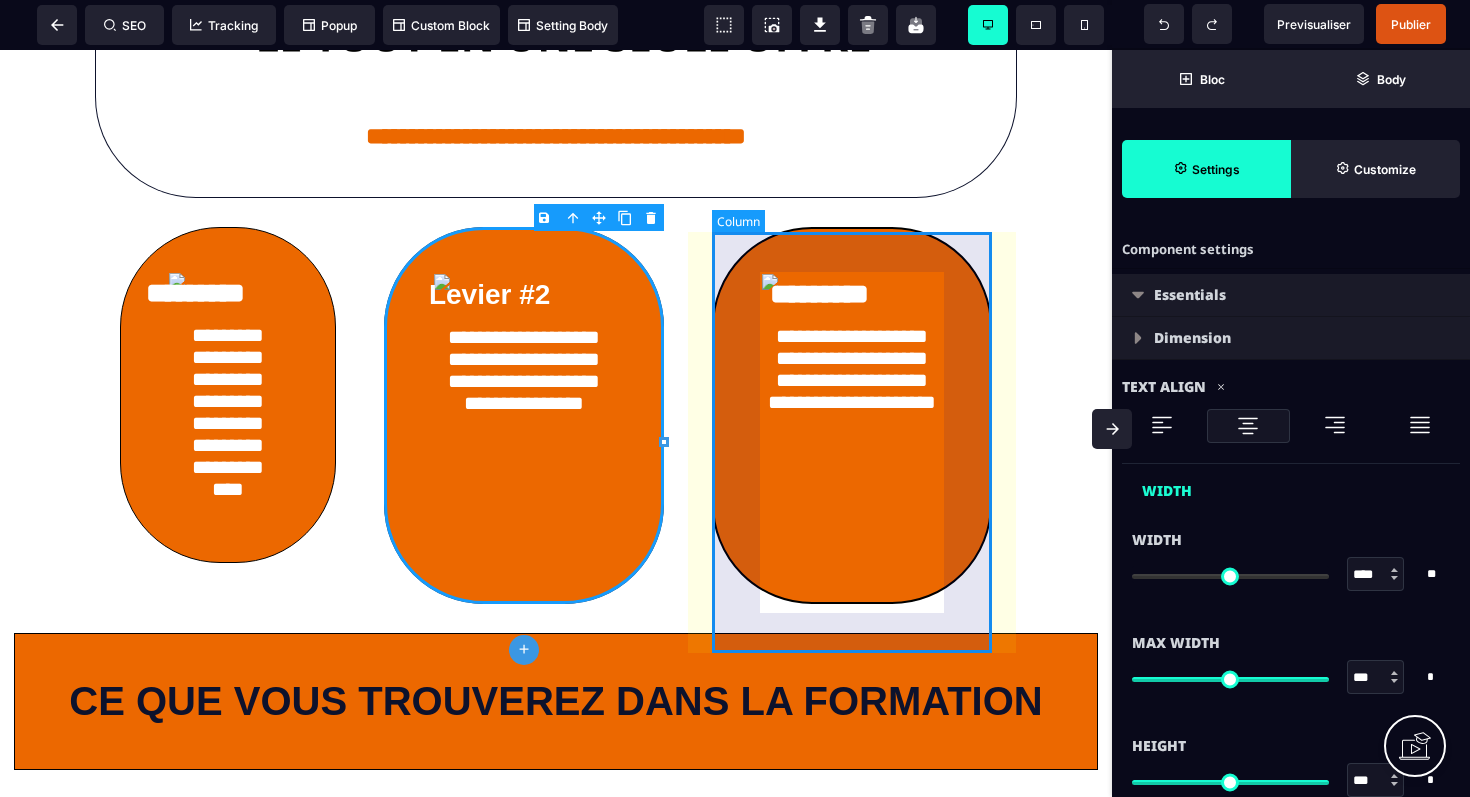 click on "**********" at bounding box center (852, 415) 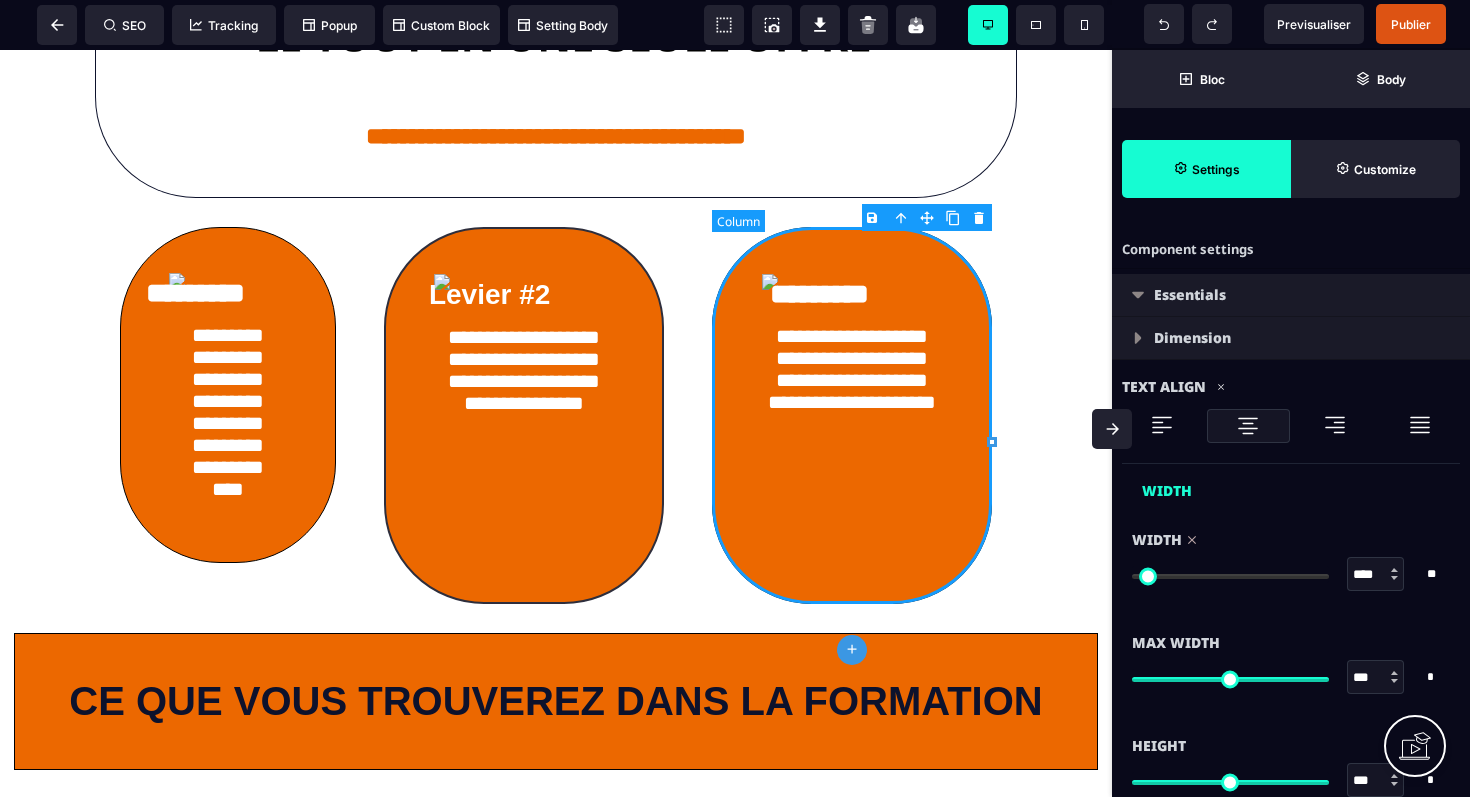 click on "**********" at bounding box center (852, 415) 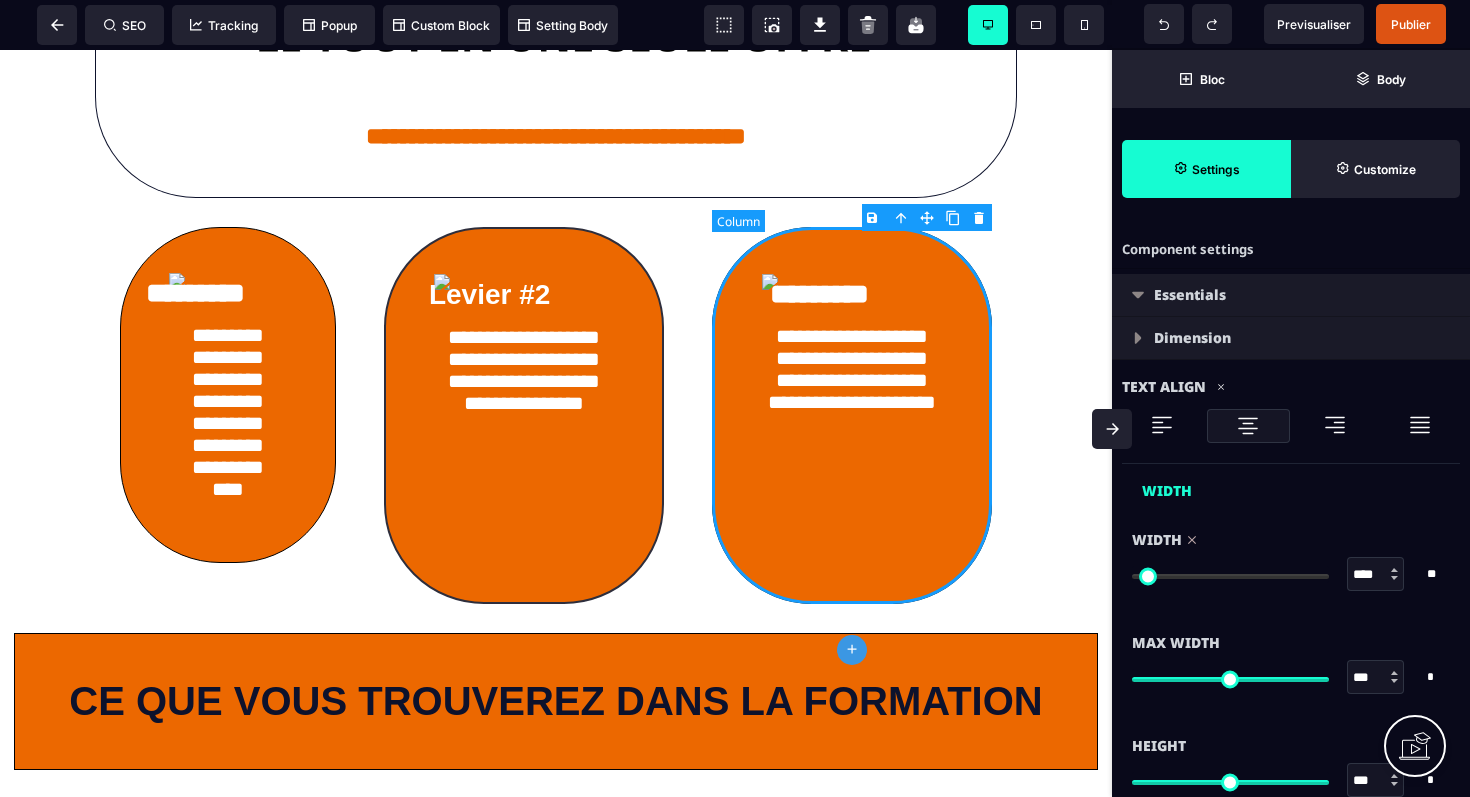 click on "**********" at bounding box center [852, 415] 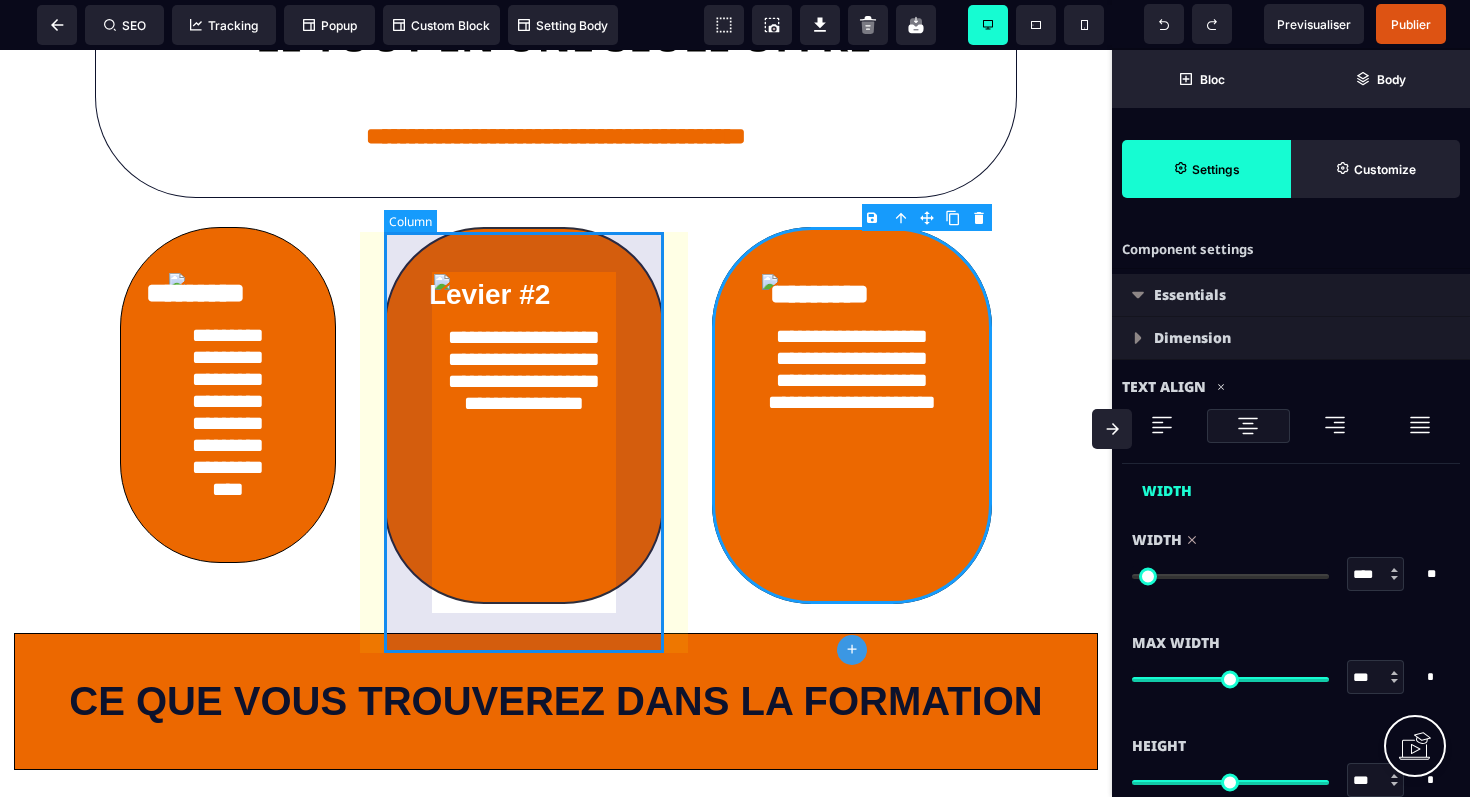 click on "**********" at bounding box center (524, 415) 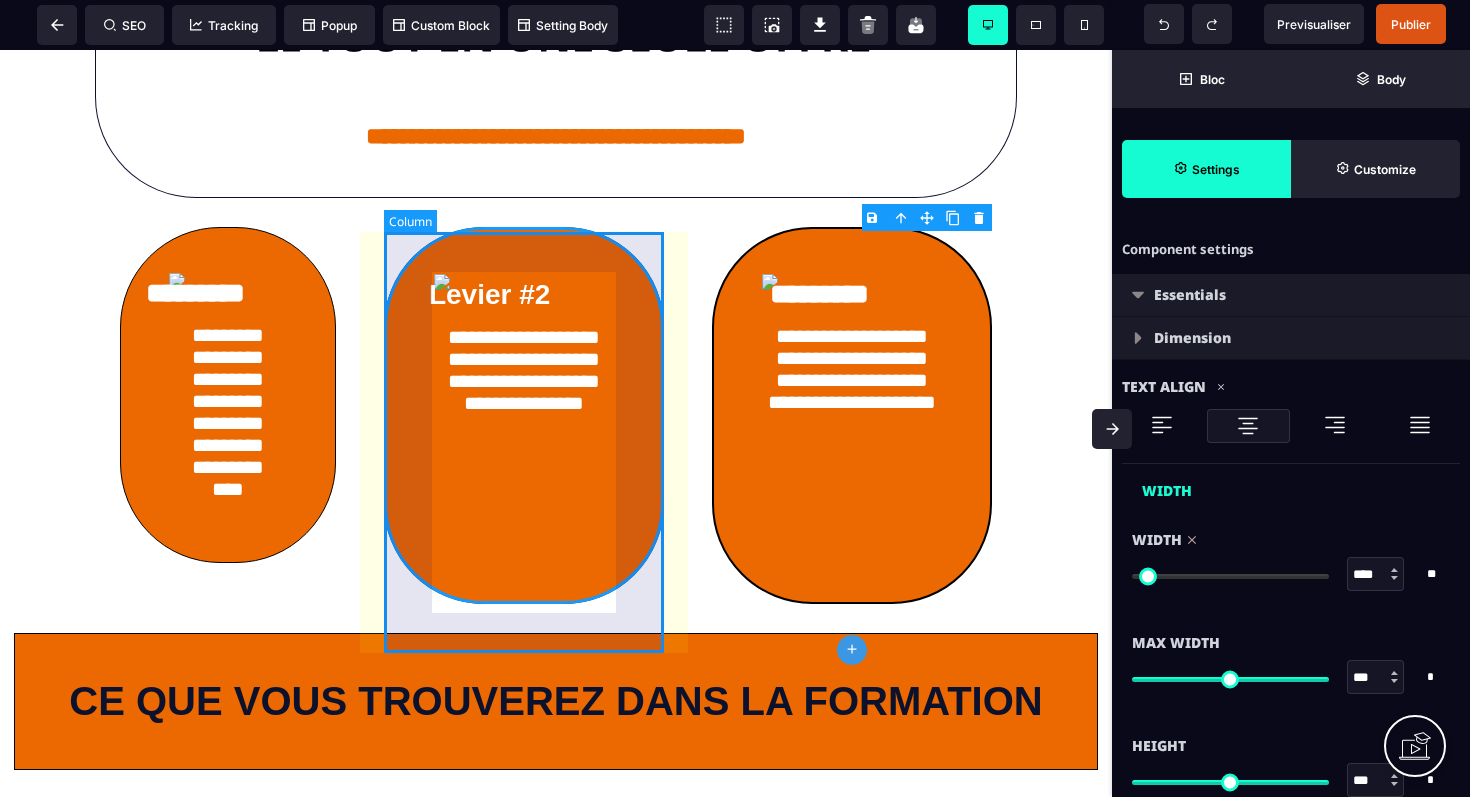 select on "*****" 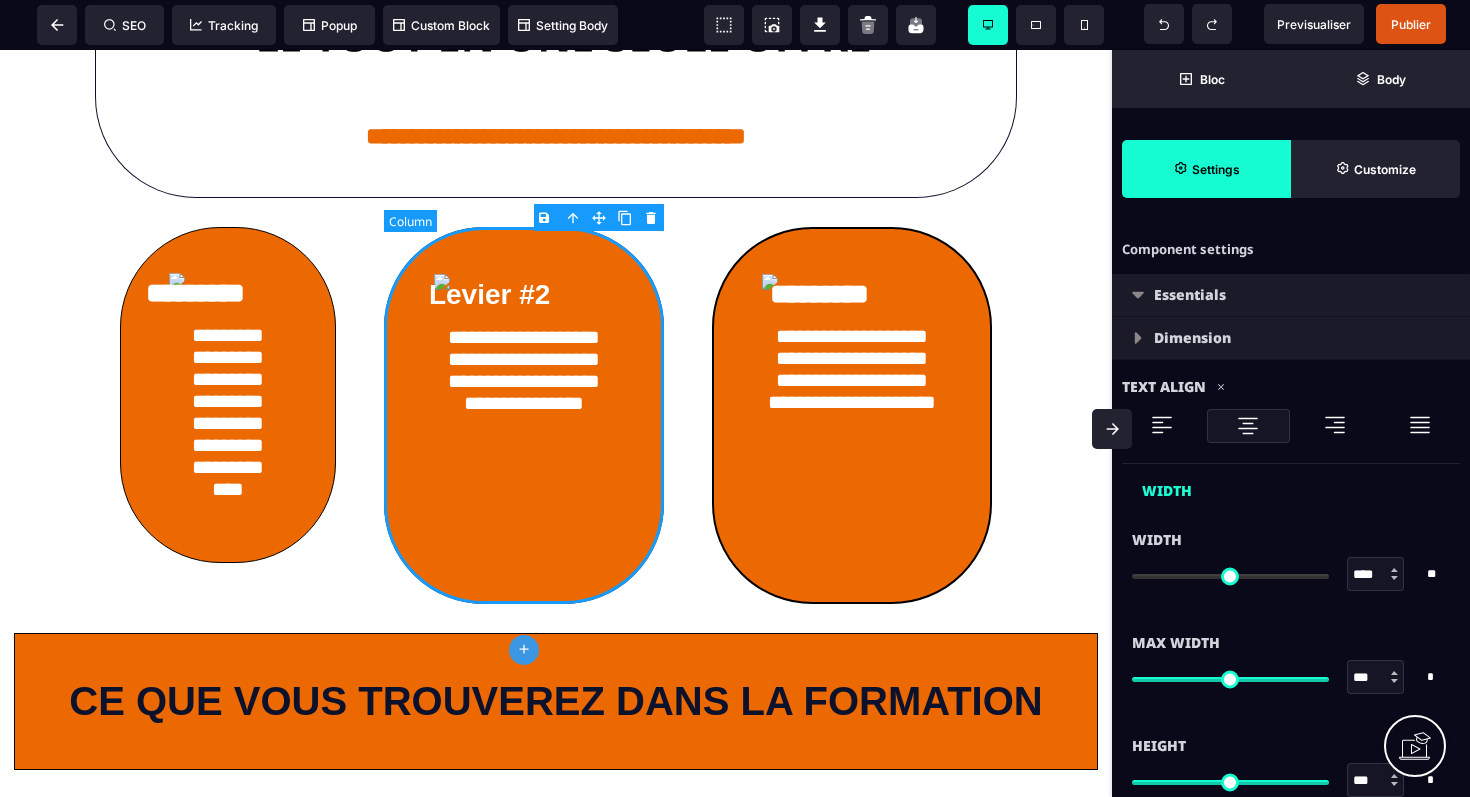 click on "**********" at bounding box center [524, 415] 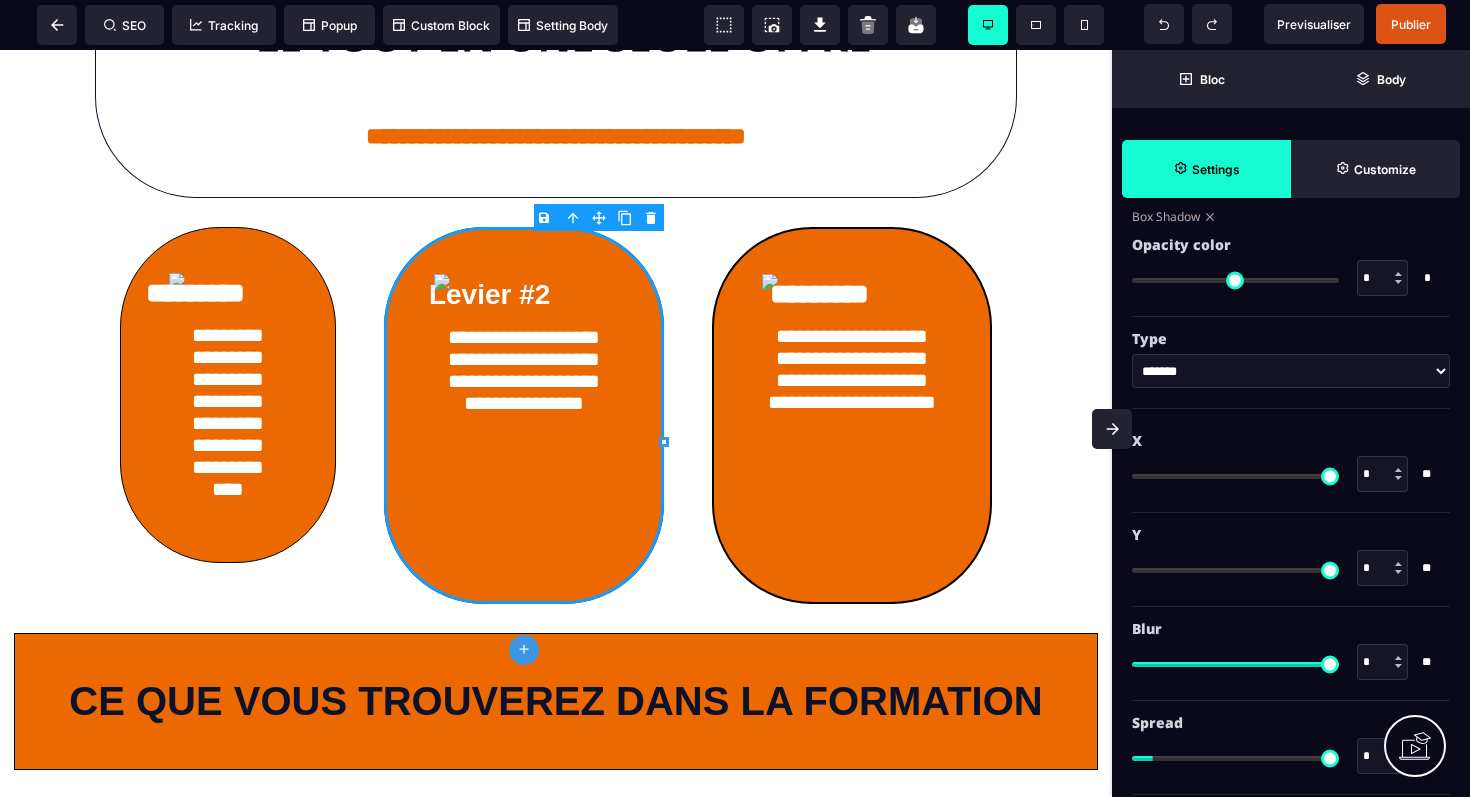 scroll, scrollTop: 1386, scrollLeft: 0, axis: vertical 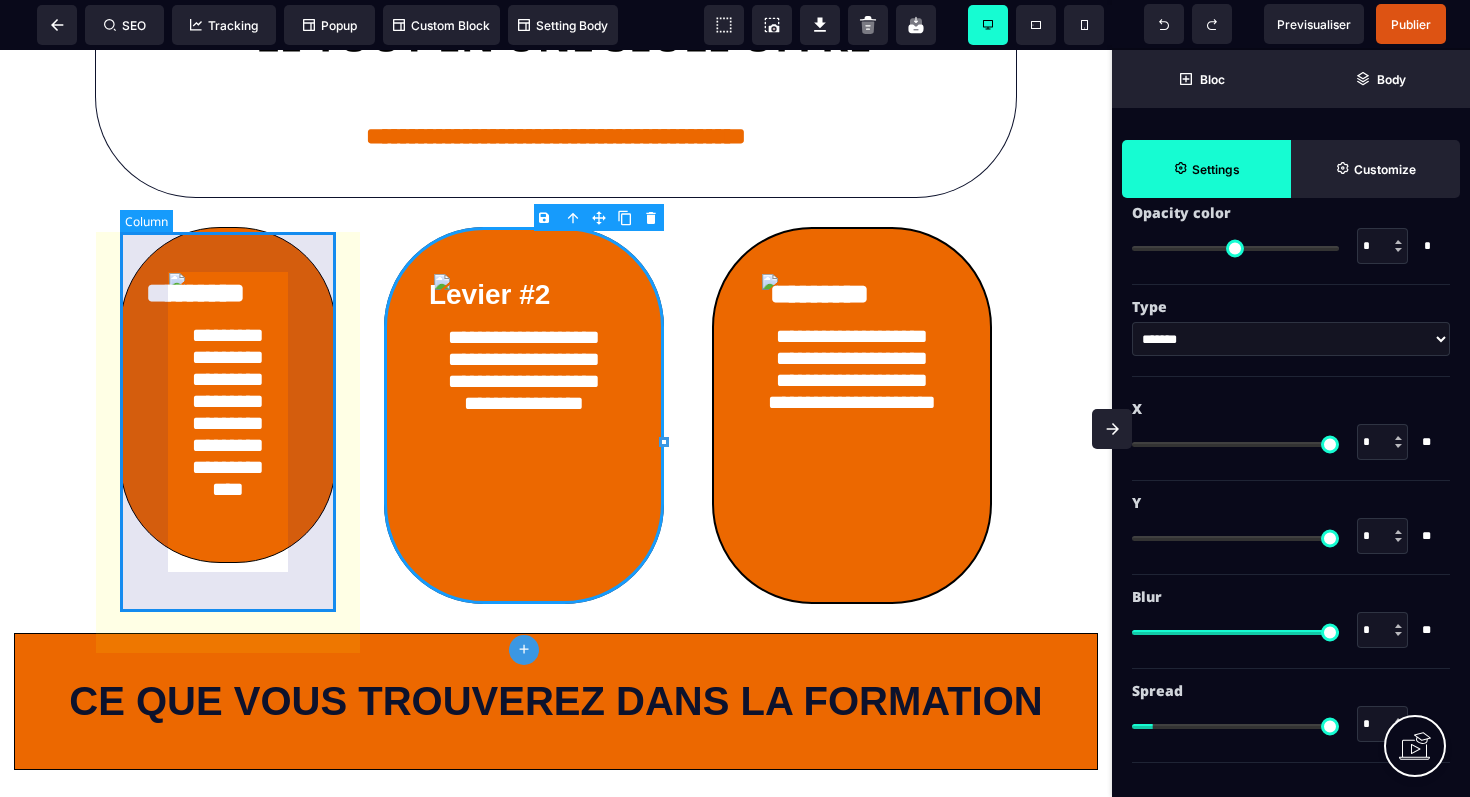 click on "**********" at bounding box center (228, 395) 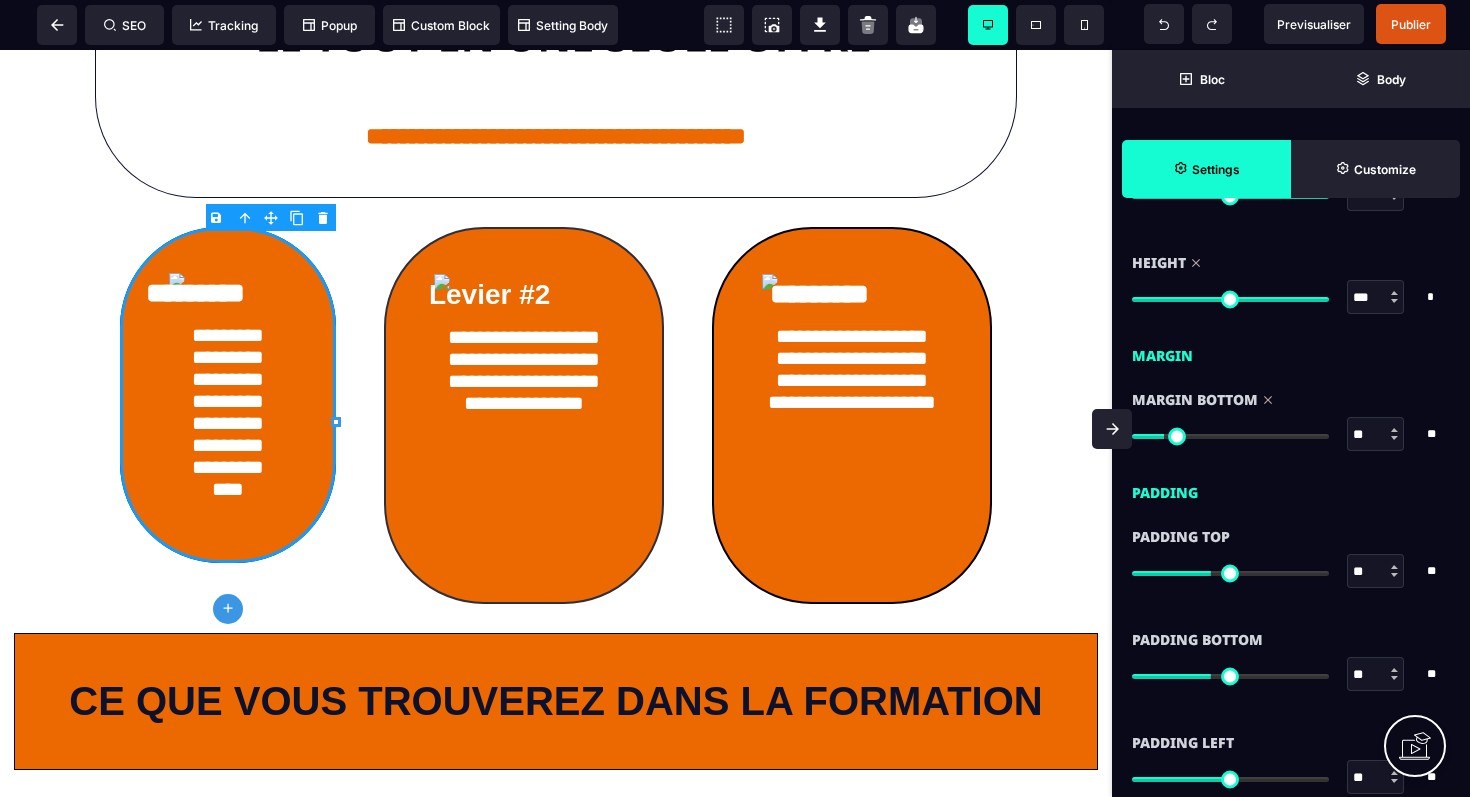 scroll, scrollTop: 1344, scrollLeft: 0, axis: vertical 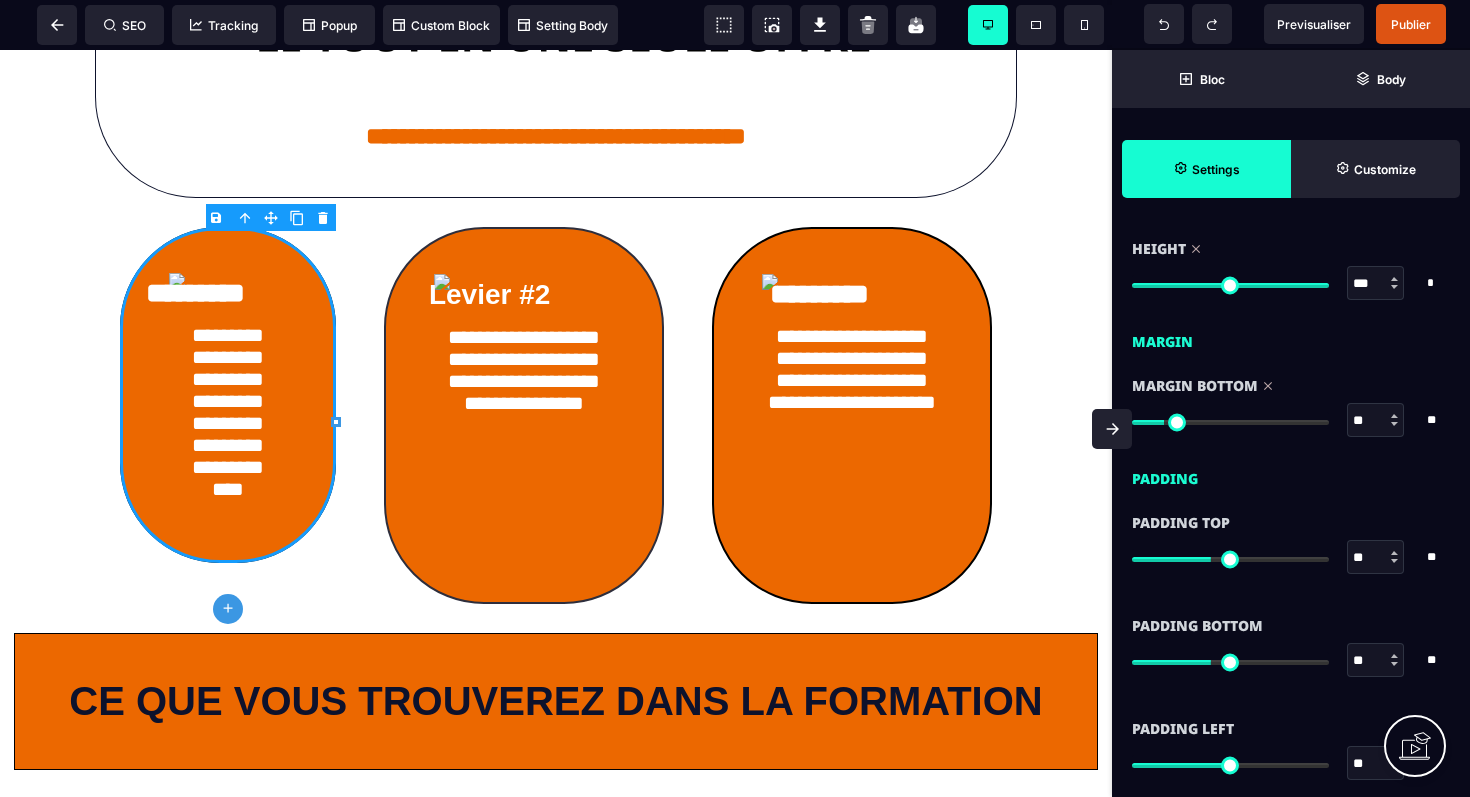click at bounding box center (1394, 424) 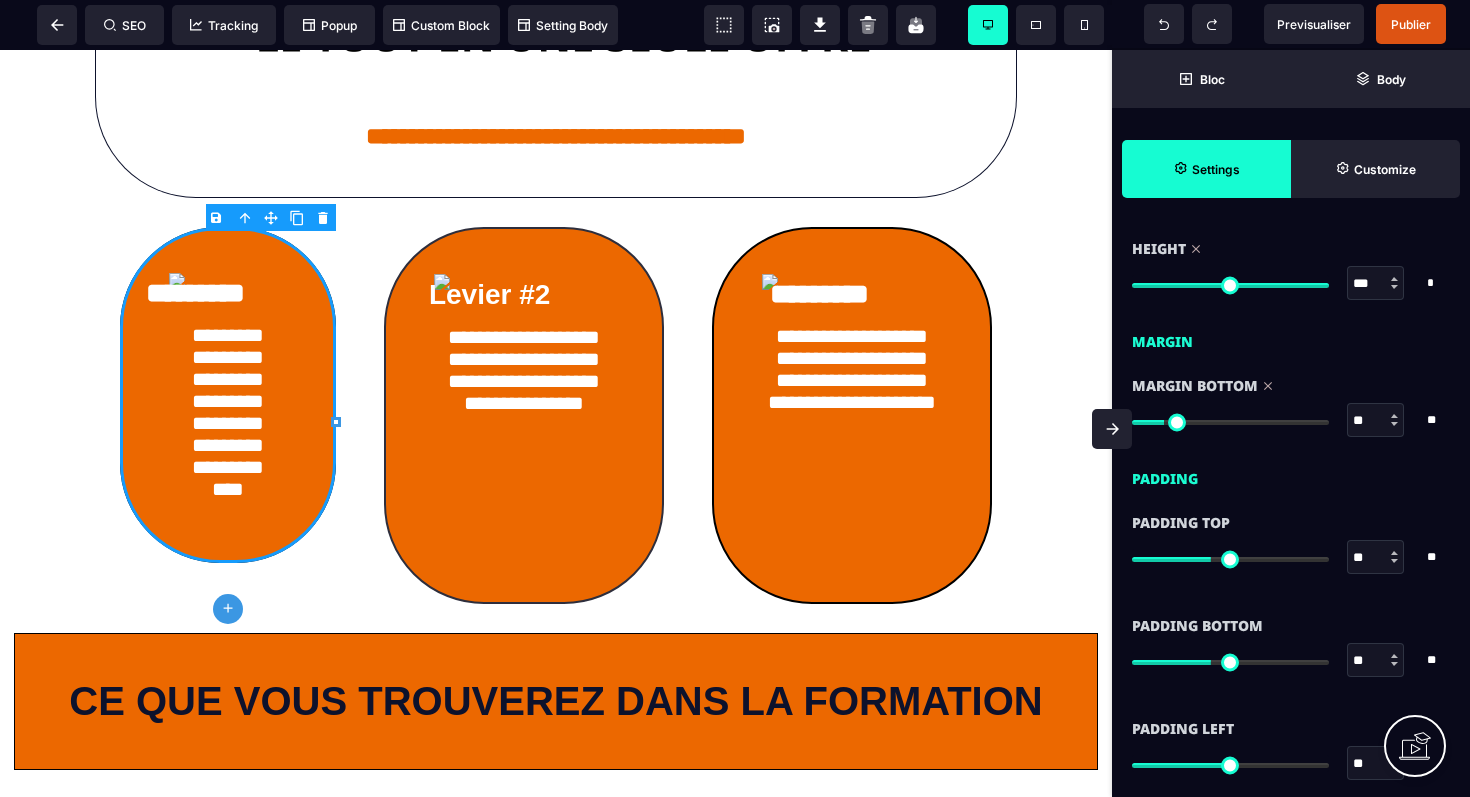 type on "**" 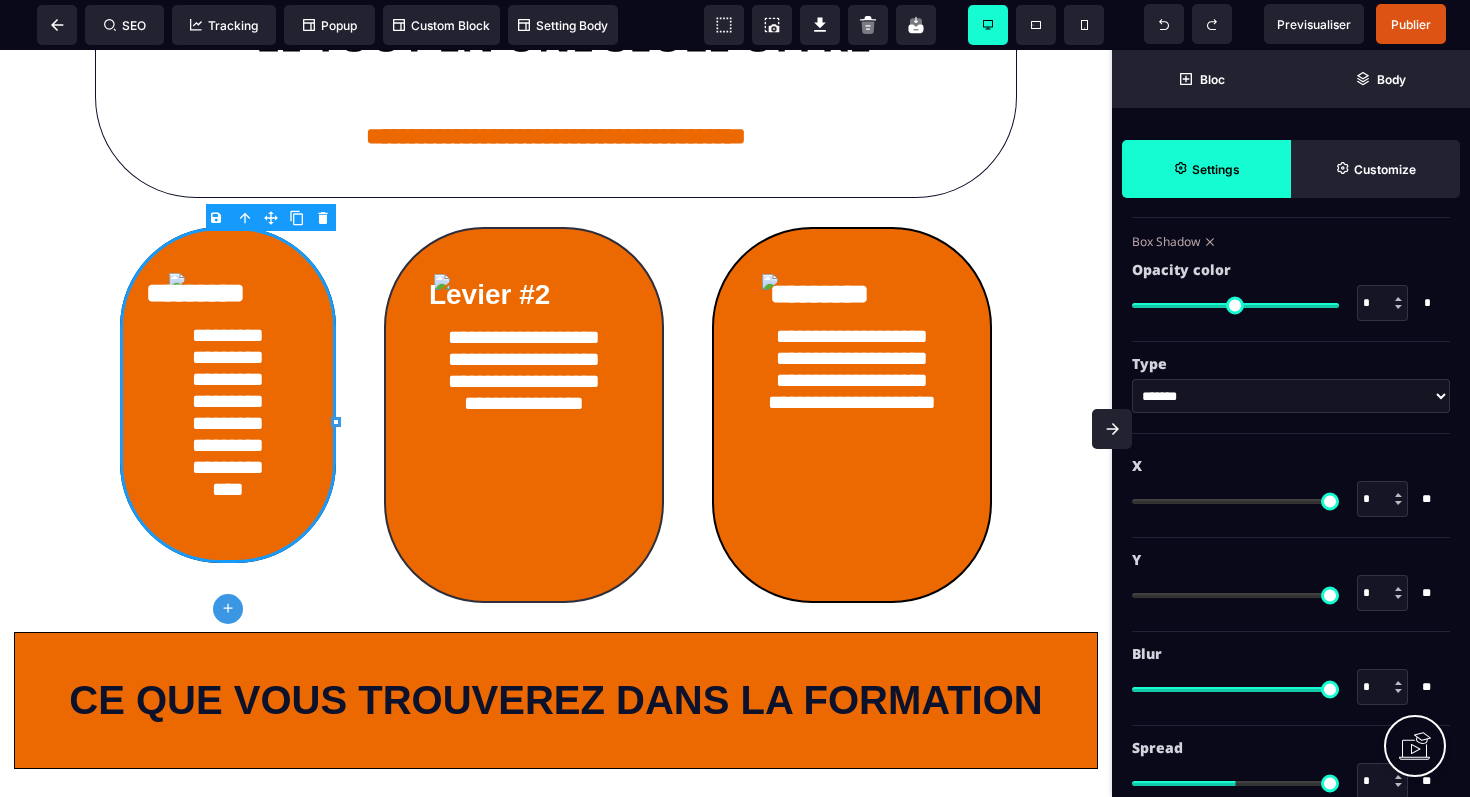 scroll, scrollTop: 2233, scrollLeft: 0, axis: vertical 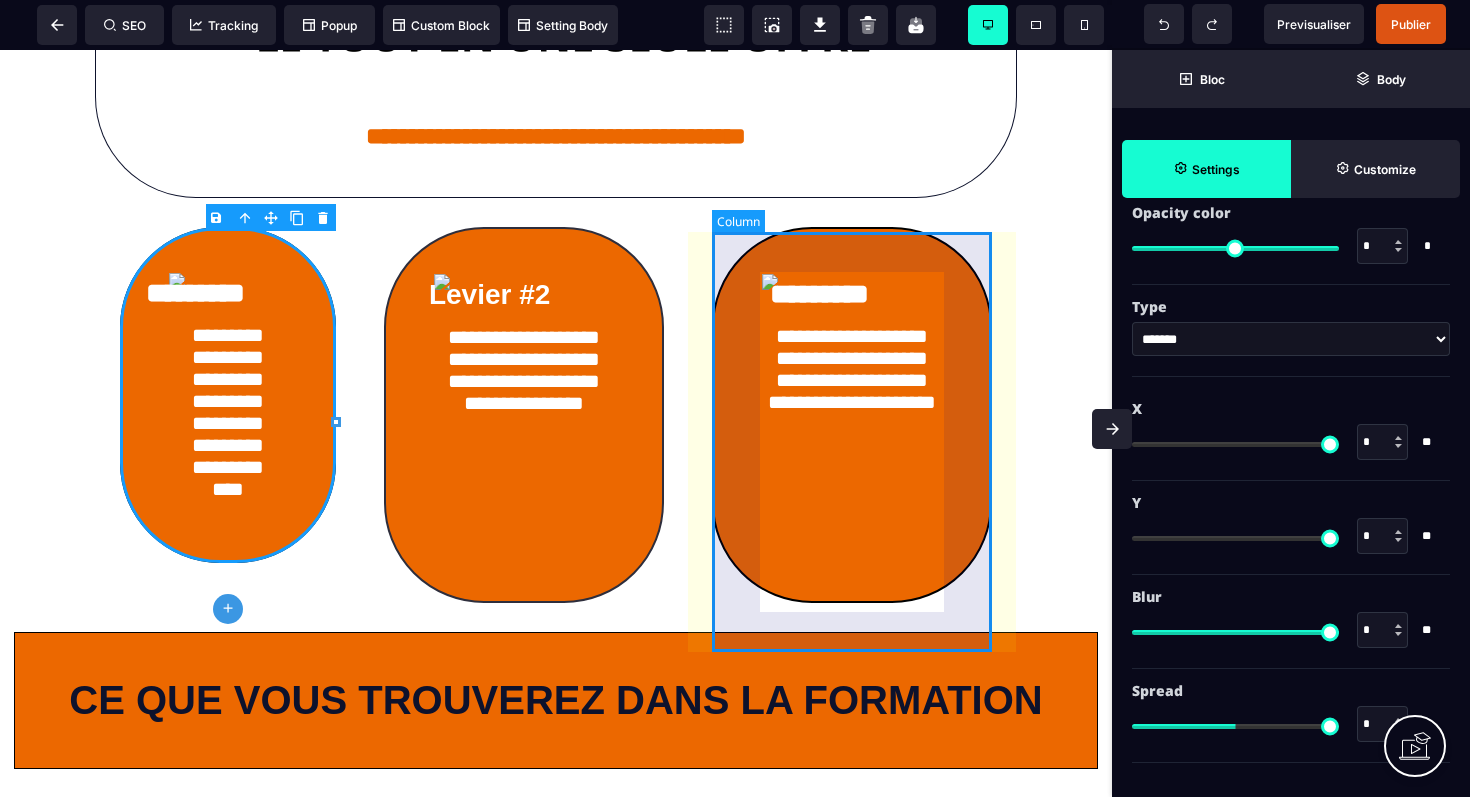 click on "**********" at bounding box center (852, 415) 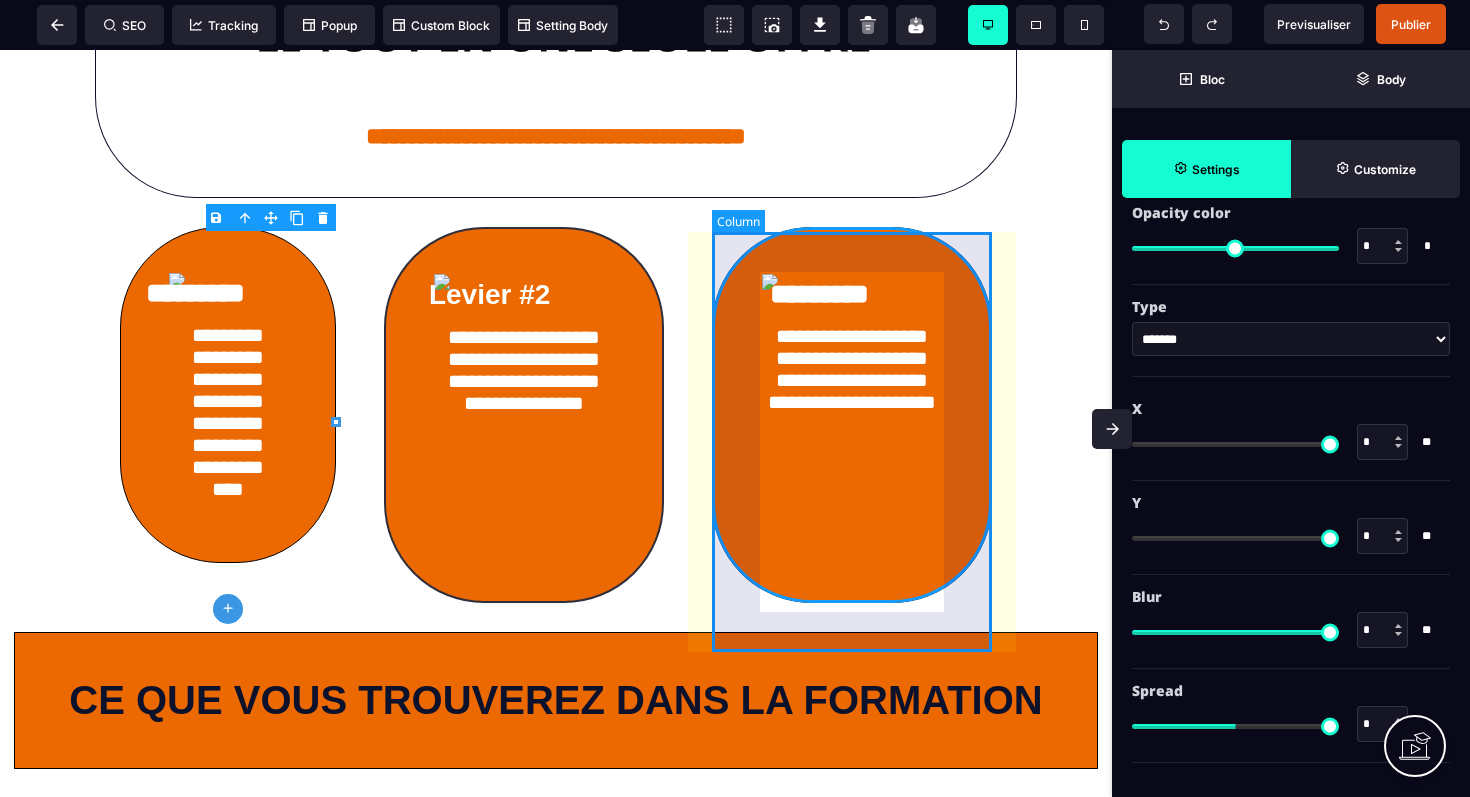 scroll, scrollTop: 0, scrollLeft: 0, axis: both 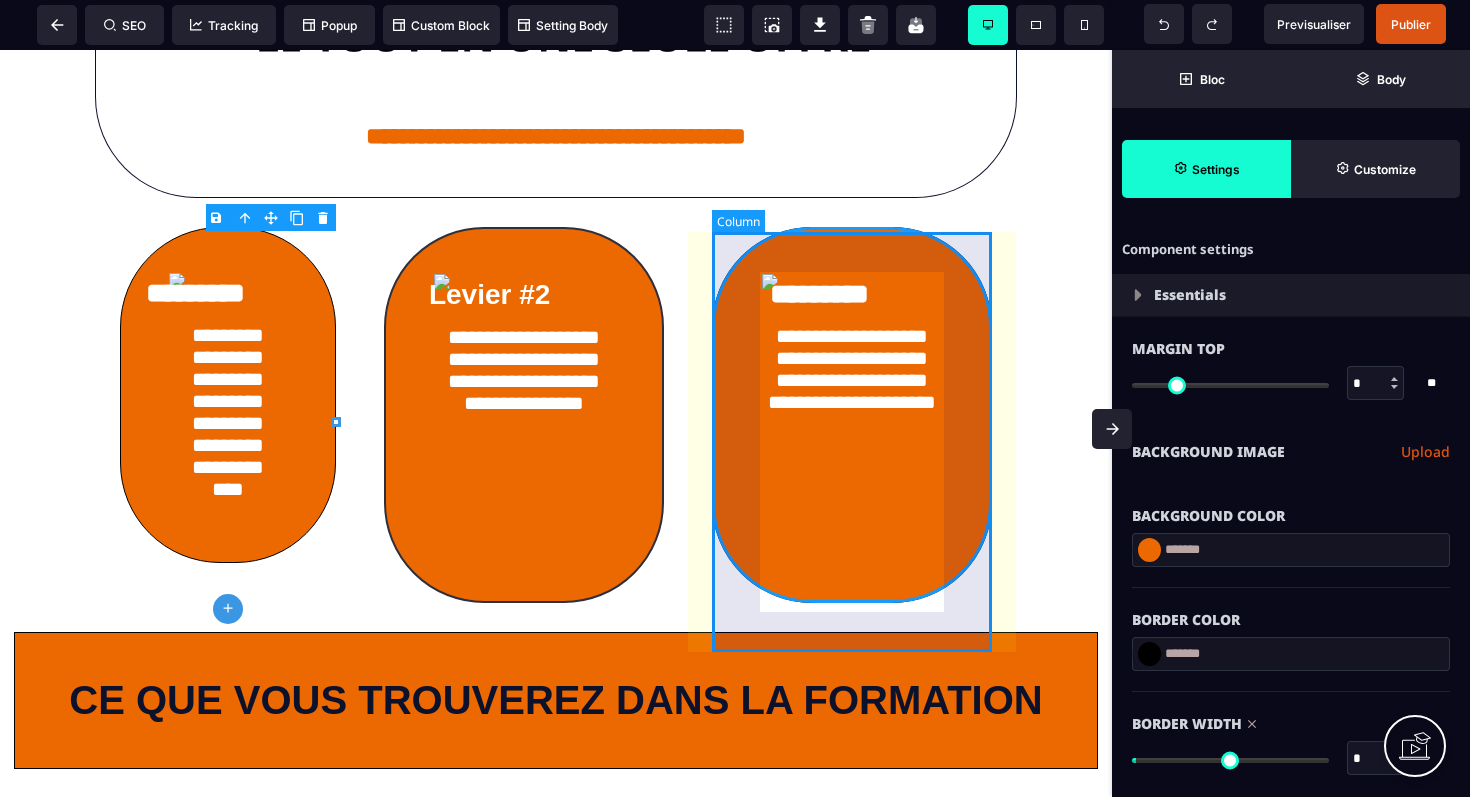 select on "*****" 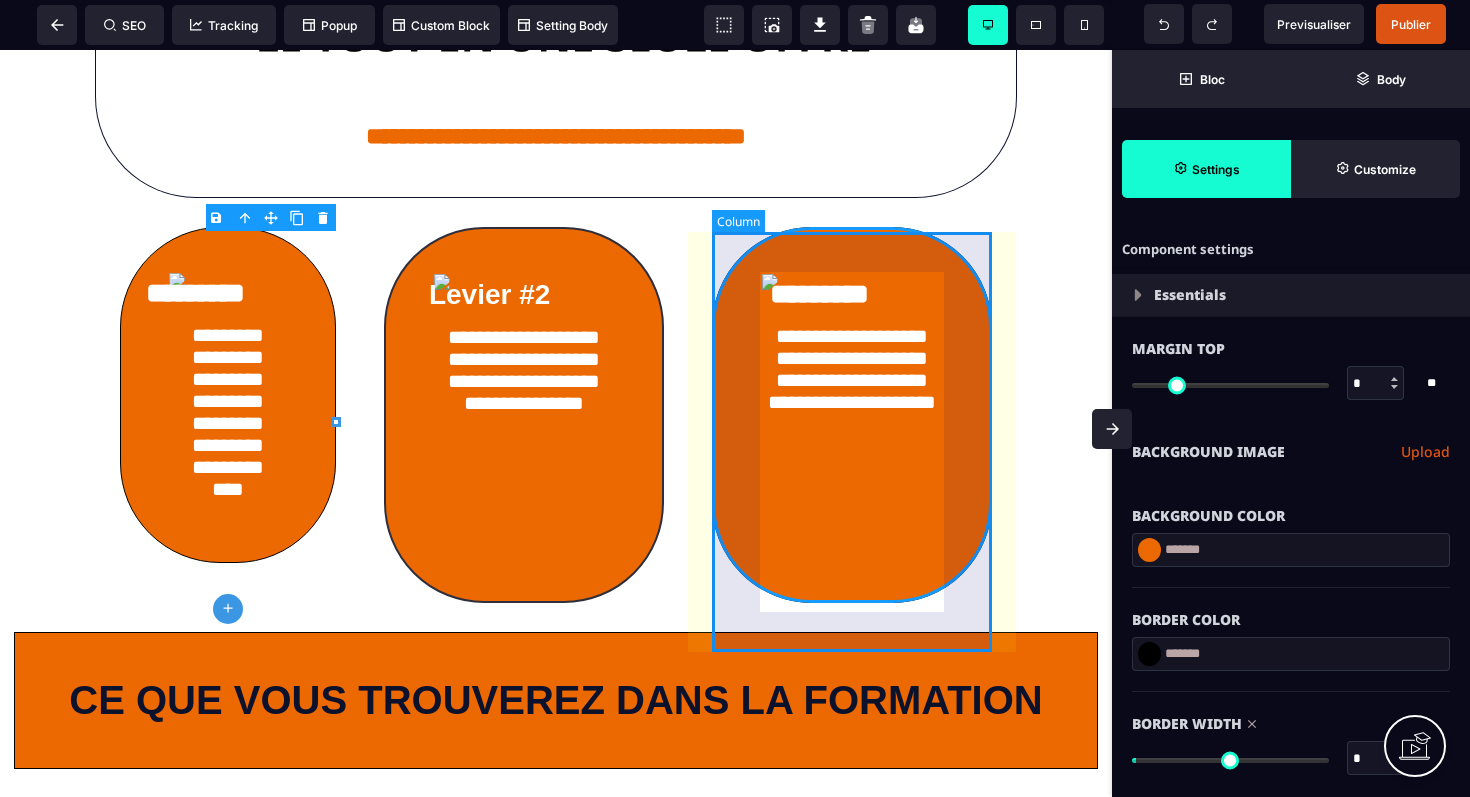select on "**" 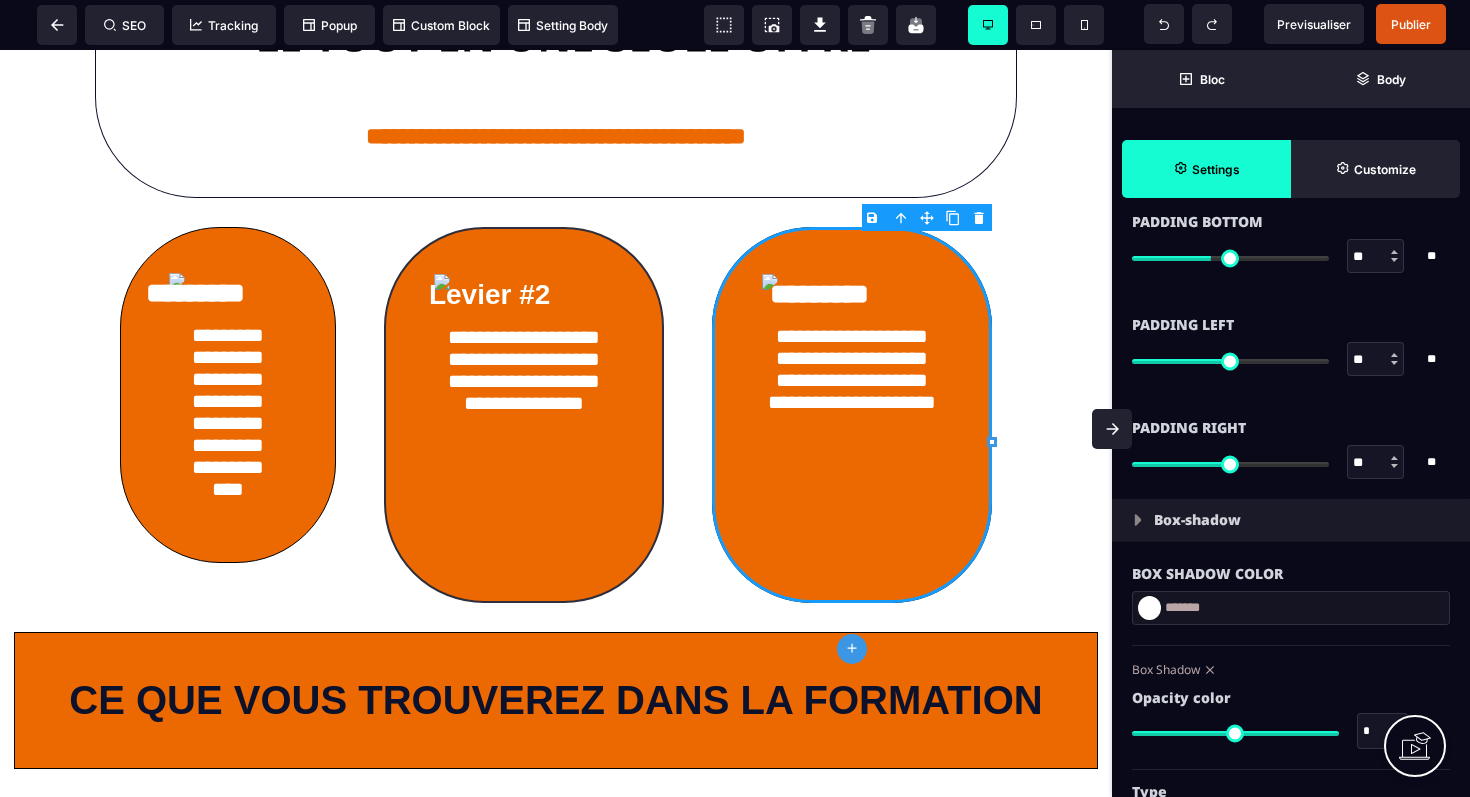 scroll, scrollTop: 1386, scrollLeft: 0, axis: vertical 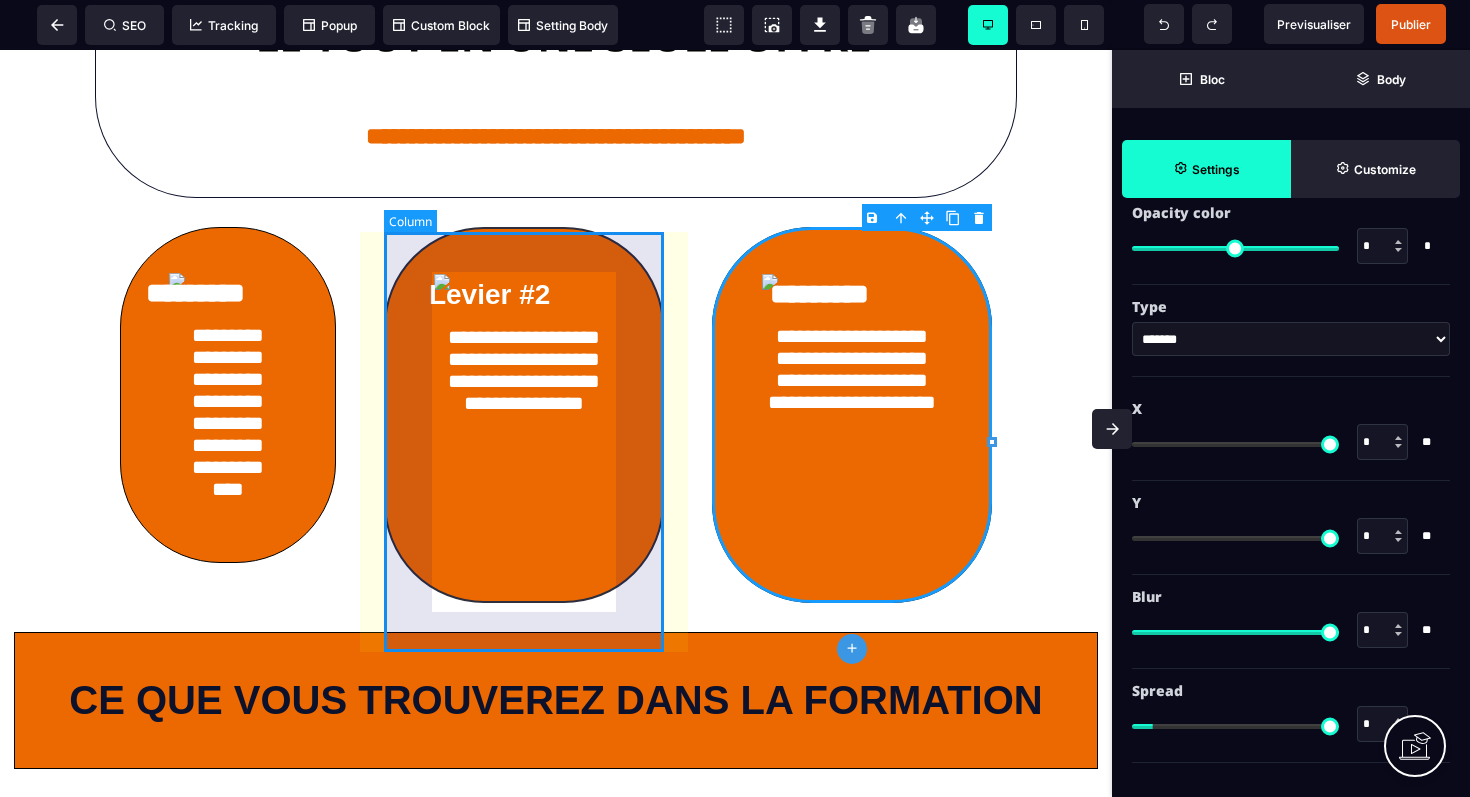 click on "**********" at bounding box center [524, 415] 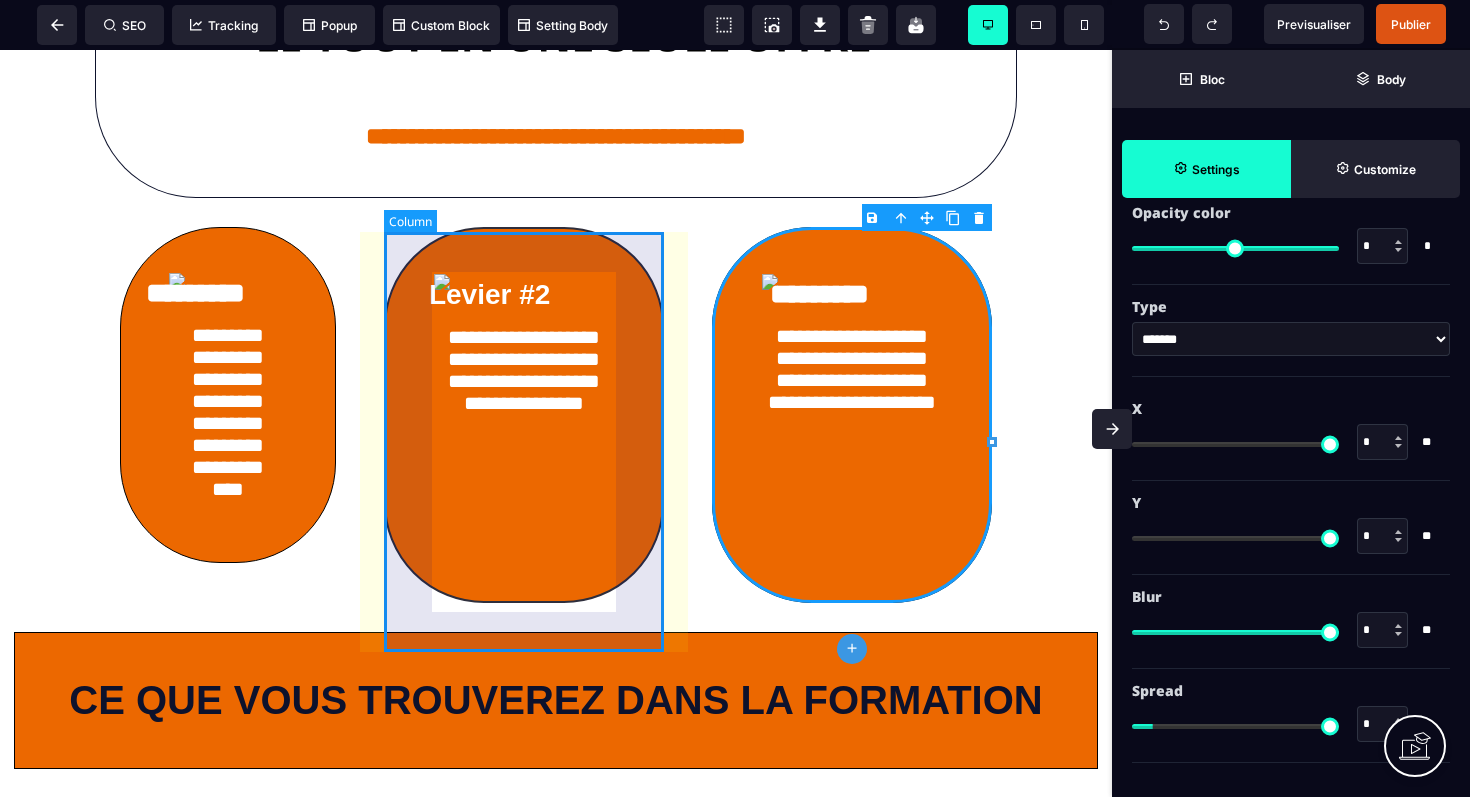 select on "*****" 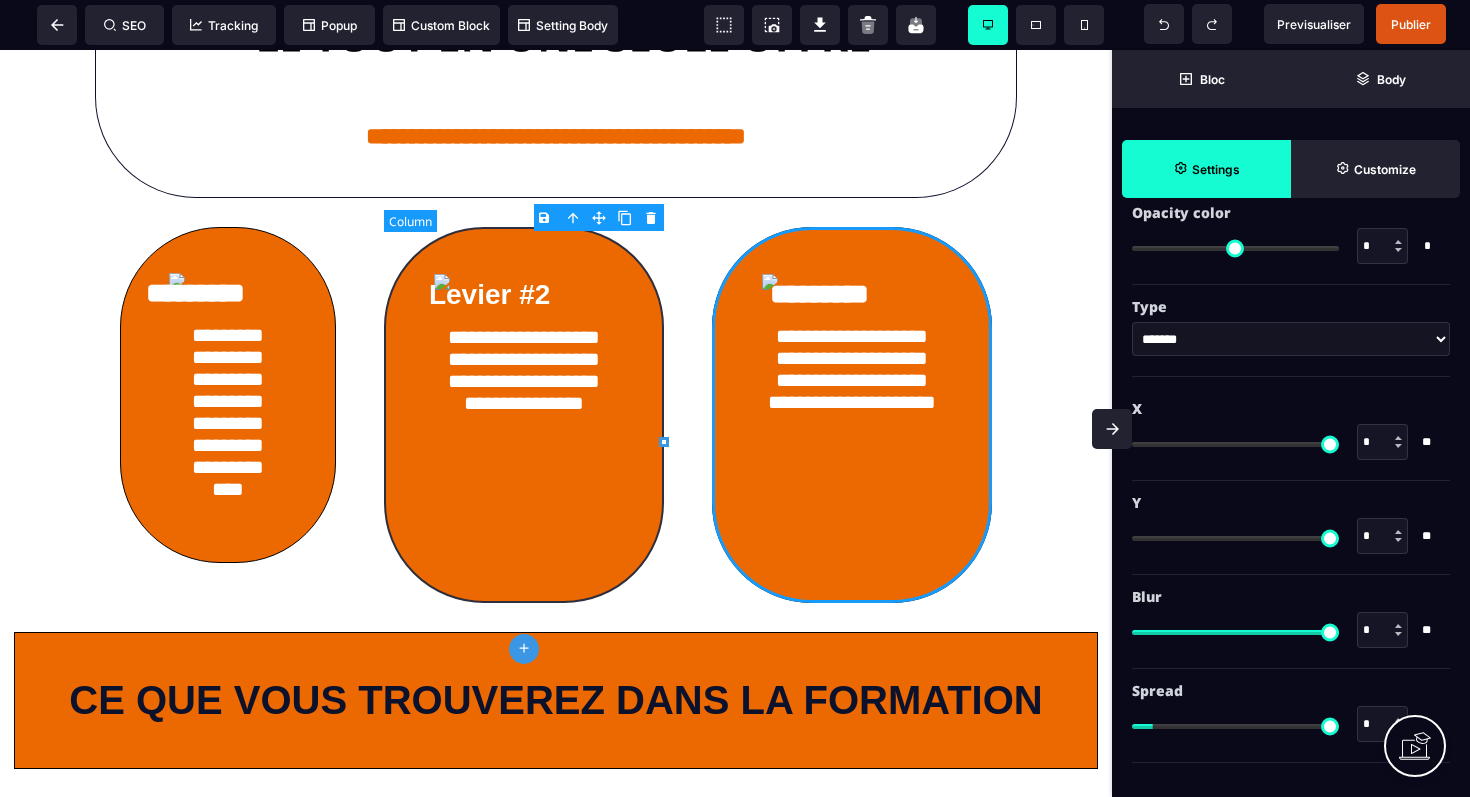 scroll, scrollTop: 0, scrollLeft: 0, axis: both 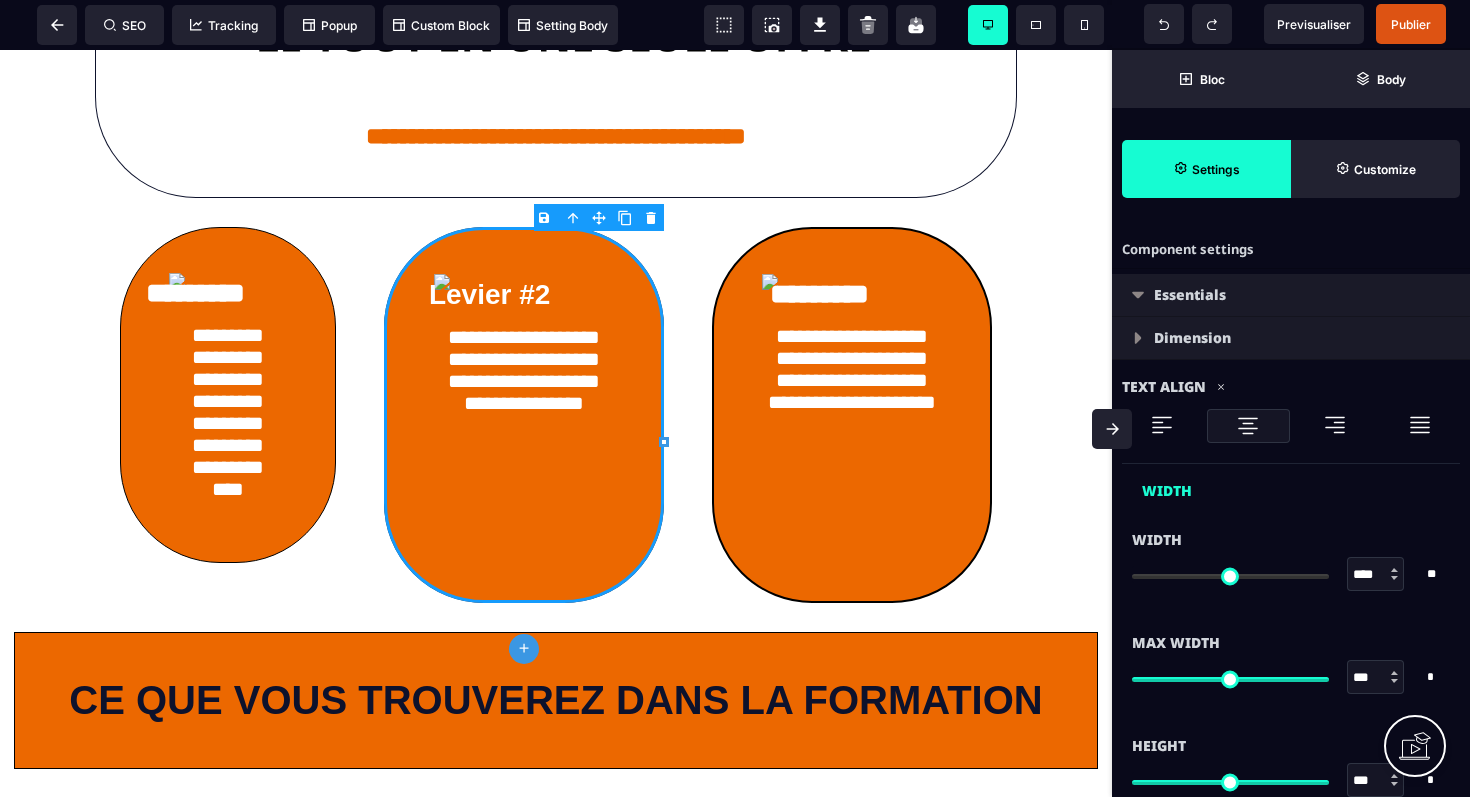 click at bounding box center (625, 218) 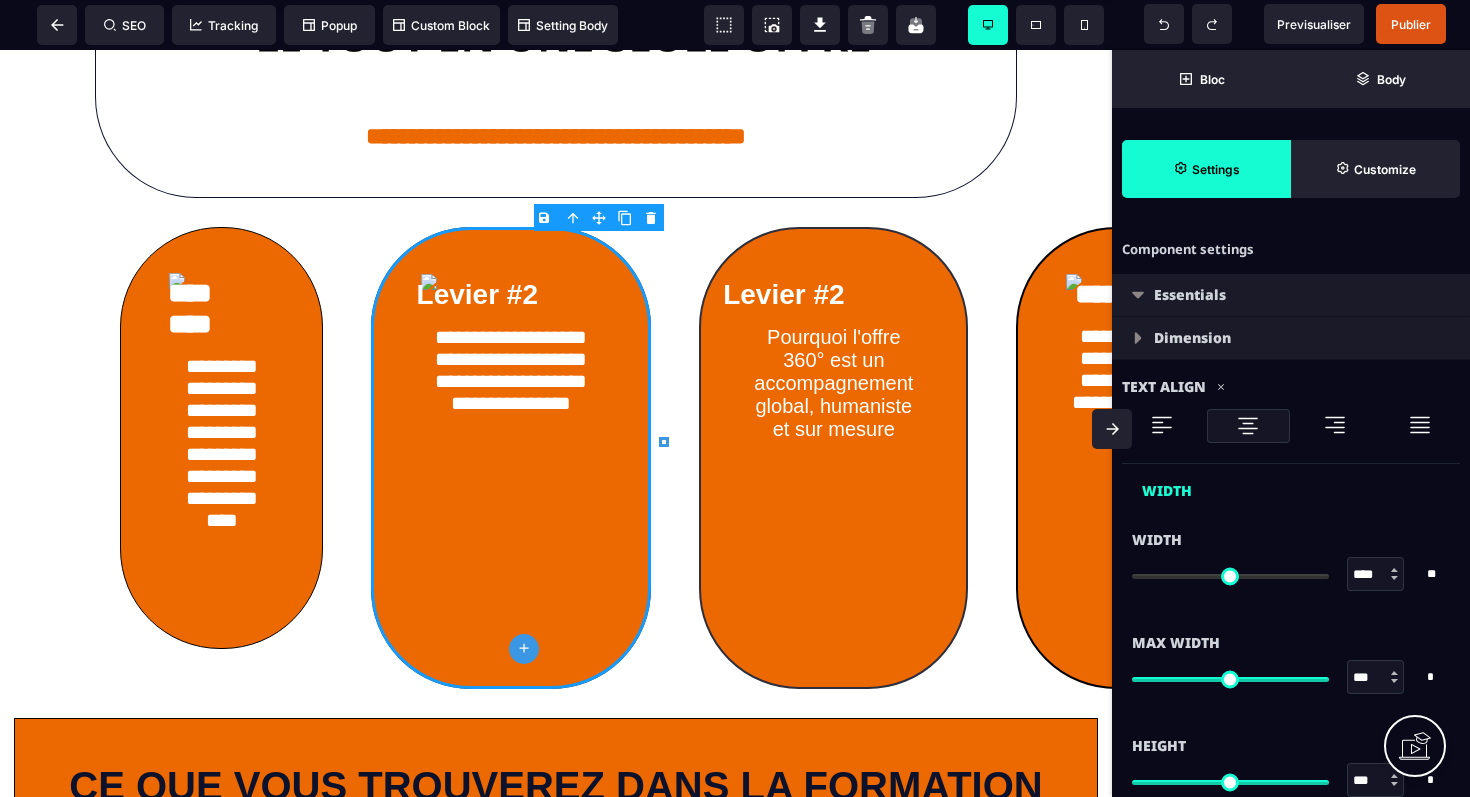 select on "*****" 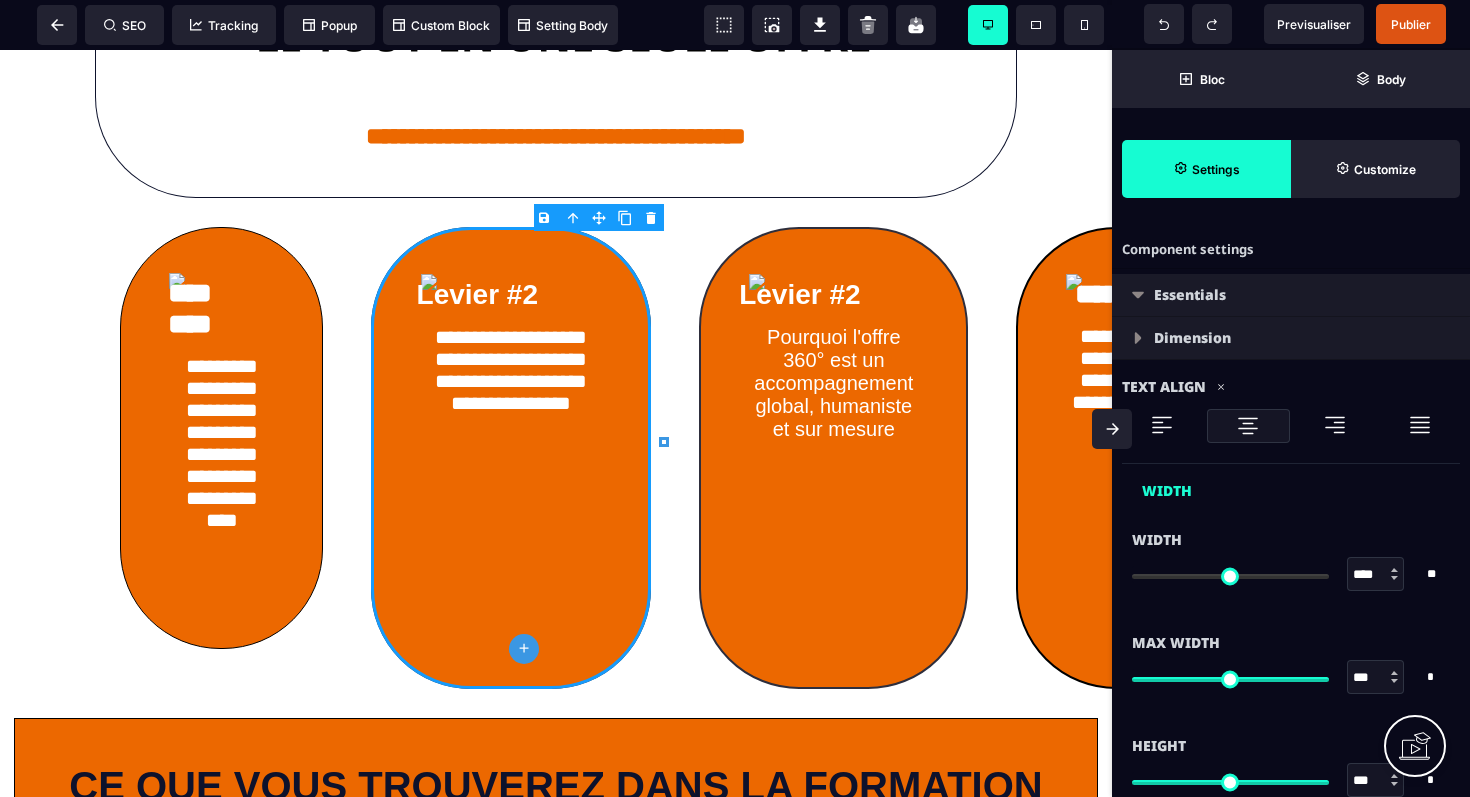 select on "**" 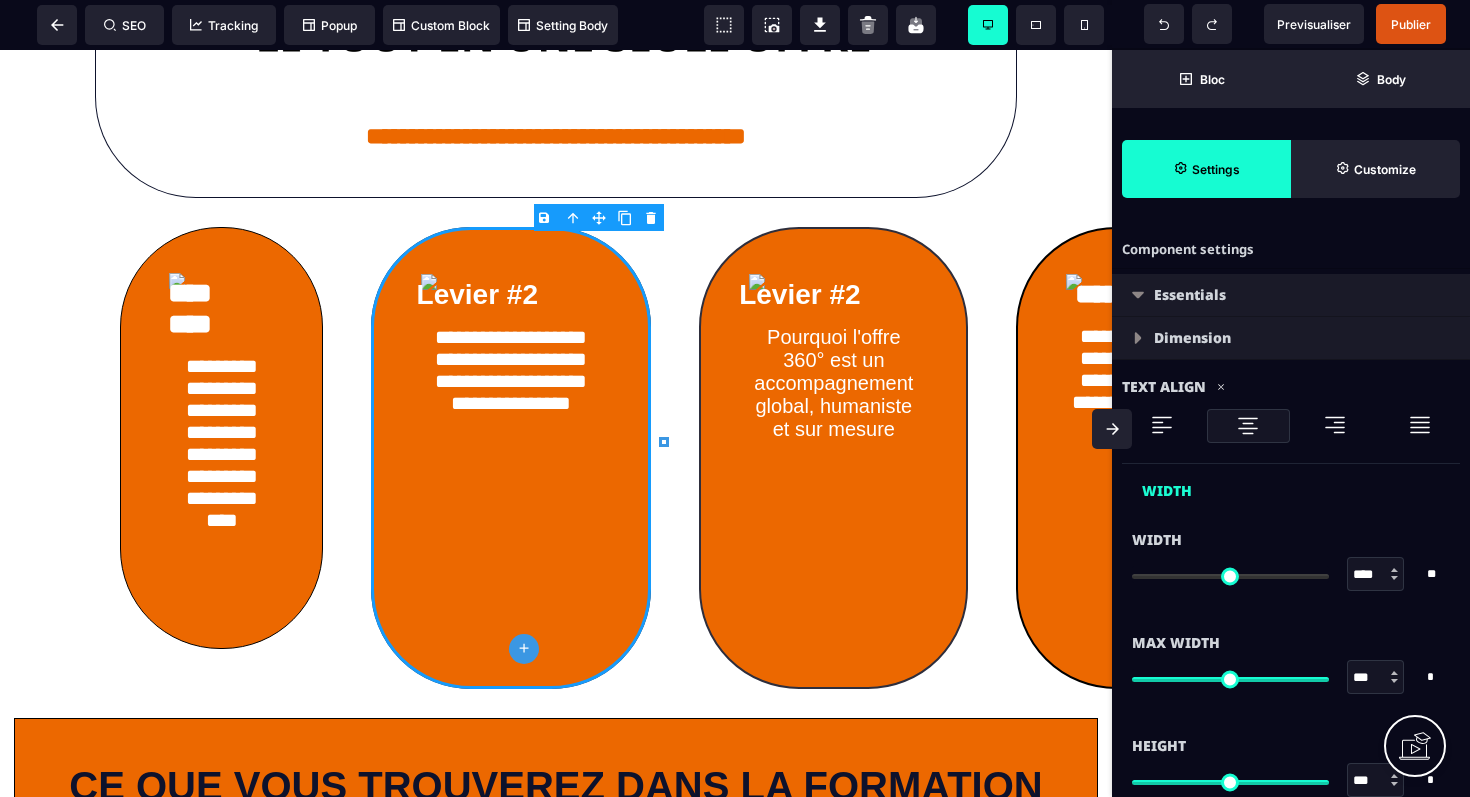 select on "*" 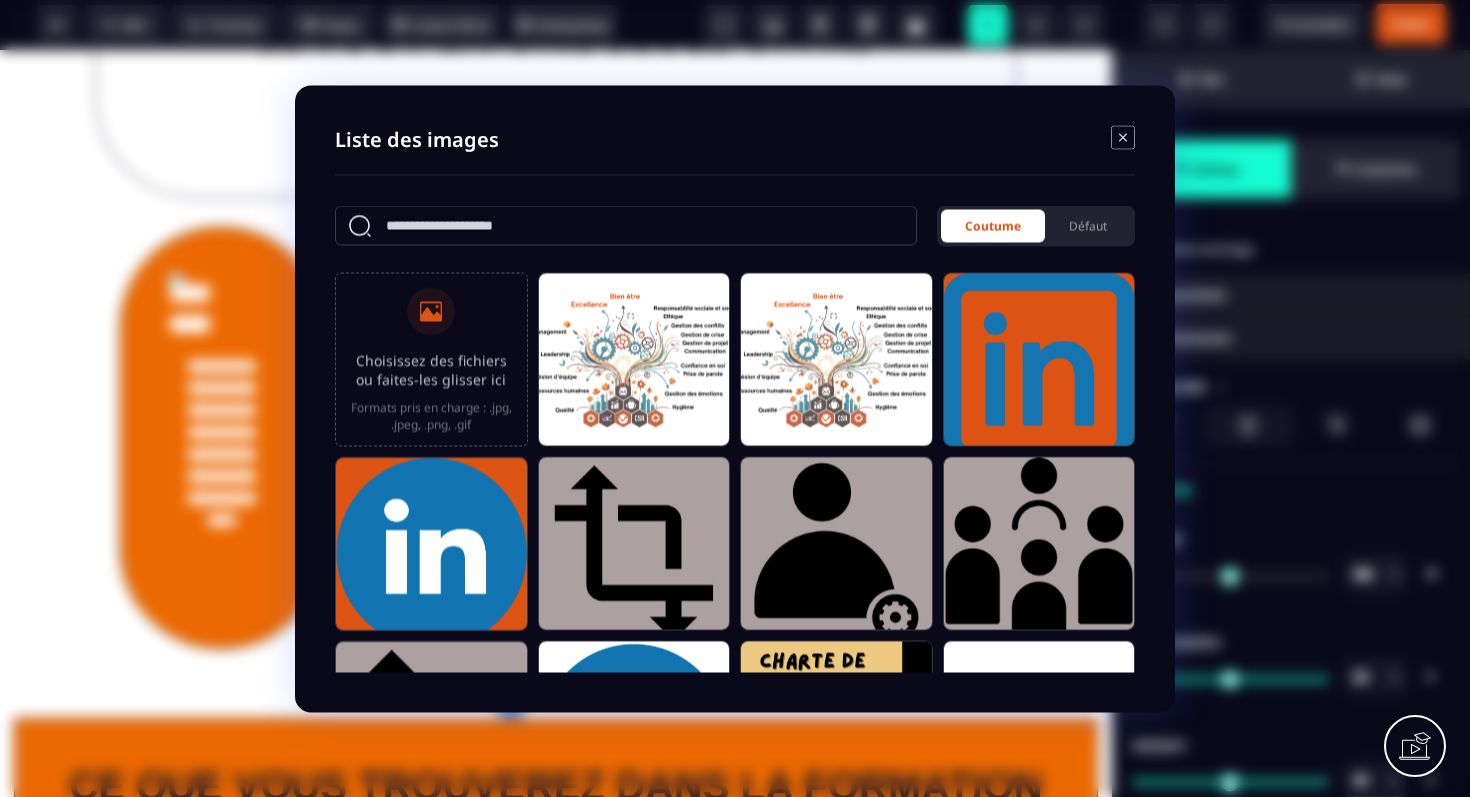 click 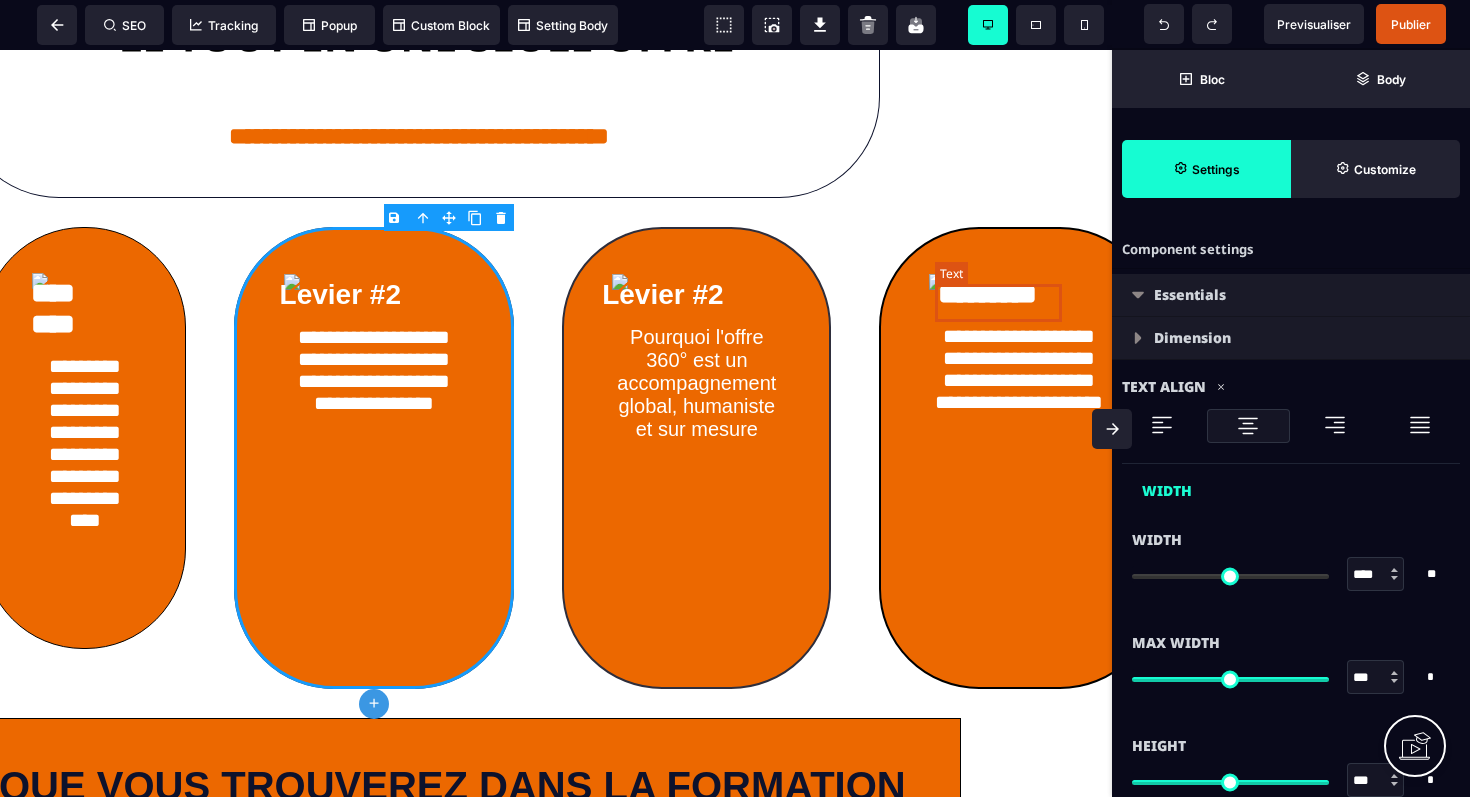 scroll, scrollTop: 1367, scrollLeft: 143, axis: both 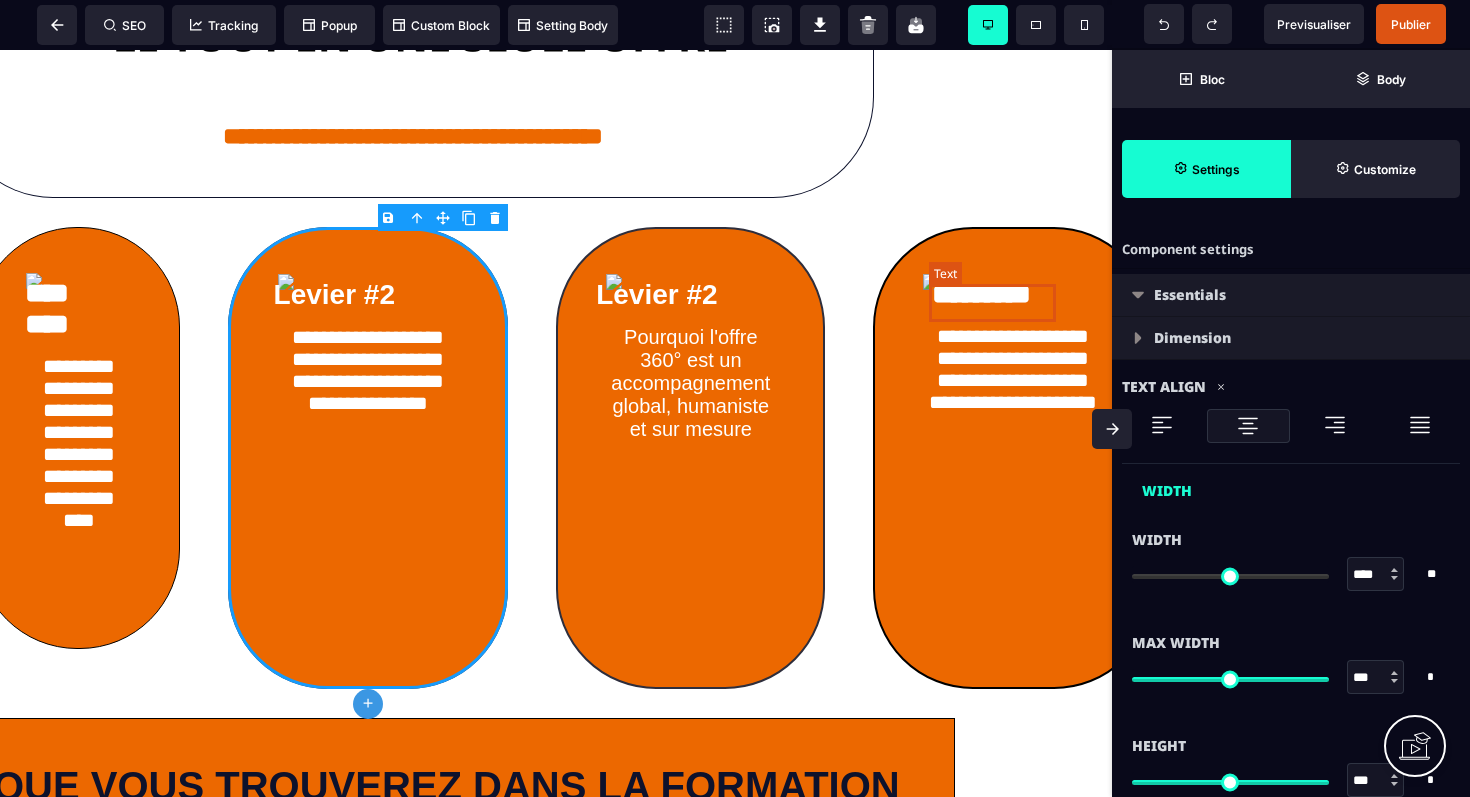 click on "*********" at bounding box center [981, 294] 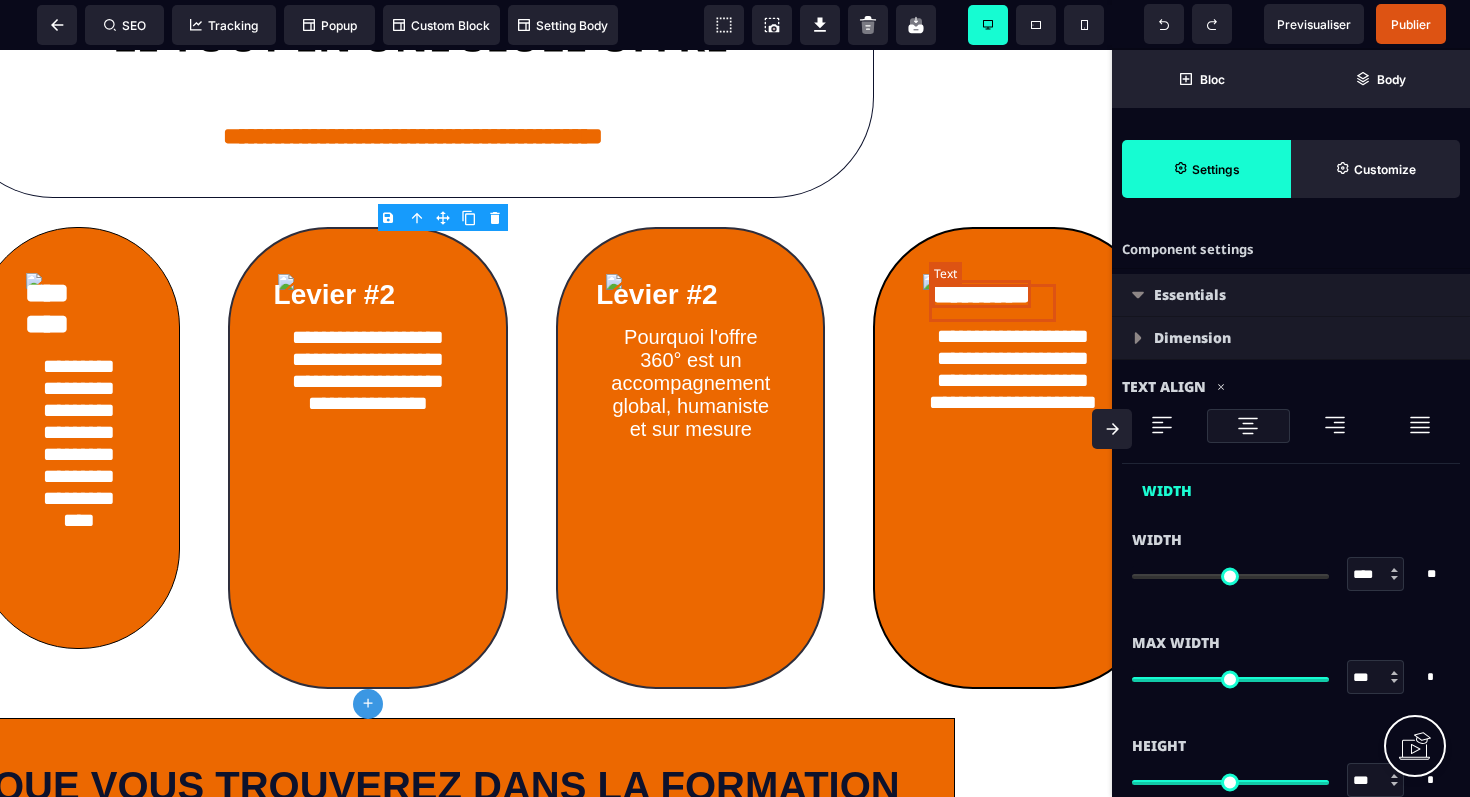 select on "***" 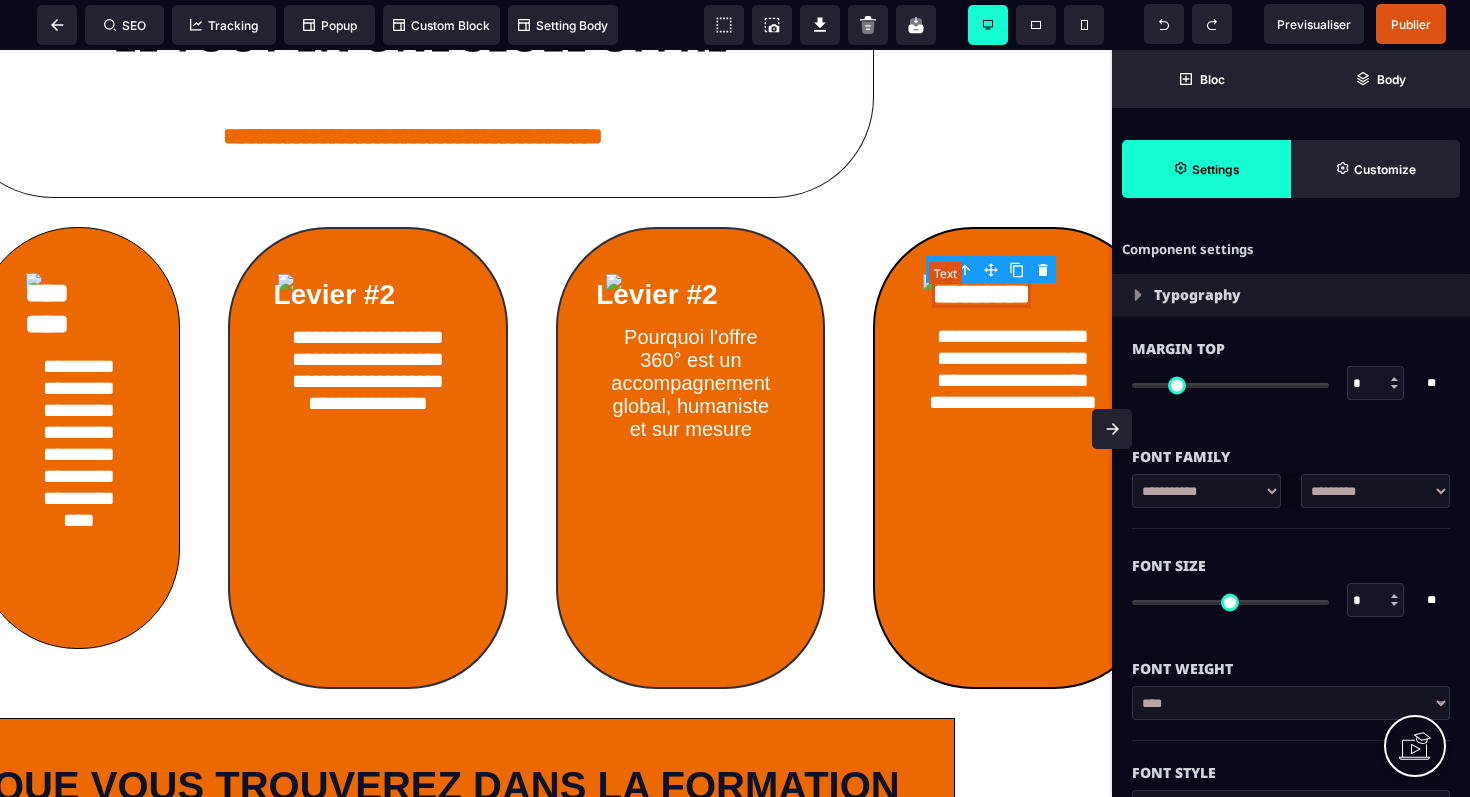 click on "*********" at bounding box center [981, 294] 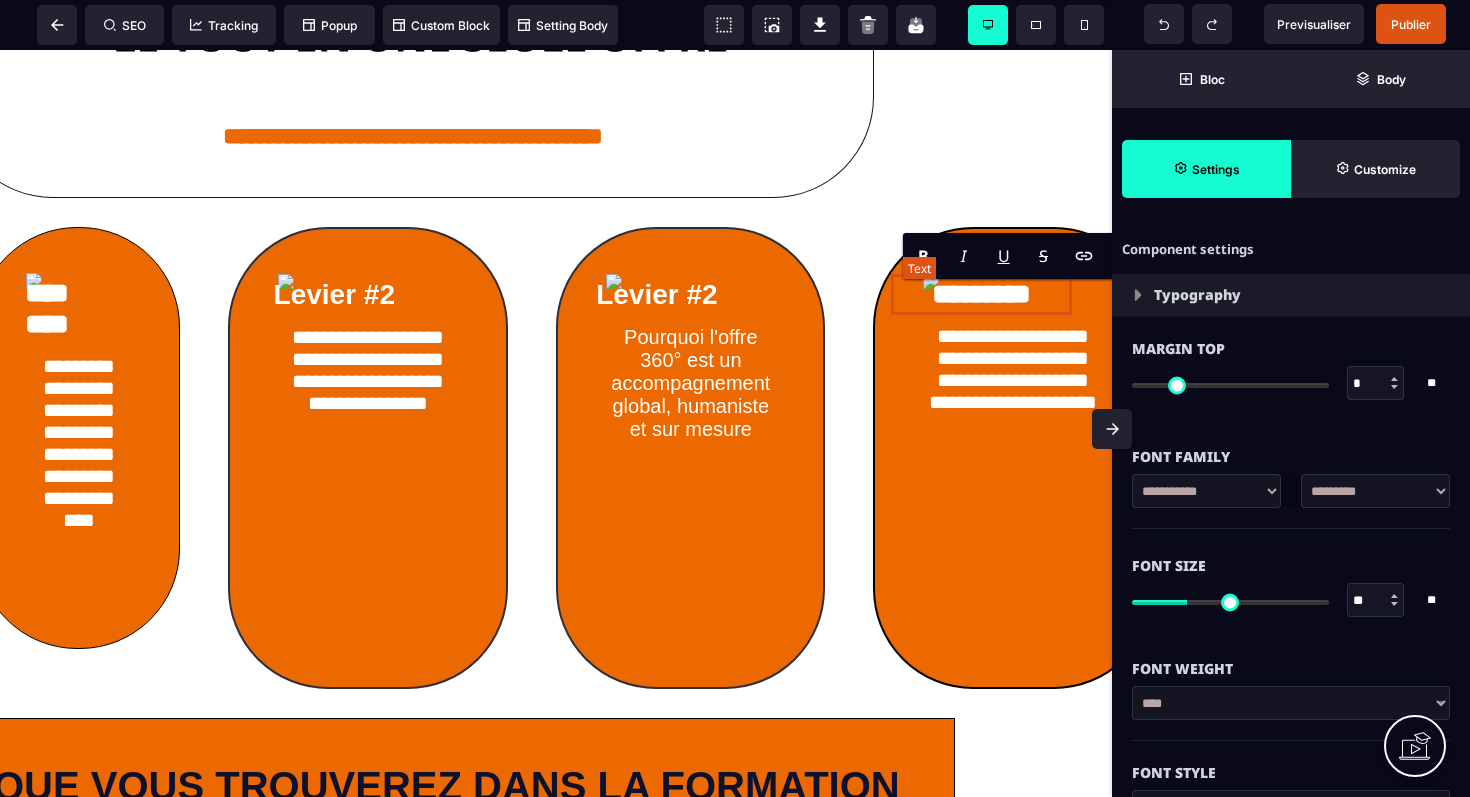 type 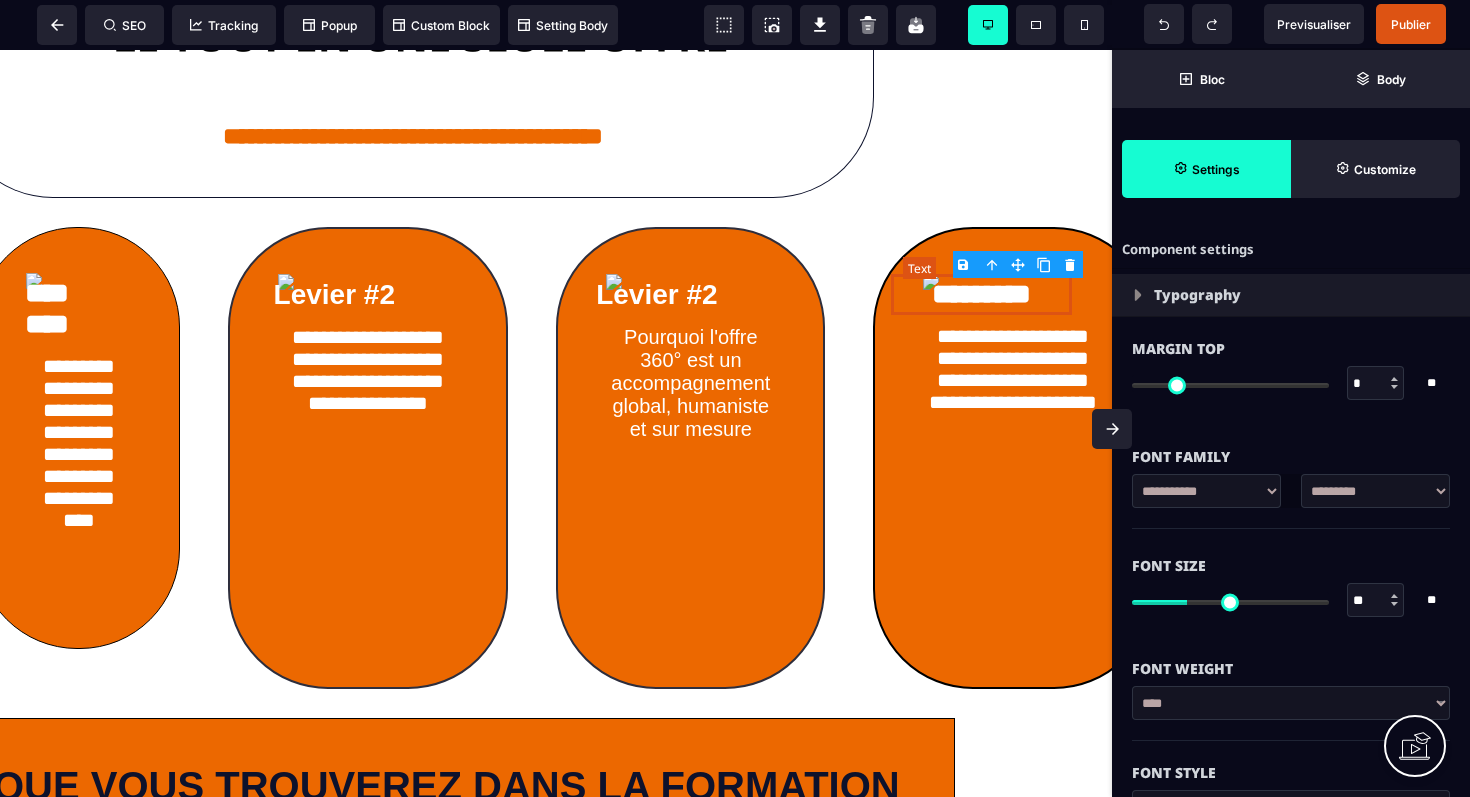 click on "**********" at bounding box center [1013, 407] 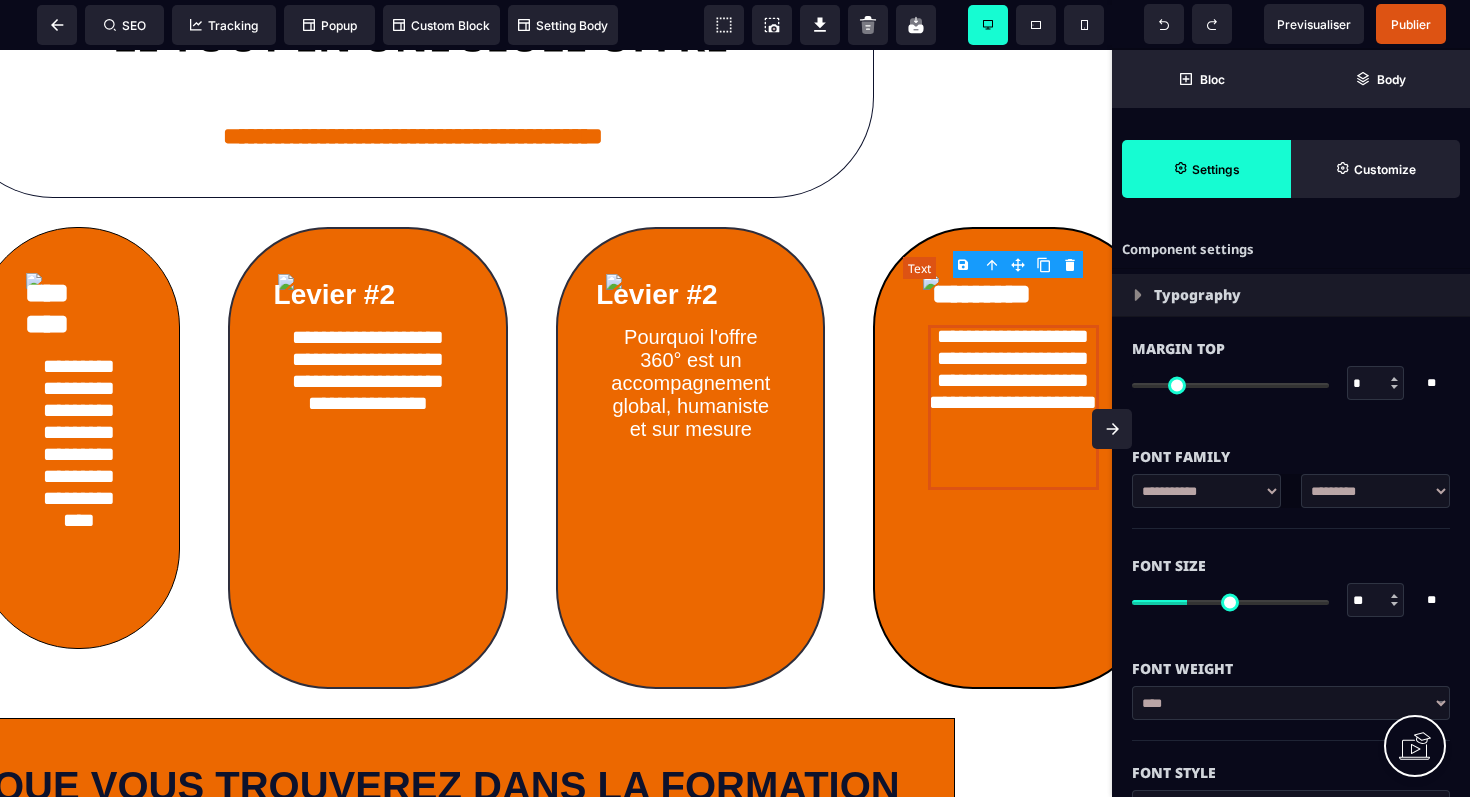 select on "***" 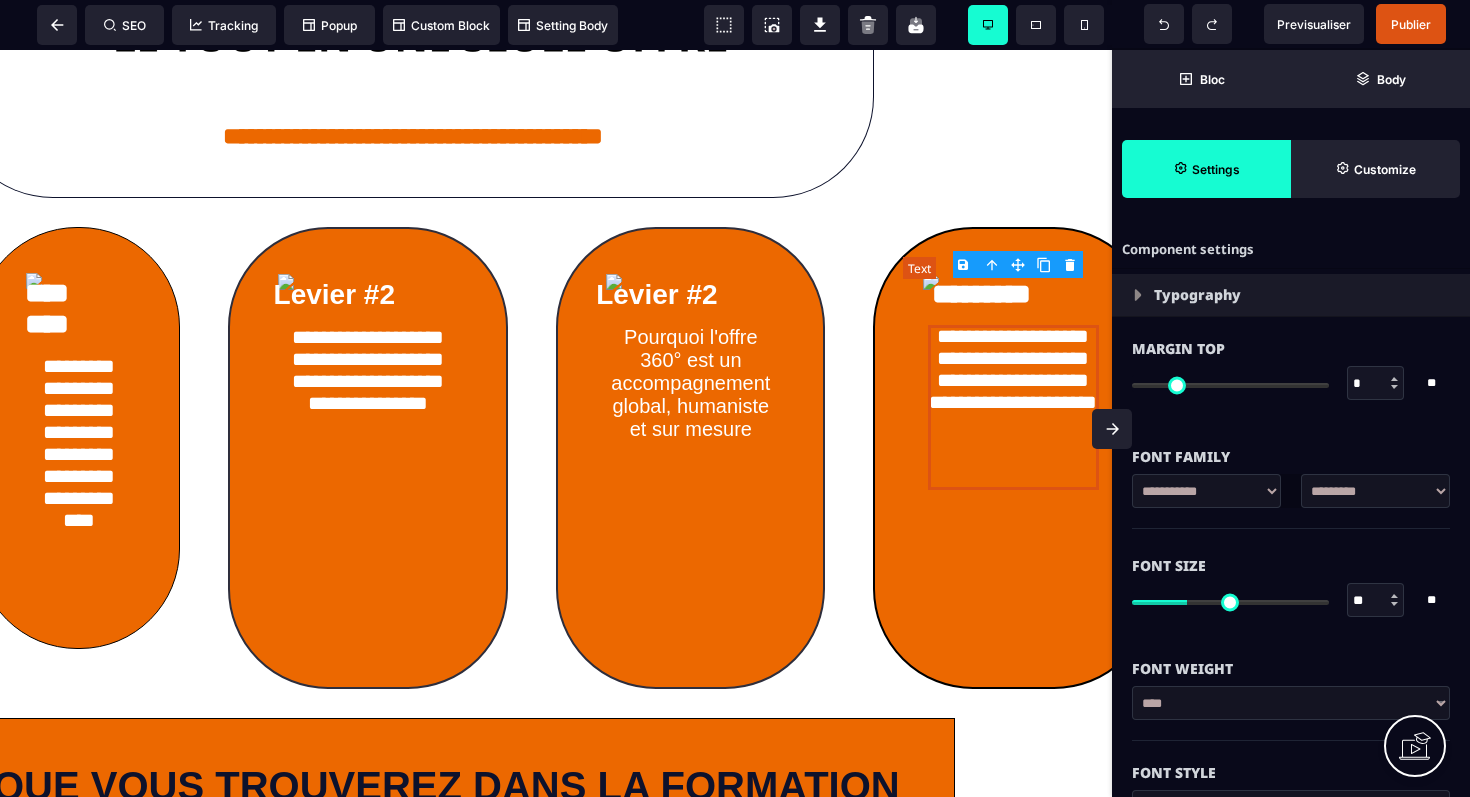 select 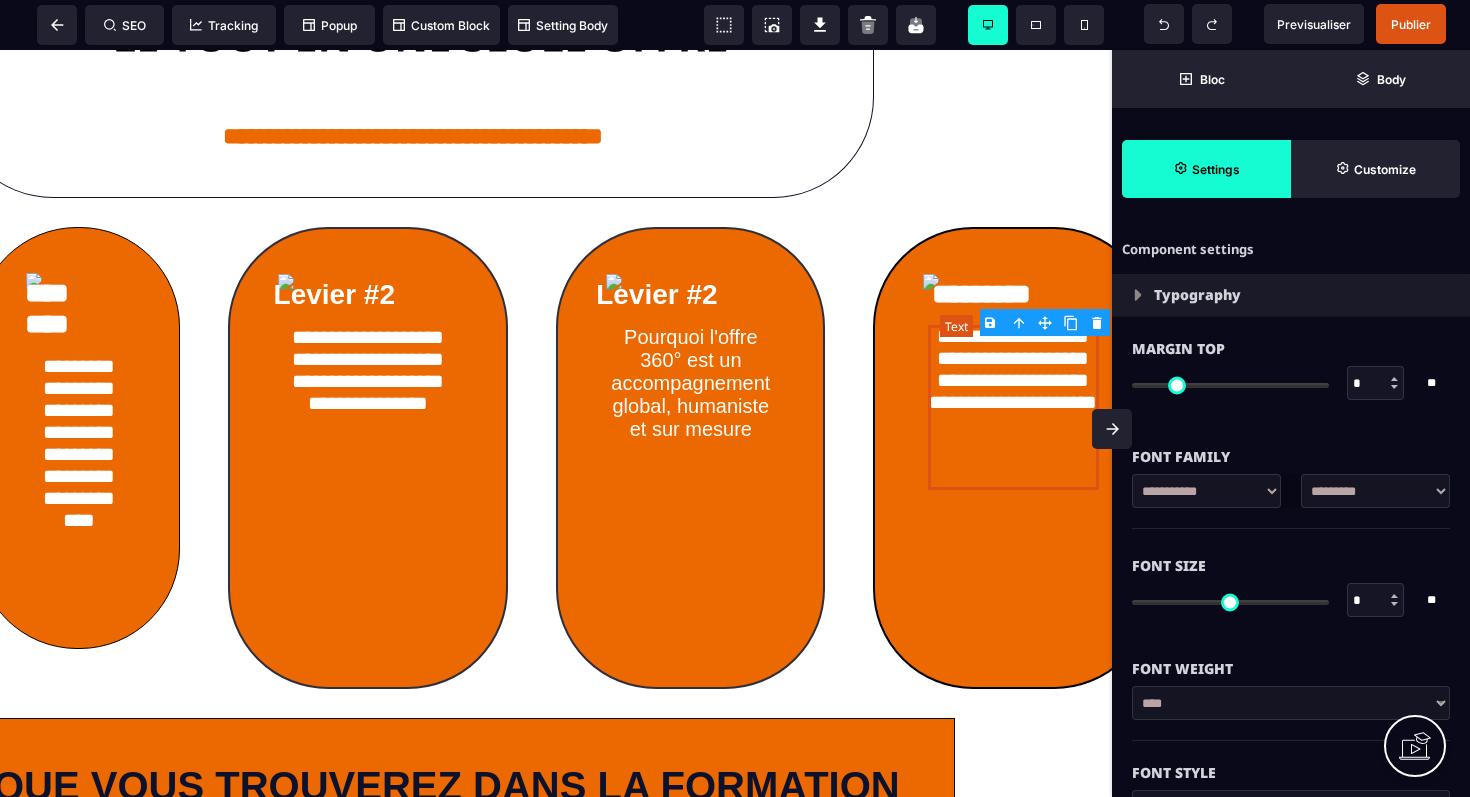 click on "**********" at bounding box center (1013, 407) 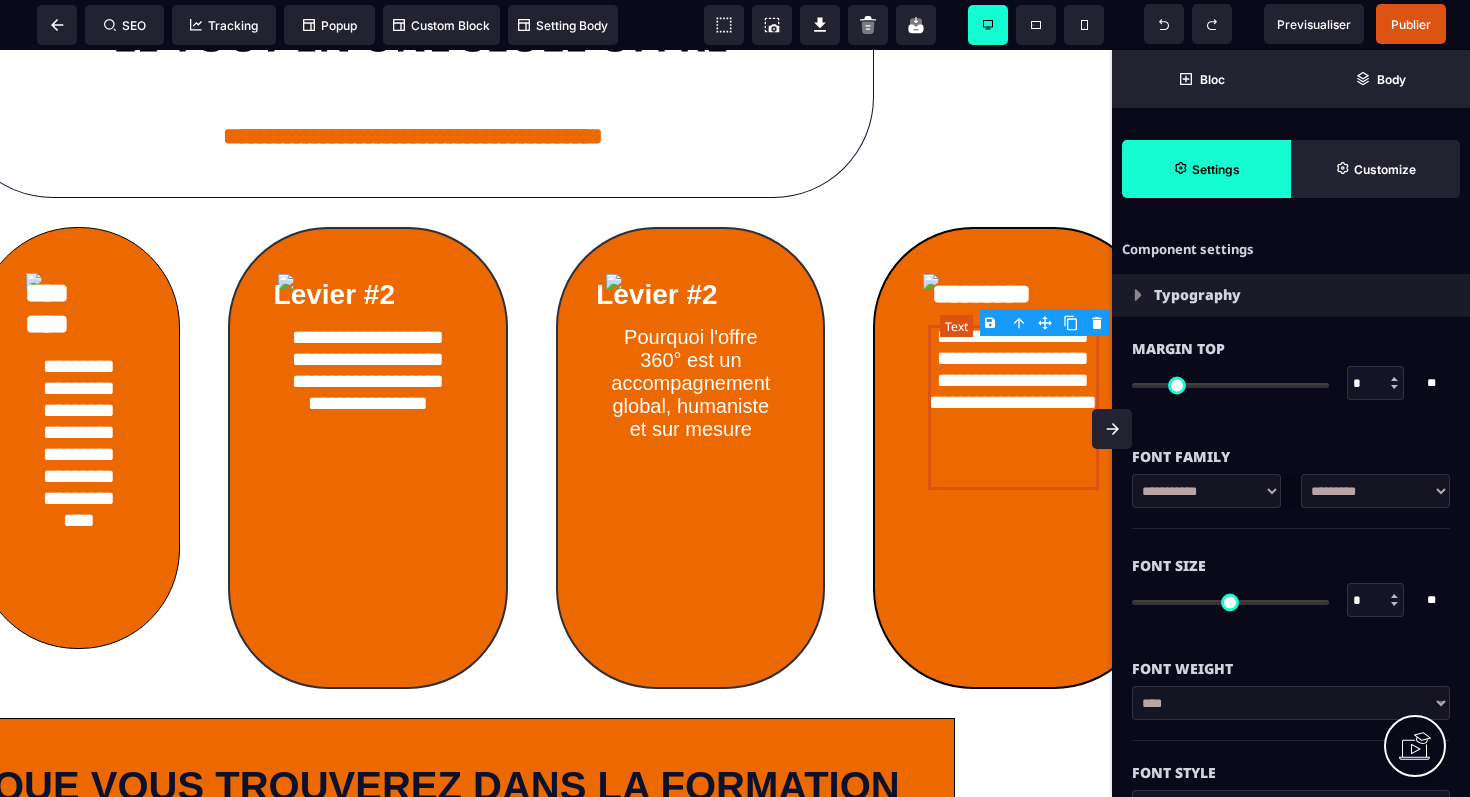 click on "**********" at bounding box center [1013, 407] 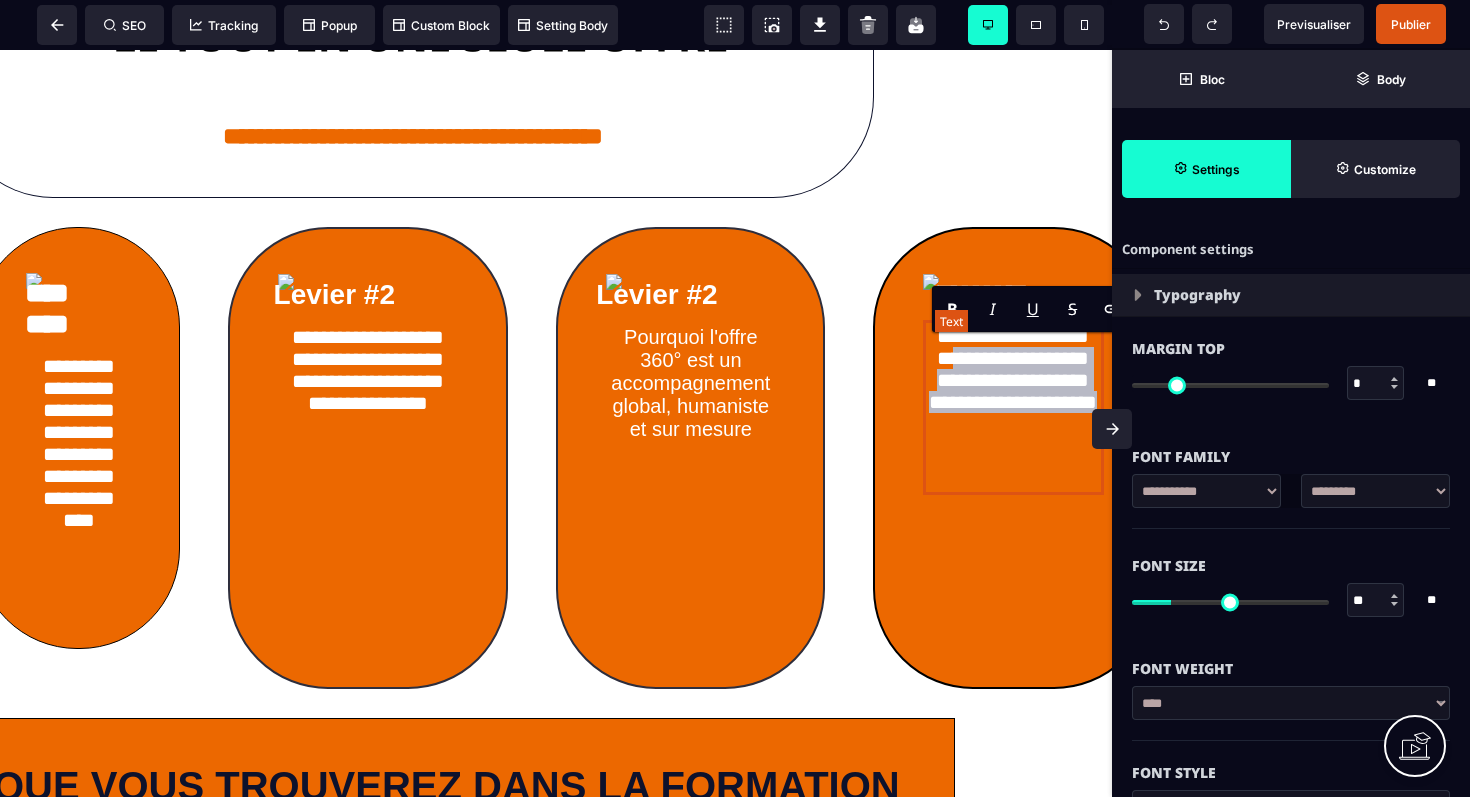 drag, startPoint x: 1001, startPoint y: 375, endPoint x: 1072, endPoint y: 498, distance: 142.02112 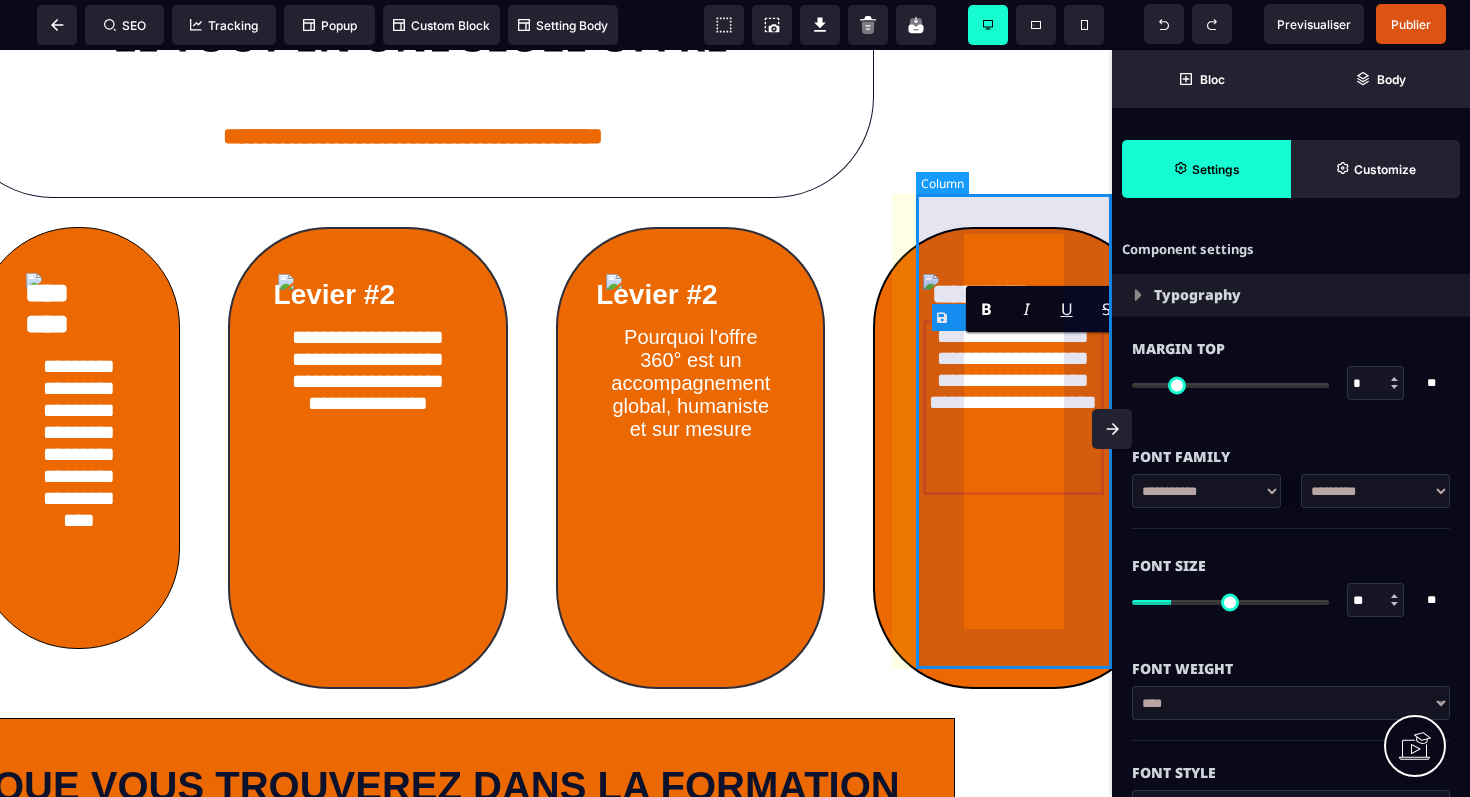 scroll, scrollTop: 1405, scrollLeft: 112, axis: both 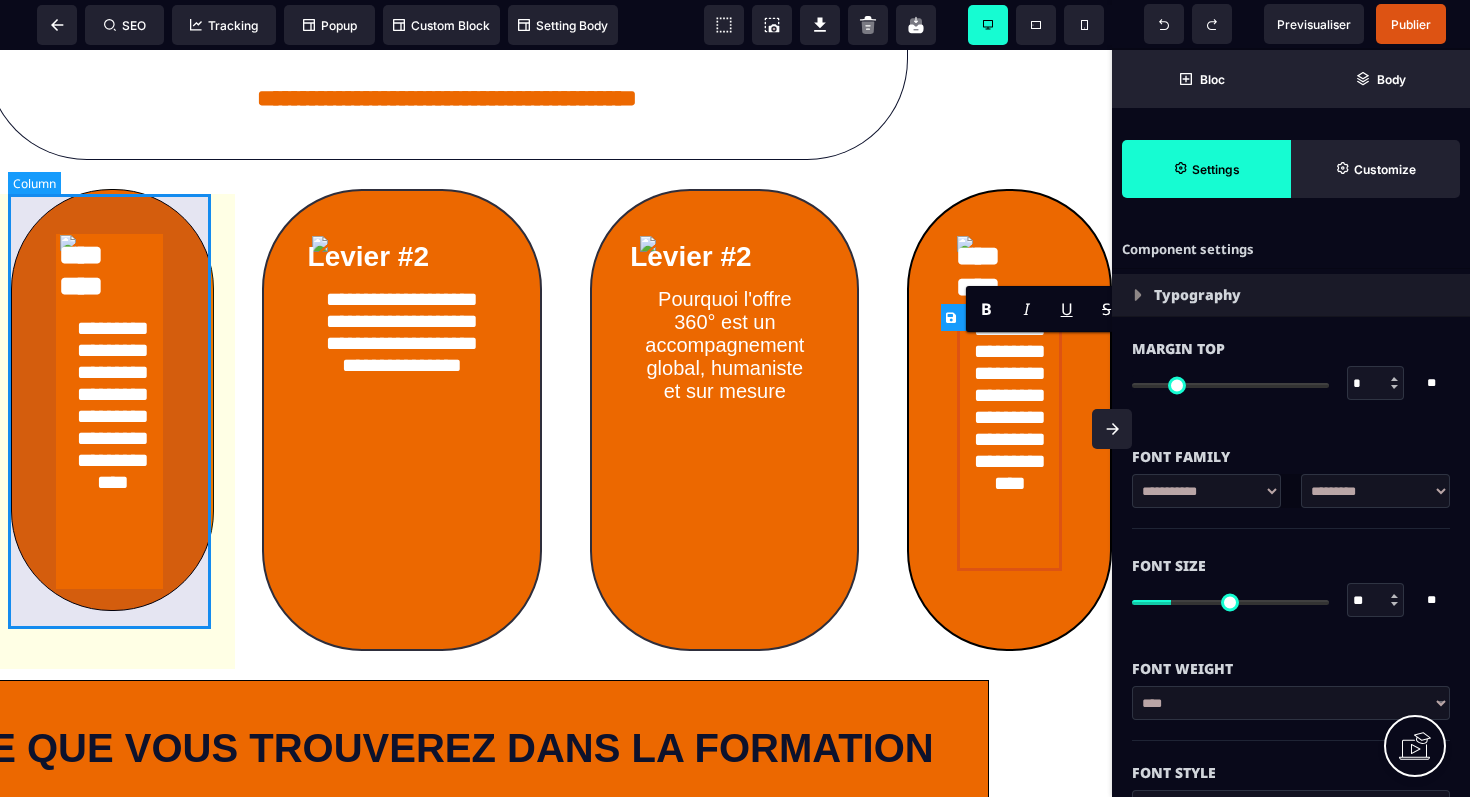 click on "**********" at bounding box center [112, 400] 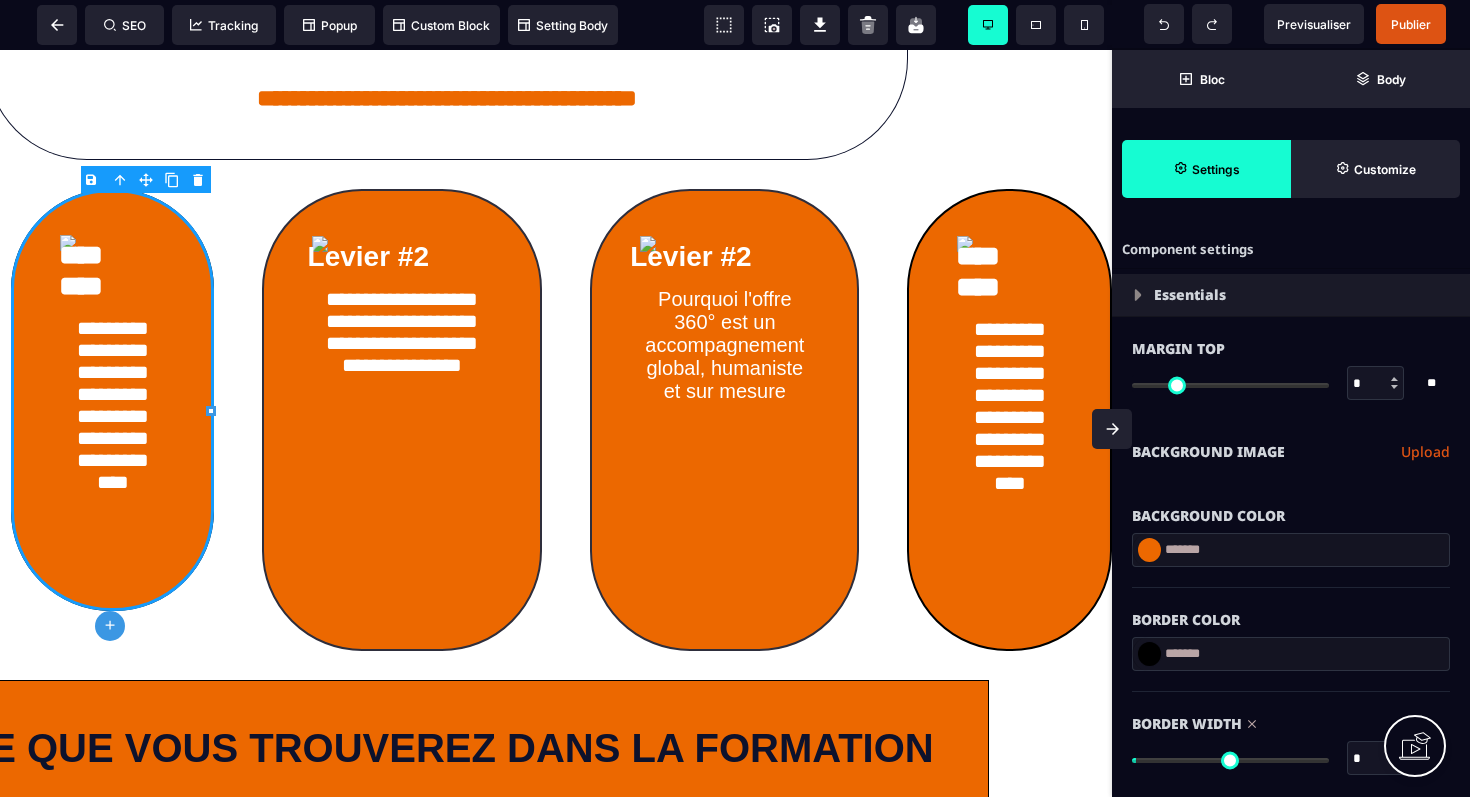 click on "B I U S
A *******
plus
Row
SEO
Big" at bounding box center [735, 398] 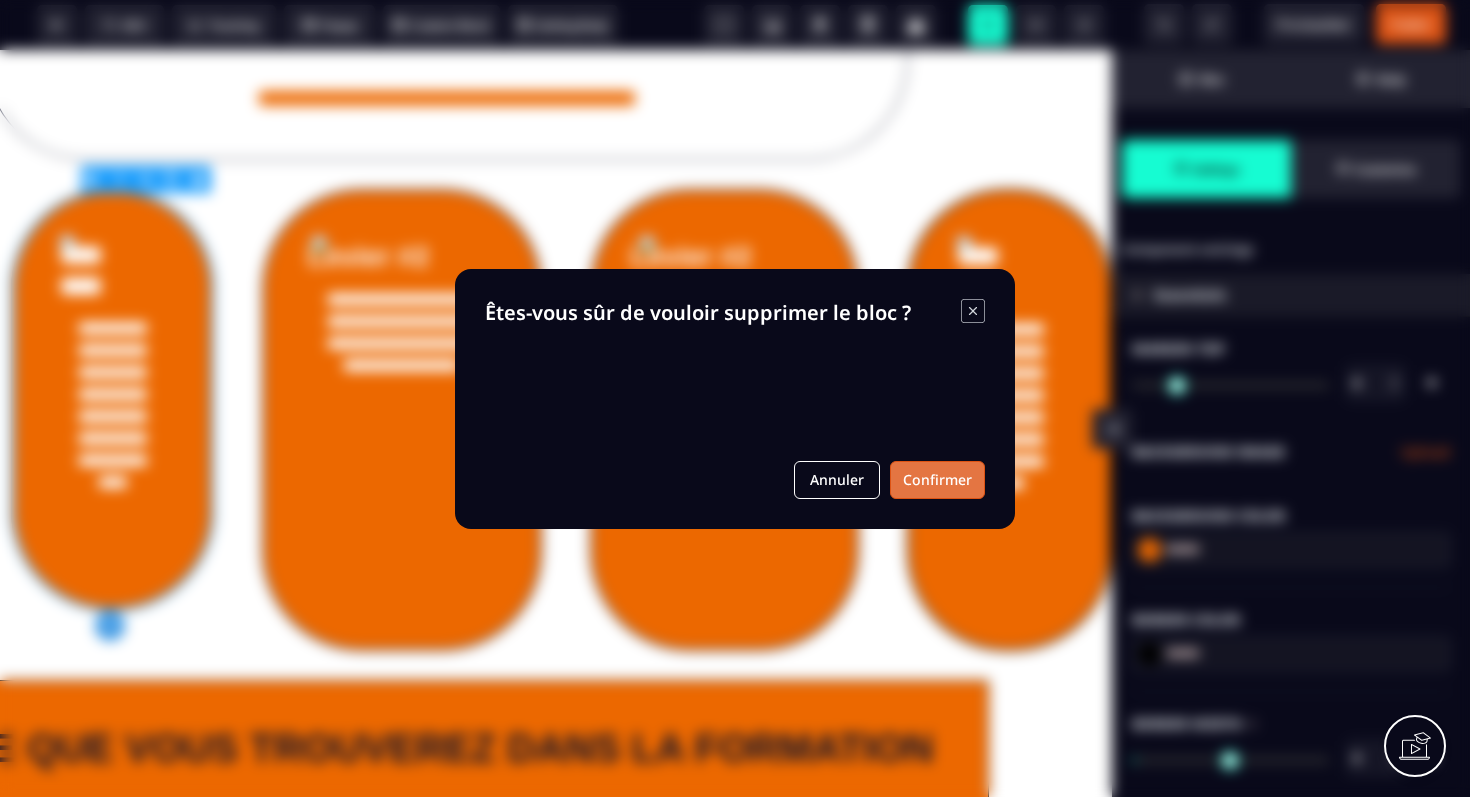 click on "Confirmer" at bounding box center (937, 480) 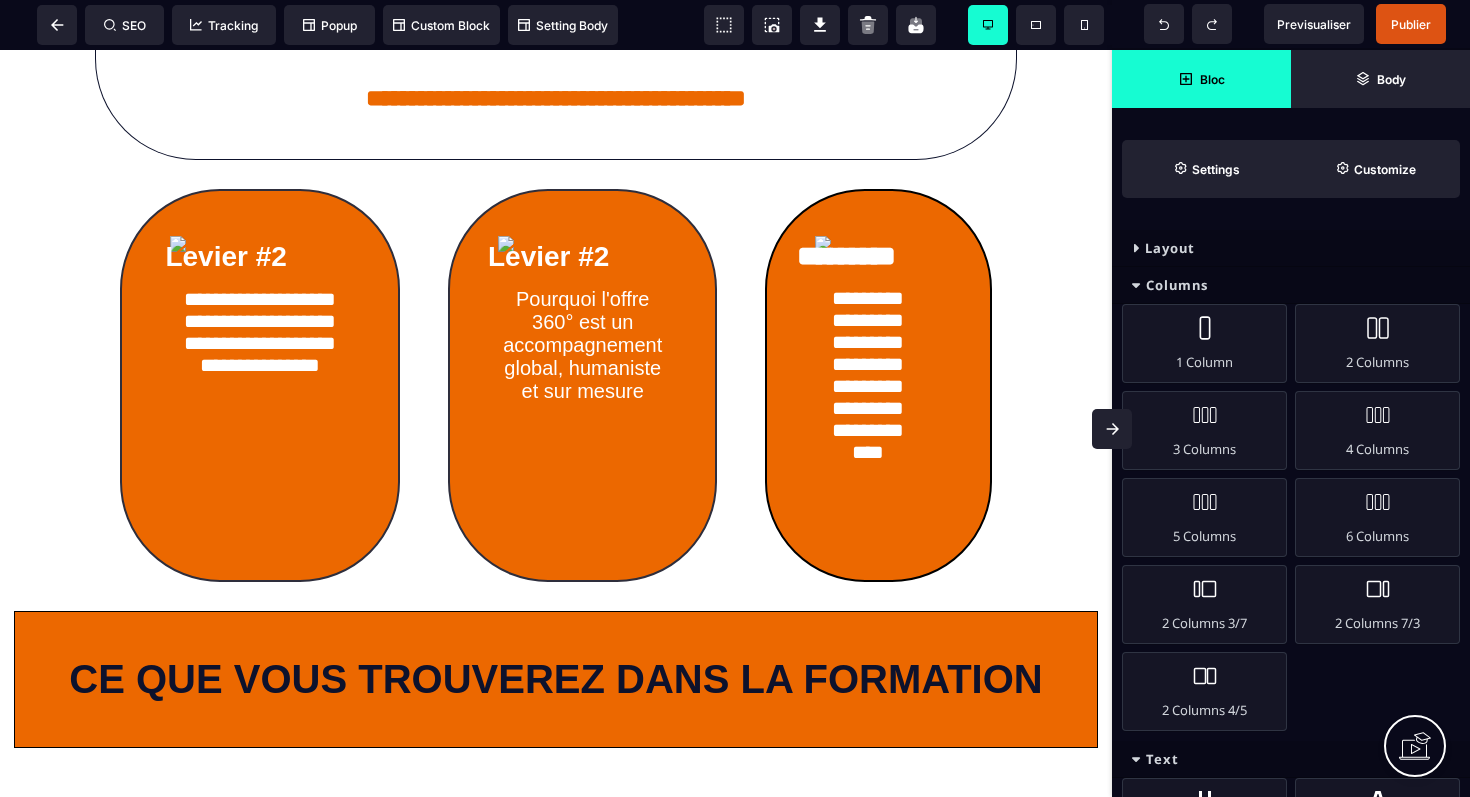 scroll, scrollTop: 1405, scrollLeft: 0, axis: vertical 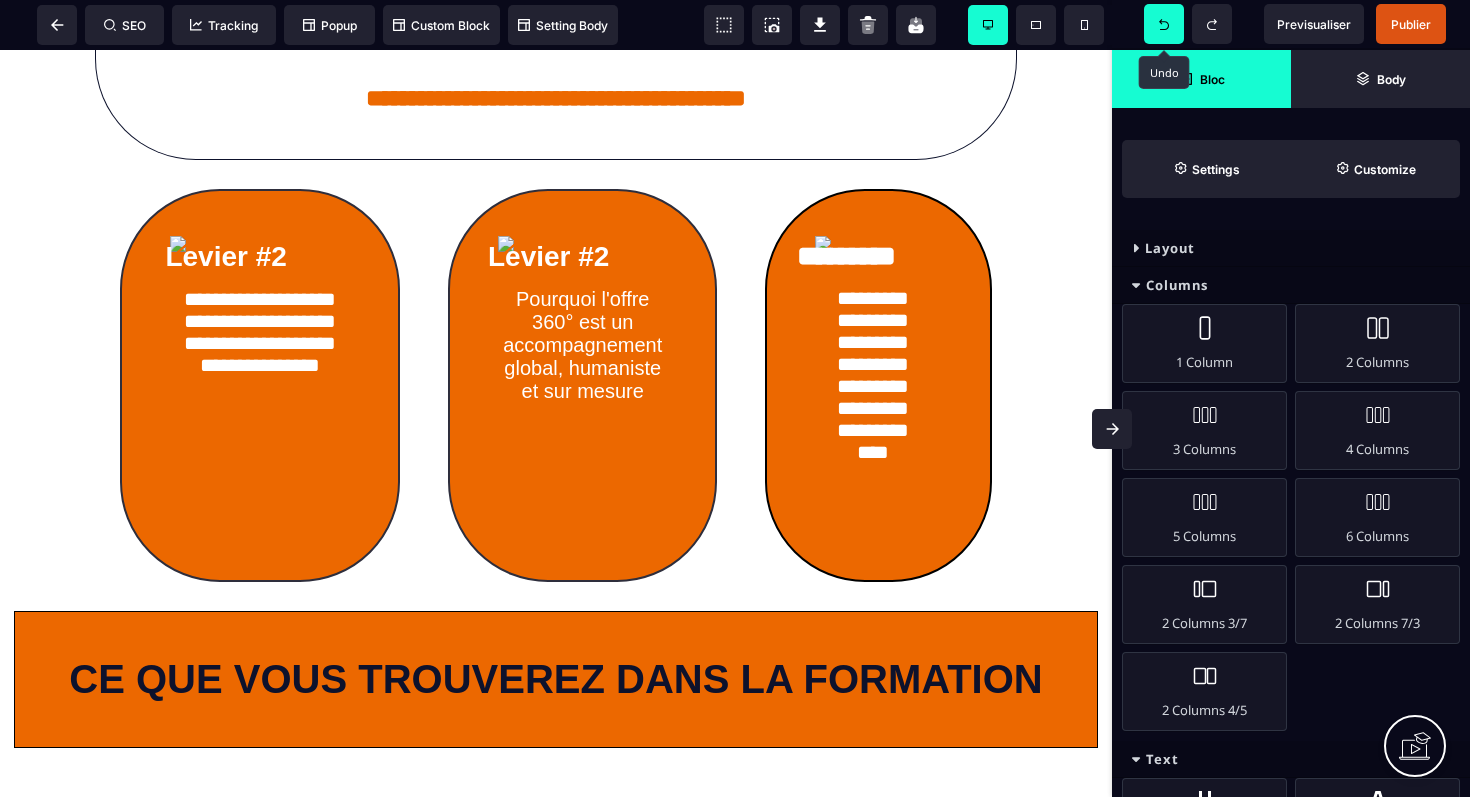 click at bounding box center [1164, 24] 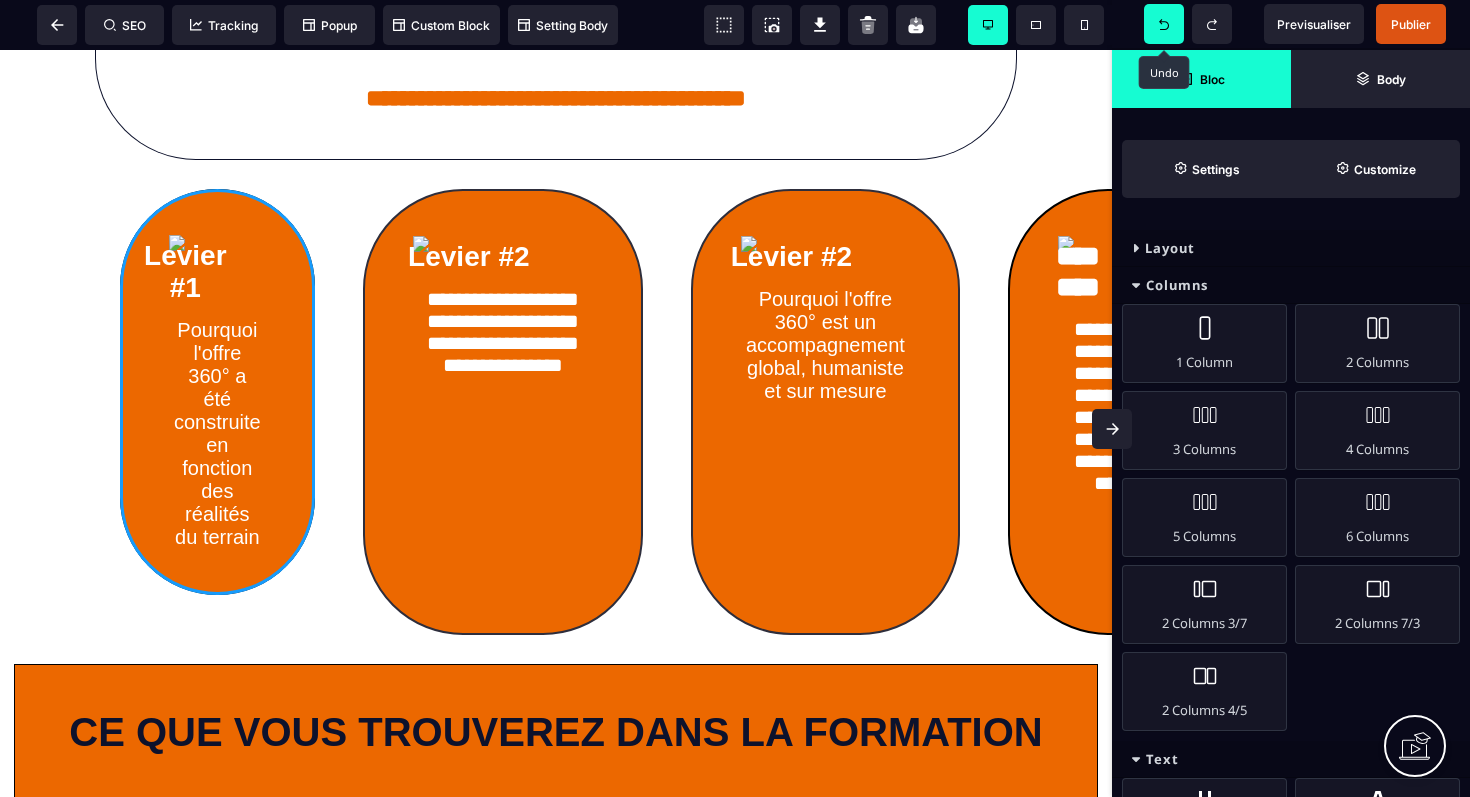 select on "*****" 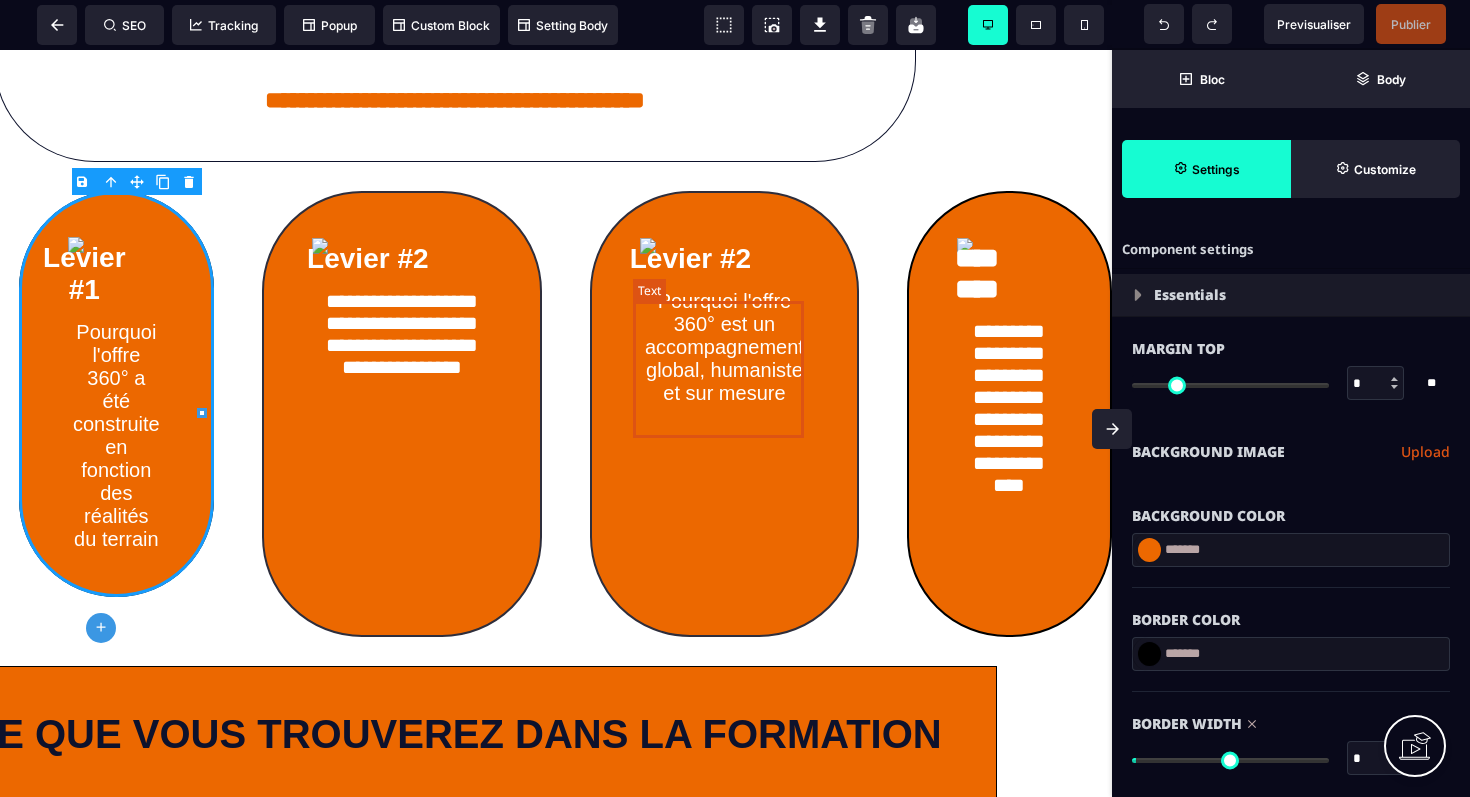 scroll, scrollTop: 1398, scrollLeft: 121, axis: both 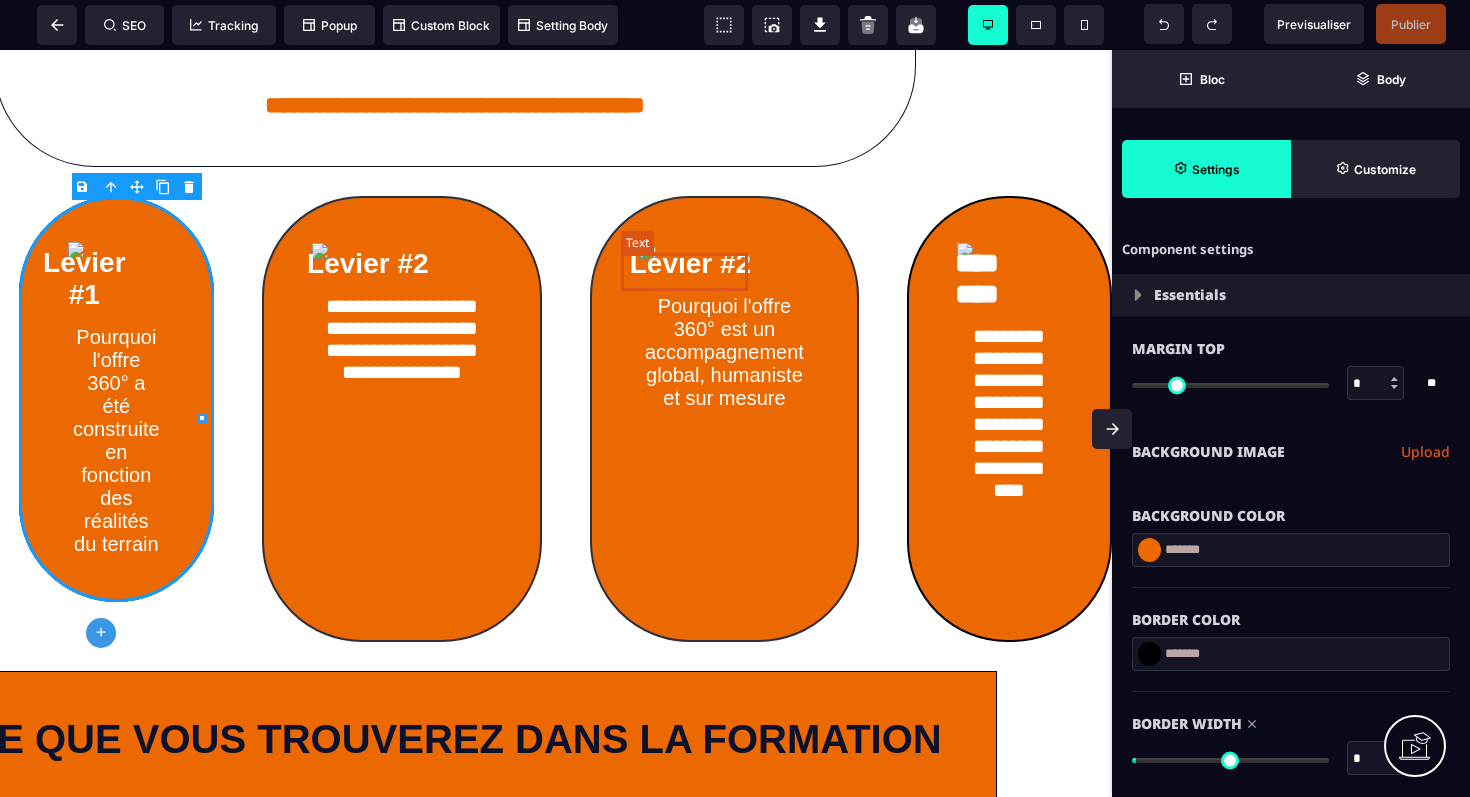 click on "Levier #2" at bounding box center [690, 263] 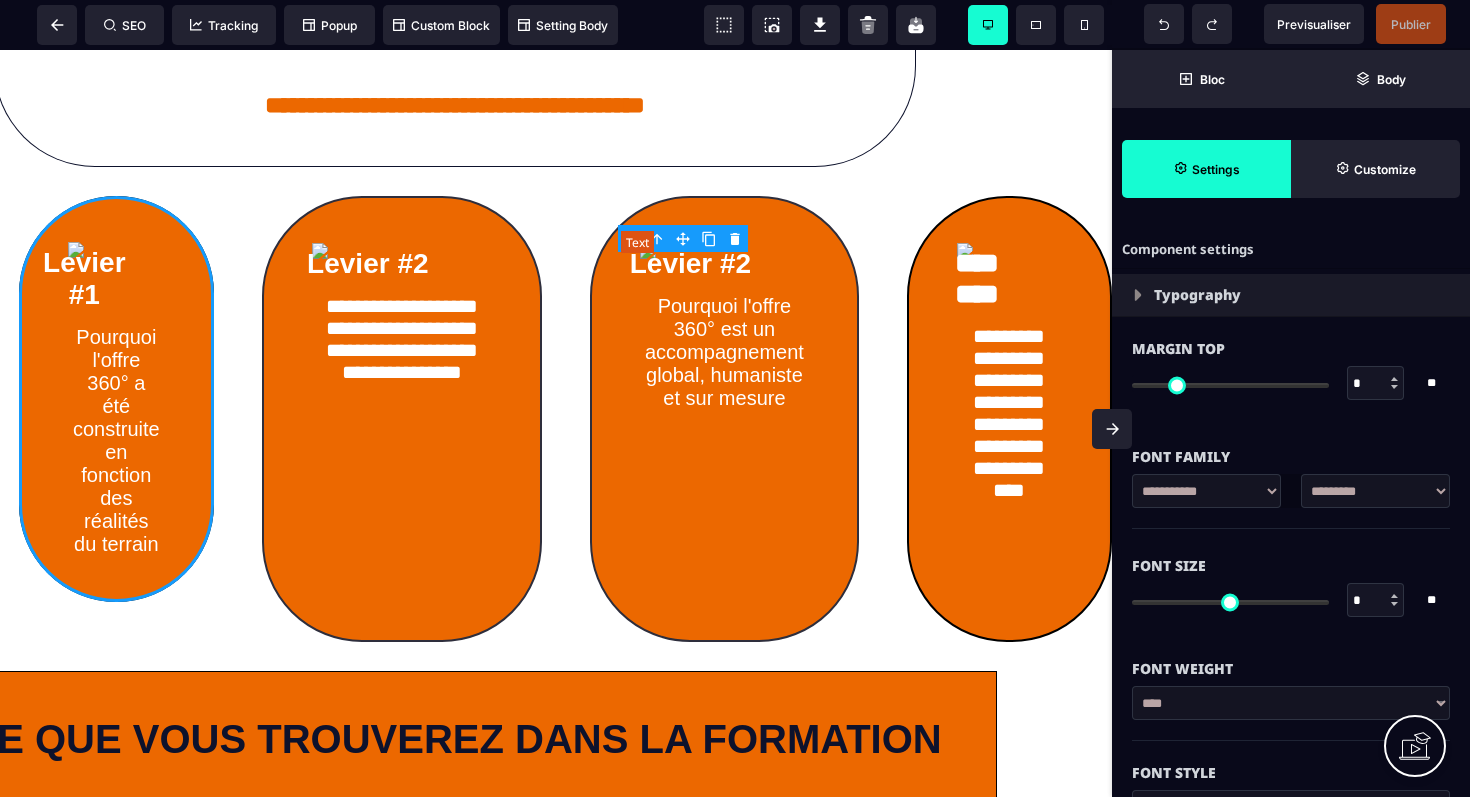 type on "*" 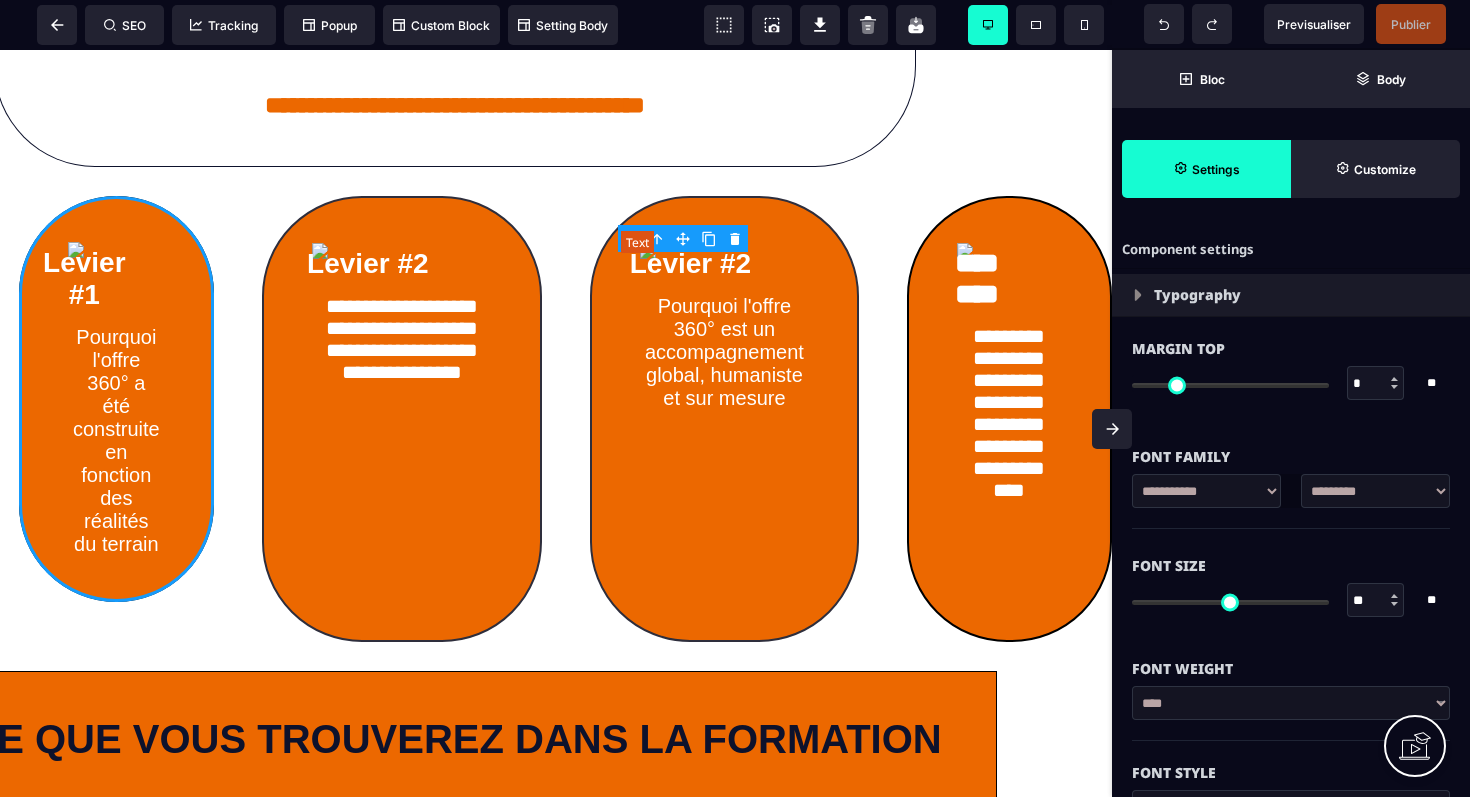 type on "****" 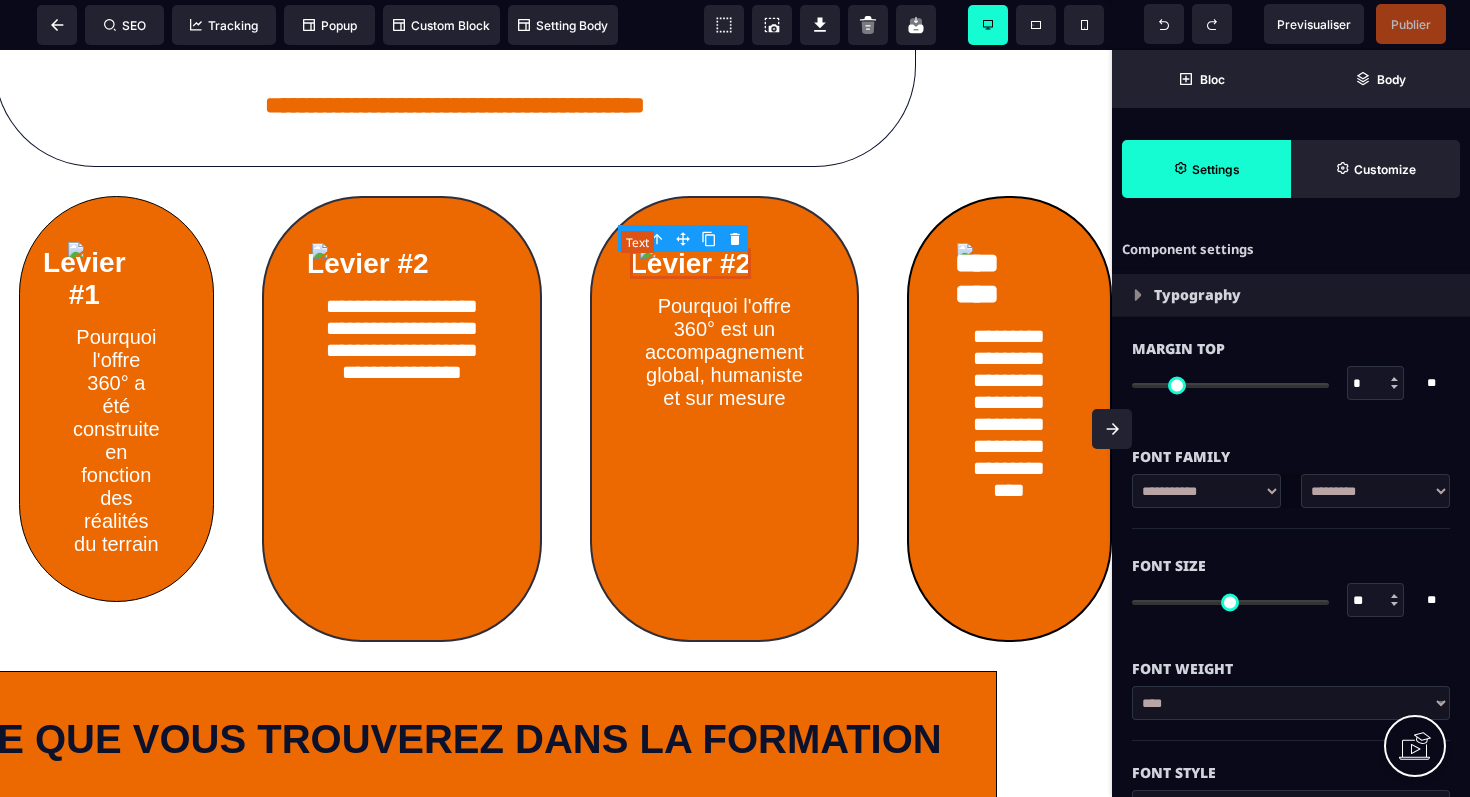 click on "Levier #2" at bounding box center (690, 263) 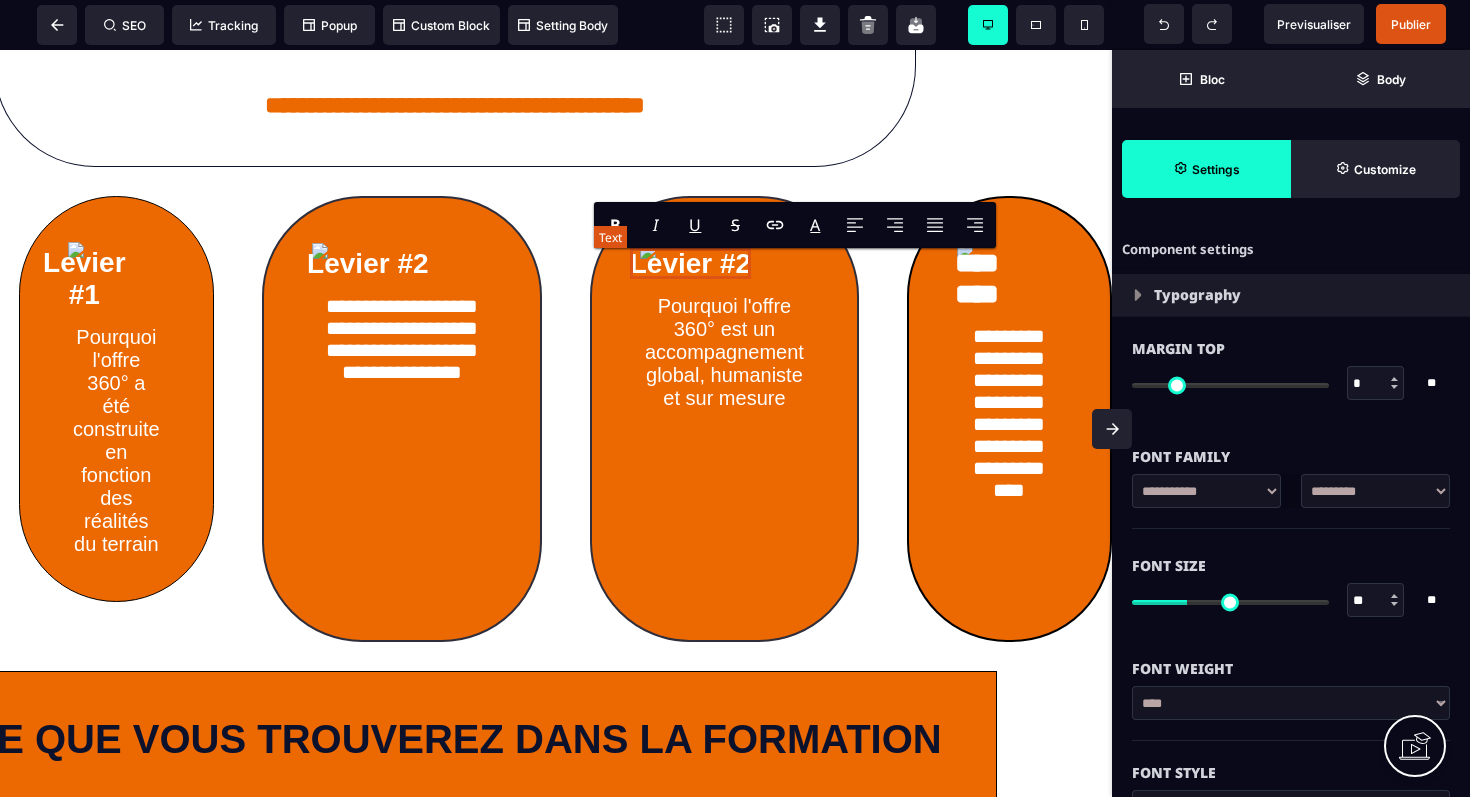 type on "*" 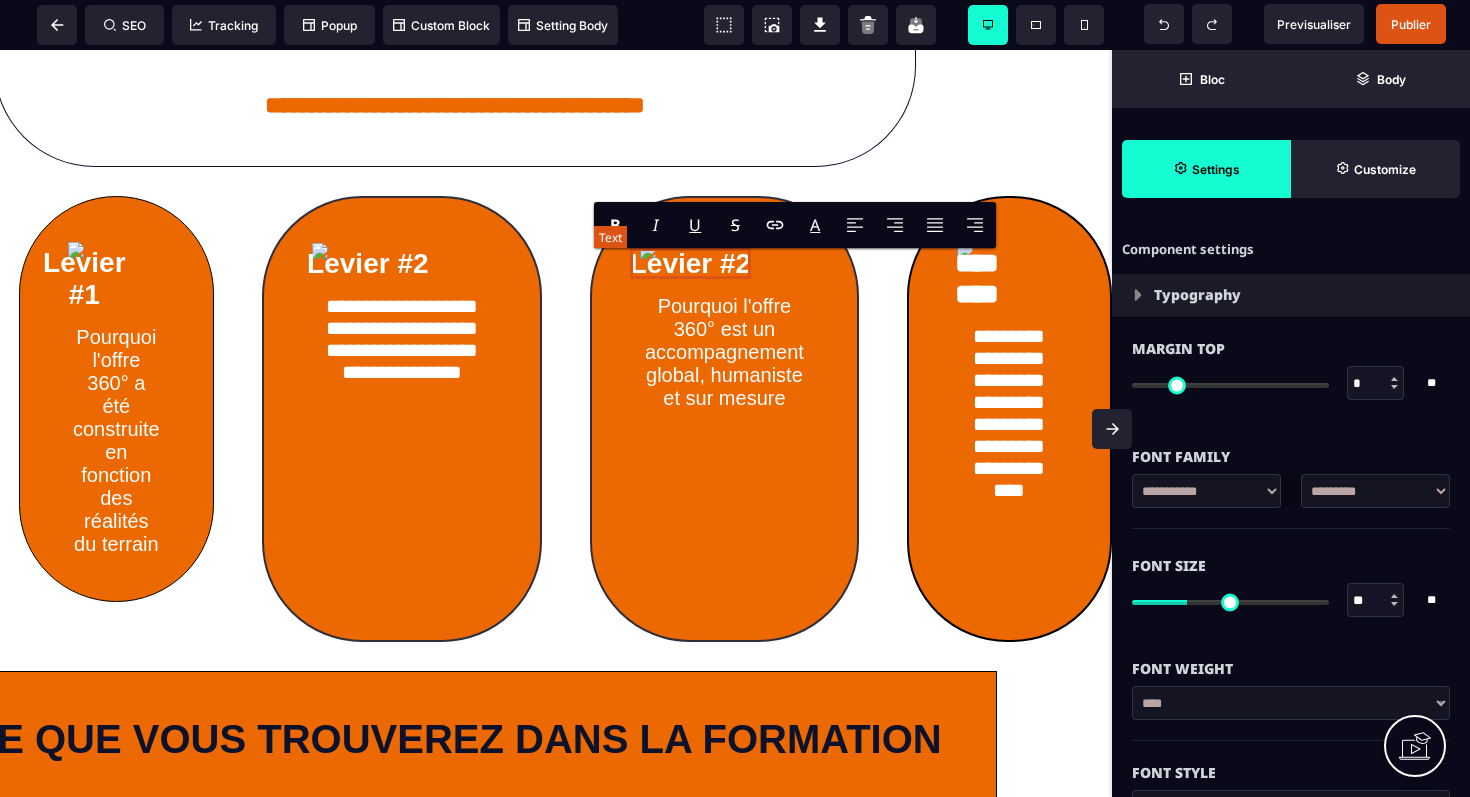 type on "*" 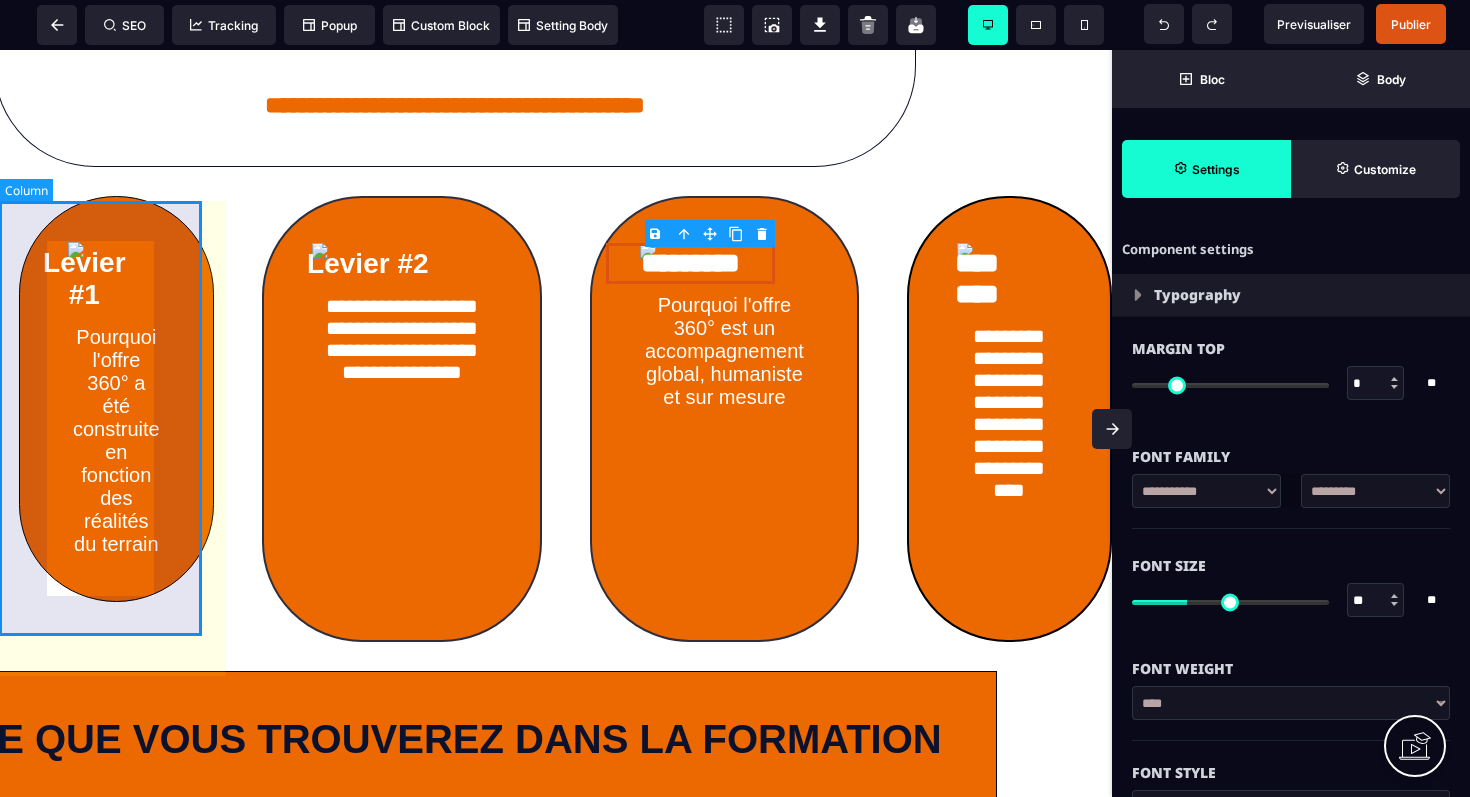 click on "Levier #1 Pourquoi l'offre 360° a été construite en fonction des réalités du terrain" at bounding box center [116, 399] 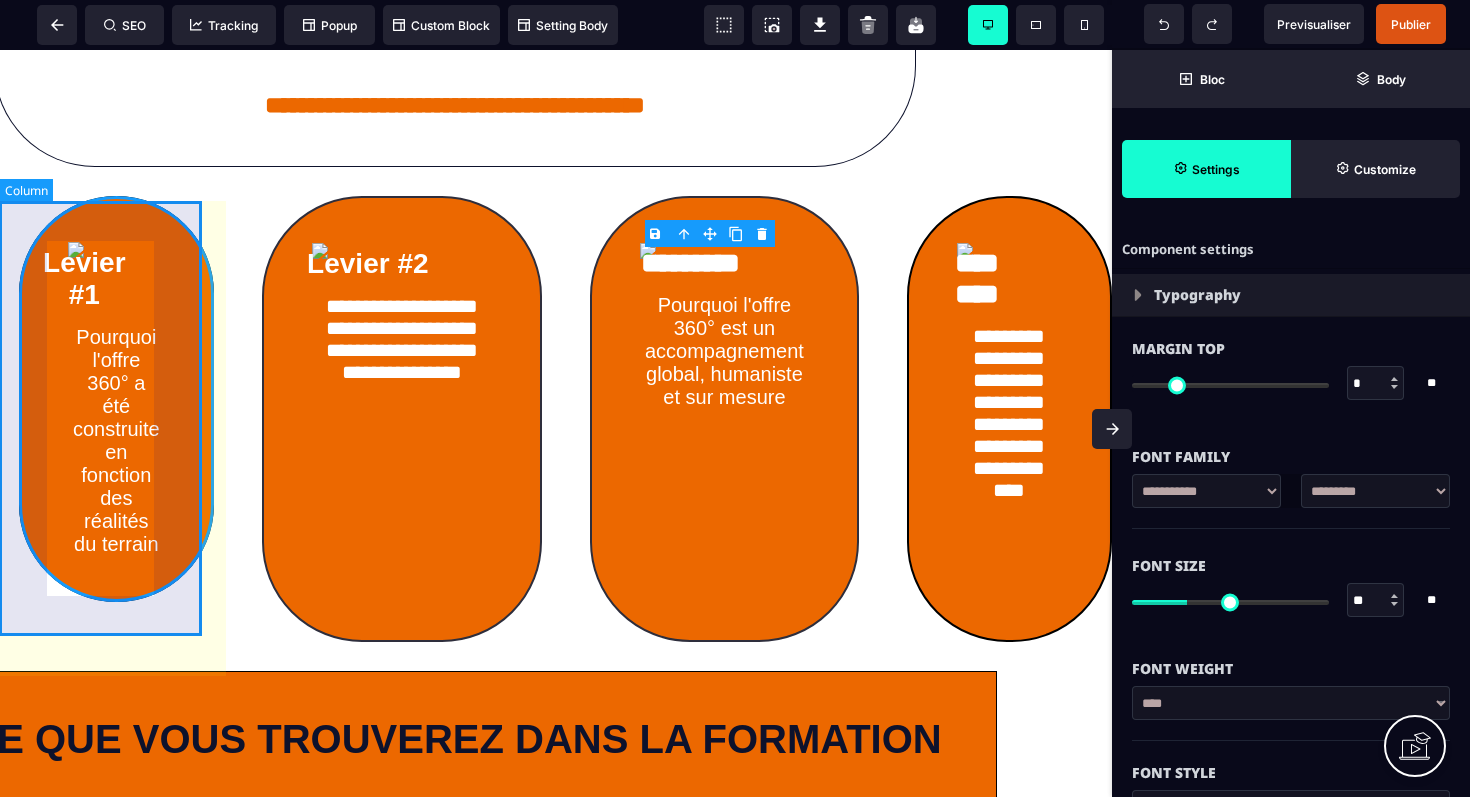 select on "*****" 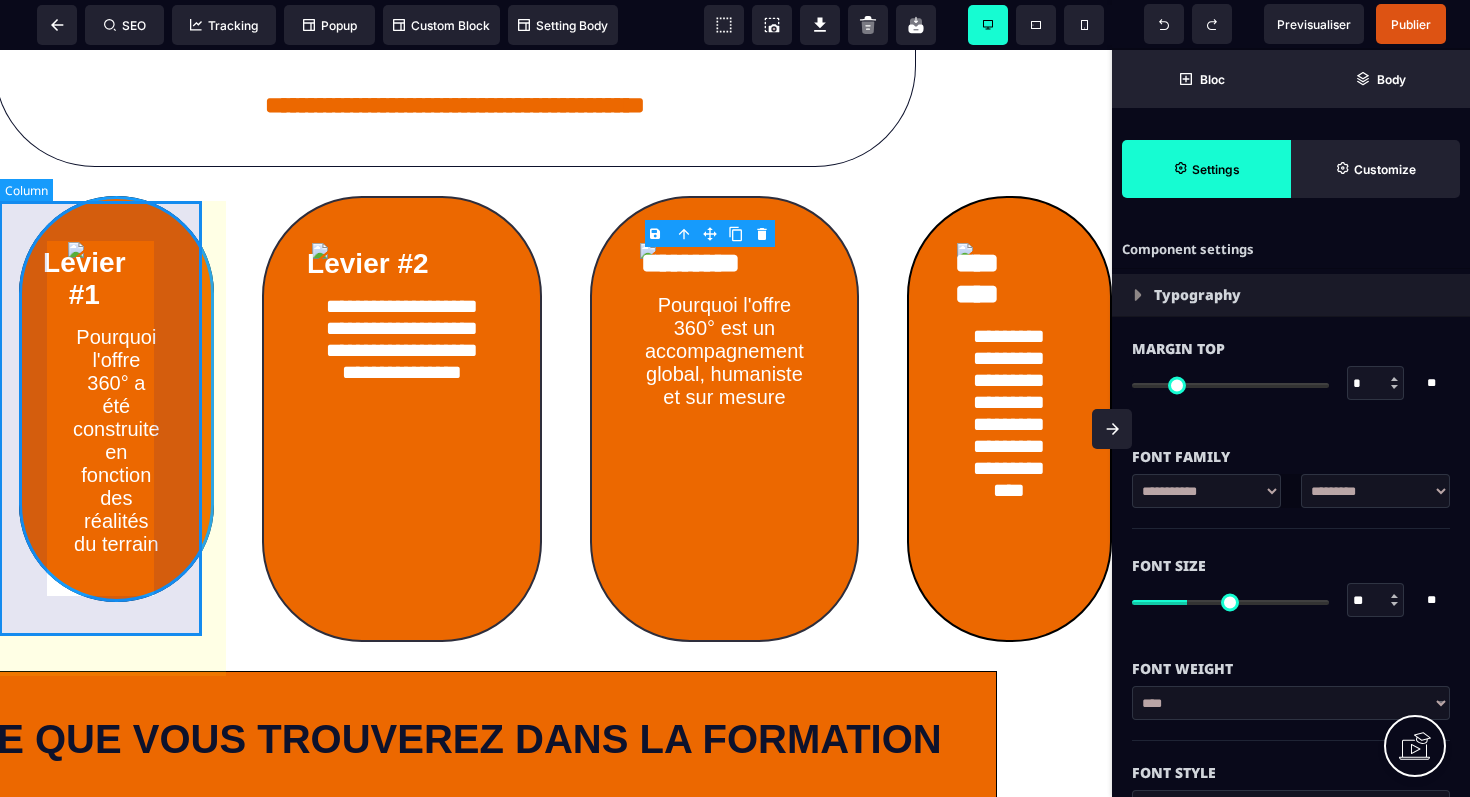 select on "**" 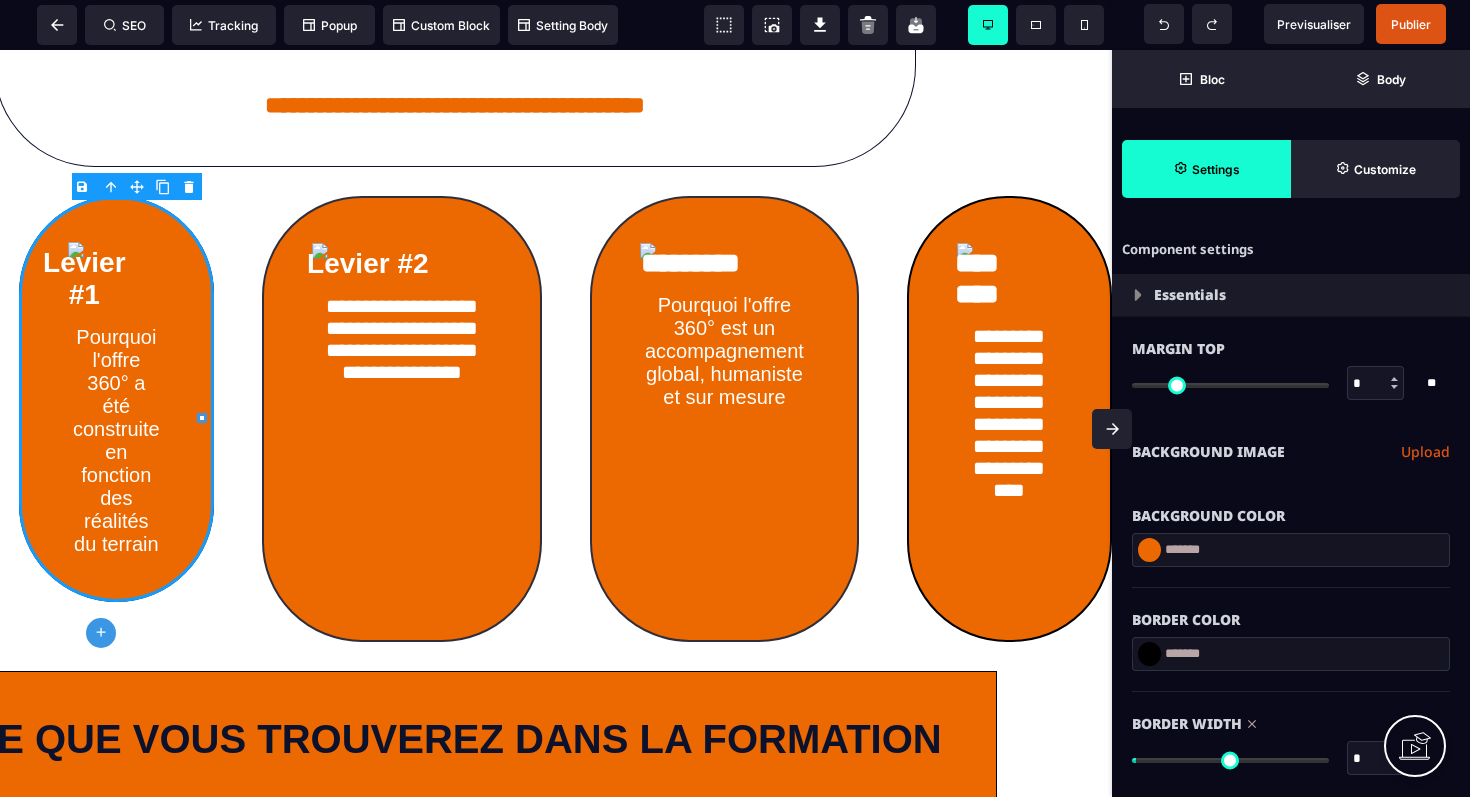 click on "B I U S
A *******
plus
Row
SEO
Big" at bounding box center (735, 398) 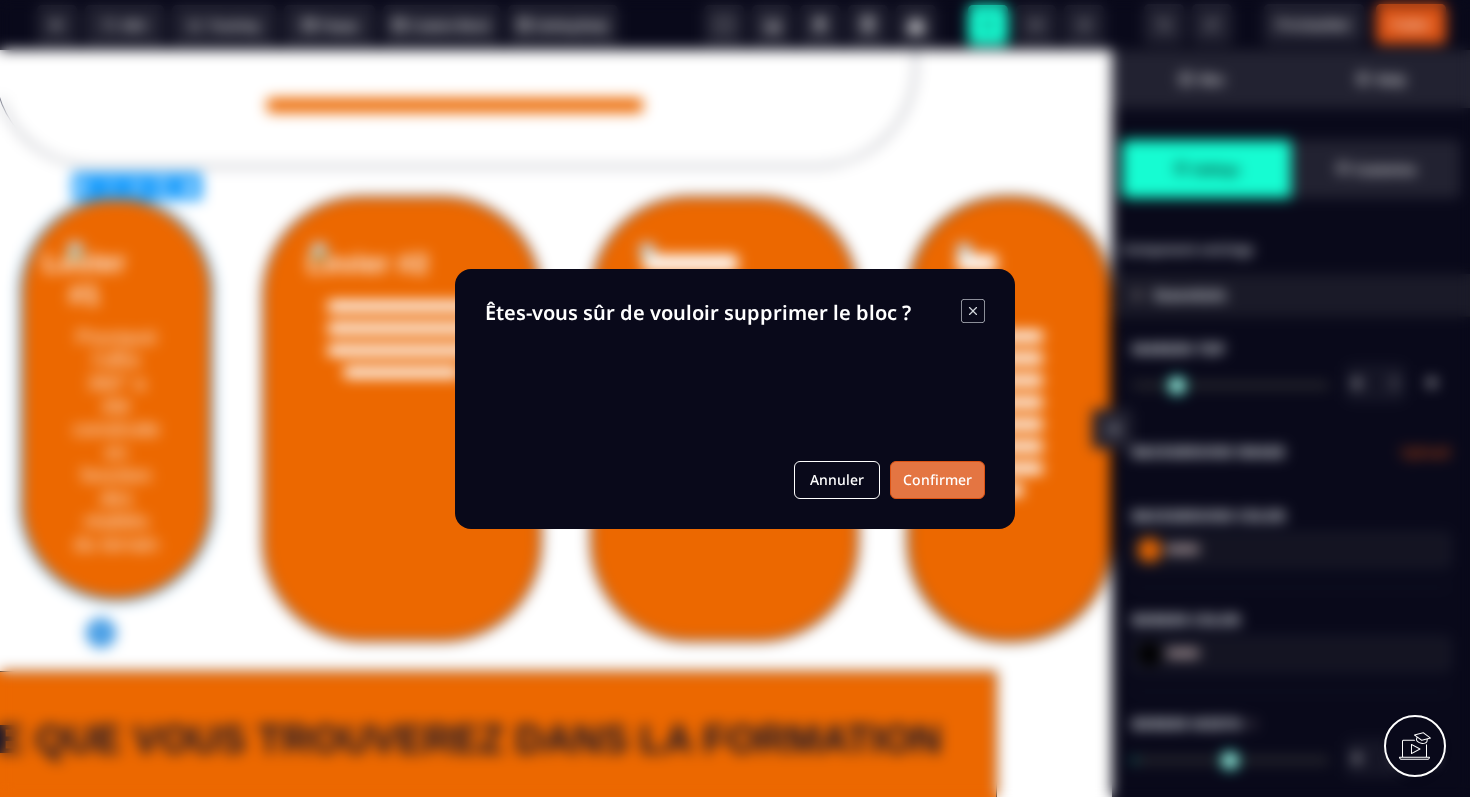 click on "Confirmer" at bounding box center (937, 480) 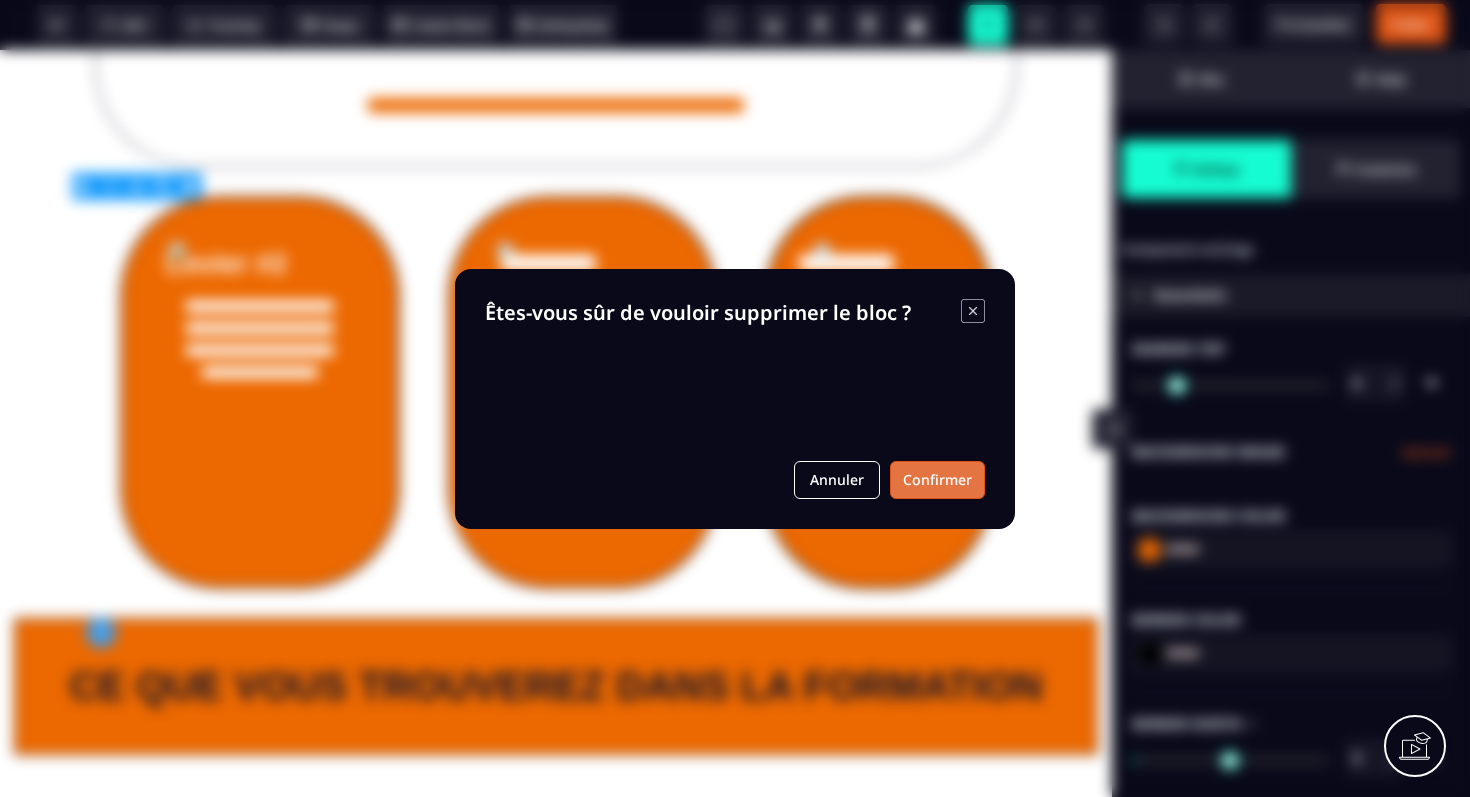 scroll, scrollTop: 1398, scrollLeft: 0, axis: vertical 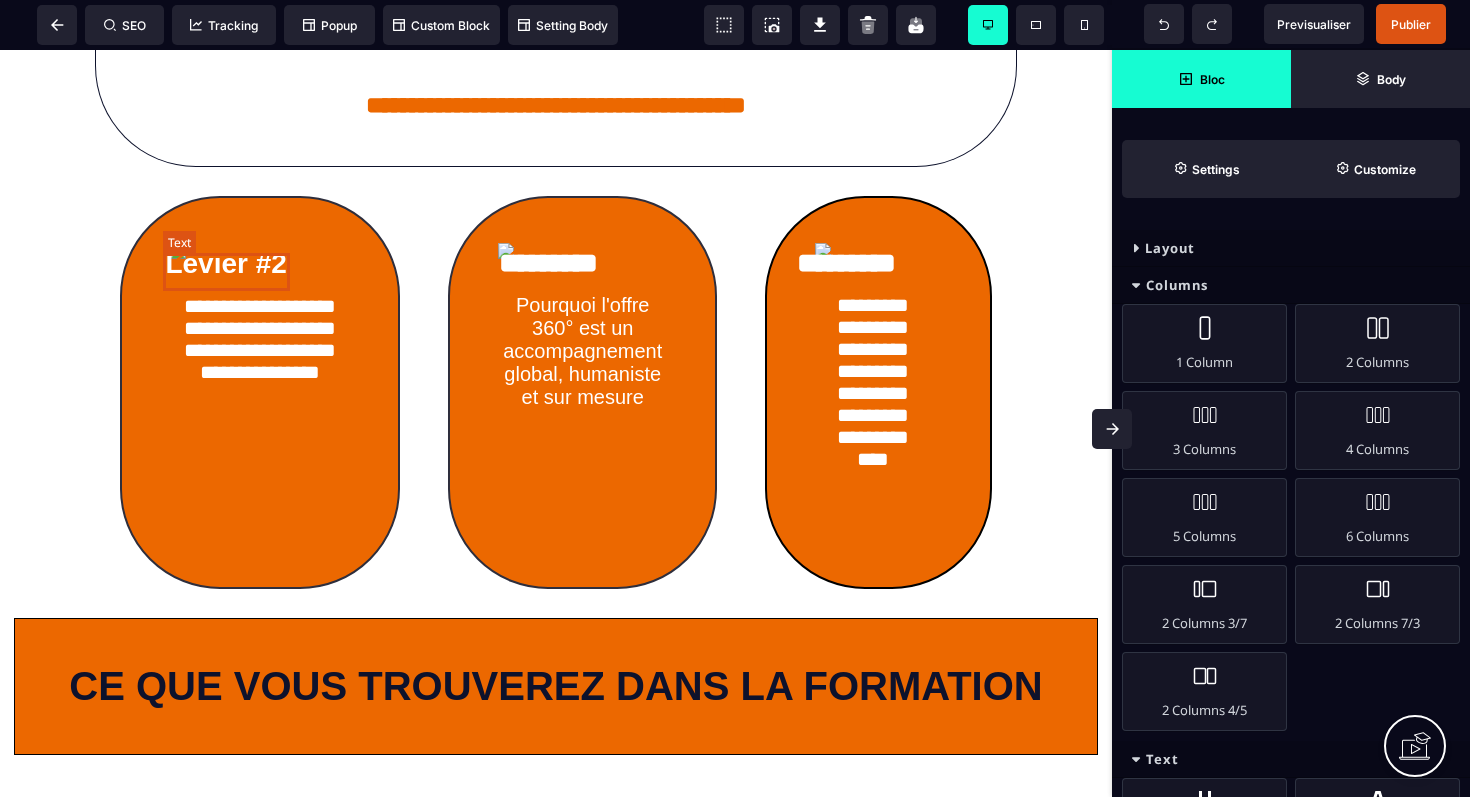 click on "Levier #2" at bounding box center (225, 263) 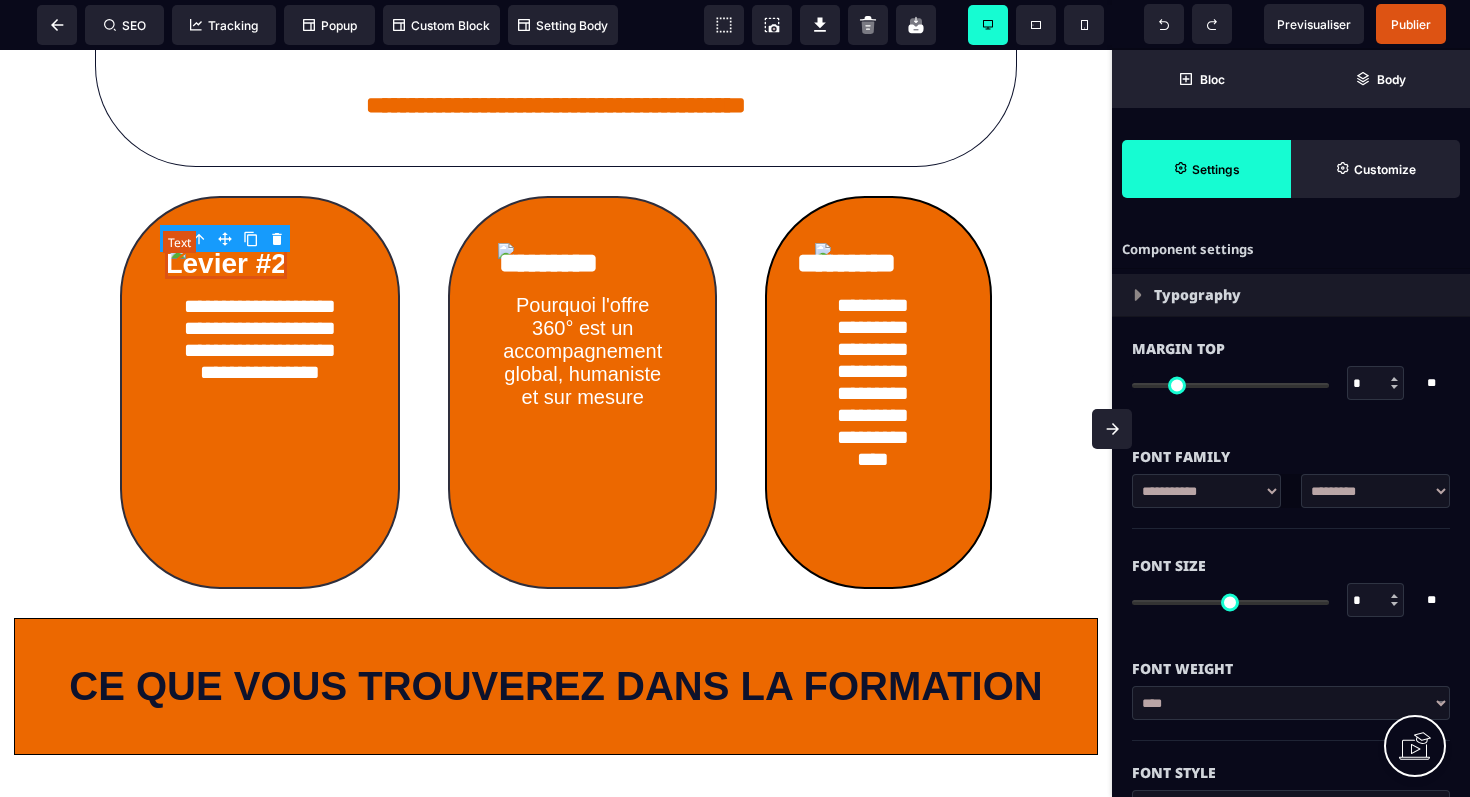click on "Levier #2" at bounding box center (225, 263) 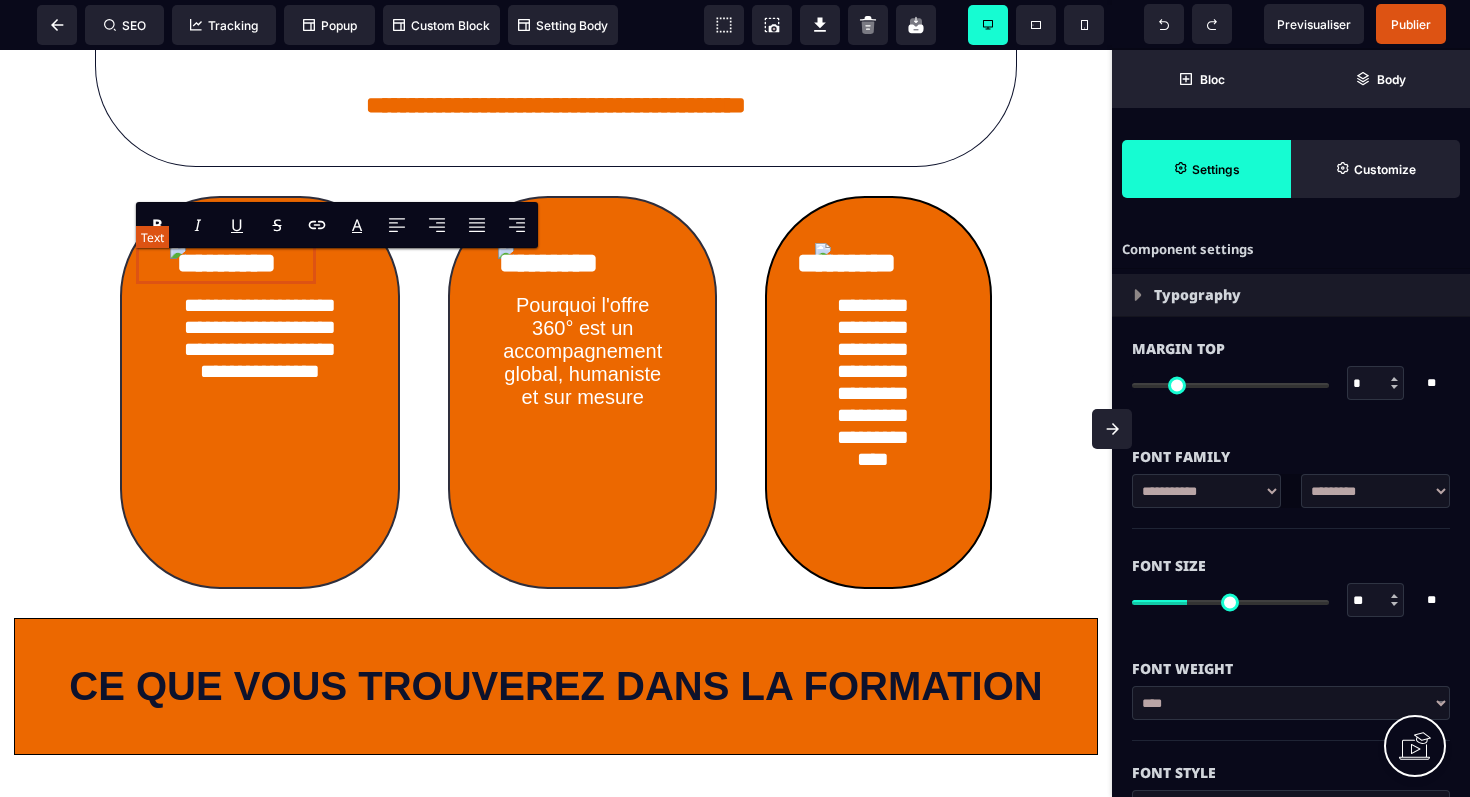 type 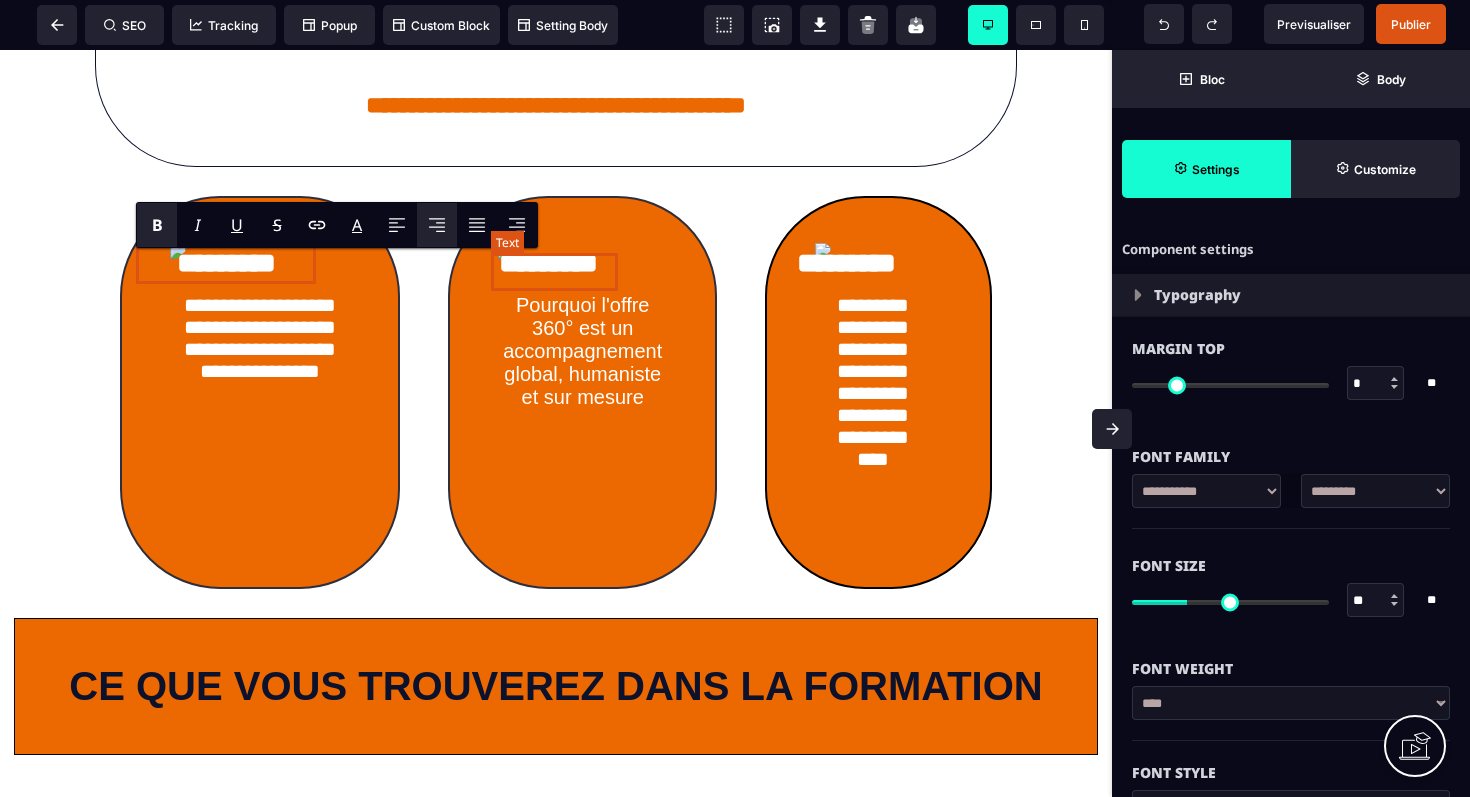 click on "*********" at bounding box center [548, 263] 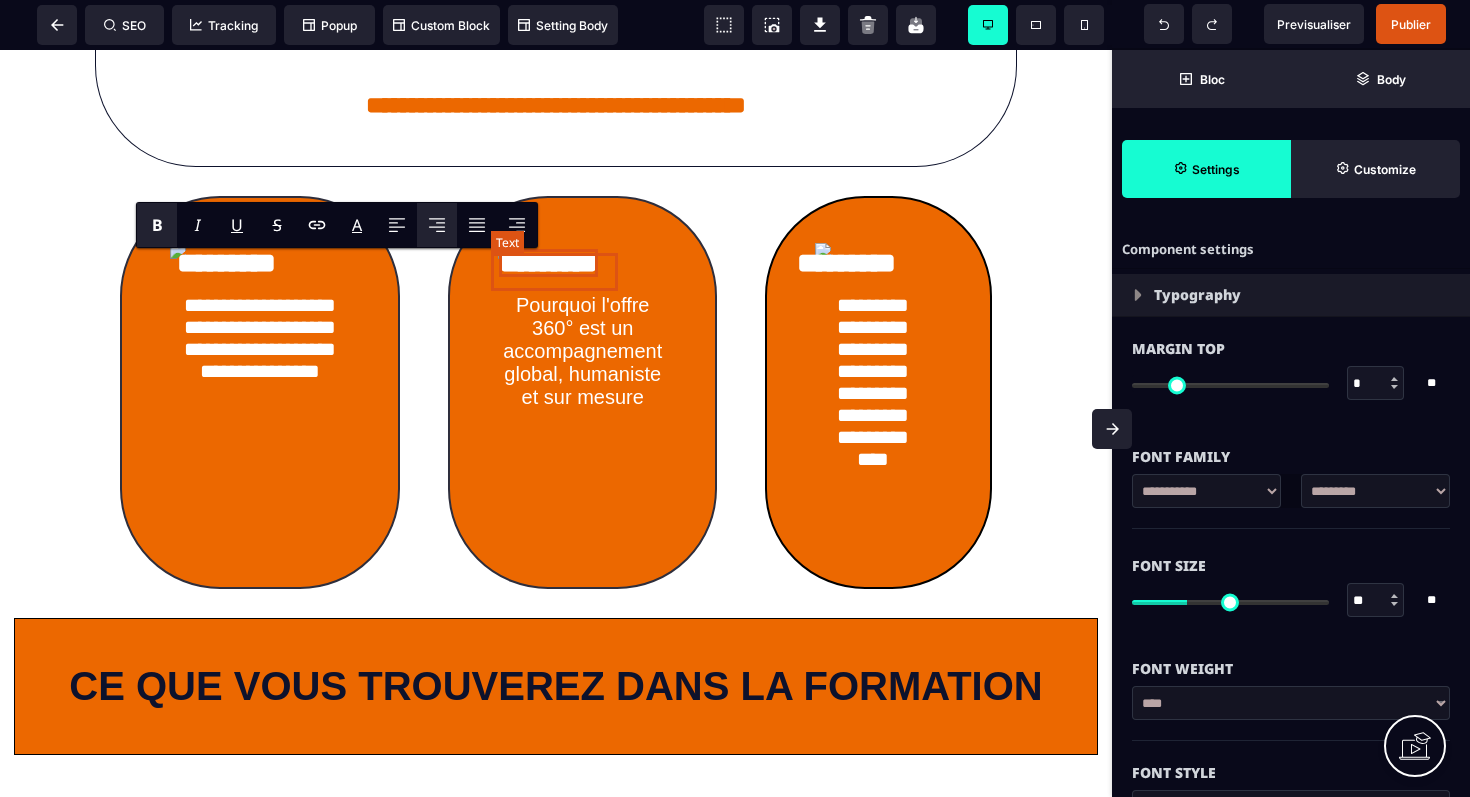 select on "***" 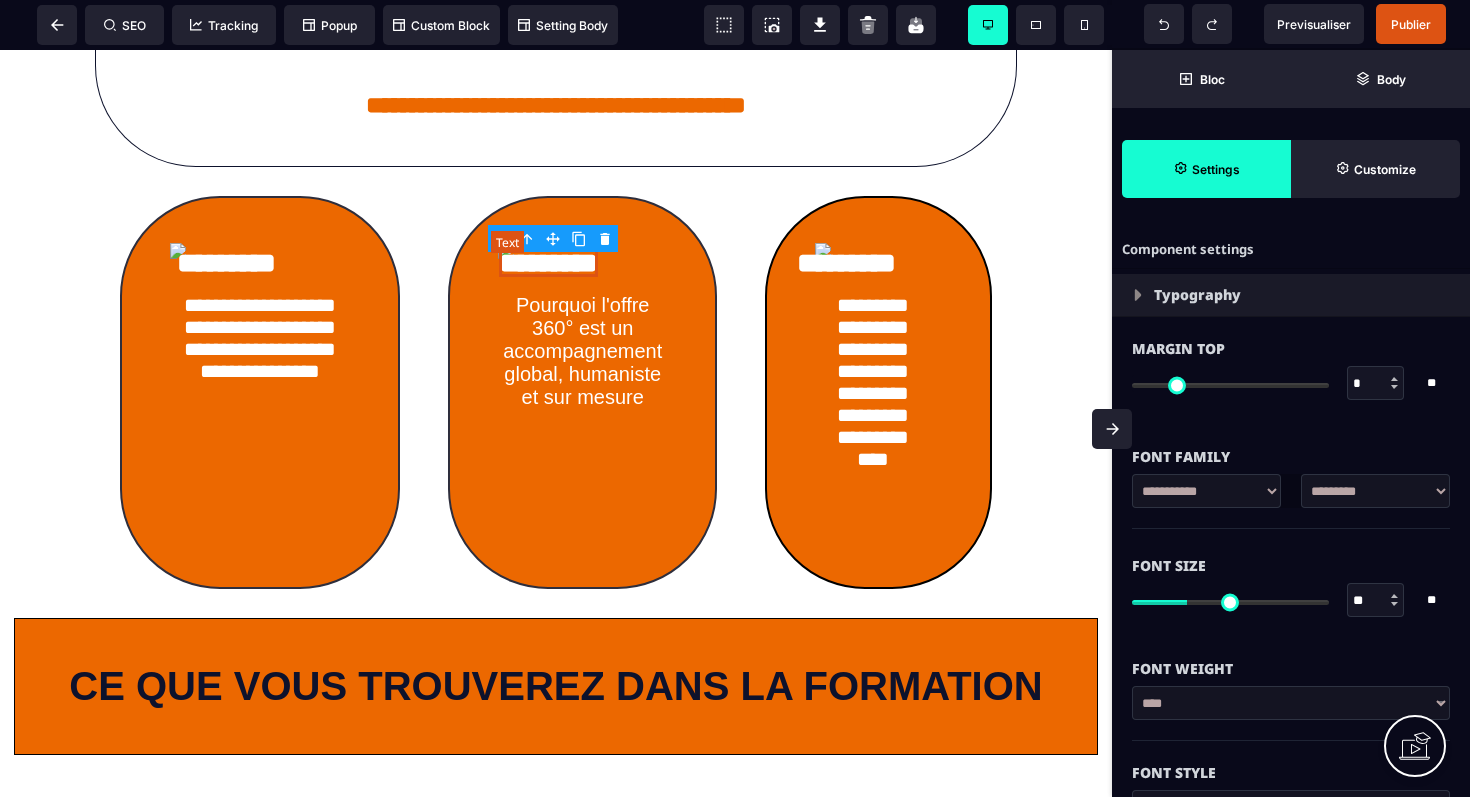 click on "*********" at bounding box center (548, 263) 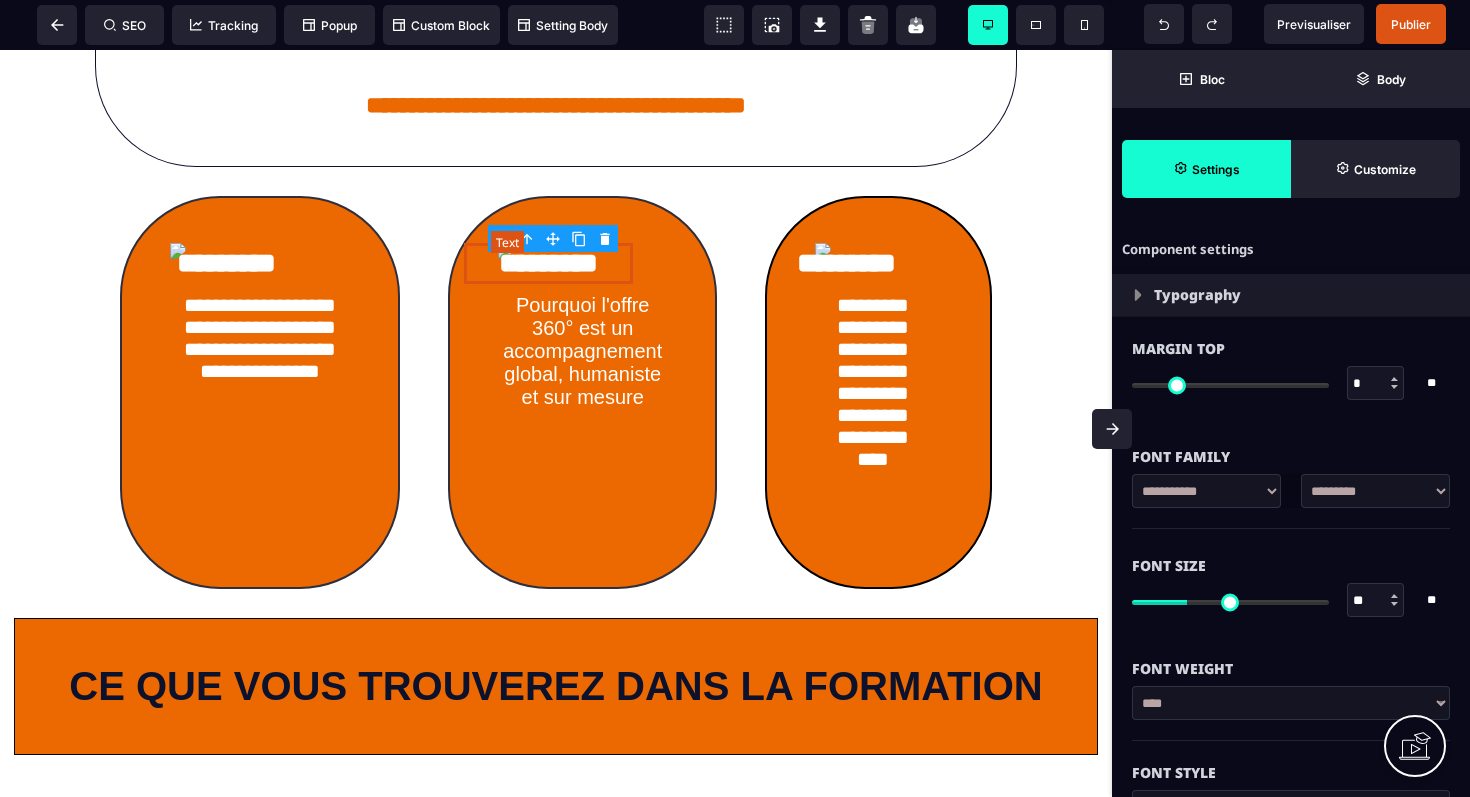 select on "***" 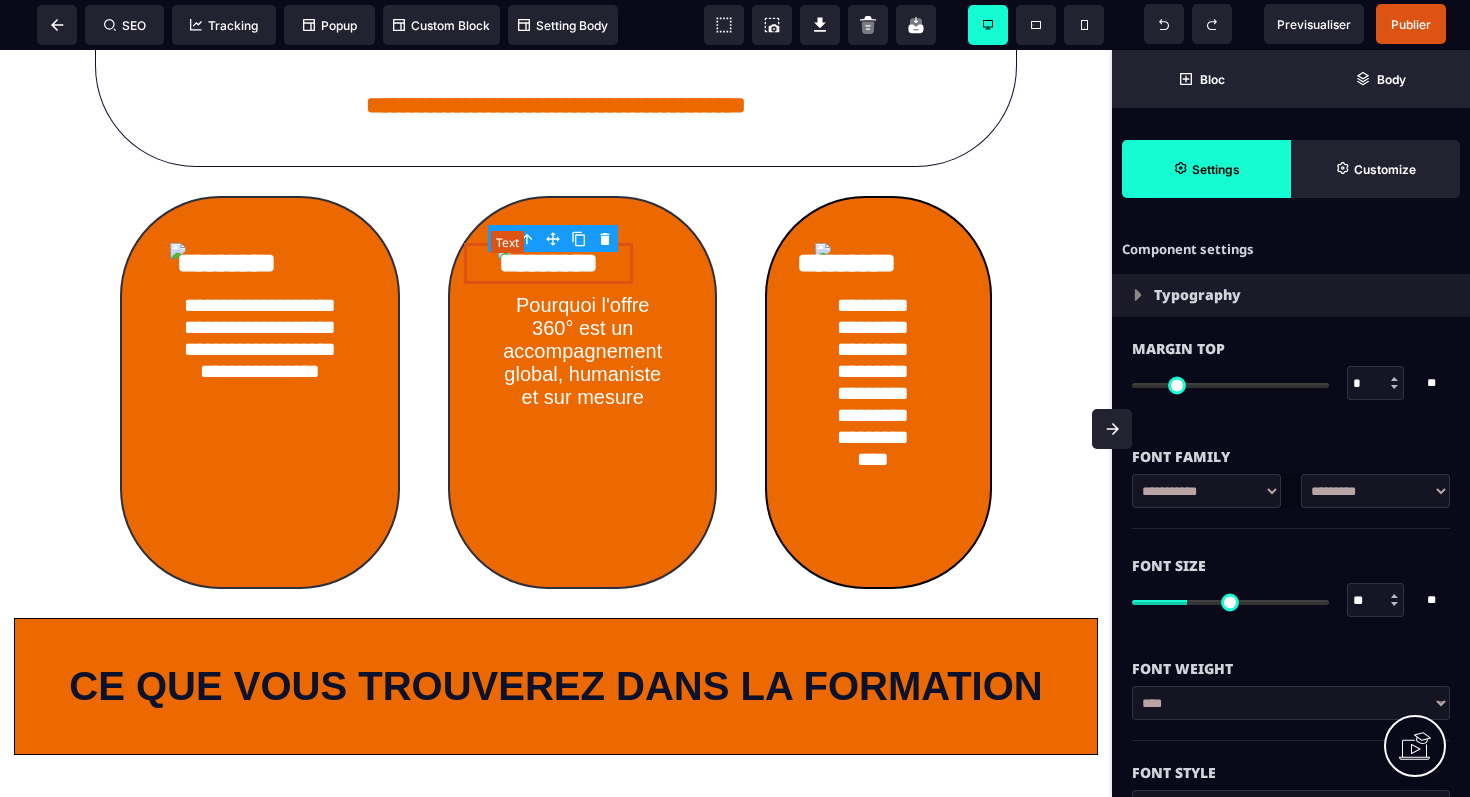 type 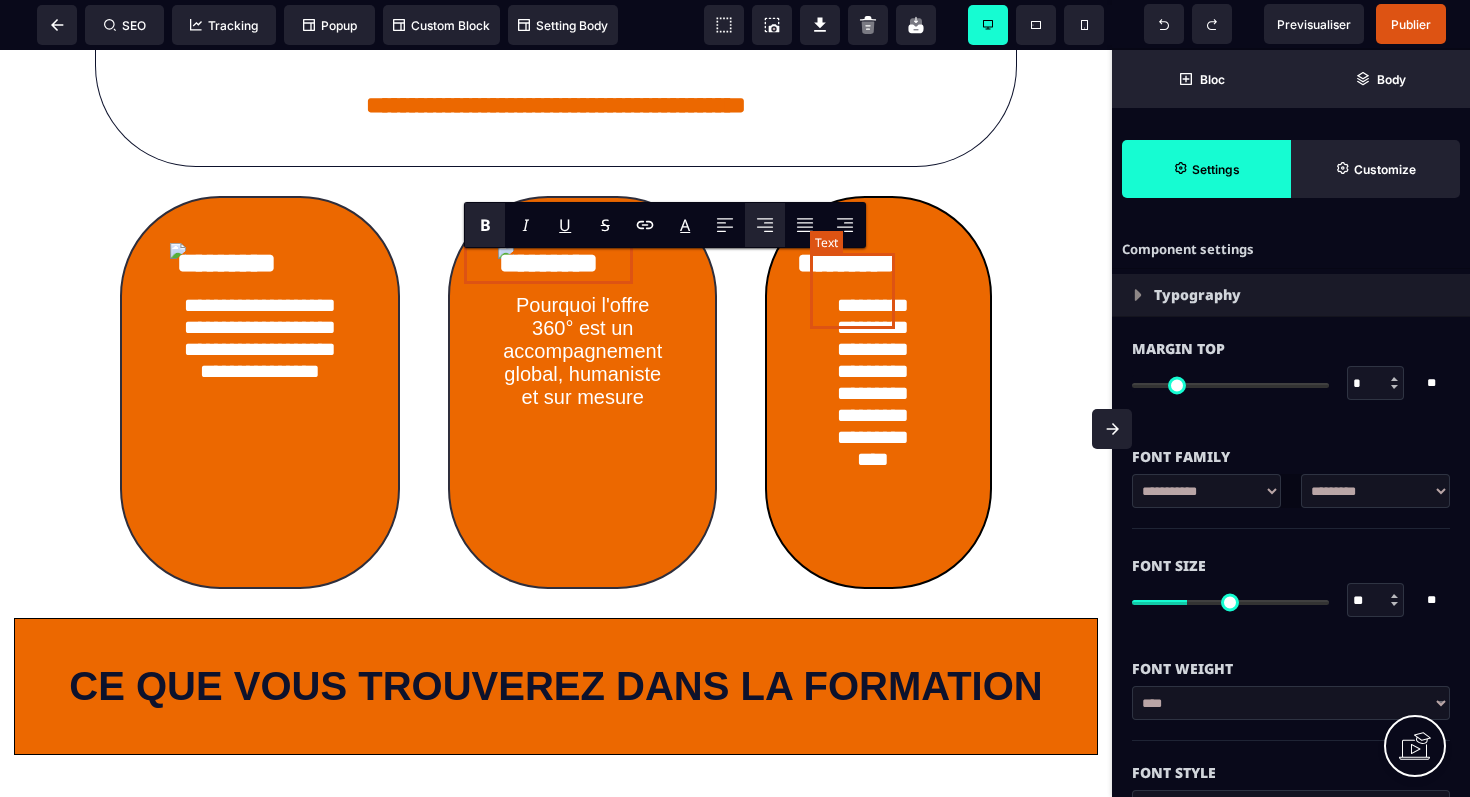 click on "*********" at bounding box center (846, 263) 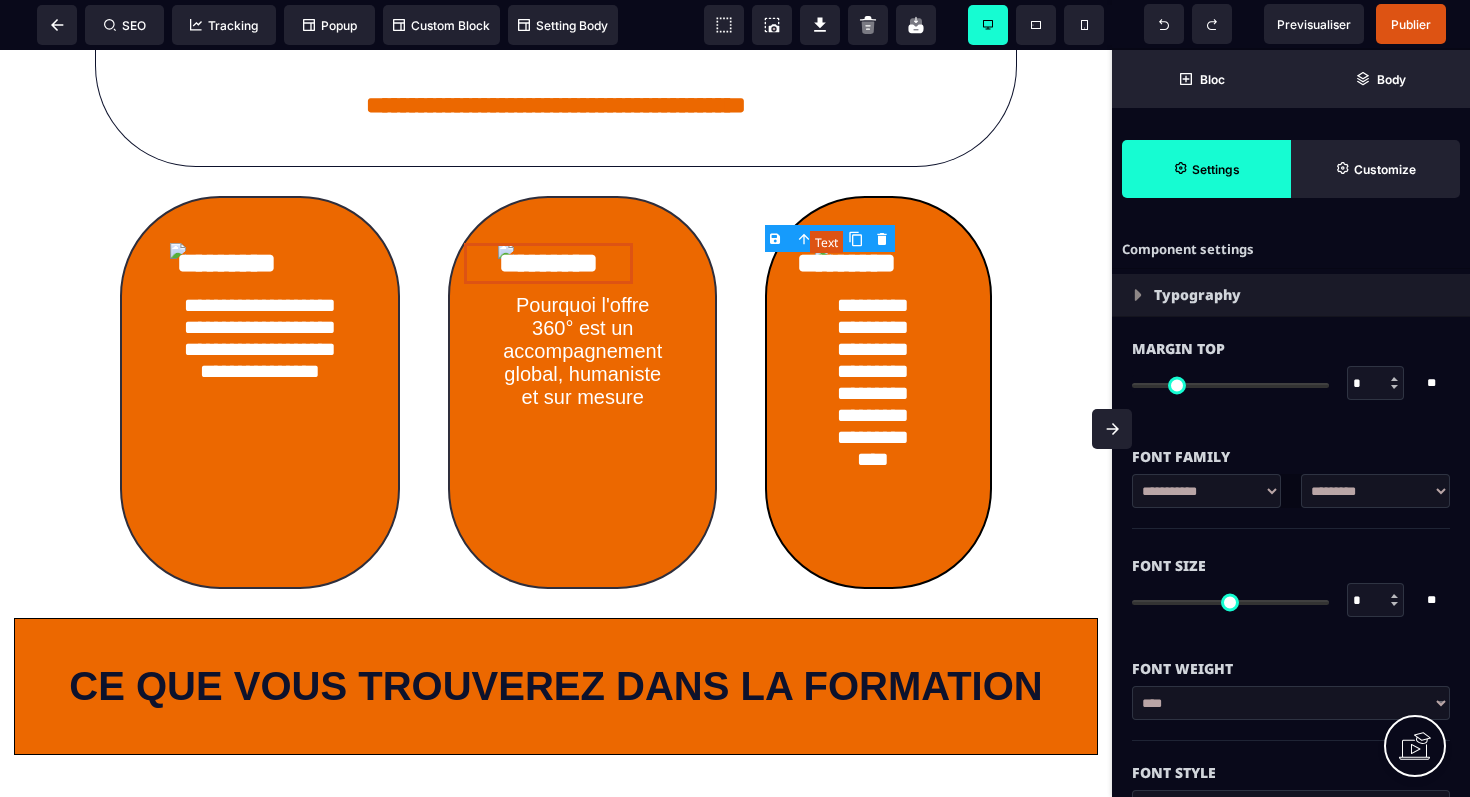 click on "*********" at bounding box center (846, 263) 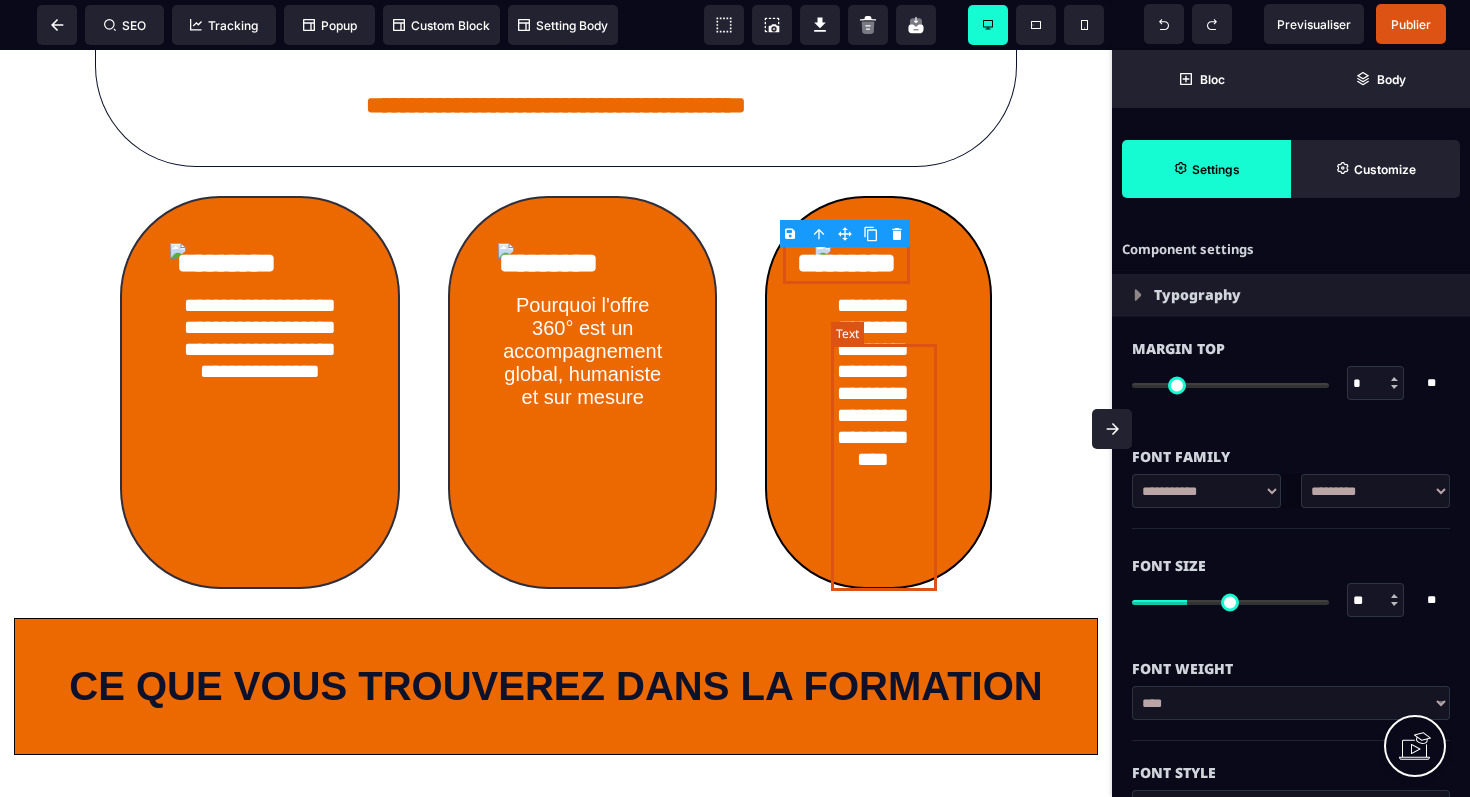 click on "**********" at bounding box center [873, 418] 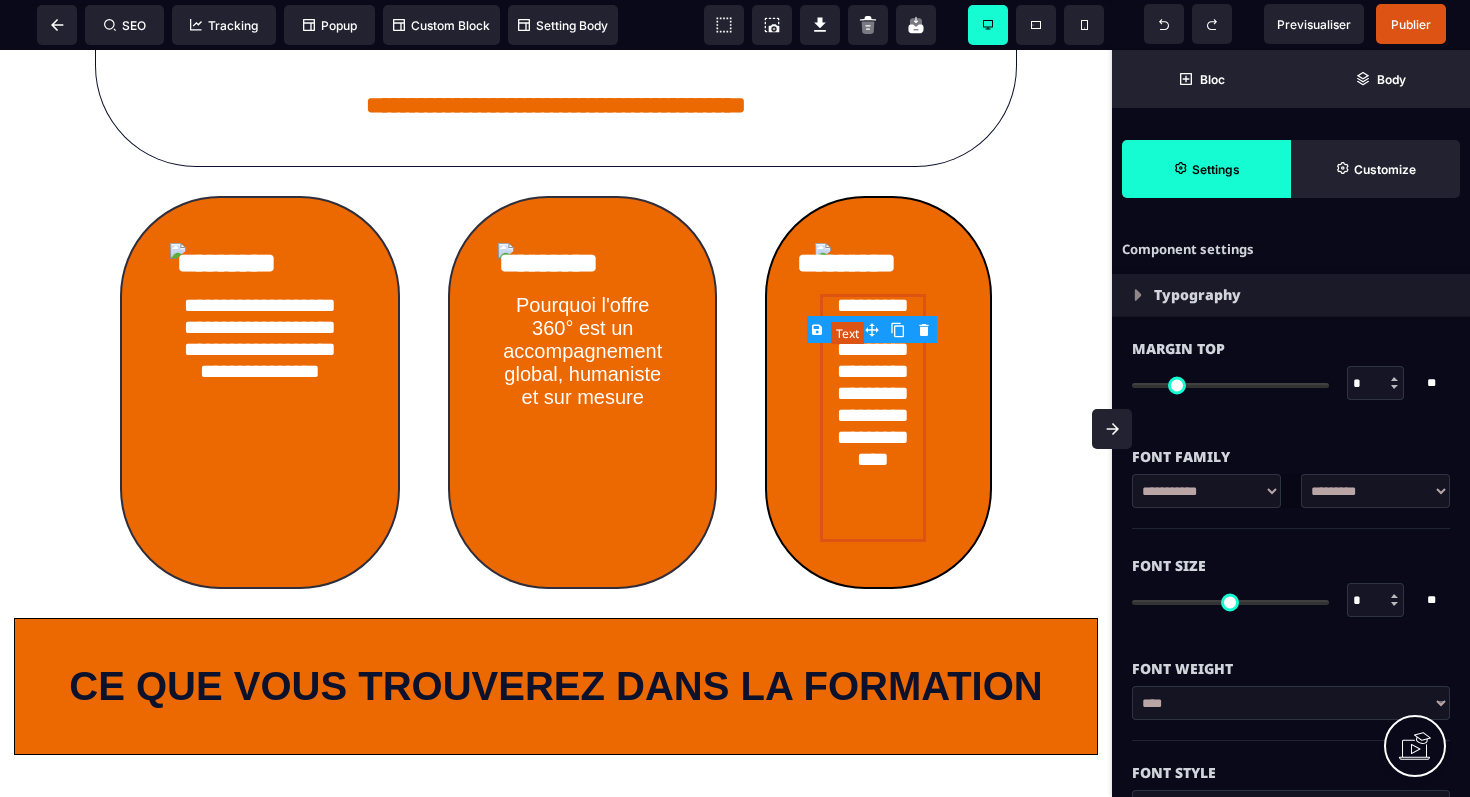 click on "**********" at bounding box center (873, 418) 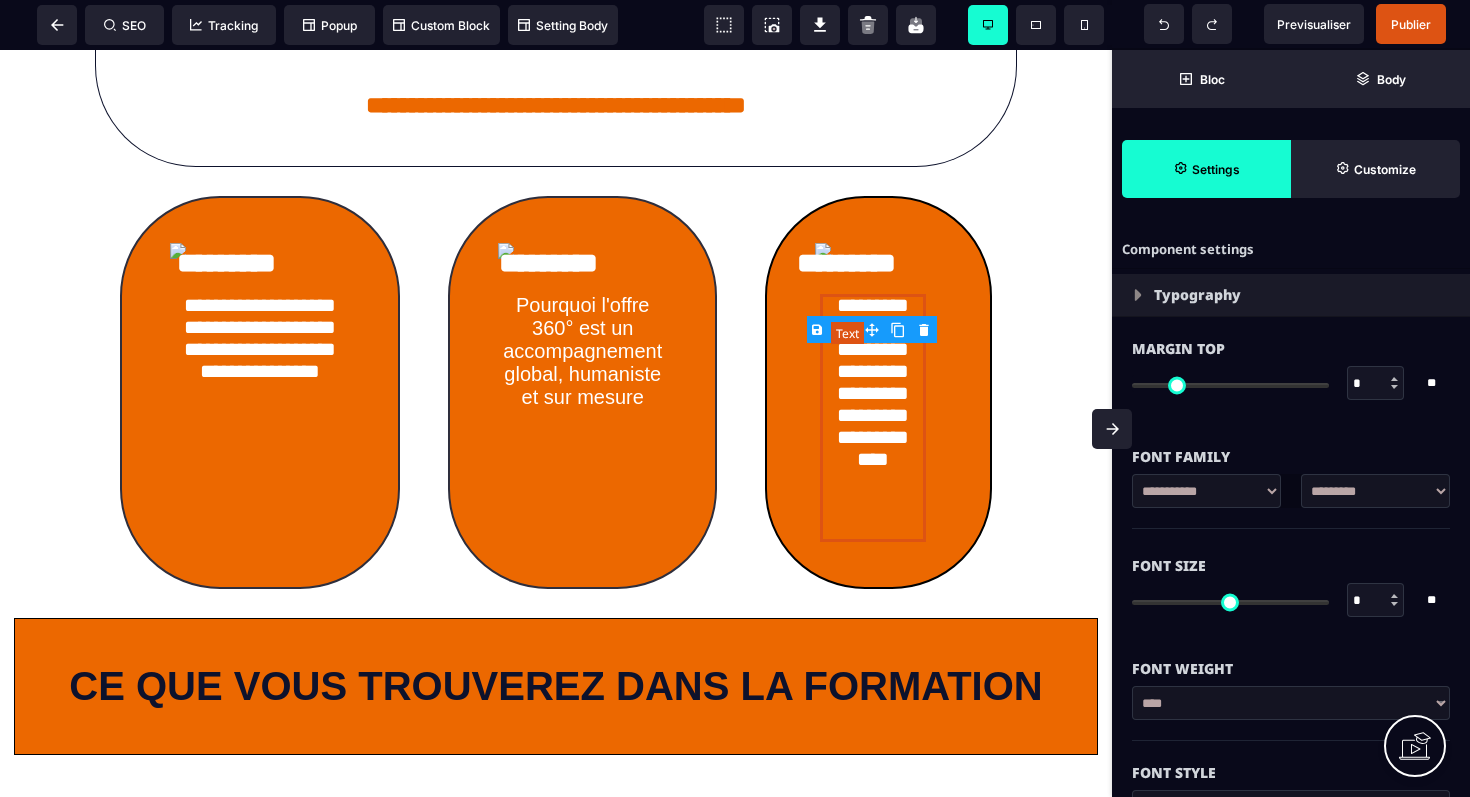 click on "**********" at bounding box center (873, 418) 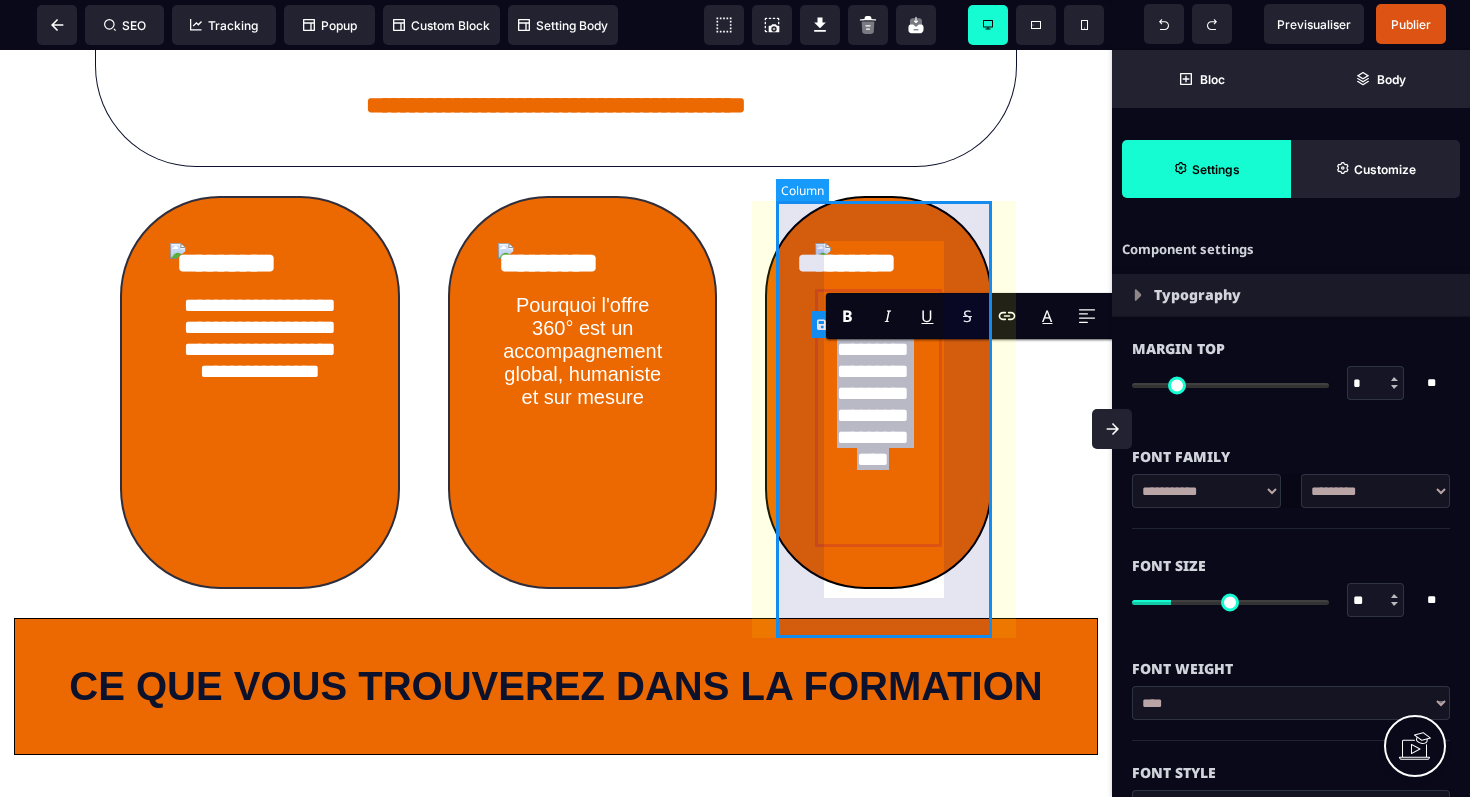 drag, startPoint x: 845, startPoint y: 356, endPoint x: 942, endPoint y: 578, distance: 242.26639 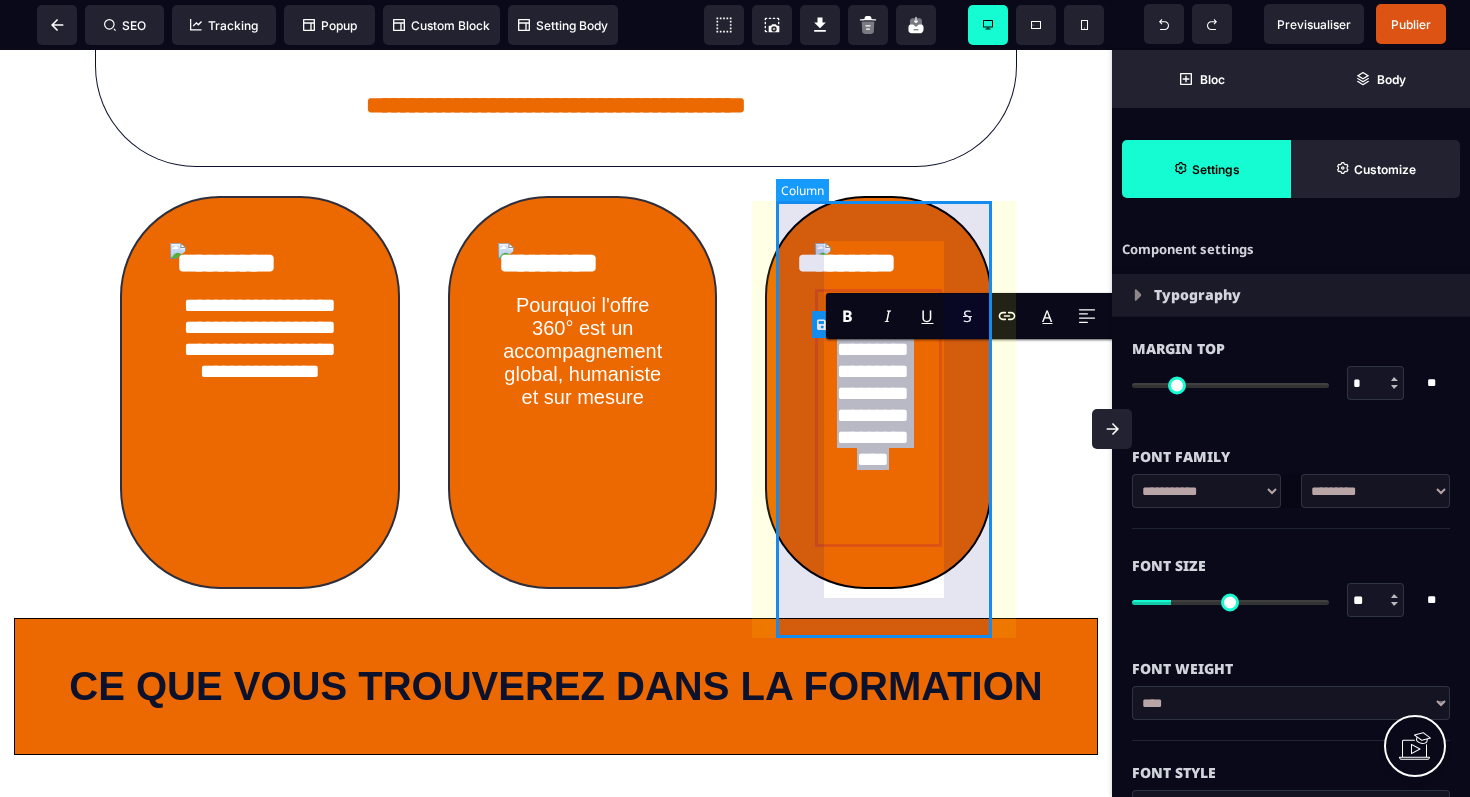 click on "**********" at bounding box center (878, 392) 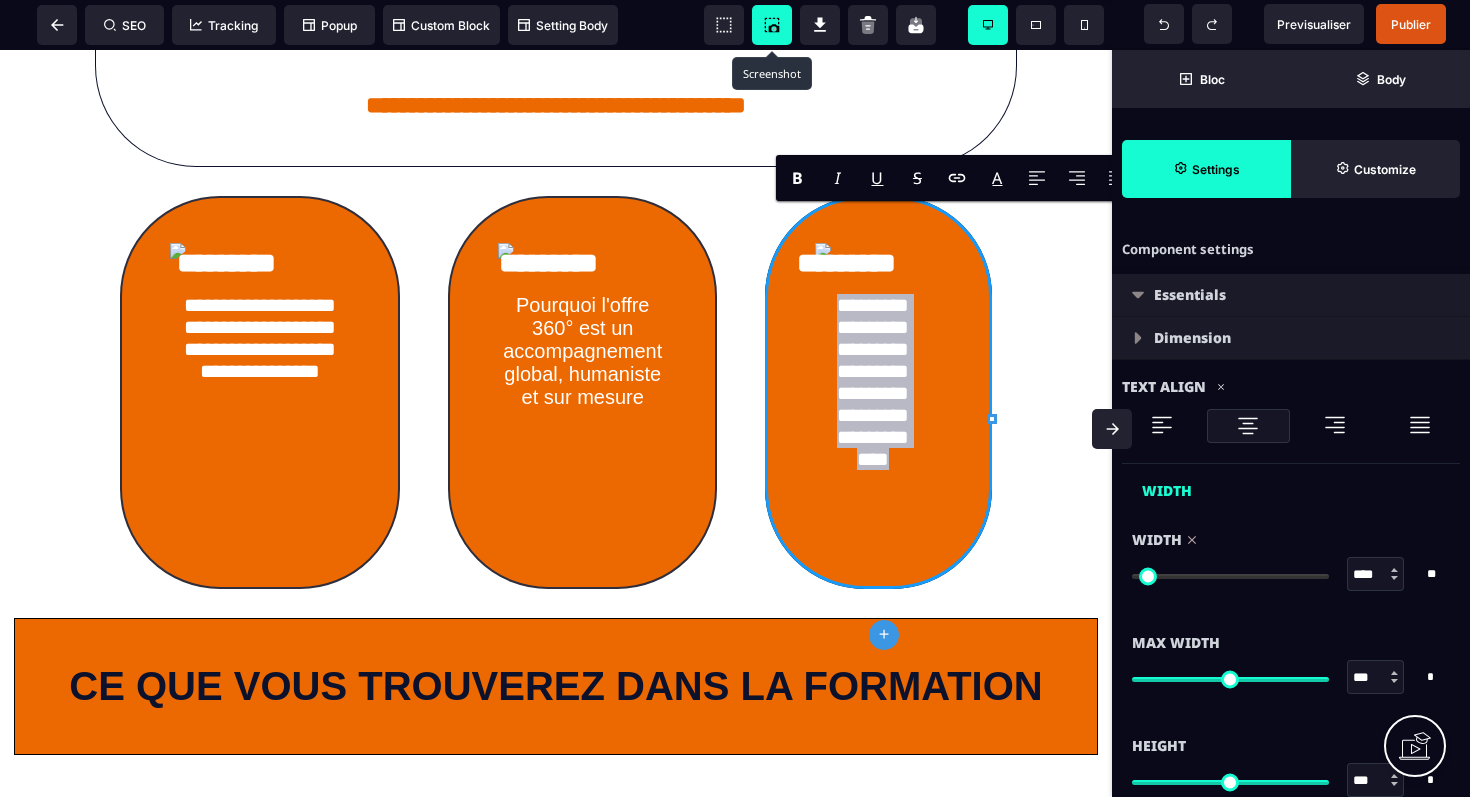 copy on "**********" 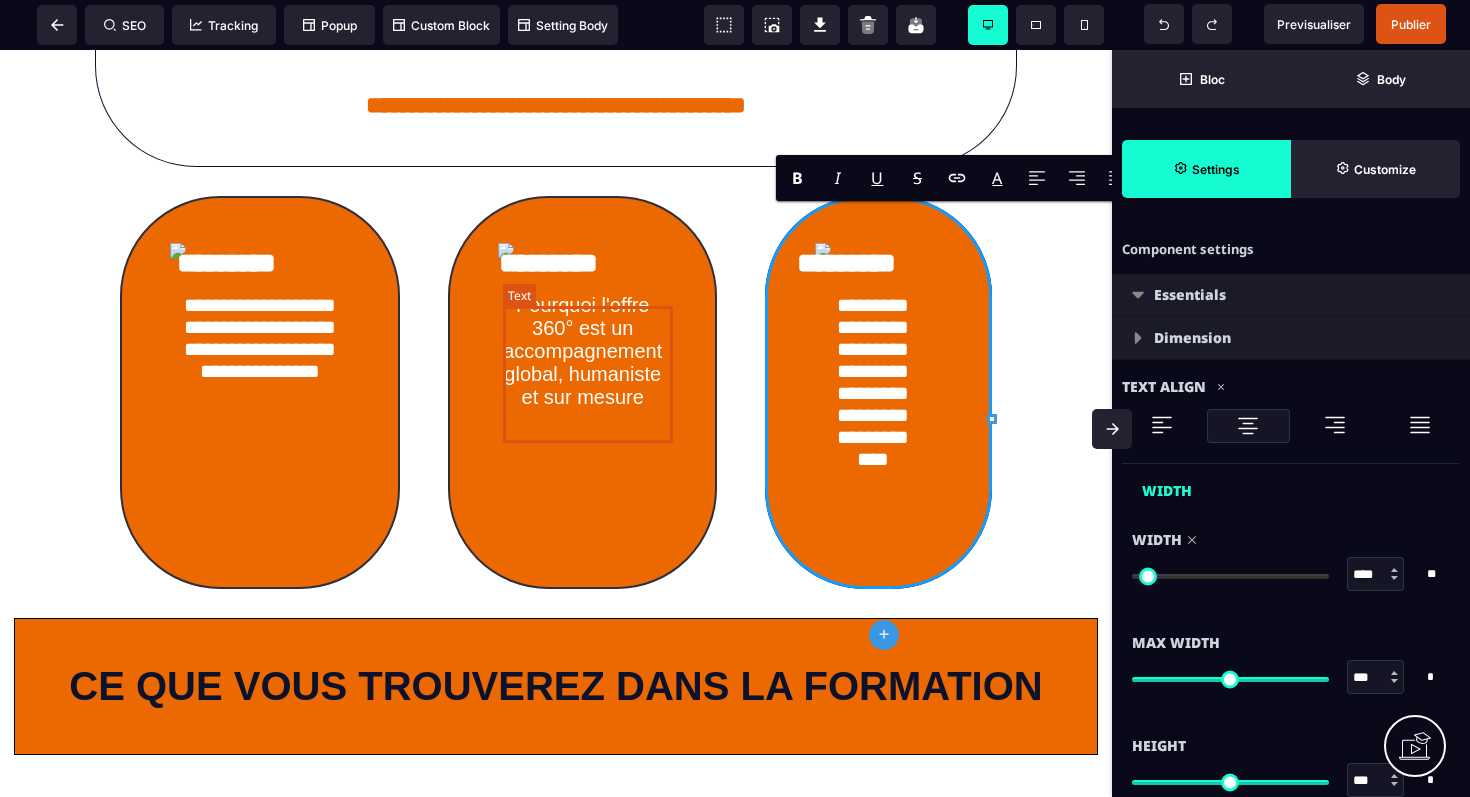 click on "Pourquoi l'offre 360° est un accompagnement global, humaniste et sur mesure" at bounding box center (582, 351) 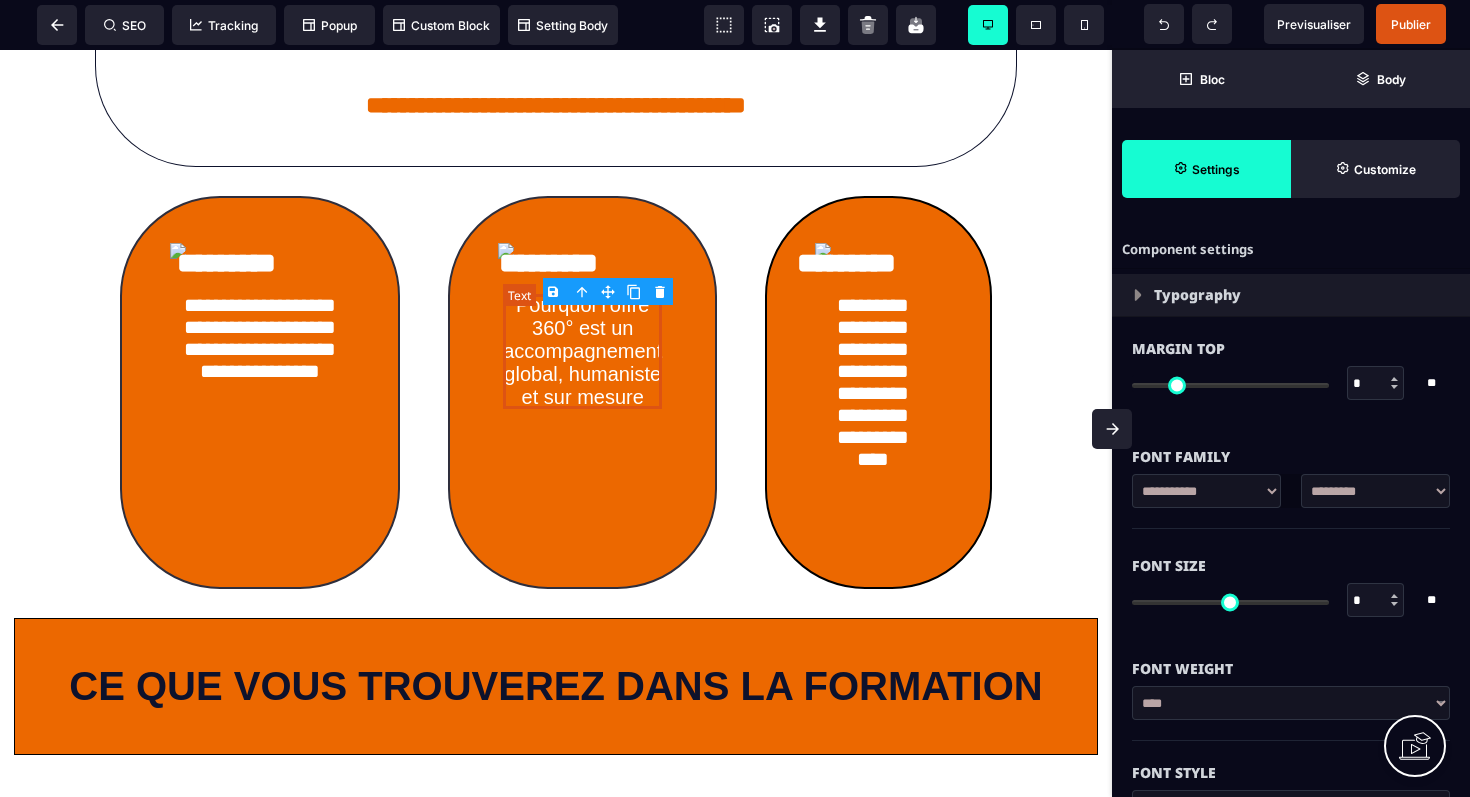 click on "Pourquoi l'offre 360° est un accompagnement global, humaniste et sur mesure" at bounding box center [582, 351] 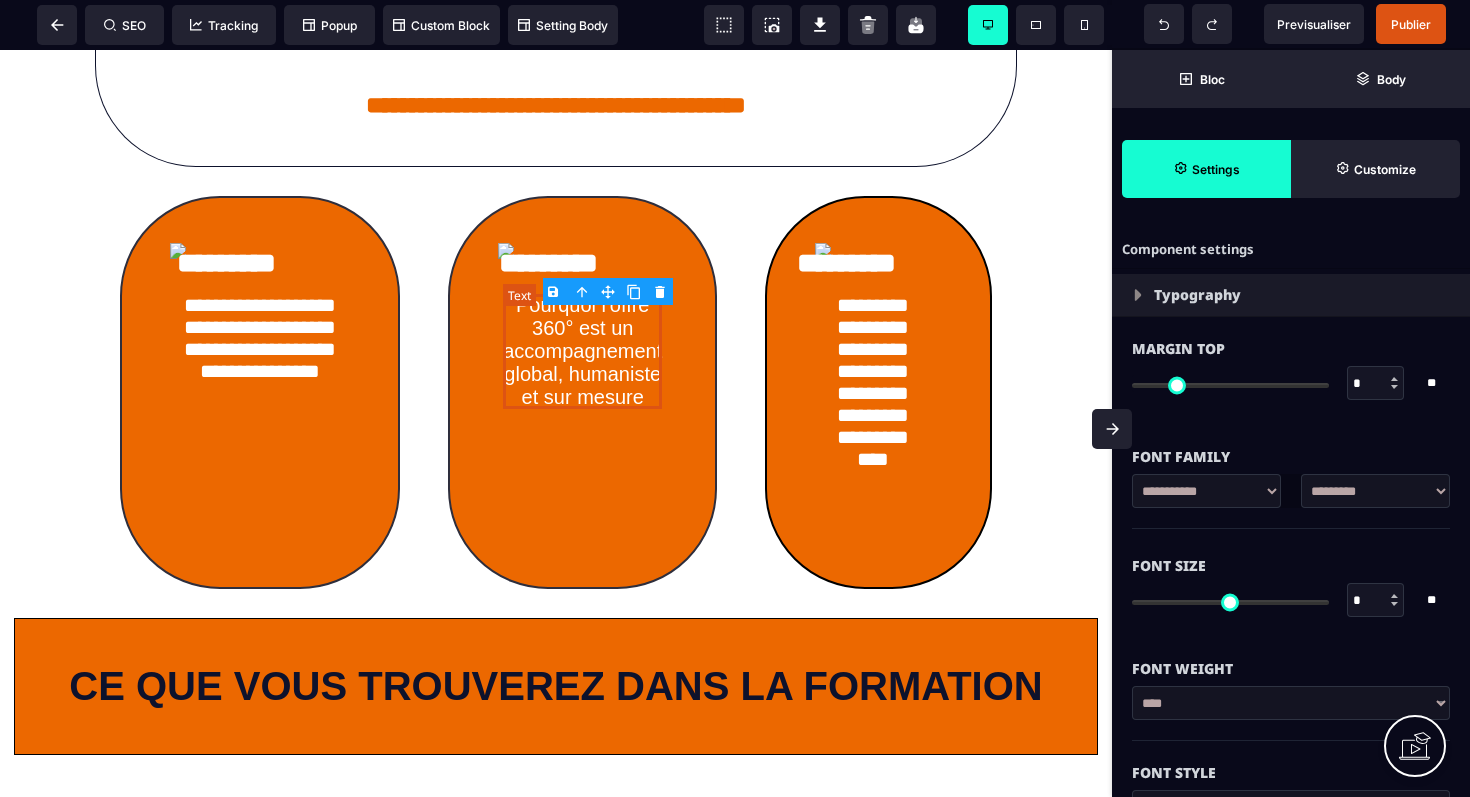 click on "Pourquoi l'offre 360° est un accompagnement global, humaniste et sur mesure" at bounding box center (582, 351) 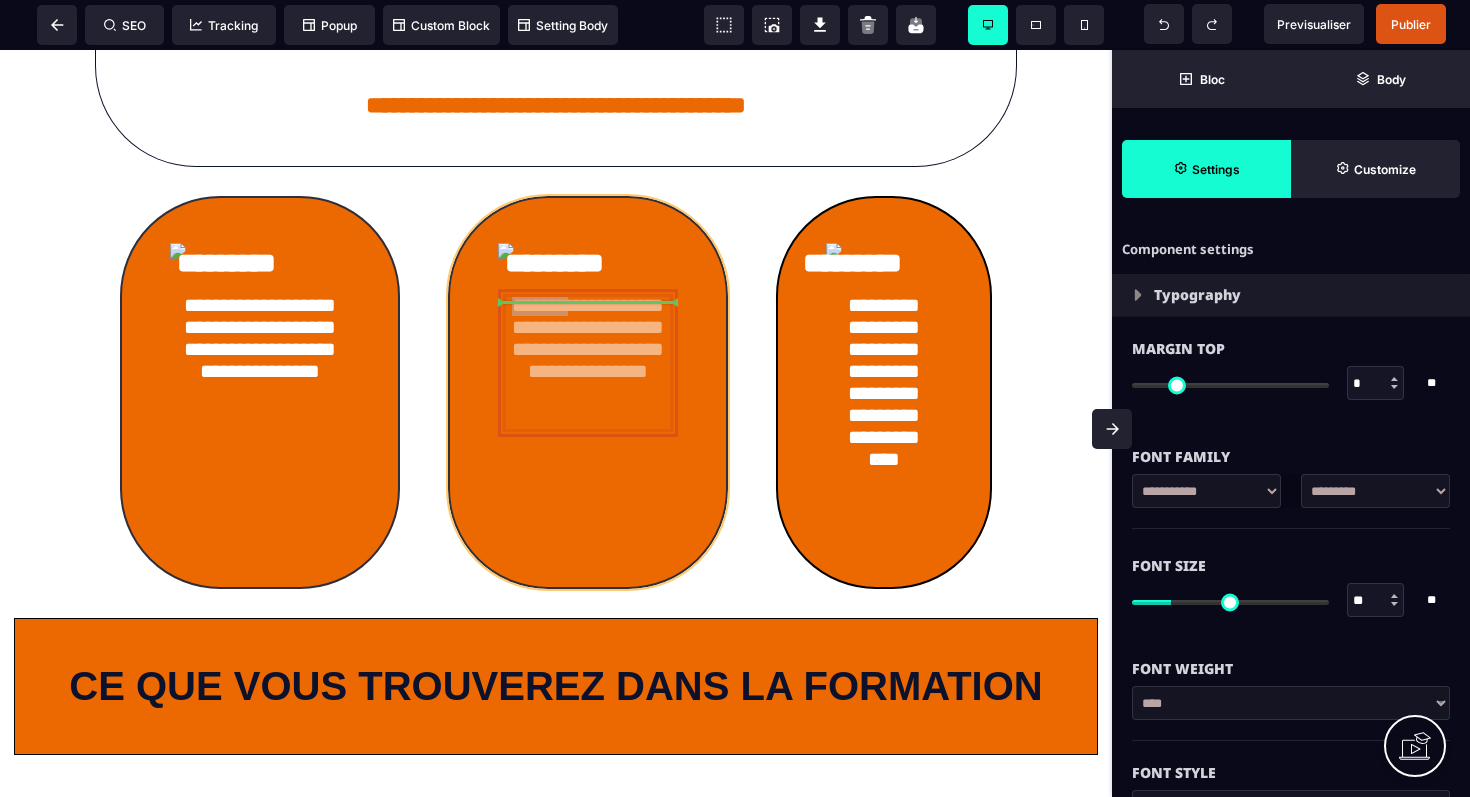 drag, startPoint x: 515, startPoint y: 311, endPoint x: 593, endPoint y: 312, distance: 78.00641 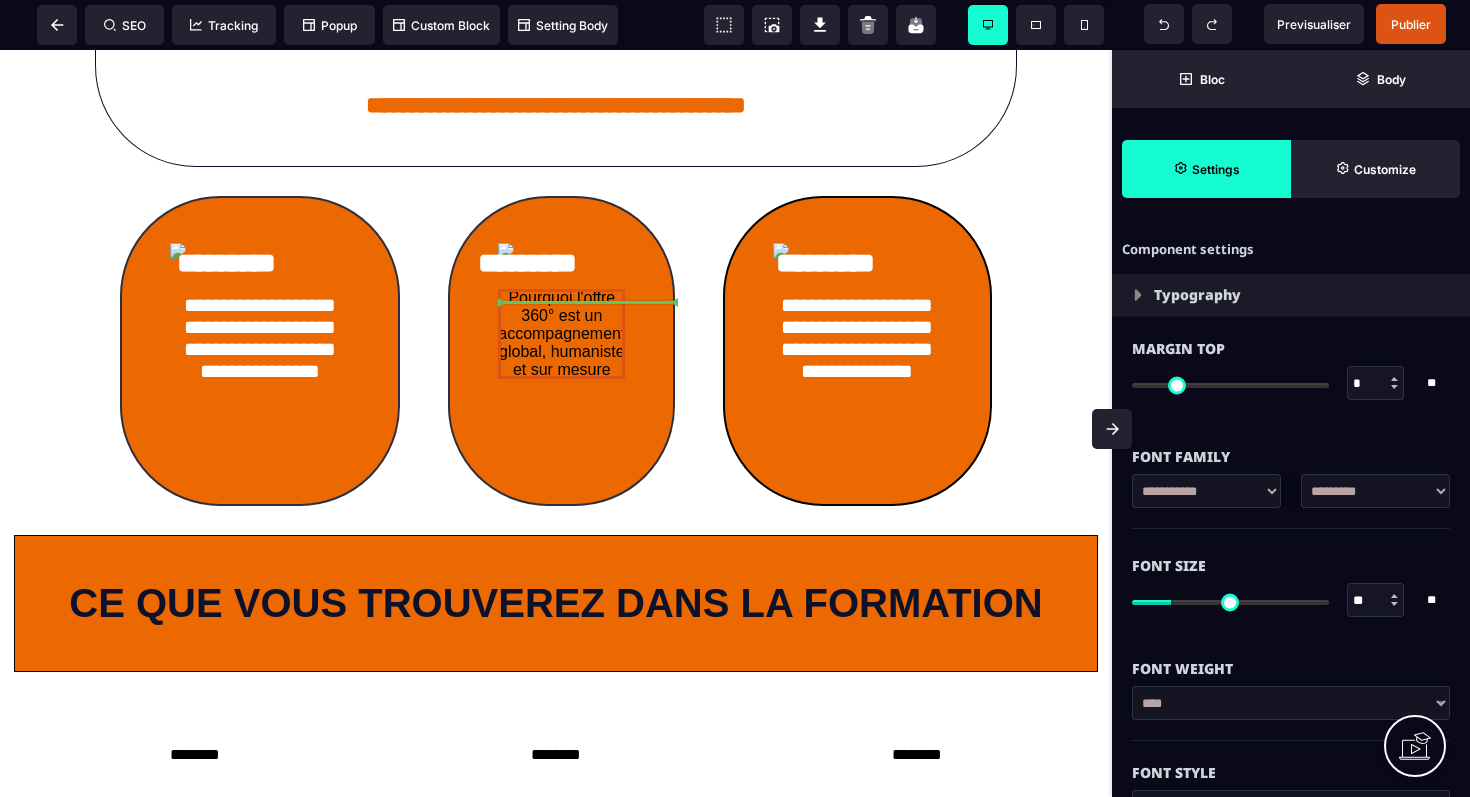 scroll, scrollTop: 1531, scrollLeft: 0, axis: vertical 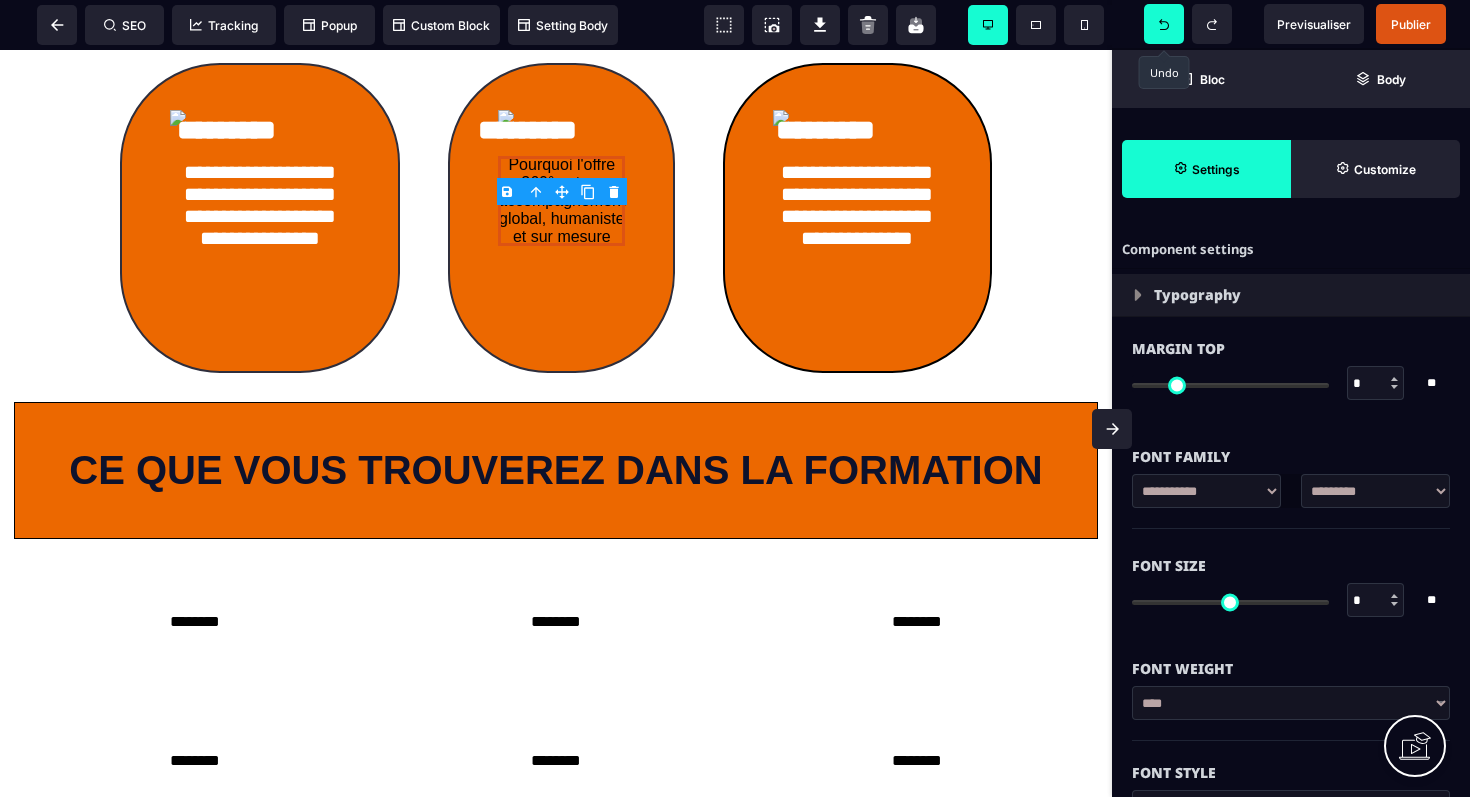 click 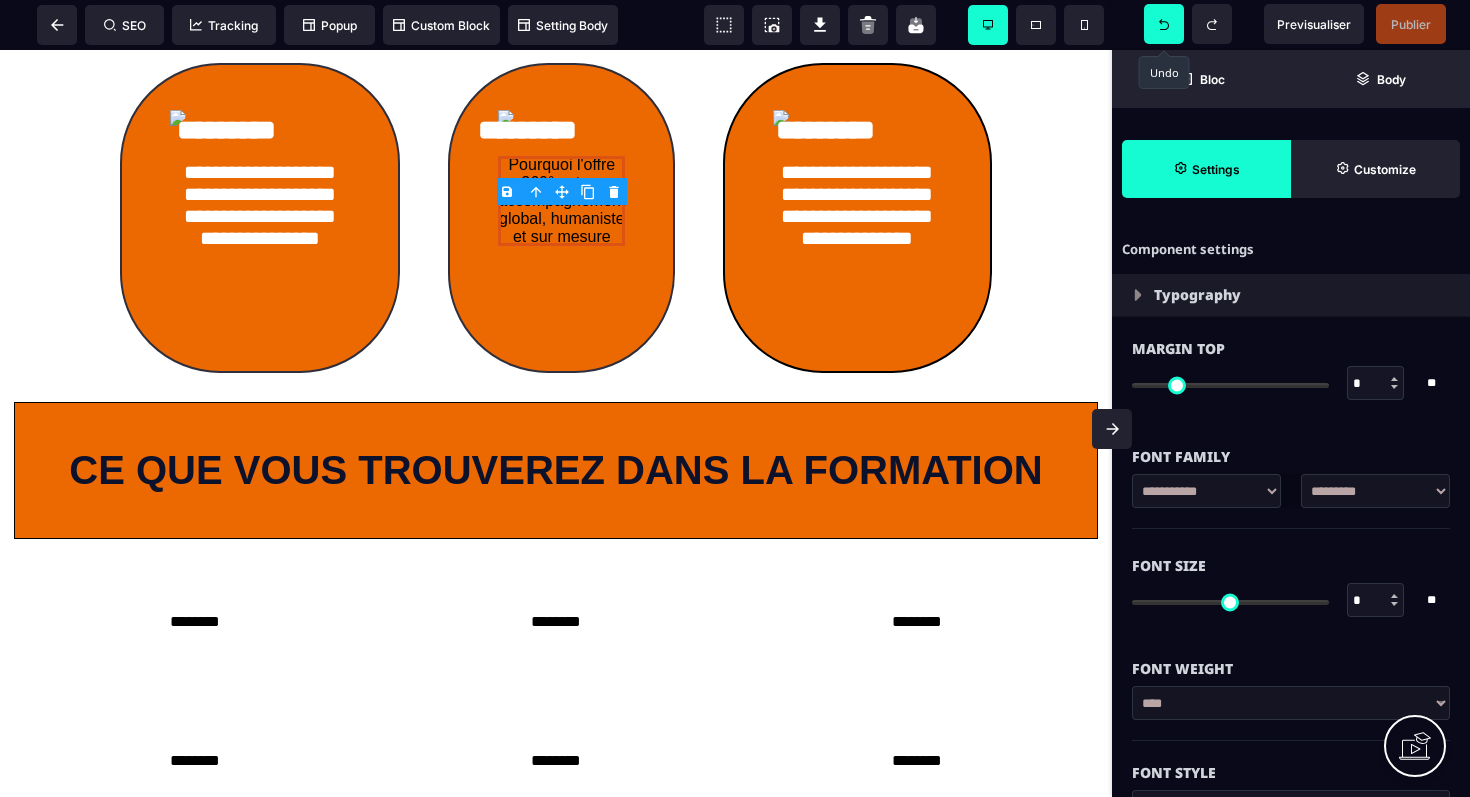 click 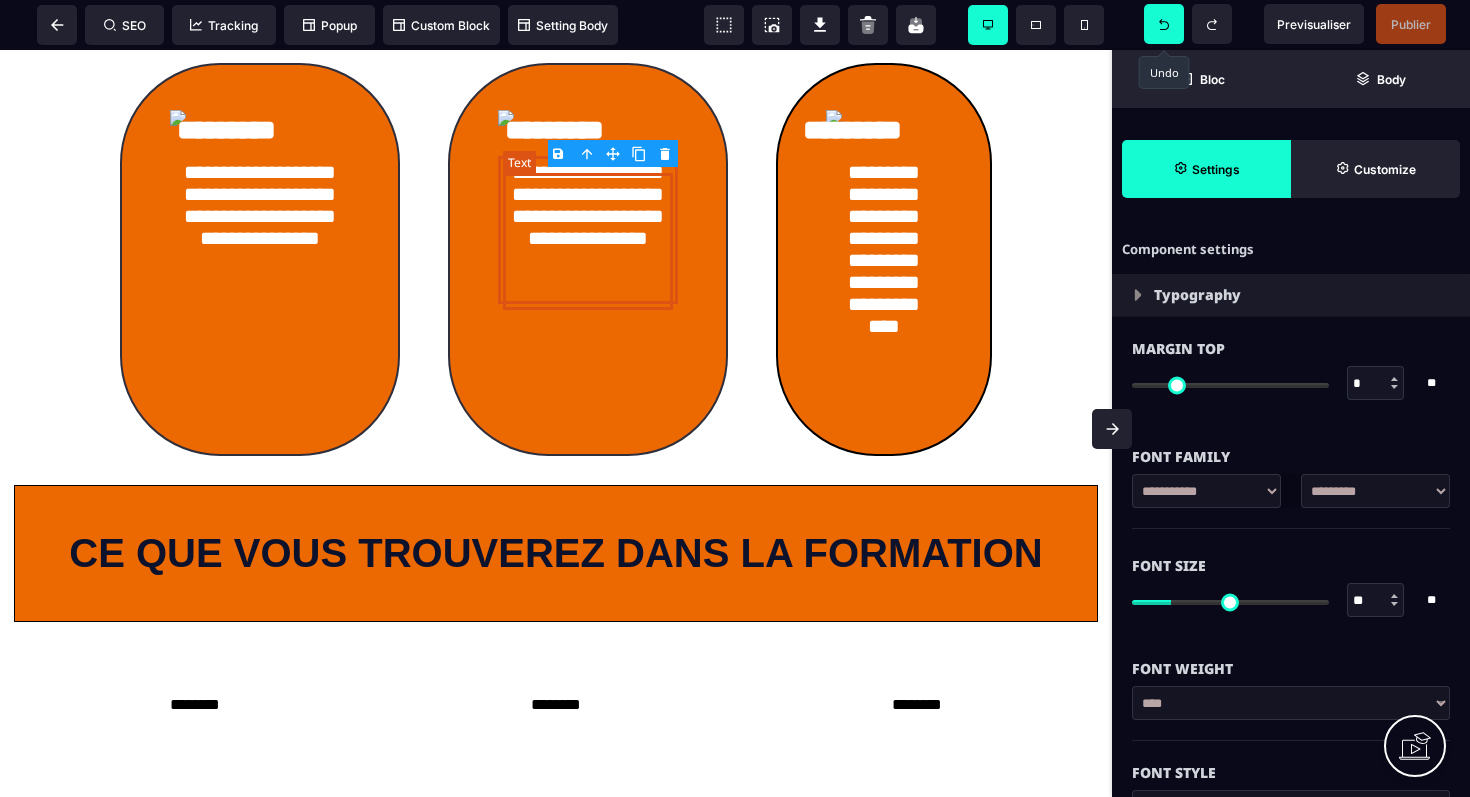 click on "**********" at bounding box center [588, 230] 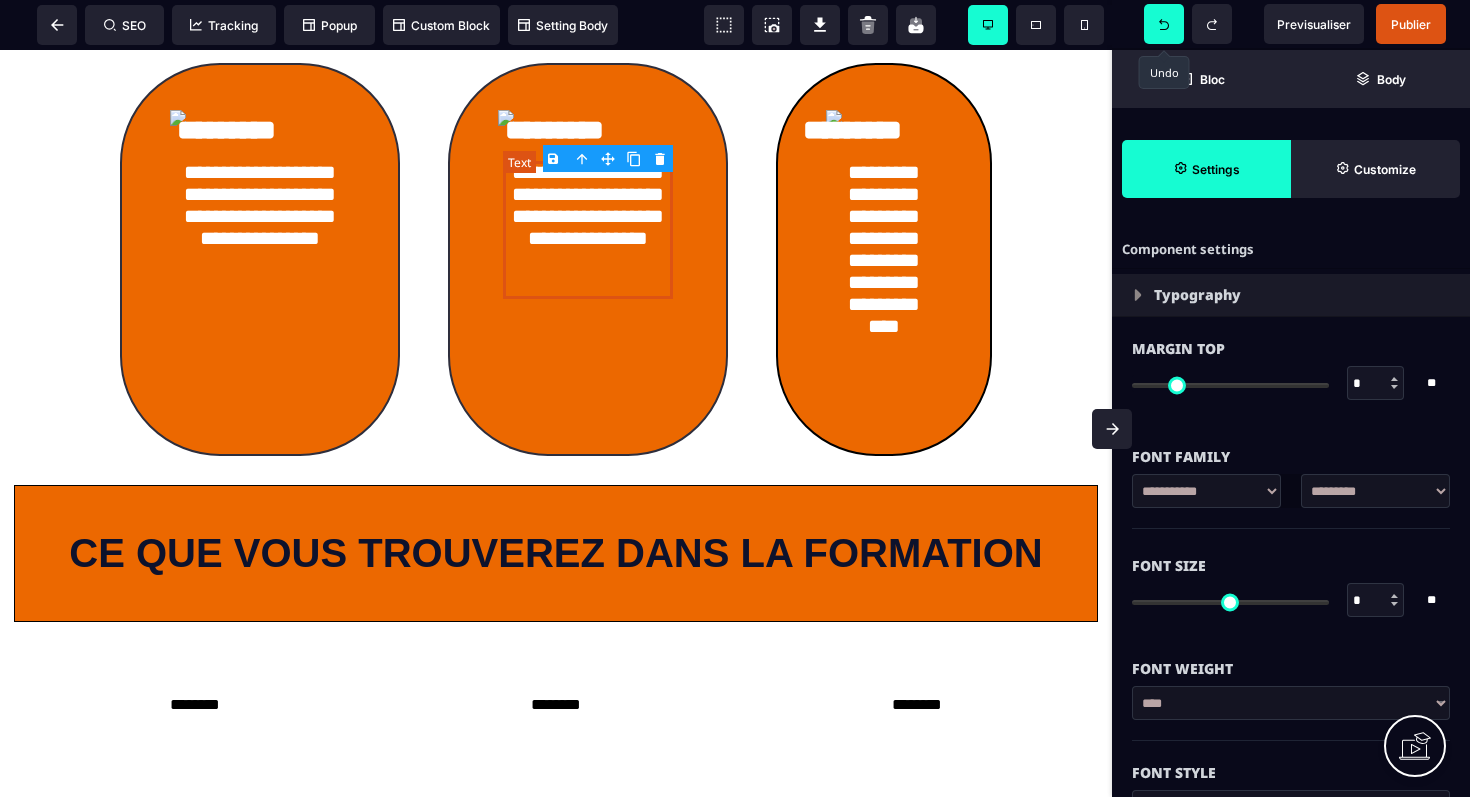 click on "**********" at bounding box center [588, 230] 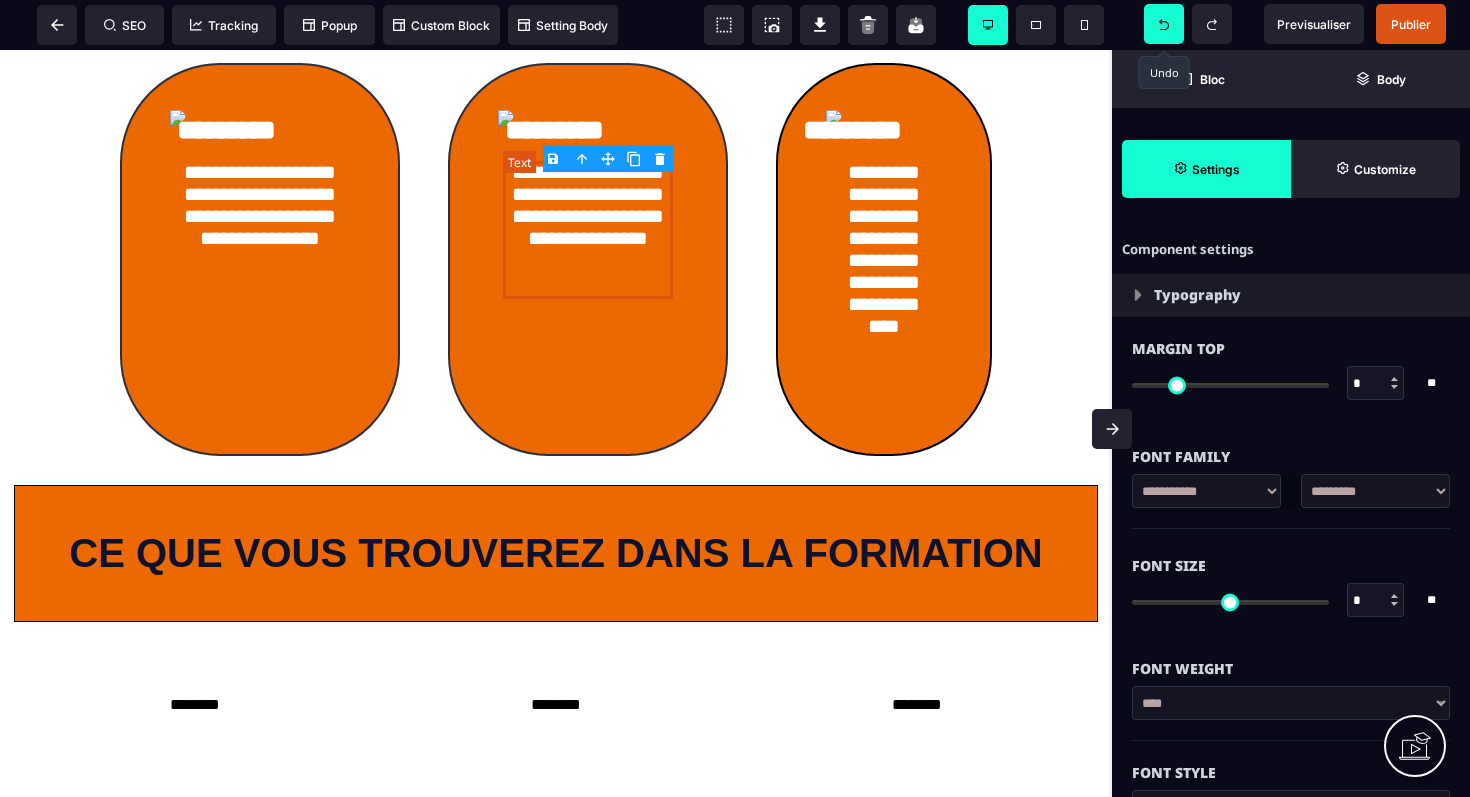 click on "**********" at bounding box center [588, 230] 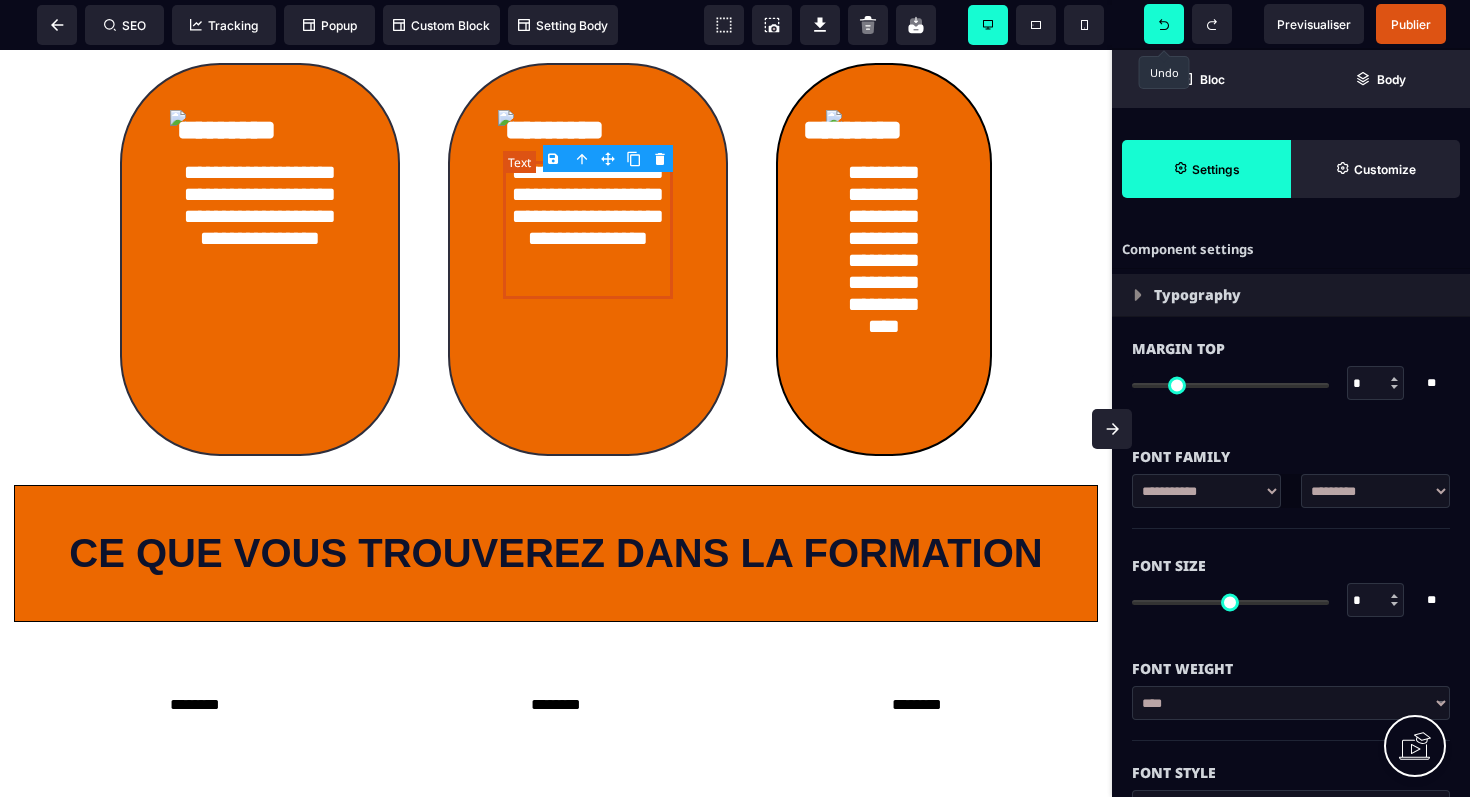 click on "**********" at bounding box center (588, 230) 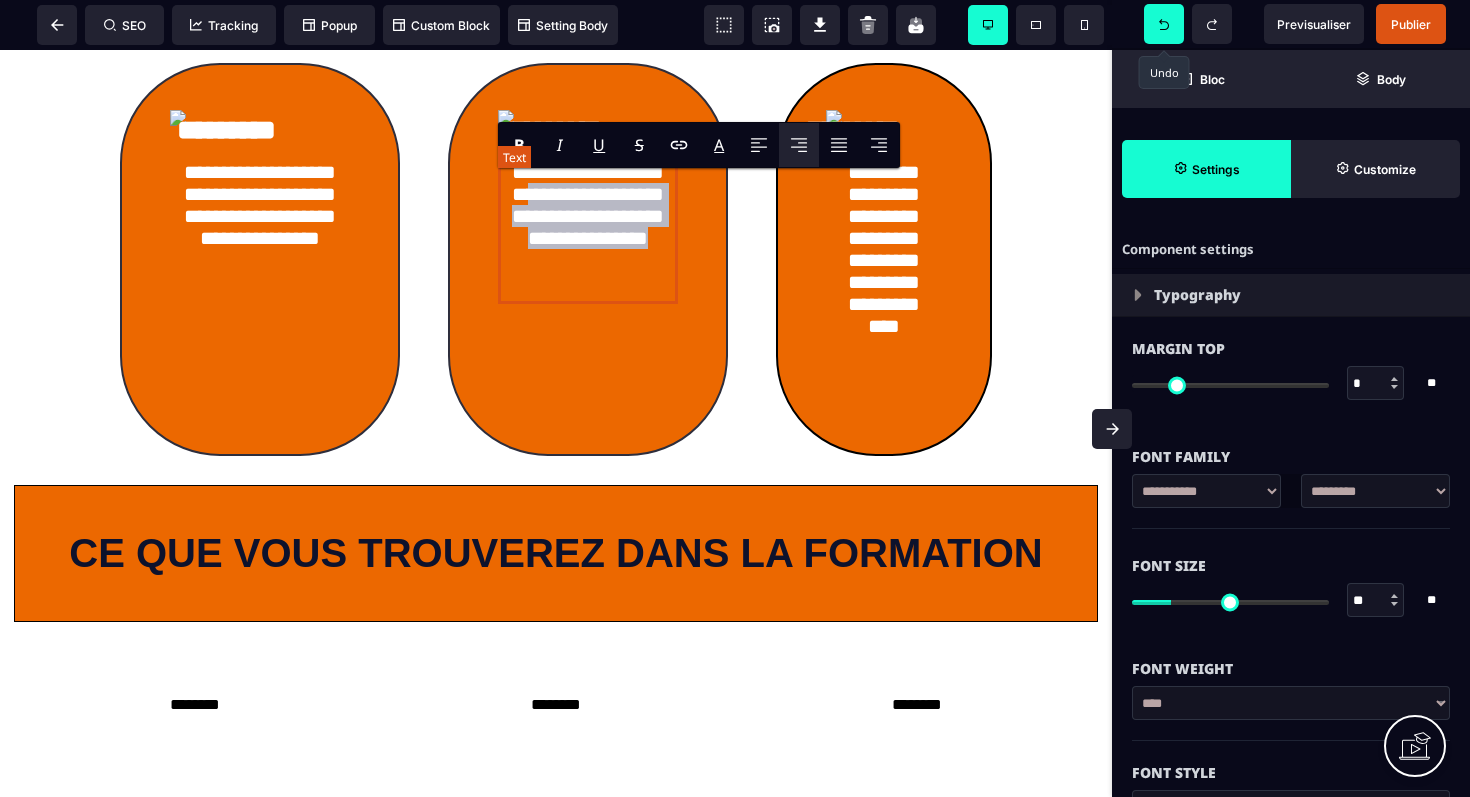 drag, startPoint x: 582, startPoint y: 214, endPoint x: 666, endPoint y: 291, distance: 113.951744 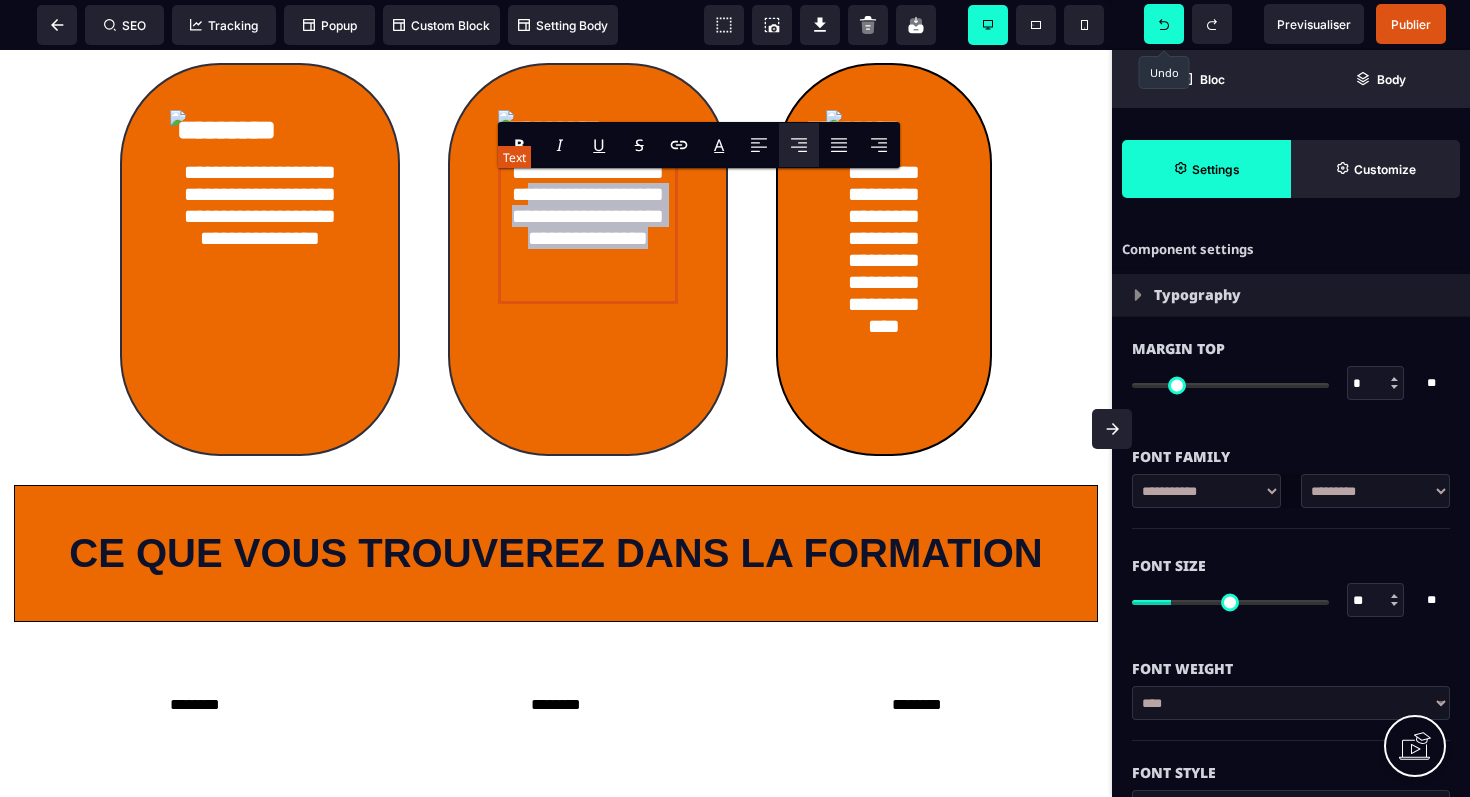 click on "**********" at bounding box center [588, 230] 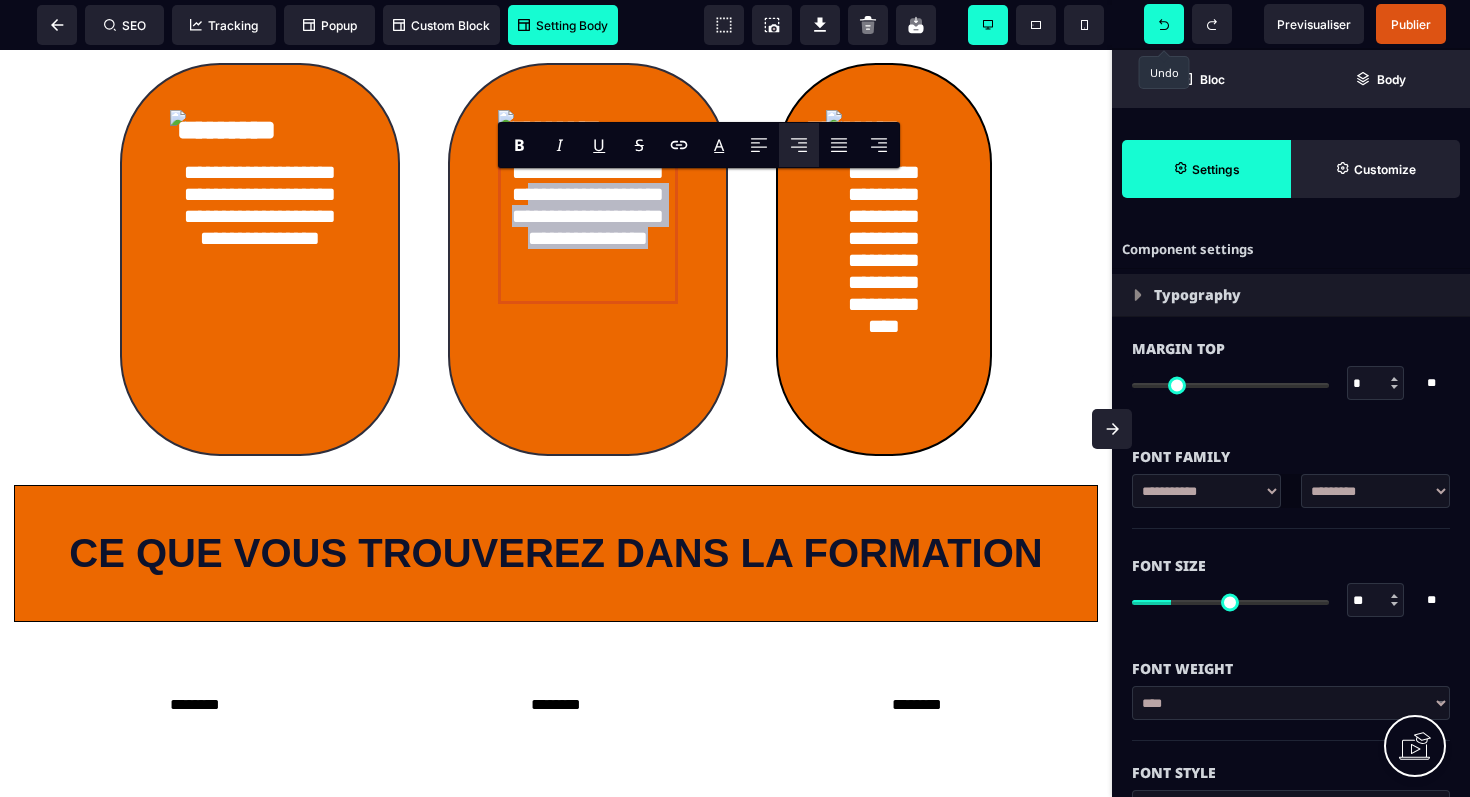 paste 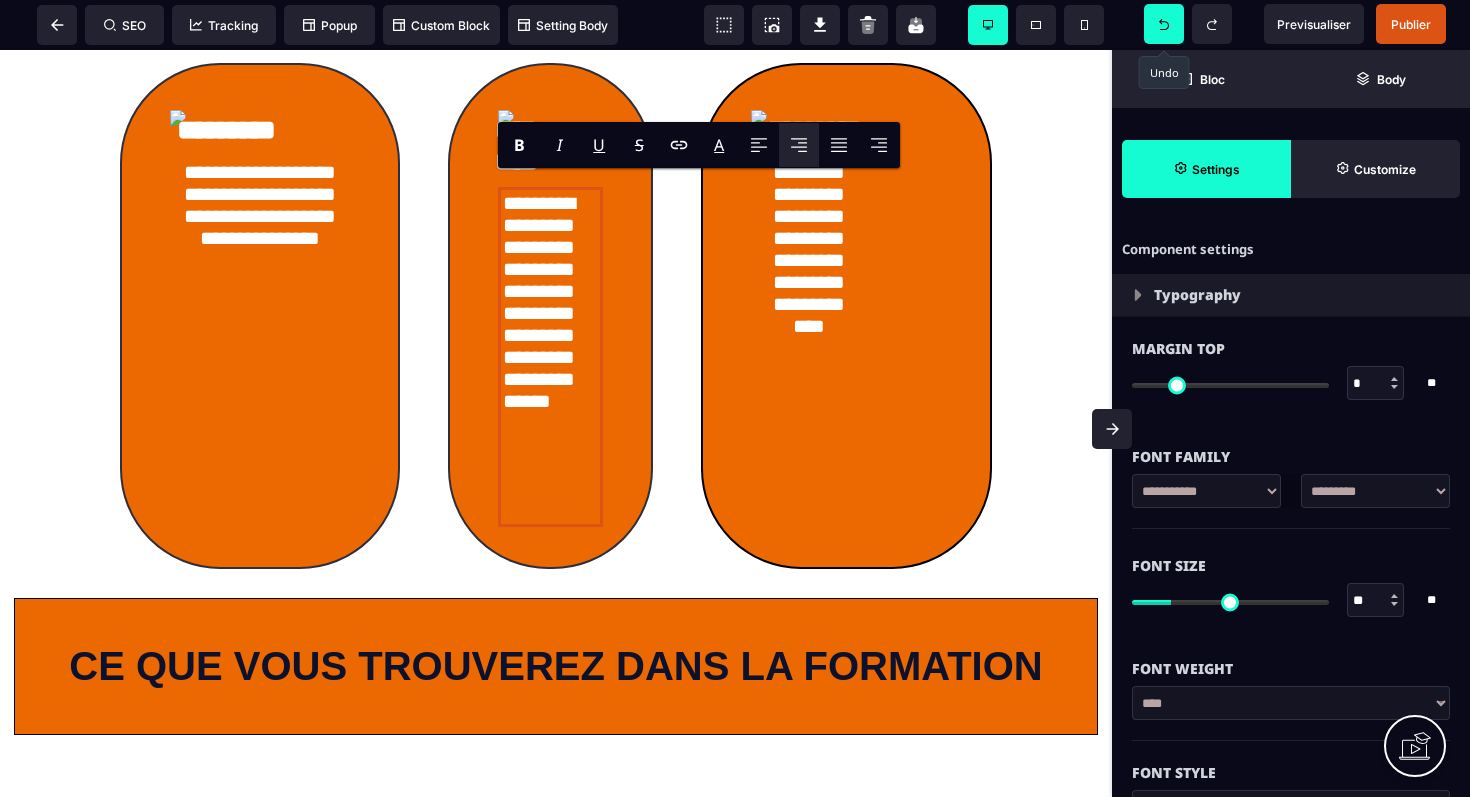 scroll, scrollTop: 1569, scrollLeft: 0, axis: vertical 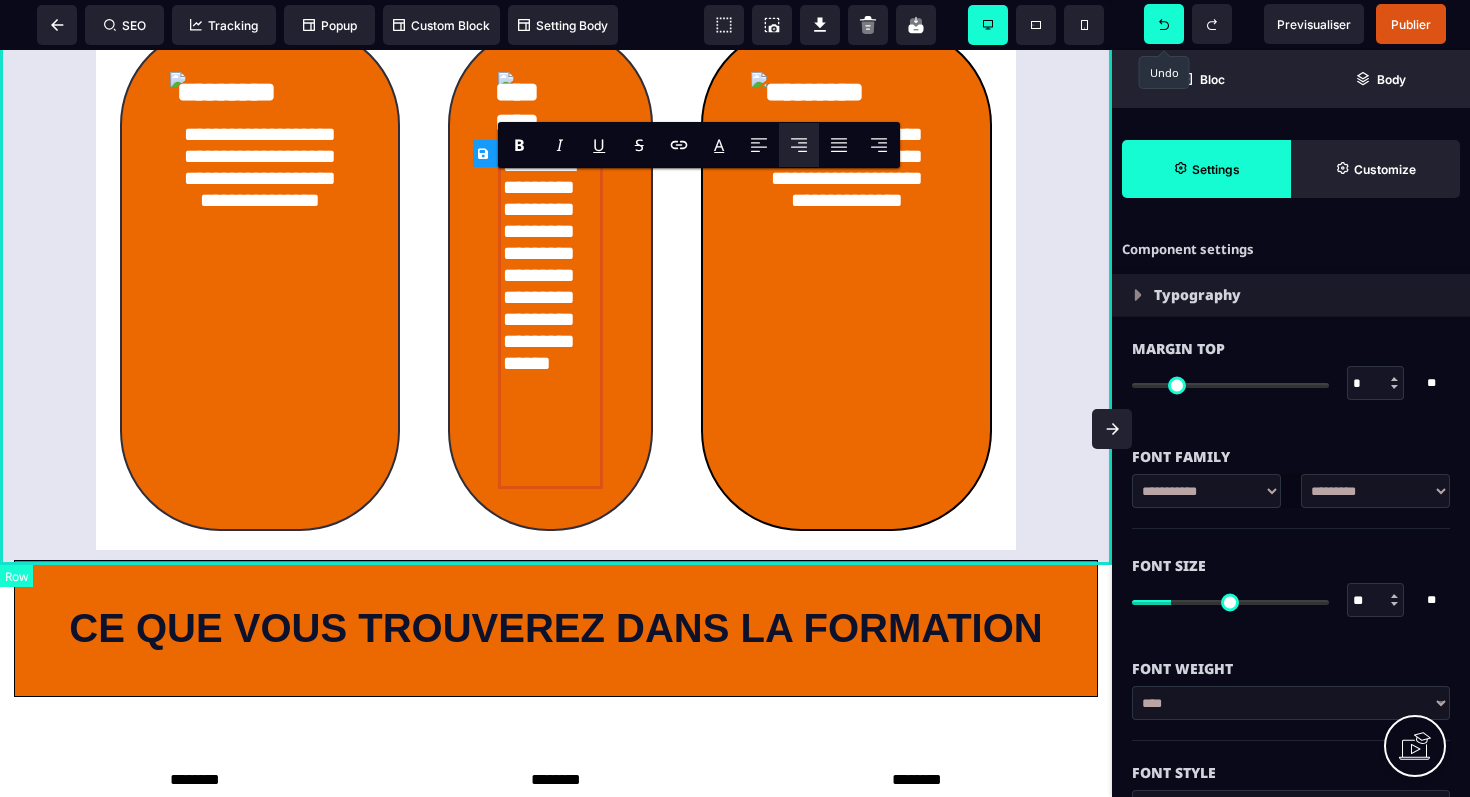 click on "**********" at bounding box center (556, 278) 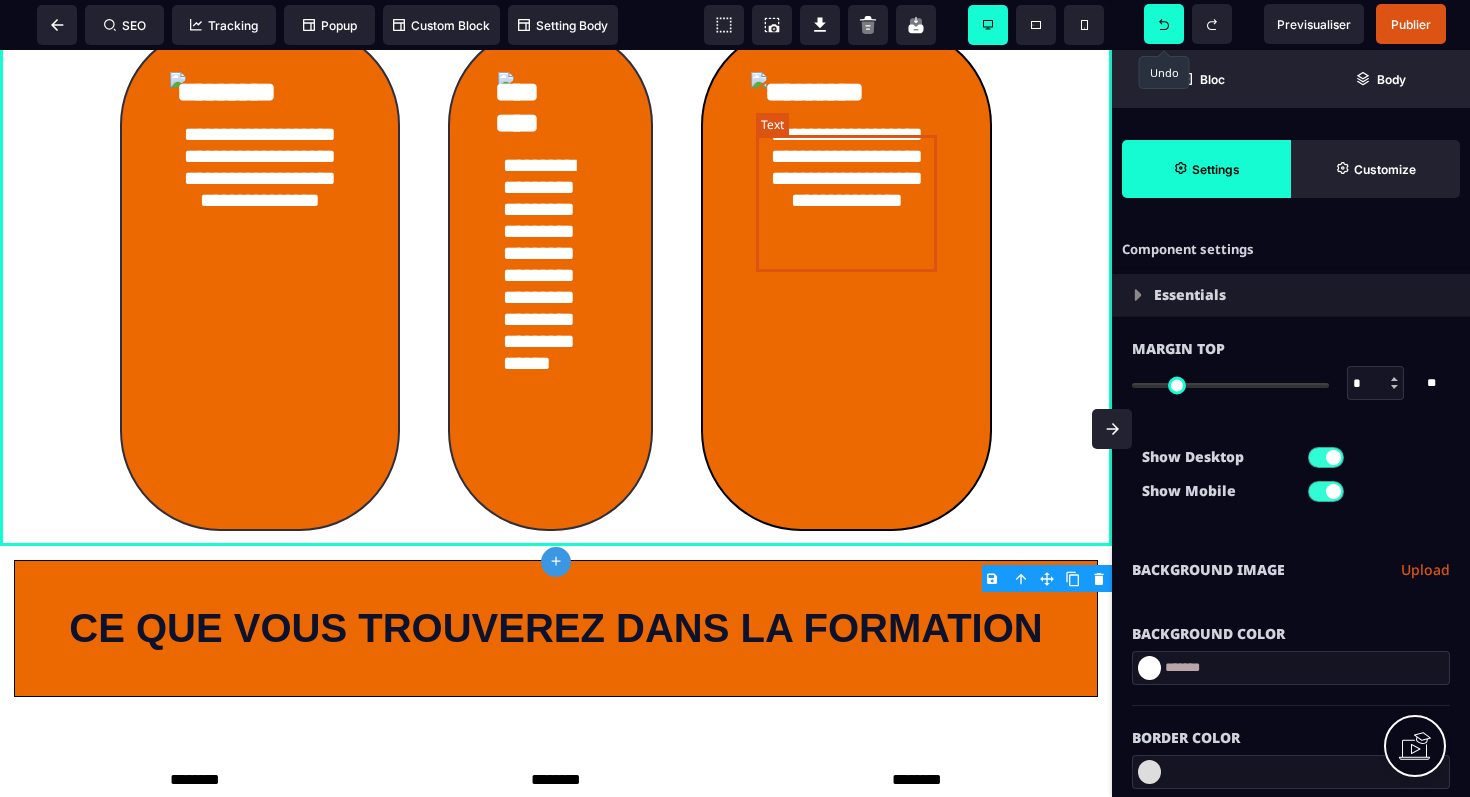 click on "**********" at bounding box center (846, 192) 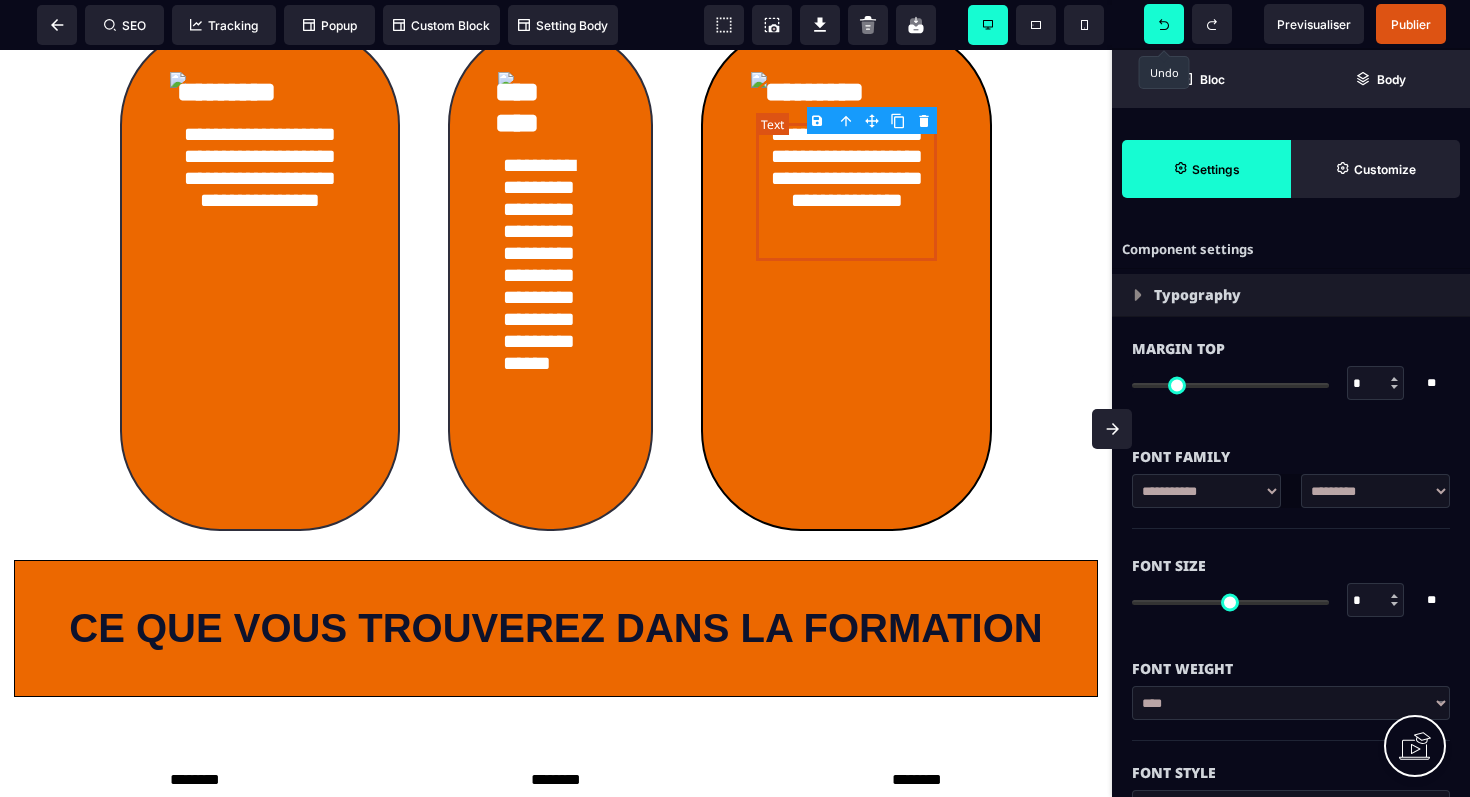 click on "**********" at bounding box center (846, 192) 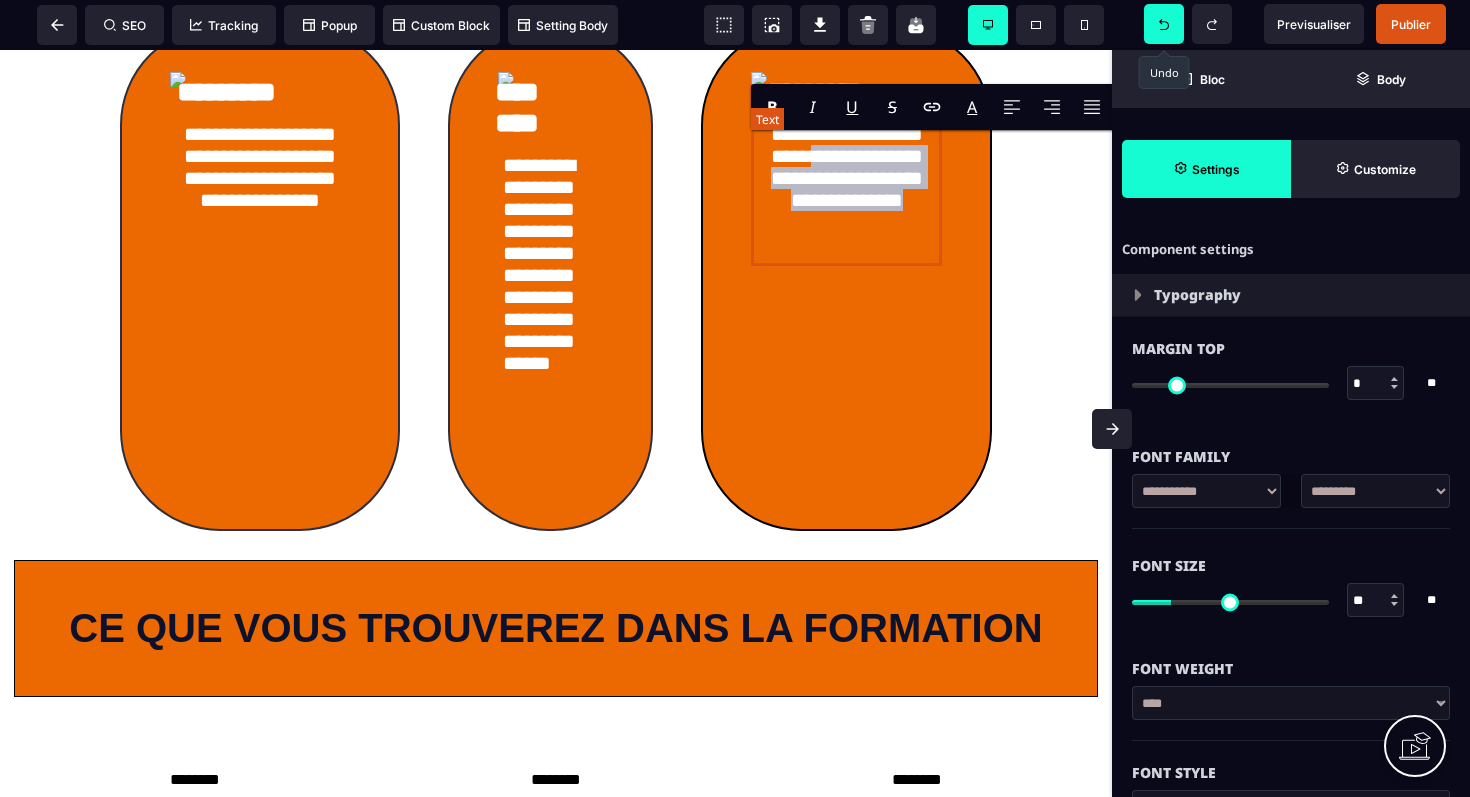 drag, startPoint x: 870, startPoint y: 179, endPoint x: 936, endPoint y: 250, distance: 96.938126 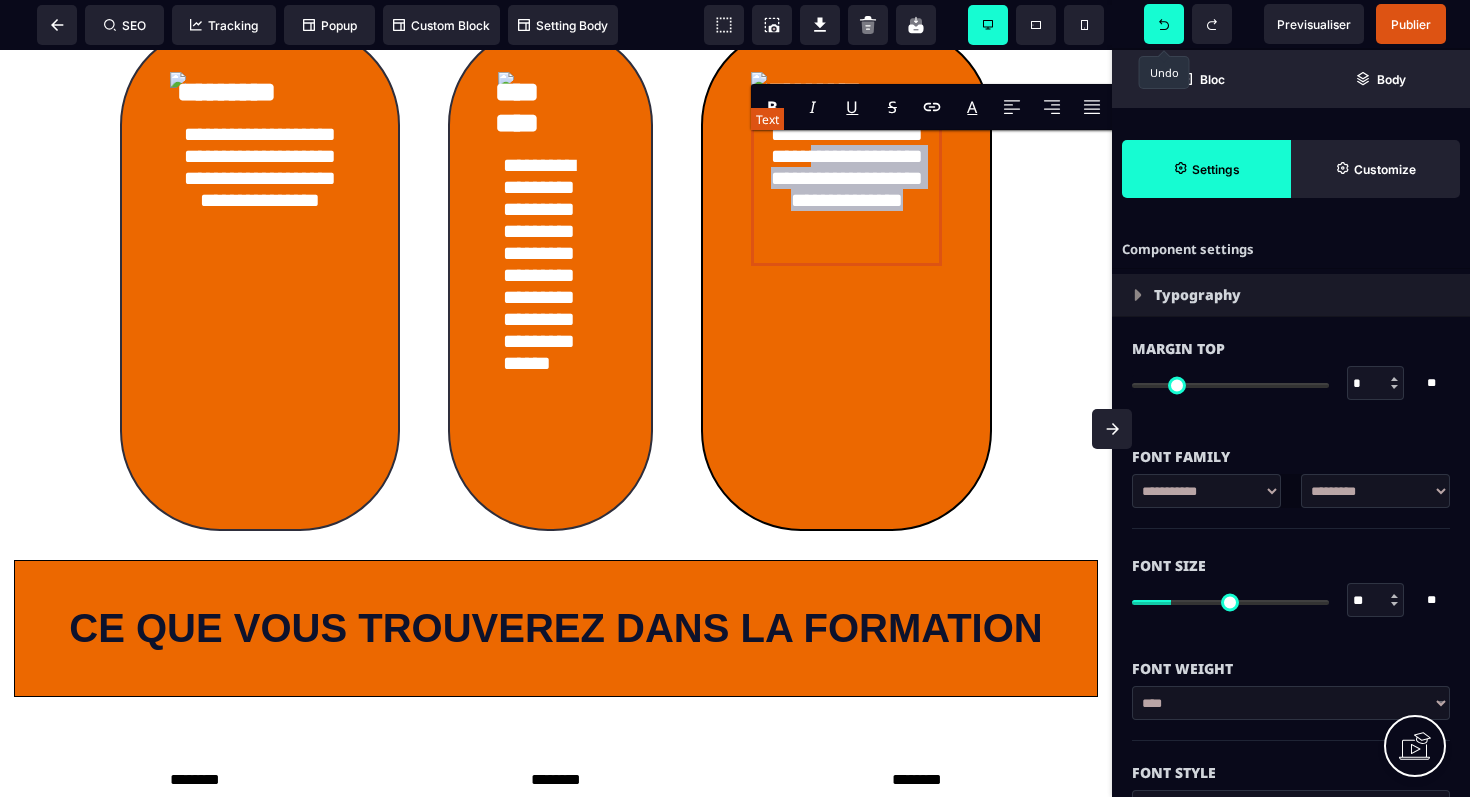 click on "**********" at bounding box center (846, 192) 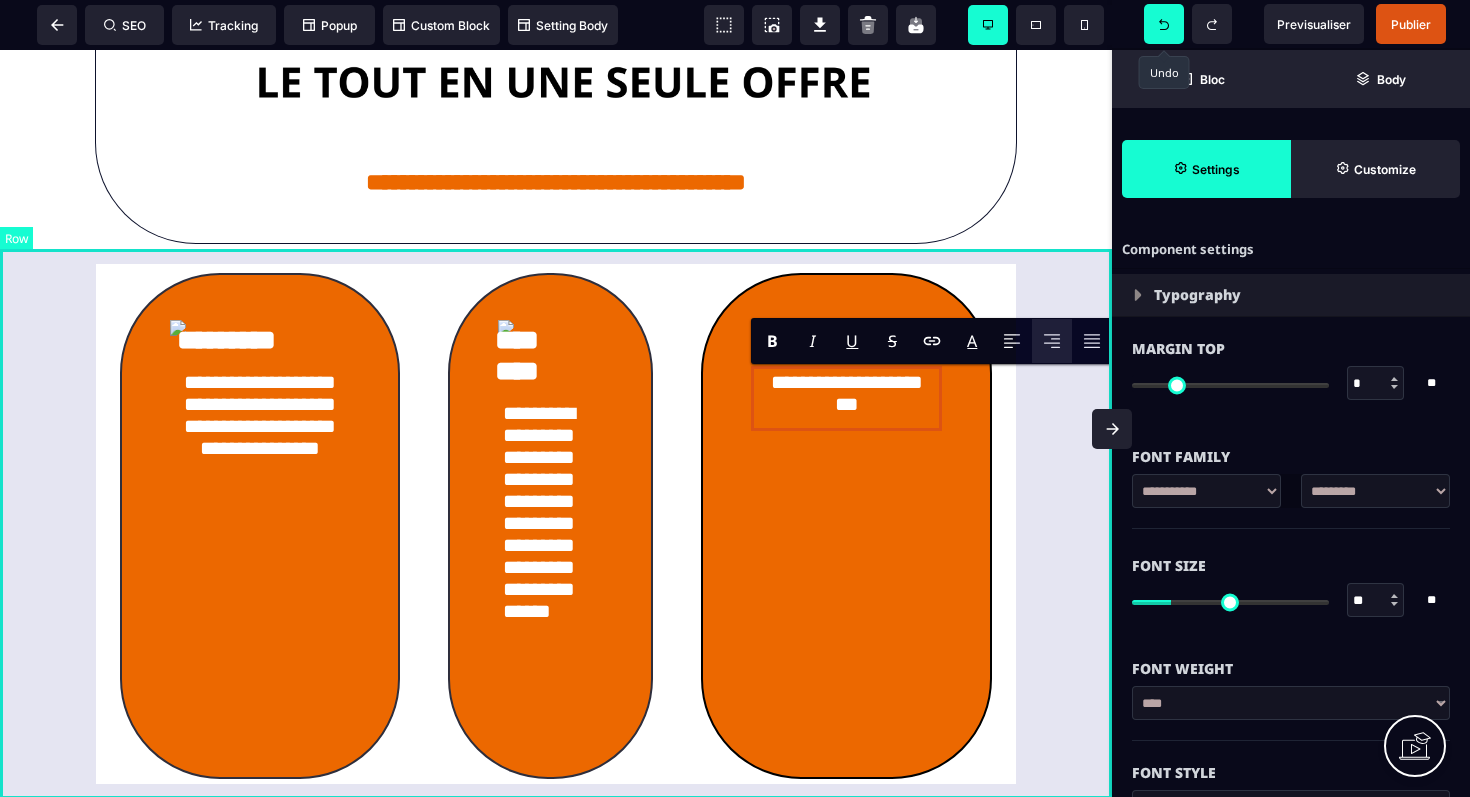 scroll, scrollTop: 1320, scrollLeft: 0, axis: vertical 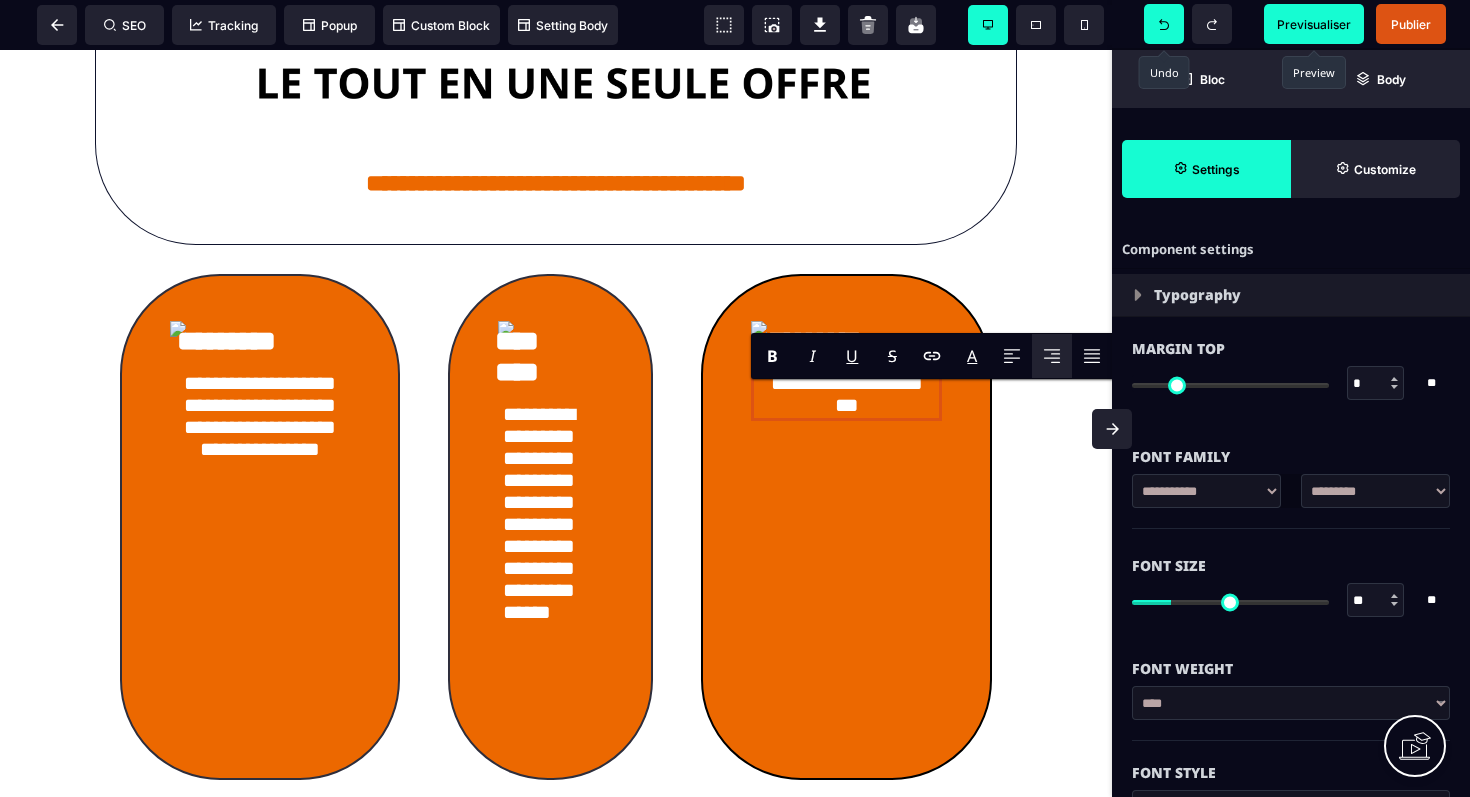 click on "Previsualiser" at bounding box center (1314, 24) 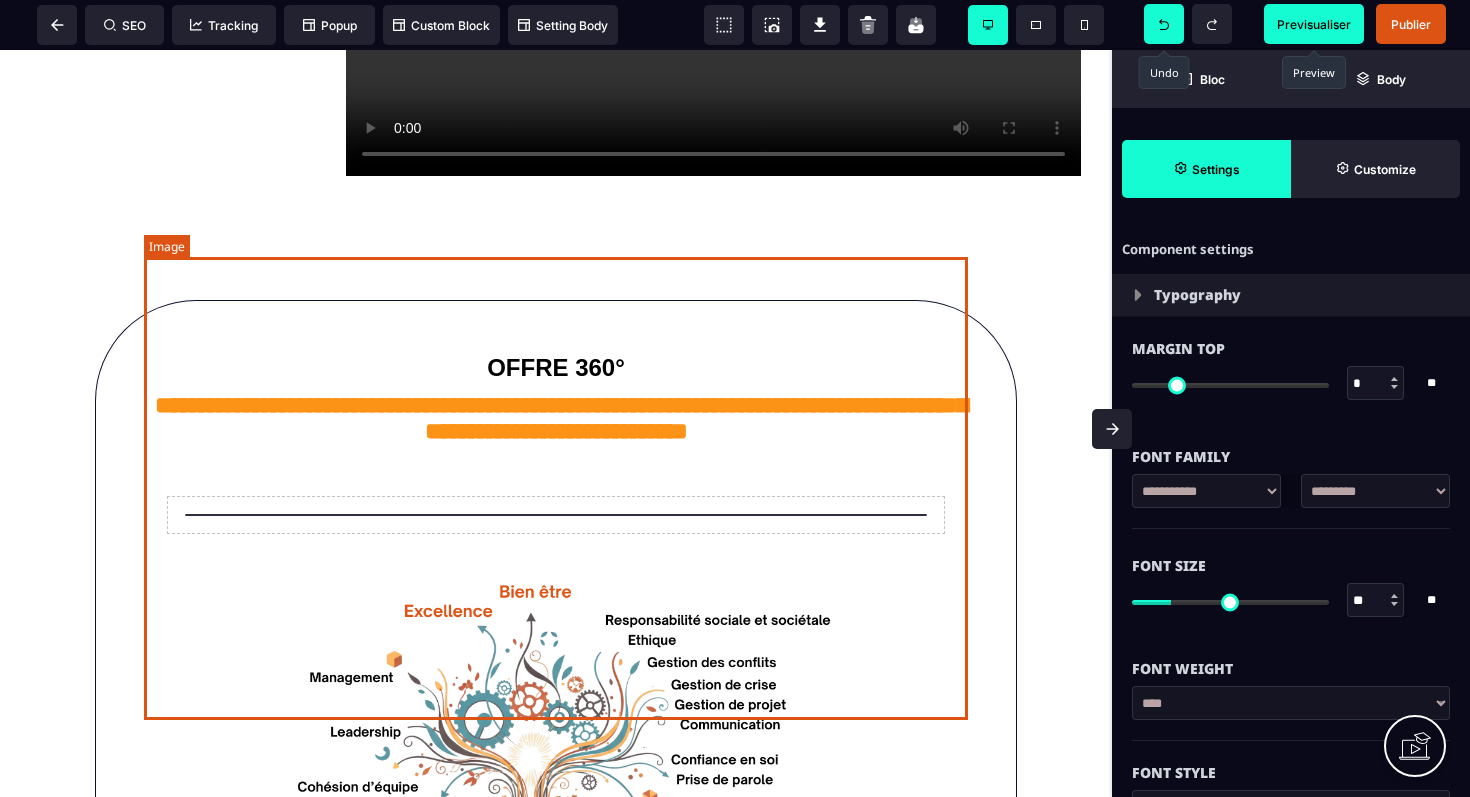 scroll, scrollTop: 0, scrollLeft: 0, axis: both 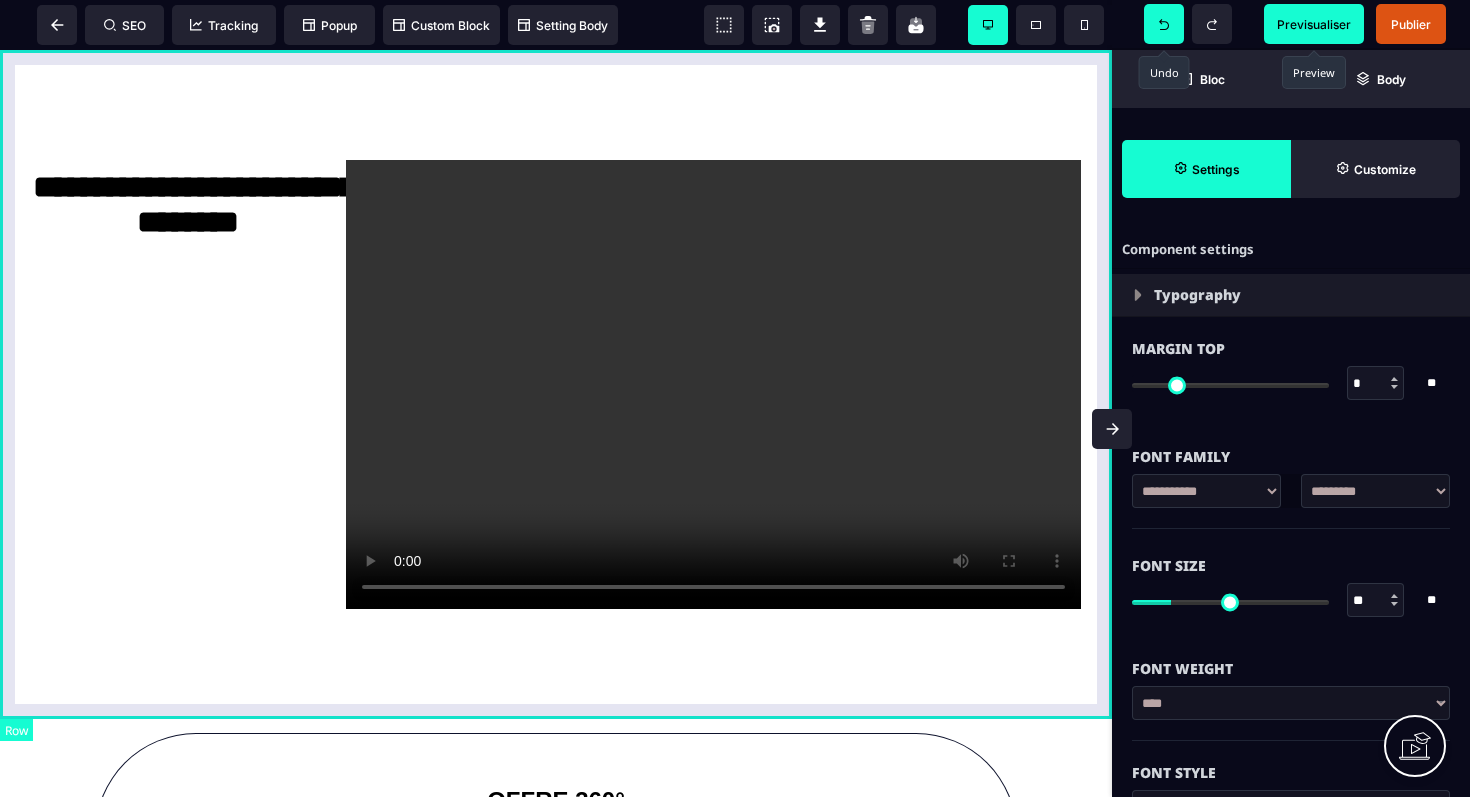 click on "**********" at bounding box center (556, 384) 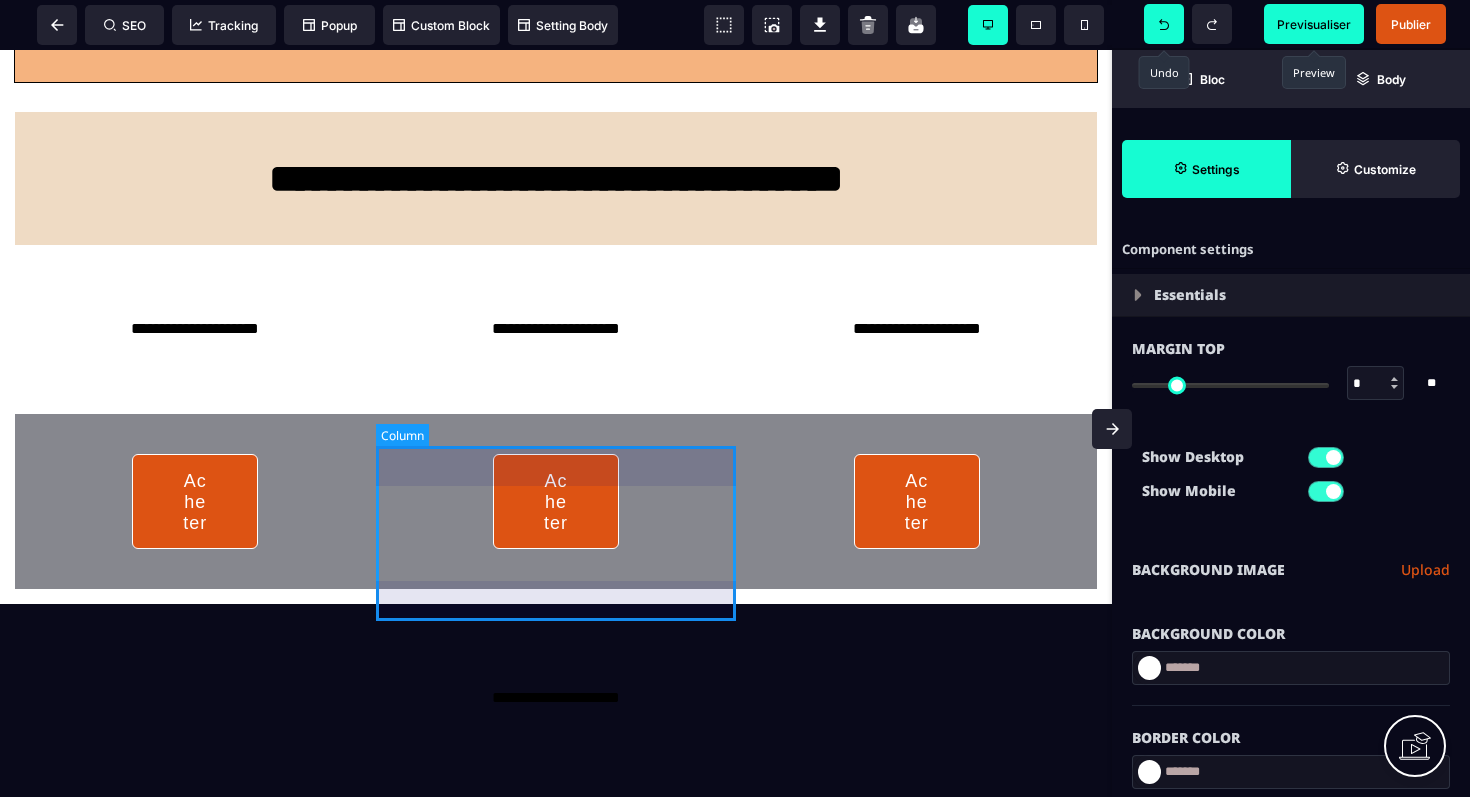 scroll, scrollTop: 2791, scrollLeft: 0, axis: vertical 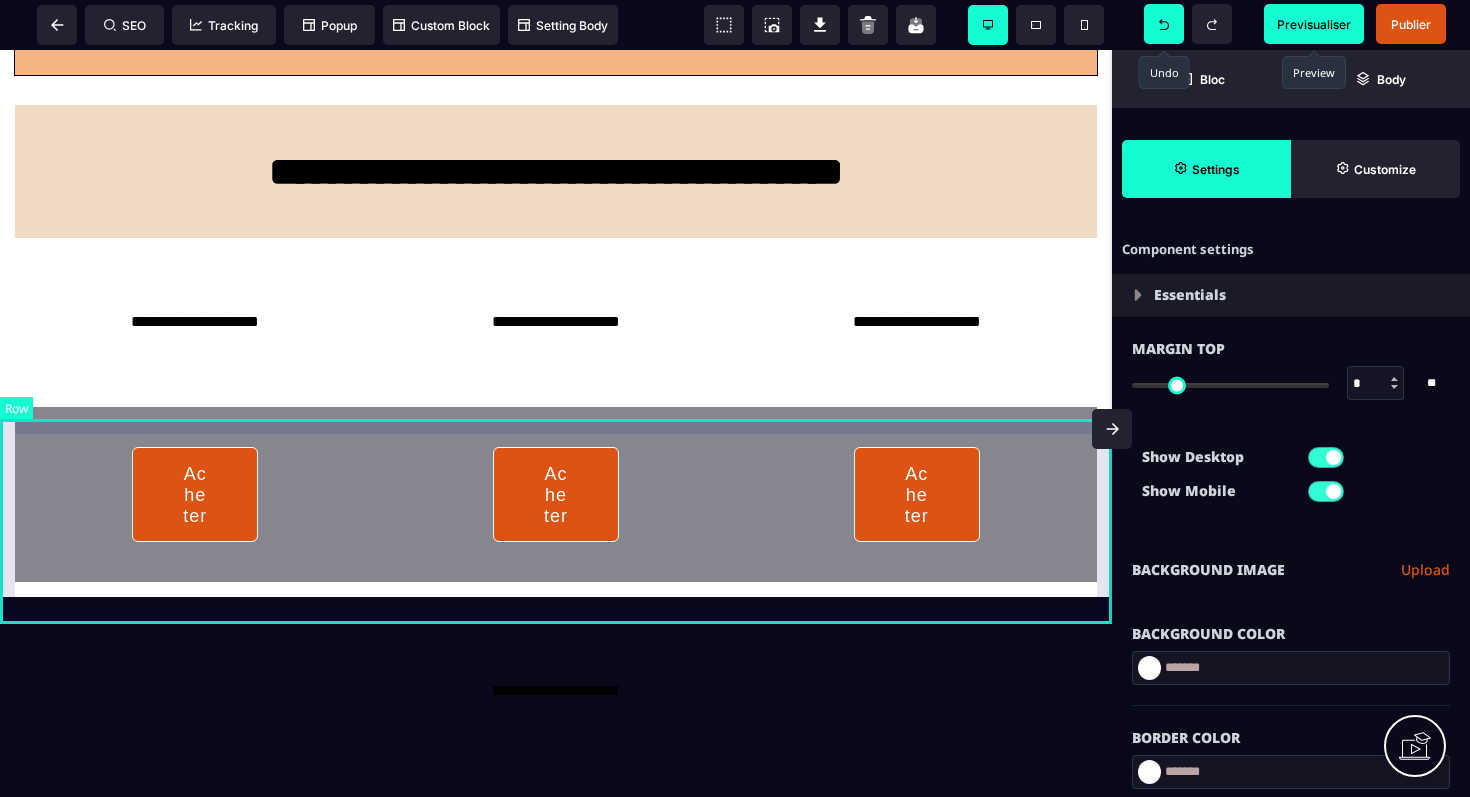 click on "Acheter Acheter Acheter" at bounding box center (556, 494) 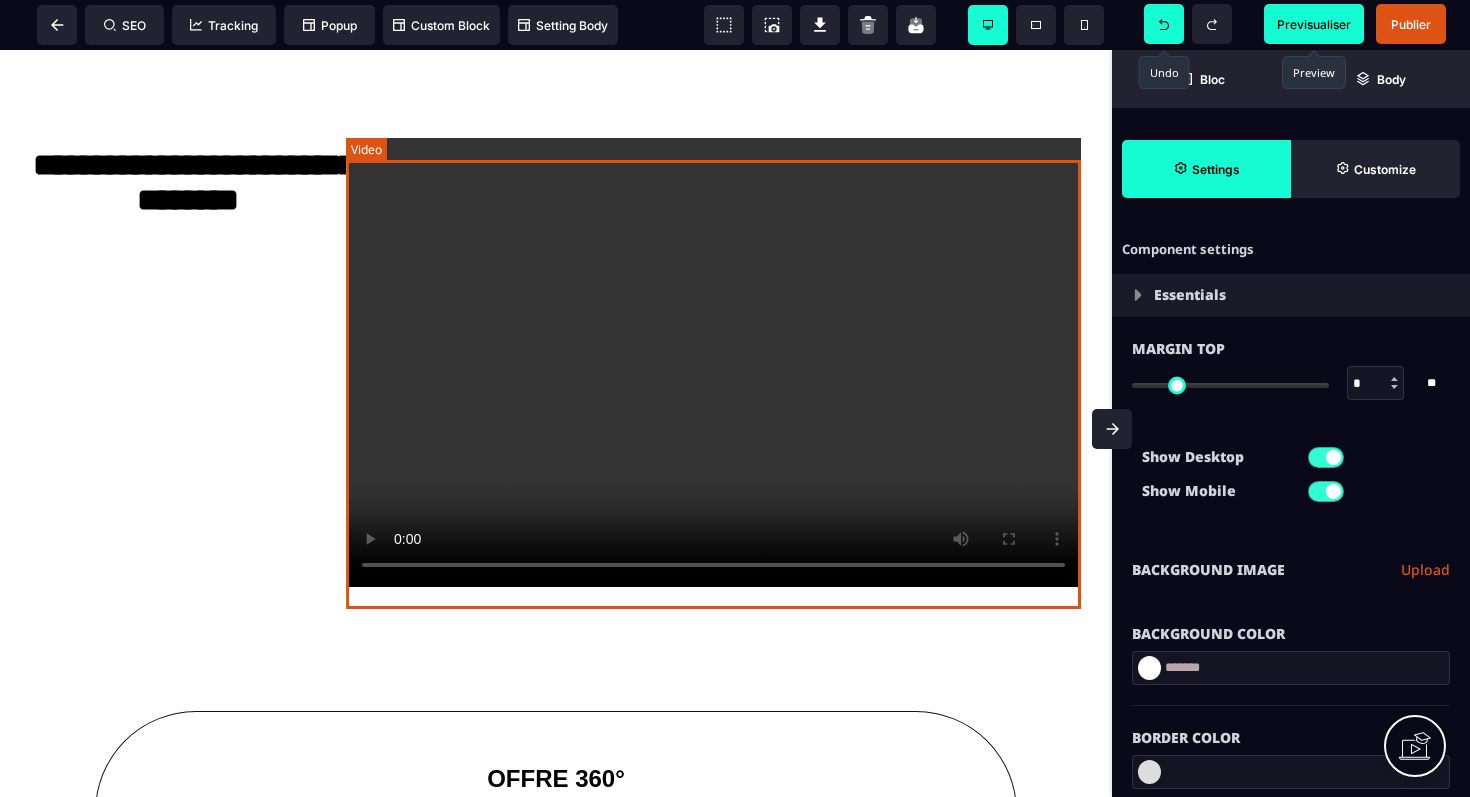 scroll, scrollTop: 0, scrollLeft: 0, axis: both 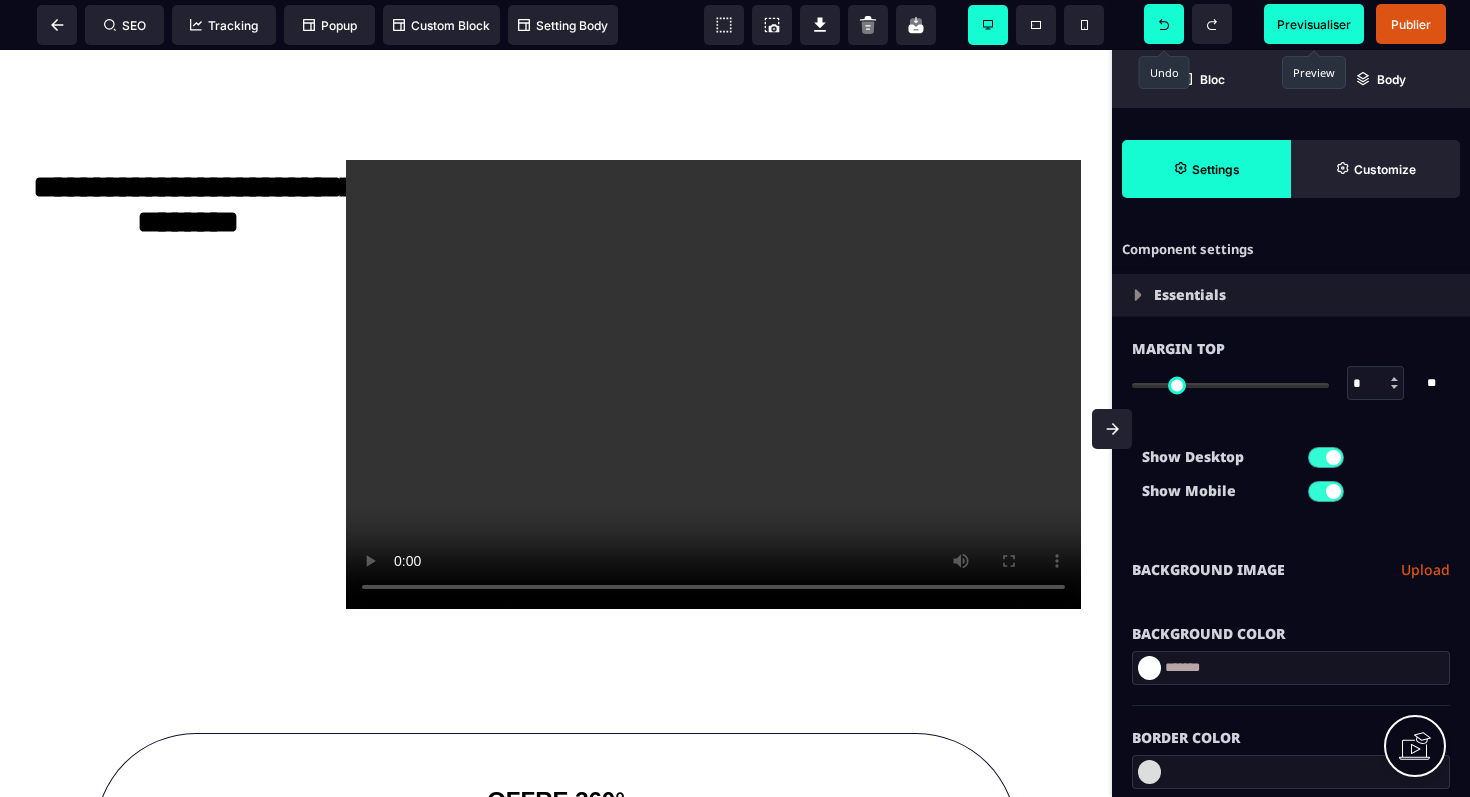 click on "Previsualiser" at bounding box center (1314, 24) 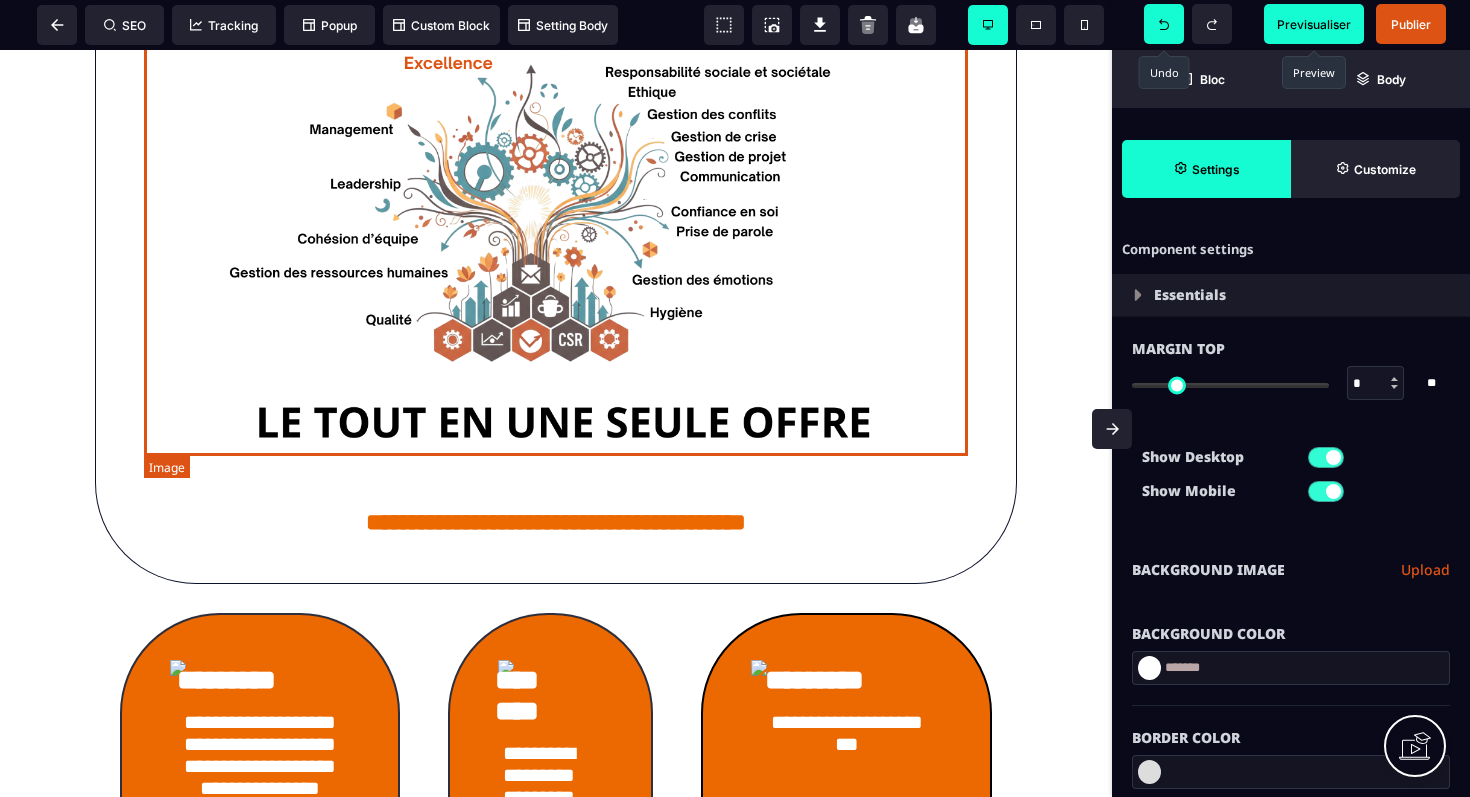 scroll, scrollTop: 1000, scrollLeft: 0, axis: vertical 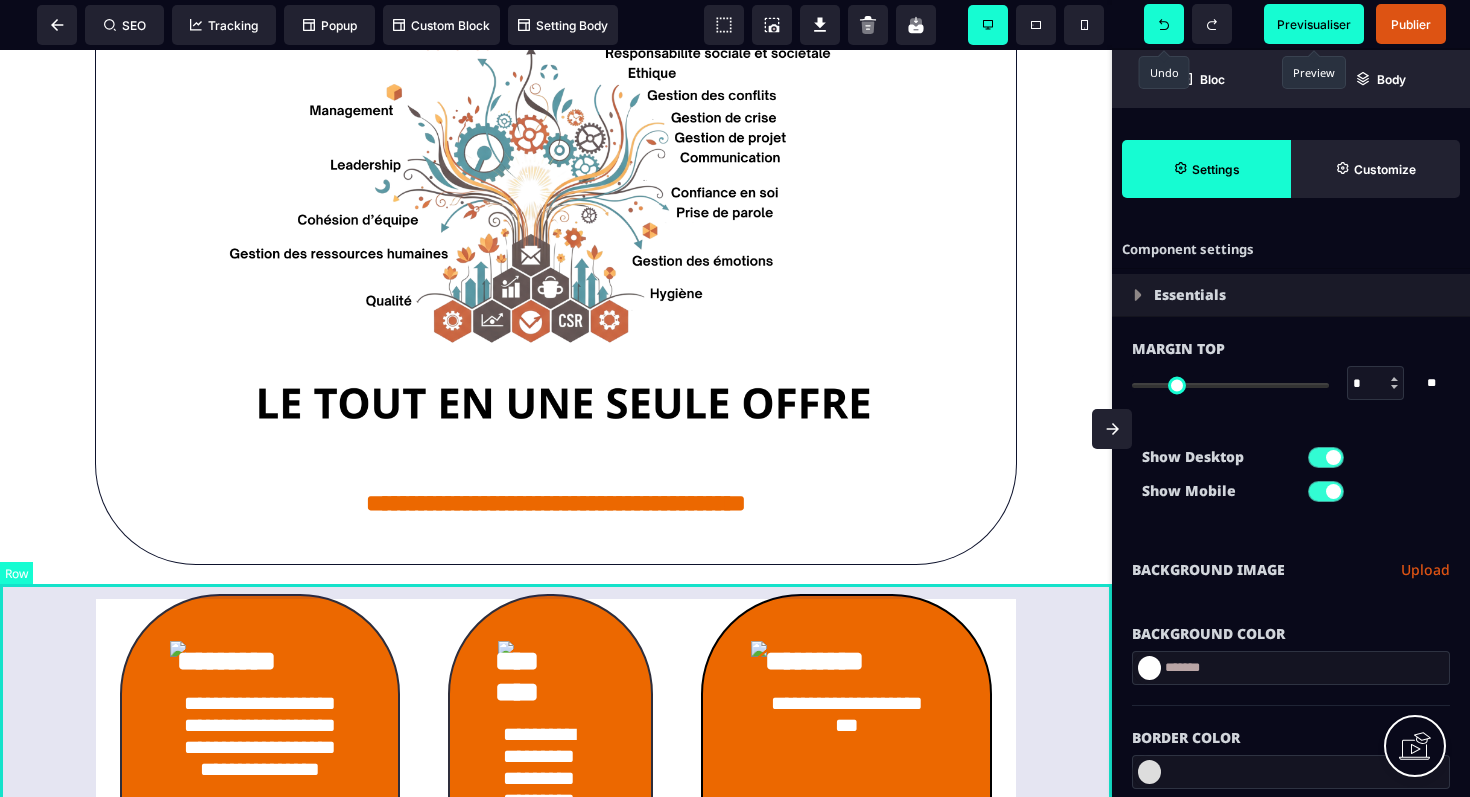 click on "**********" at bounding box center [556, 847] 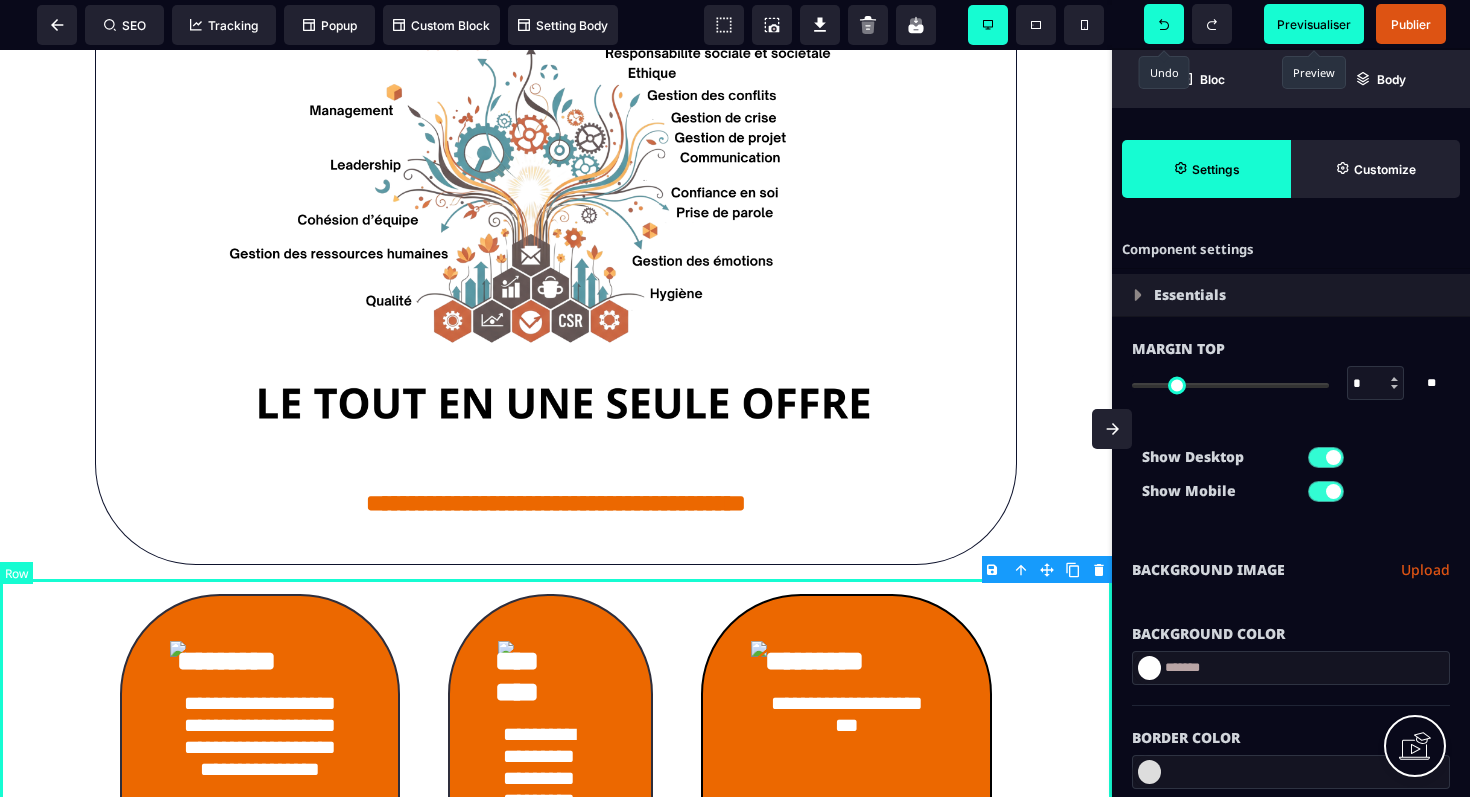 click on "**********" at bounding box center (556, 847) 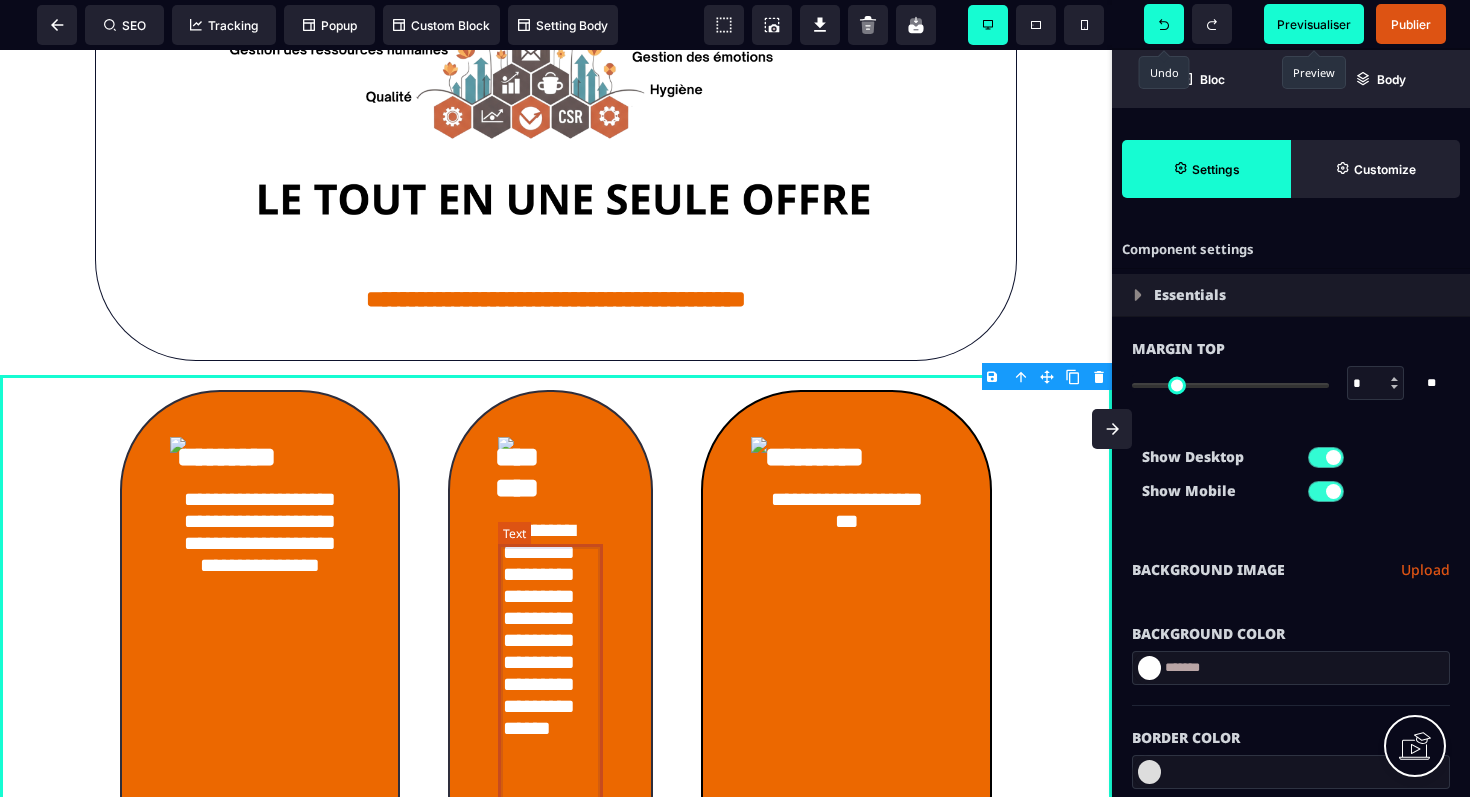 scroll, scrollTop: 1229, scrollLeft: 0, axis: vertical 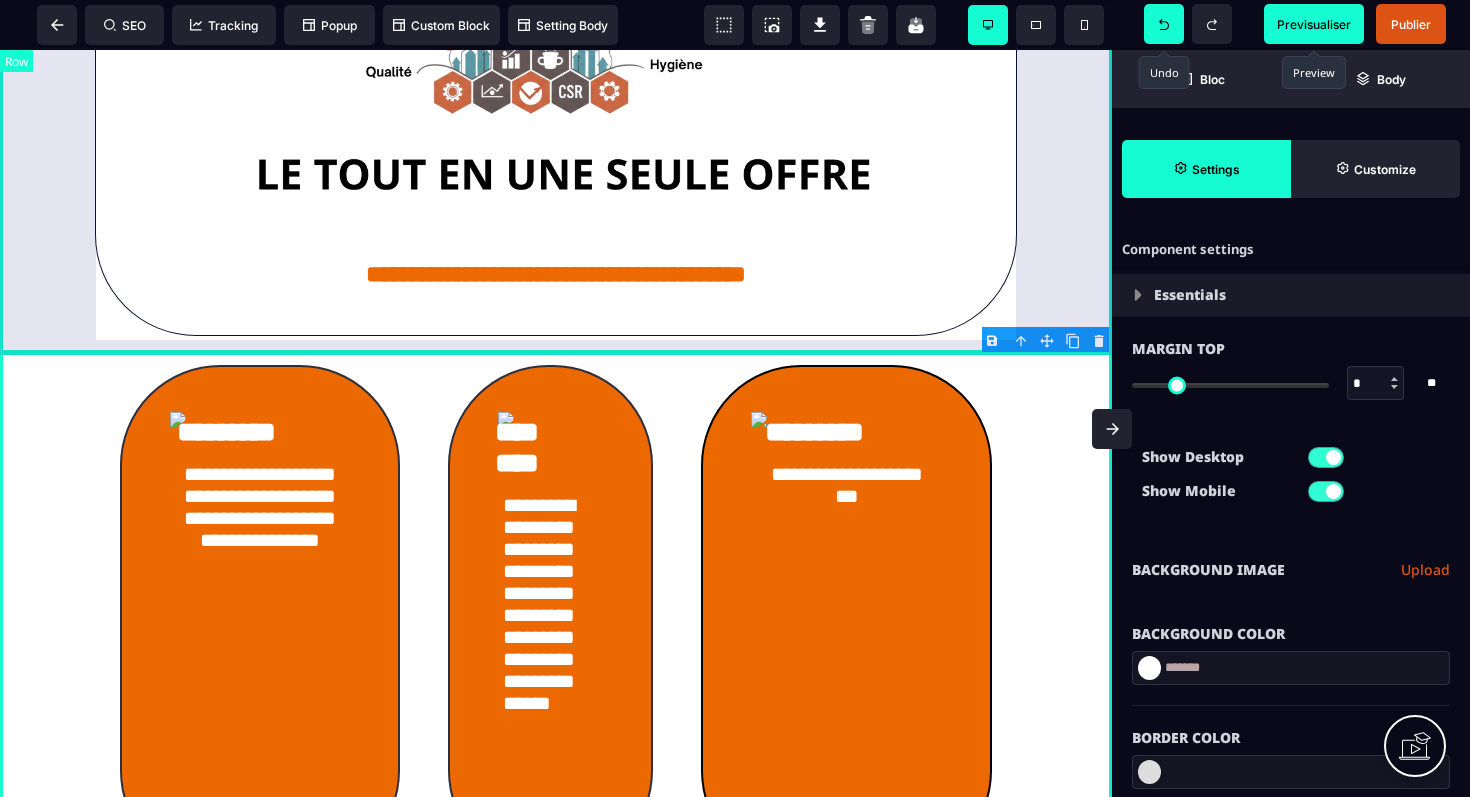 click on "**********" at bounding box center [556, -80] 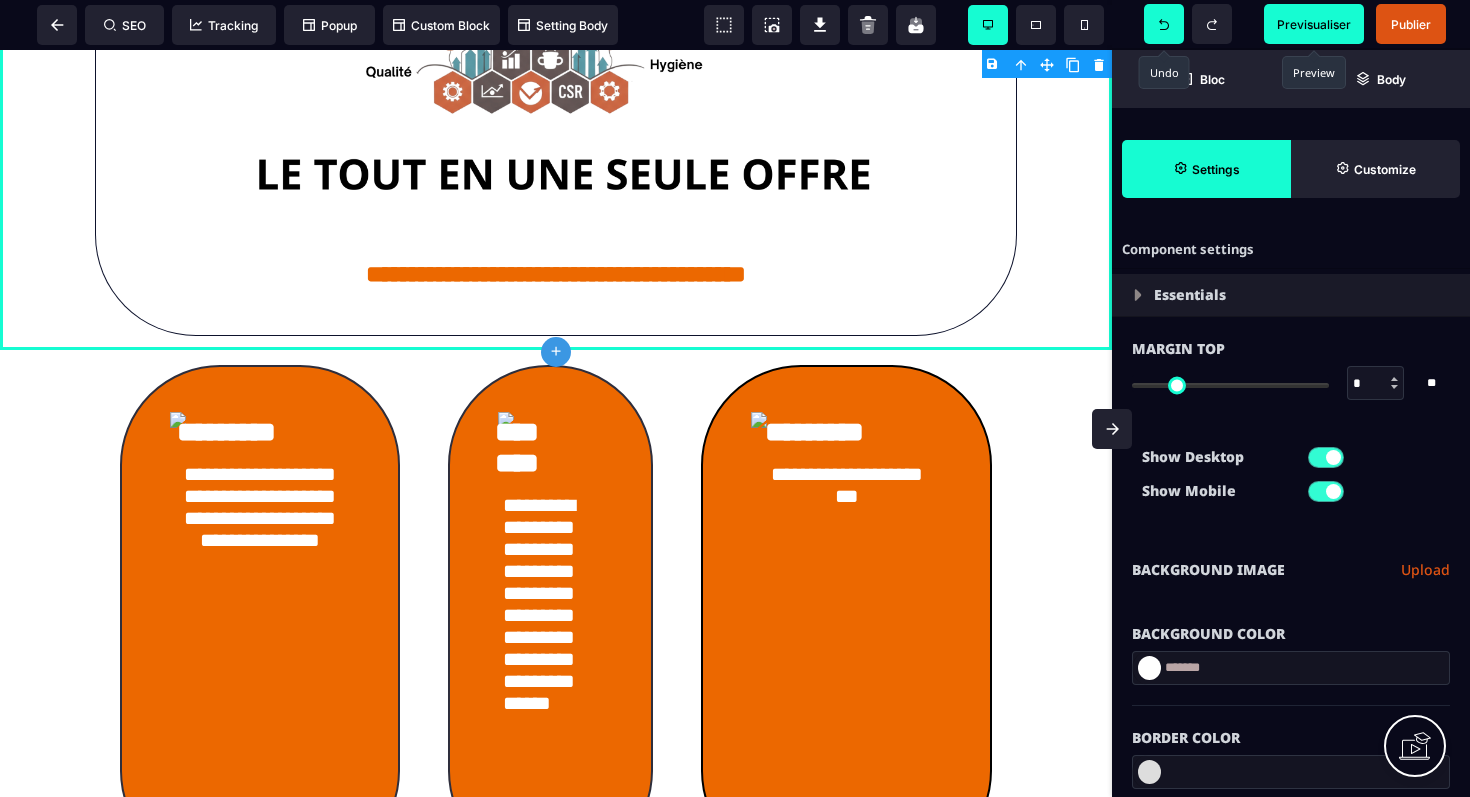 click on "plus" 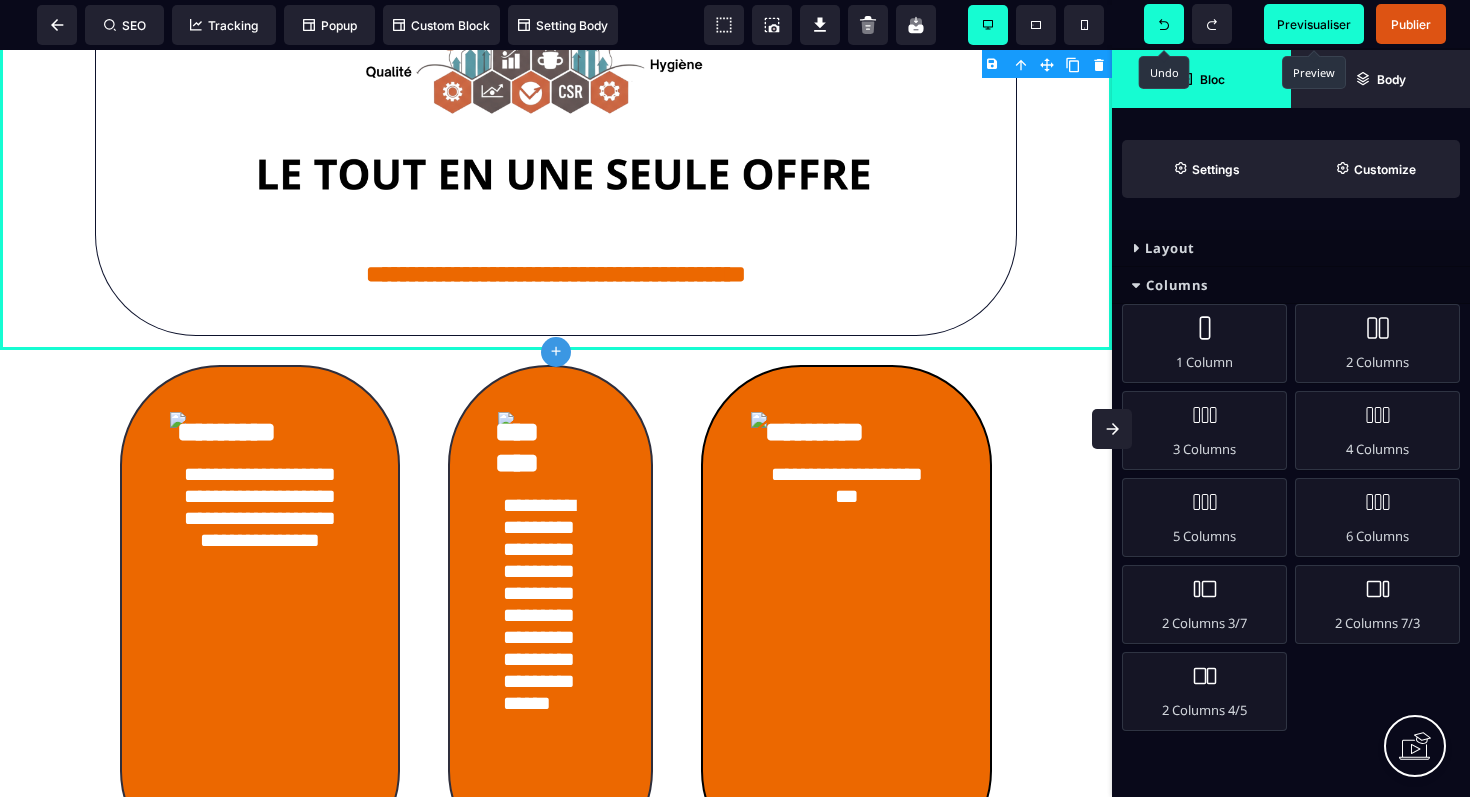click on "Bloc" at bounding box center [1212, 79] 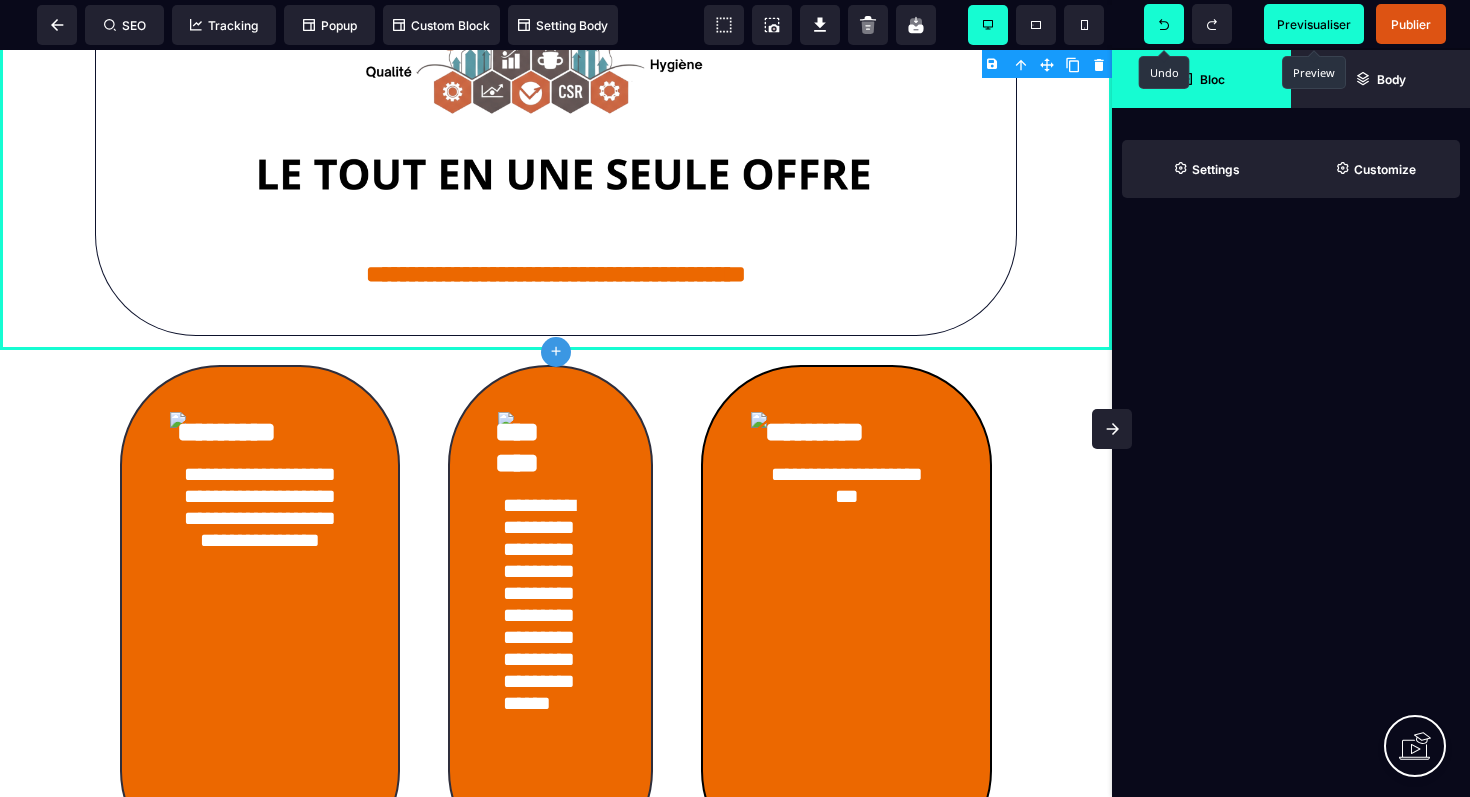 click on "Bloc" at bounding box center [1212, 79] 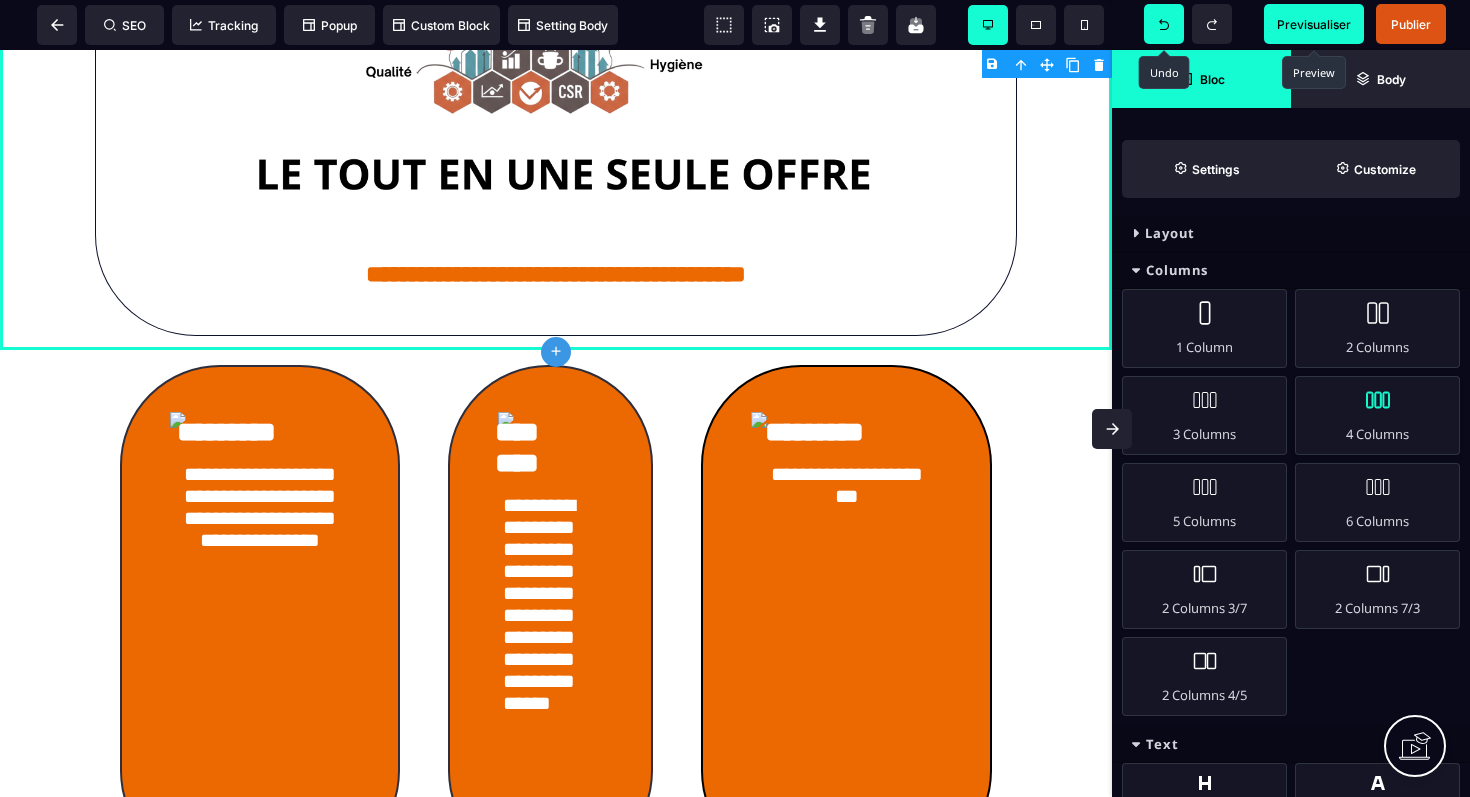 scroll, scrollTop: 0, scrollLeft: 0, axis: both 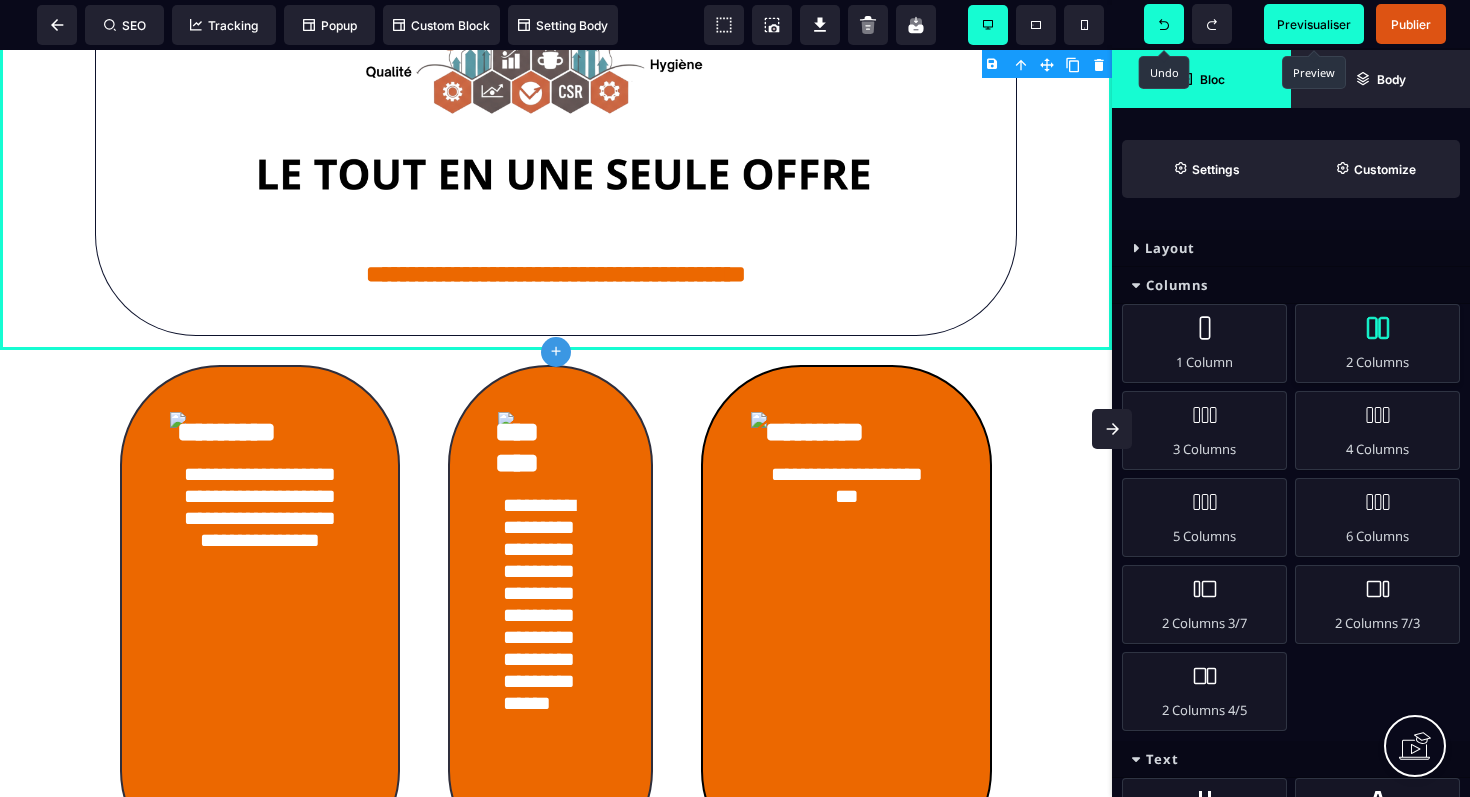 click on "2 Columns" at bounding box center [1377, 343] 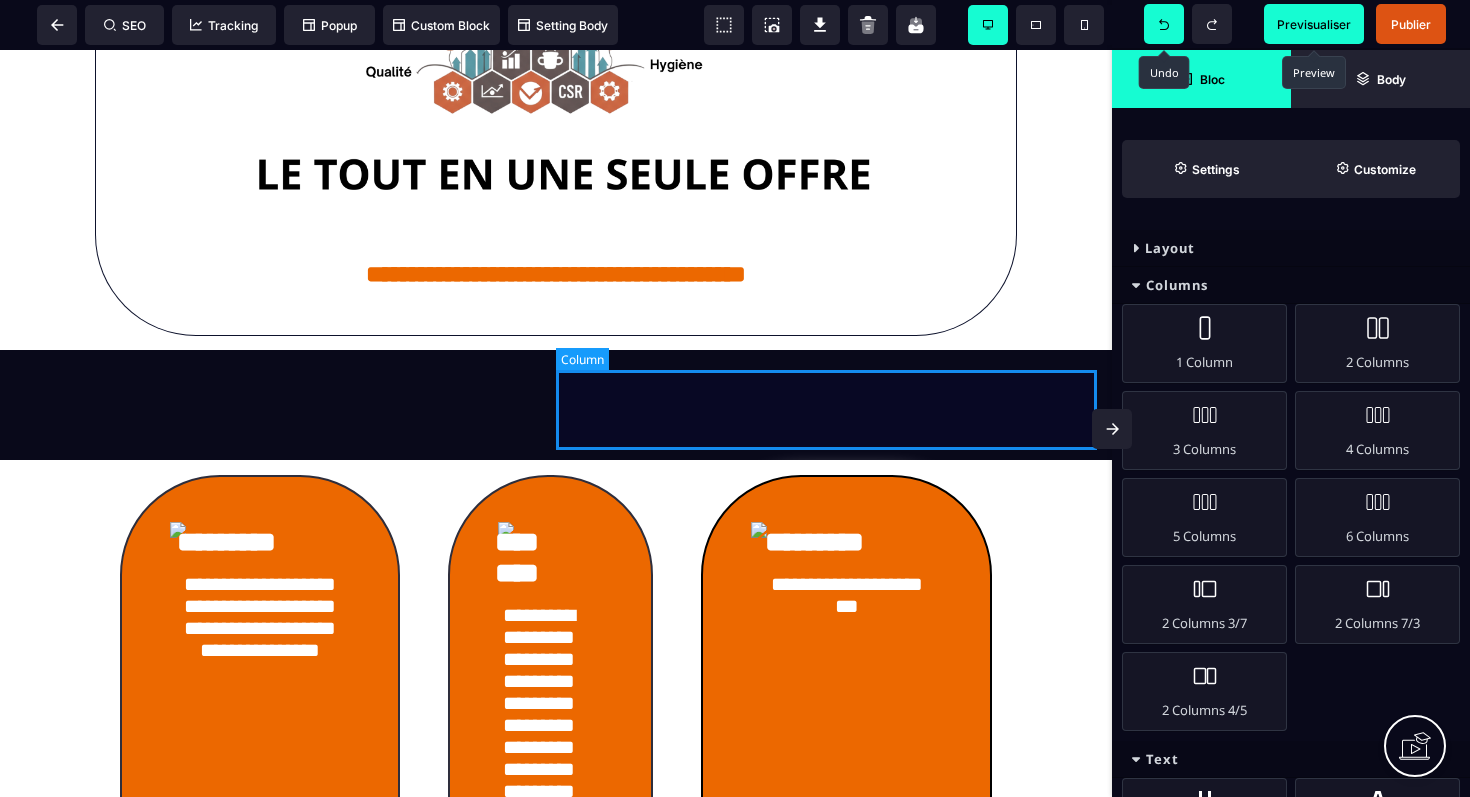 click at bounding box center [826, 405] 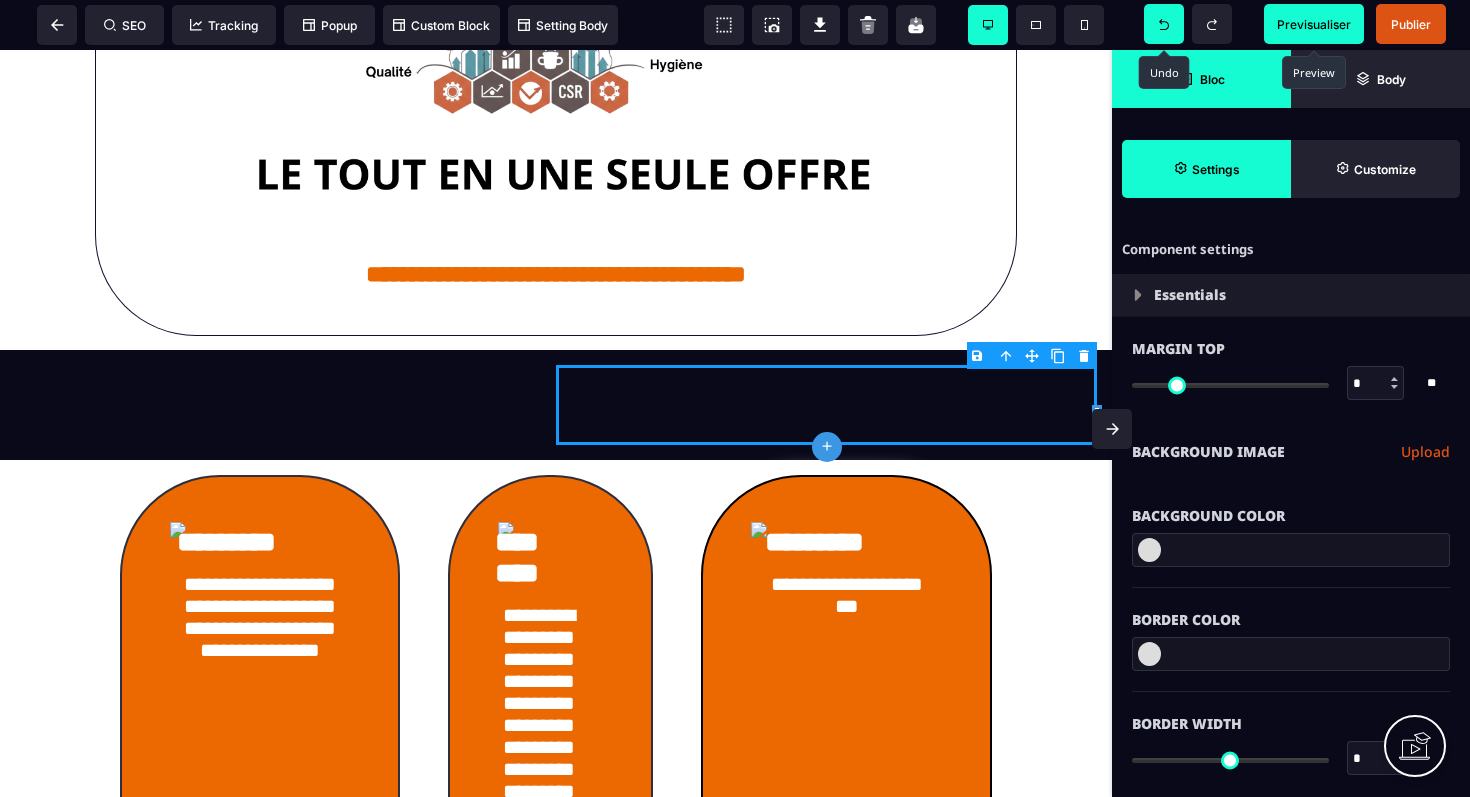 click on "Bloc" at bounding box center (1201, 79) 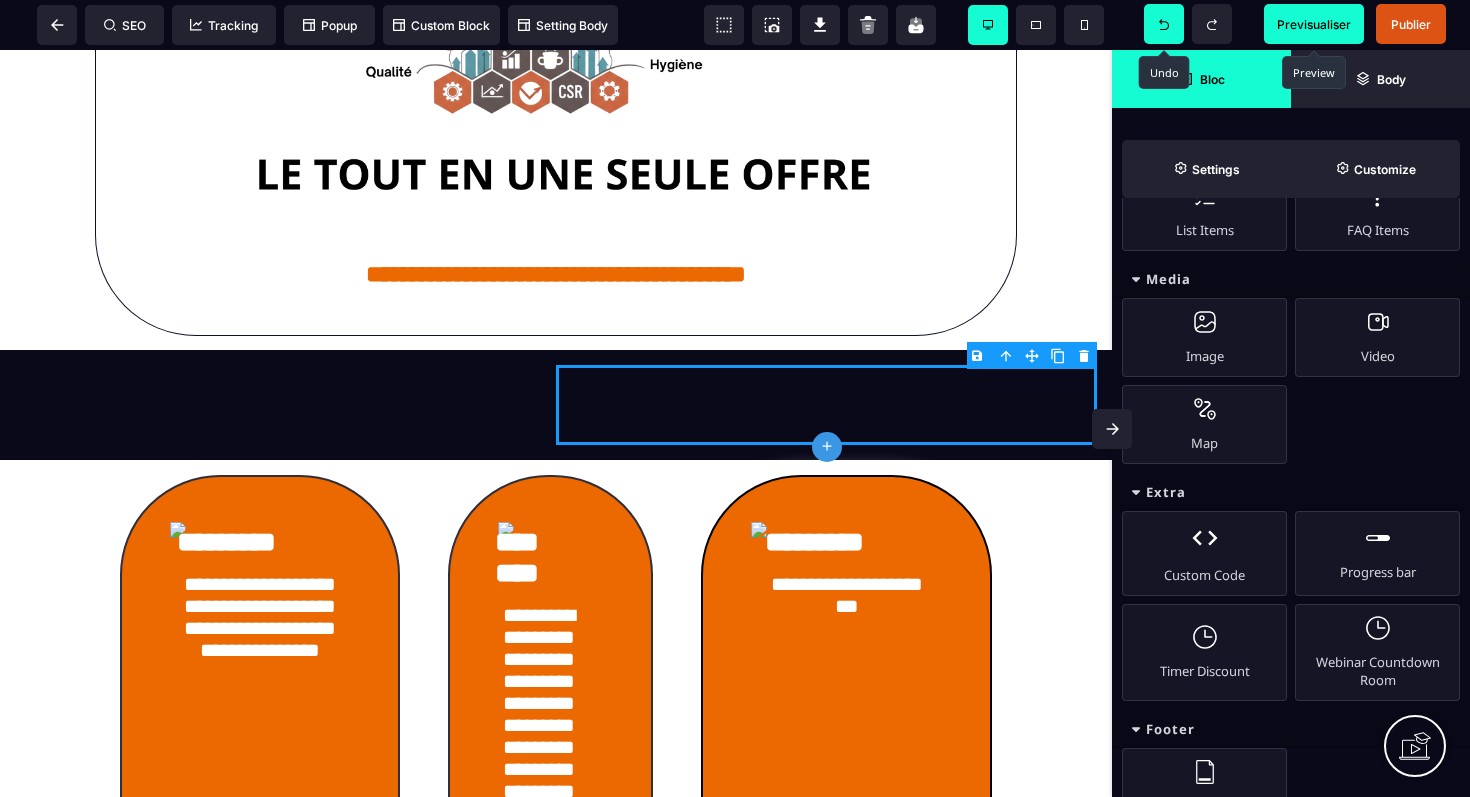scroll, scrollTop: 767, scrollLeft: 0, axis: vertical 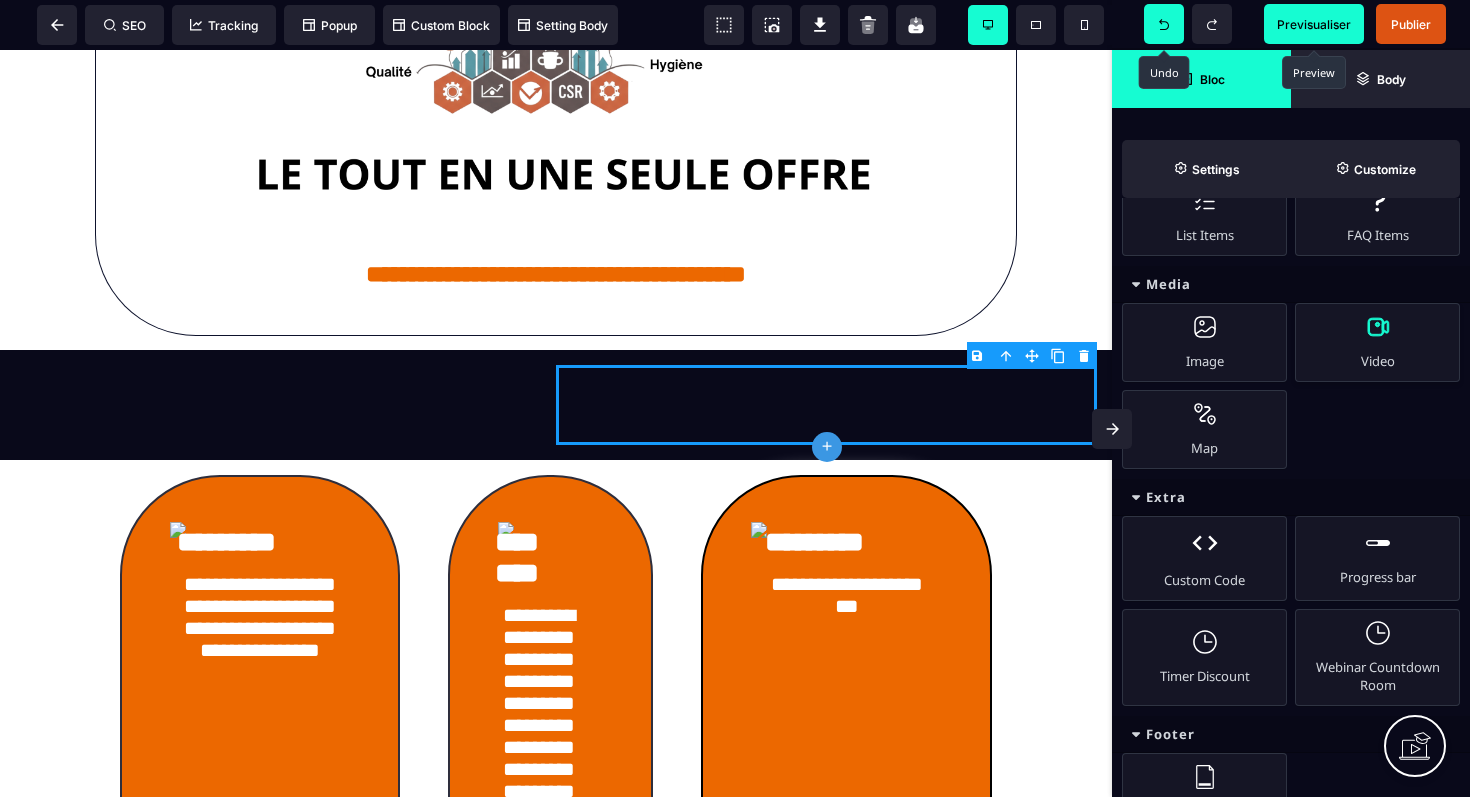 click on "Video" at bounding box center [1377, 342] 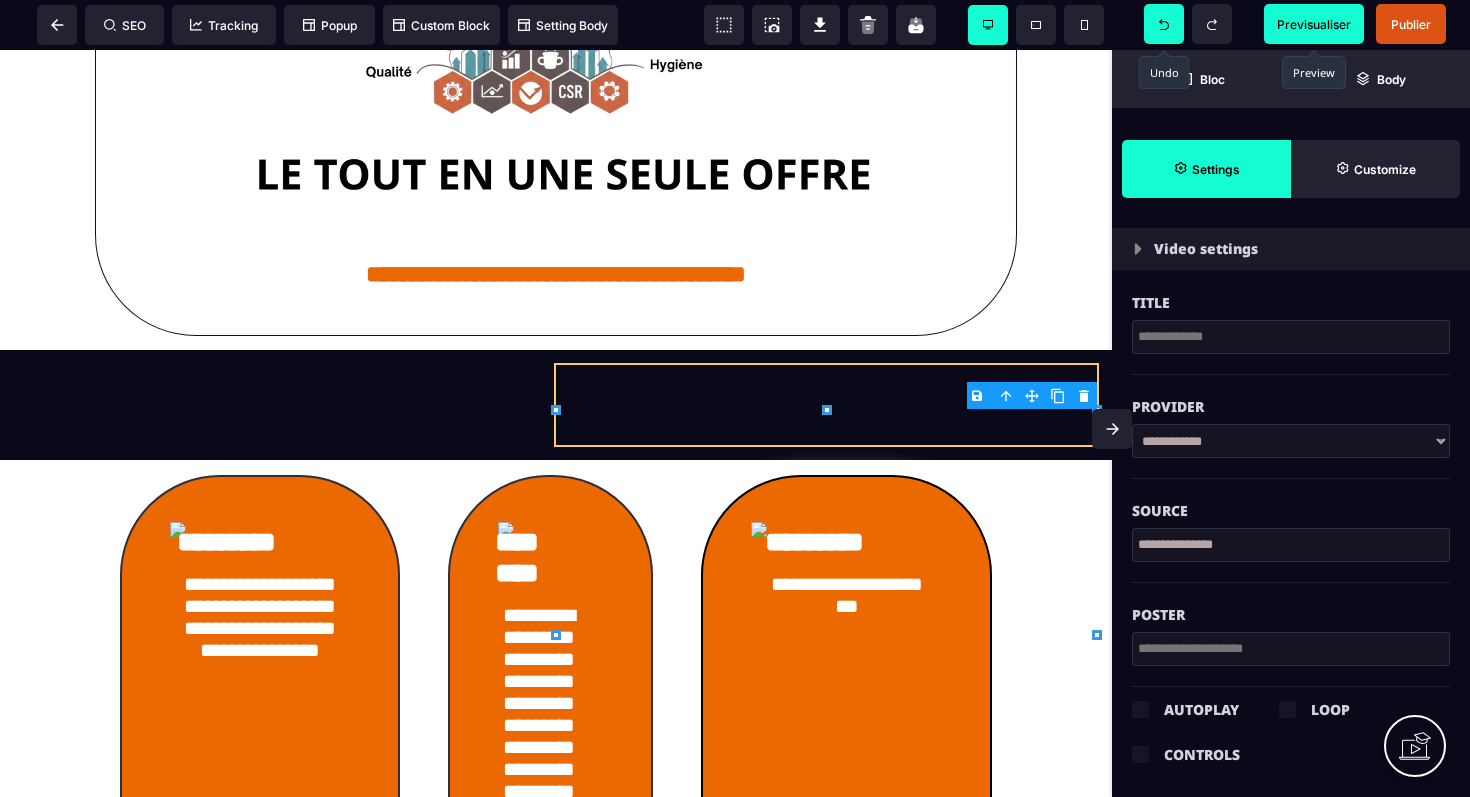 scroll, scrollTop: 0, scrollLeft: 0, axis: both 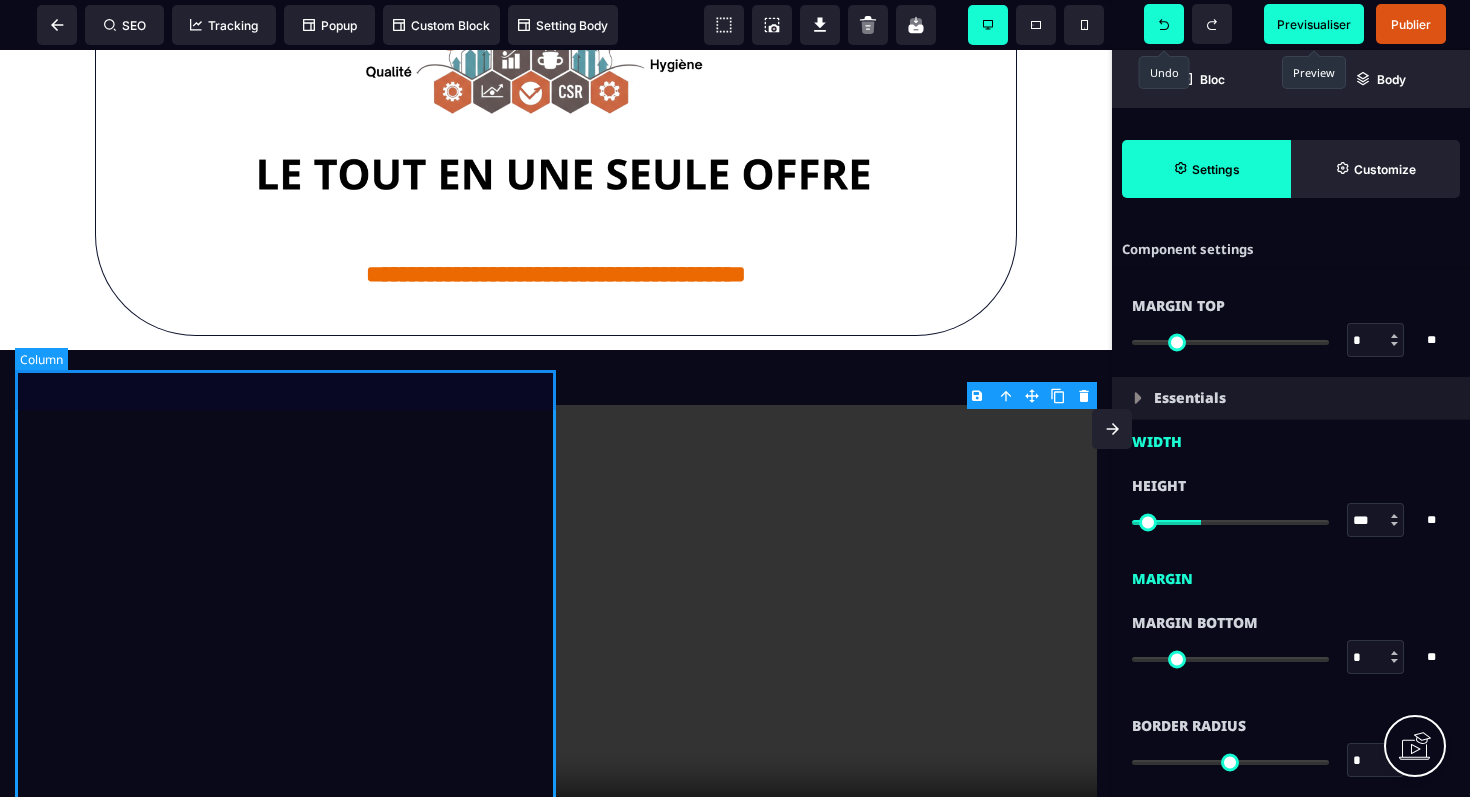 click at bounding box center [285, 630] 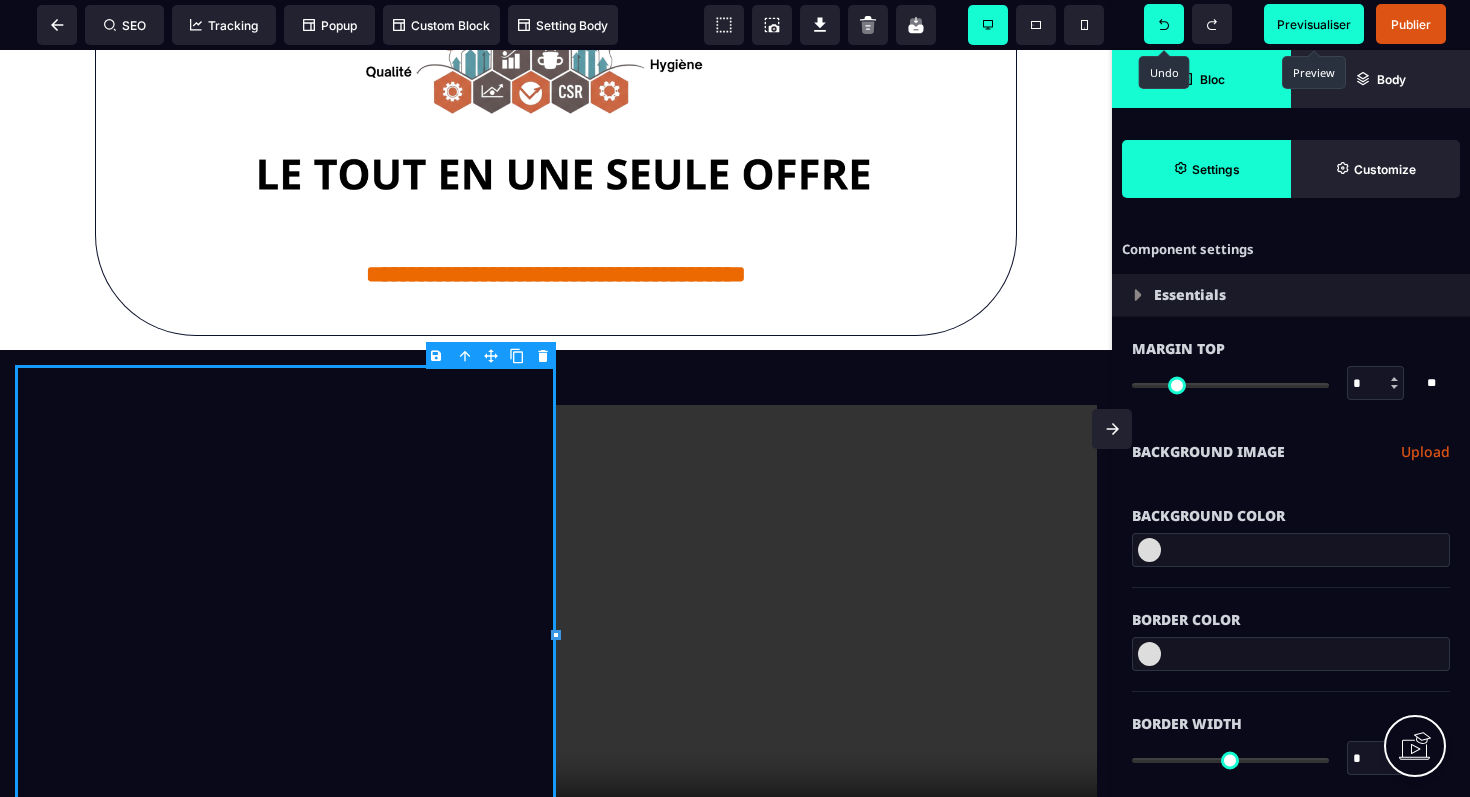 click on "Bloc" at bounding box center (1201, 79) 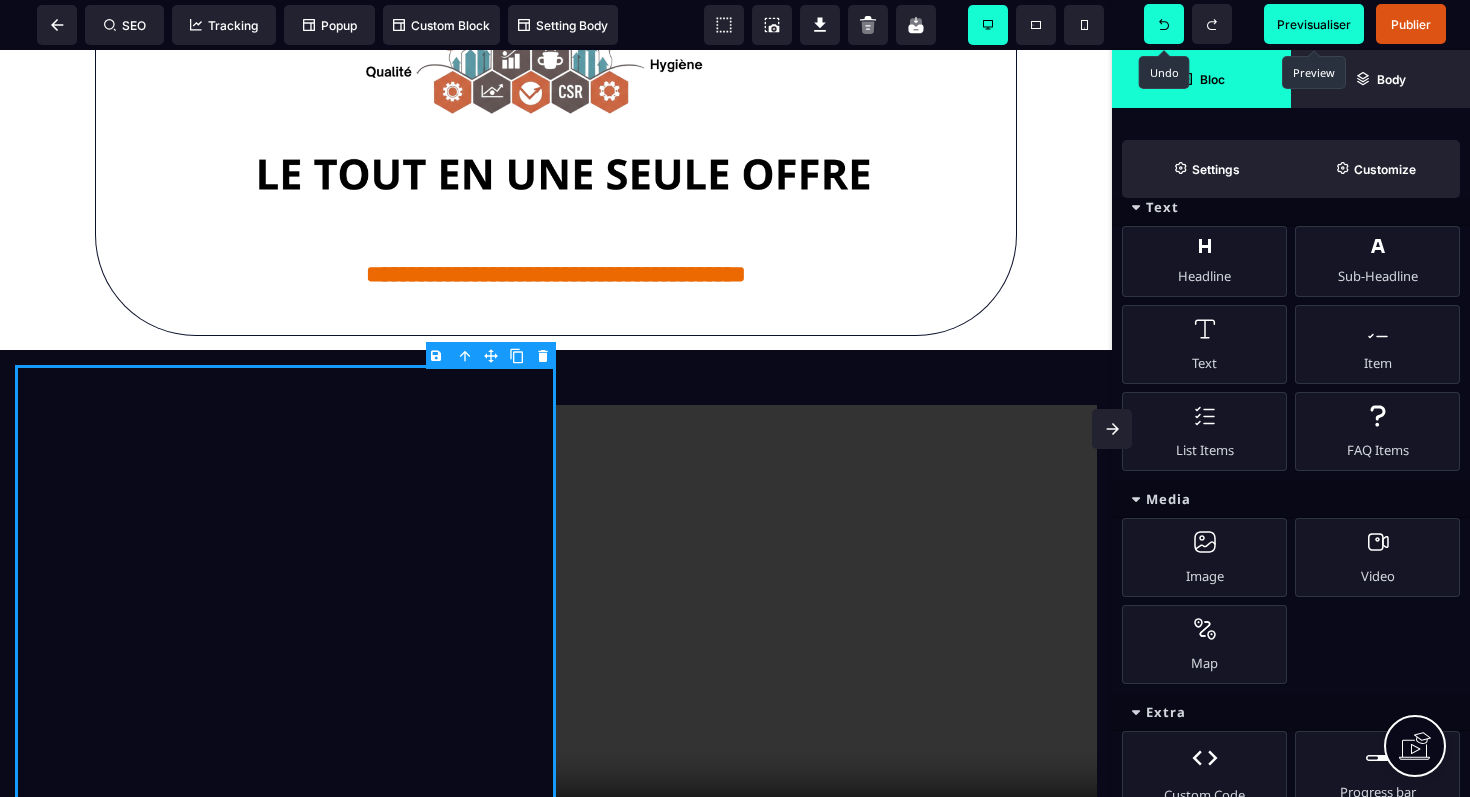 scroll, scrollTop: 556, scrollLeft: 0, axis: vertical 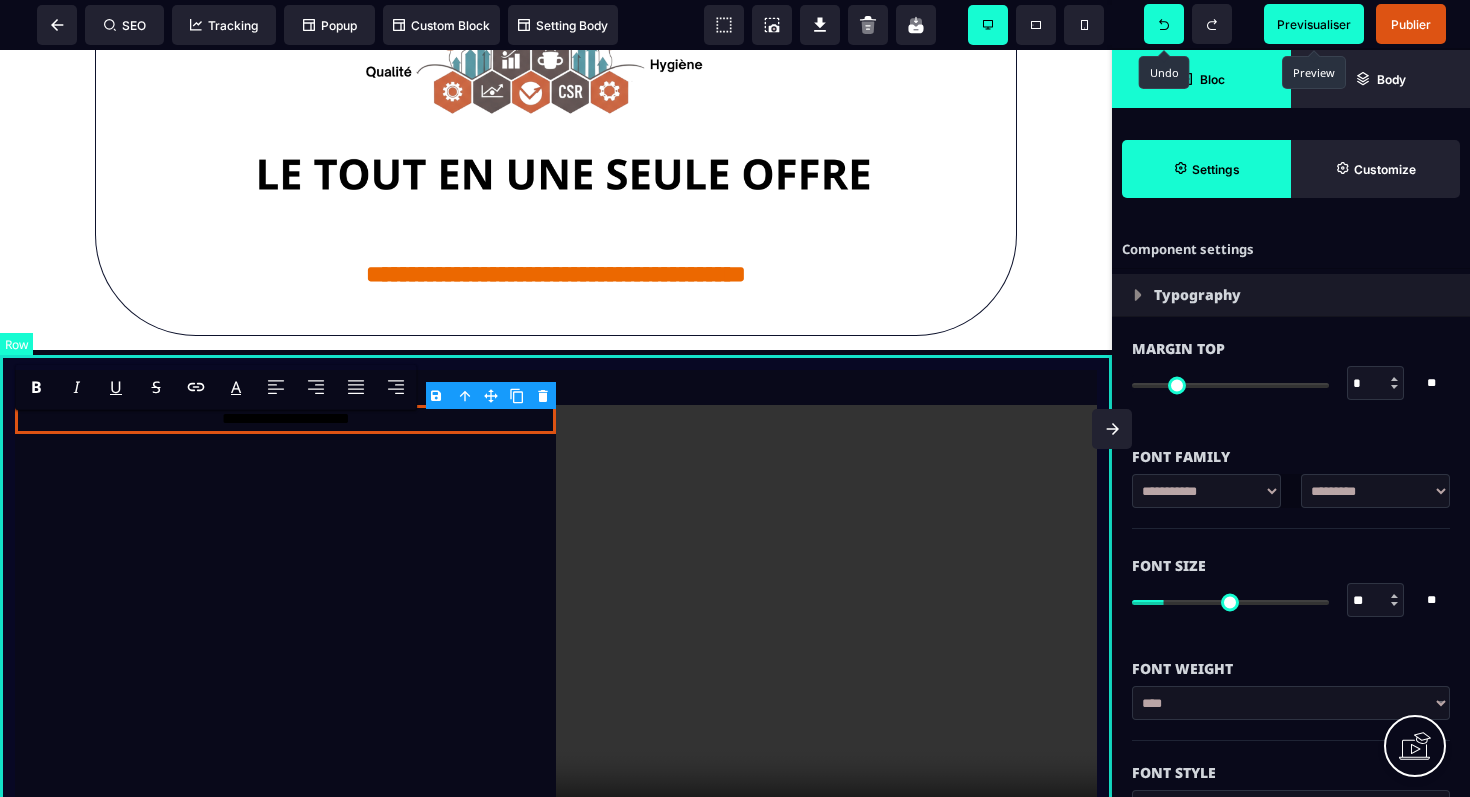 click on "**********" at bounding box center (556, 630) 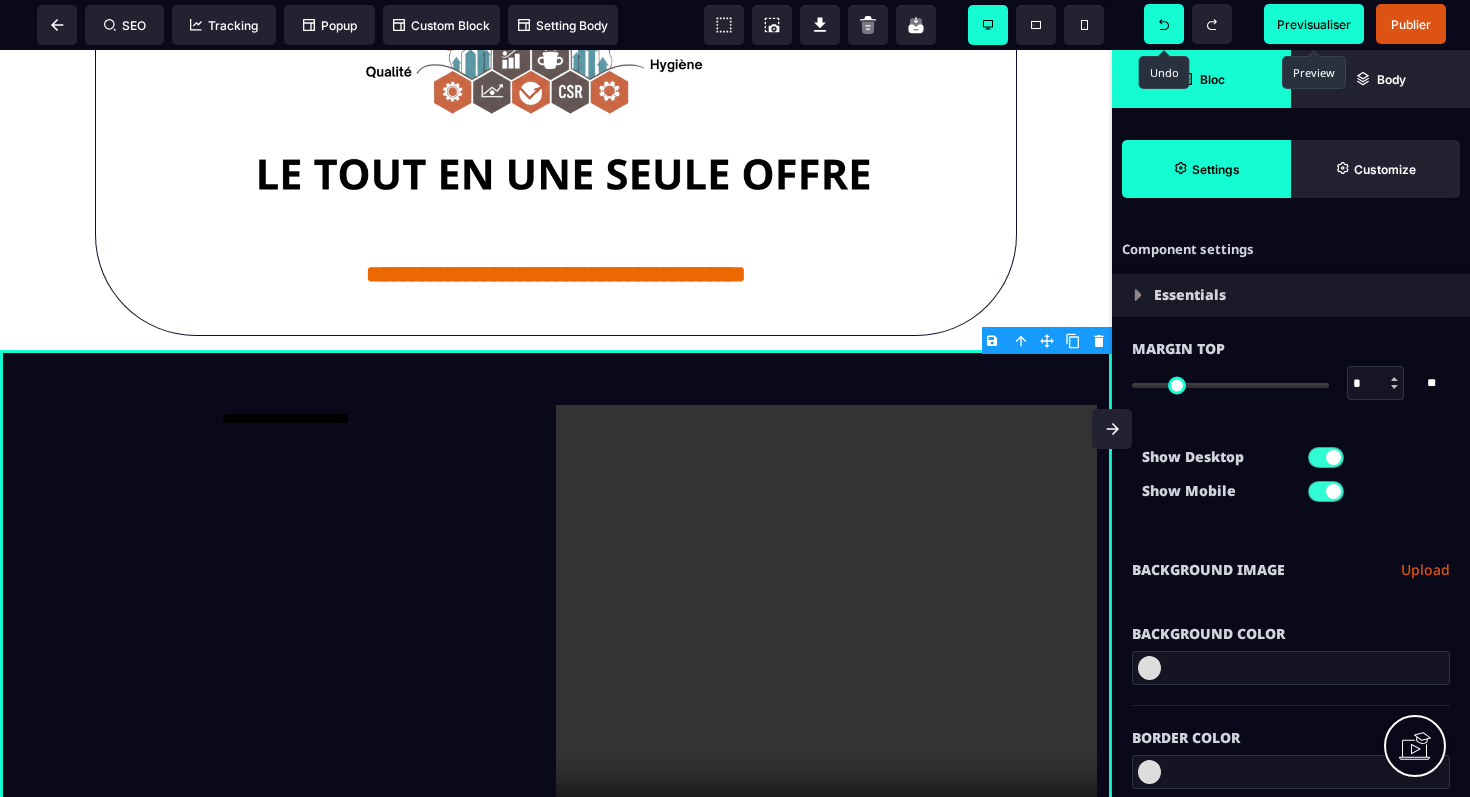 click at bounding box center (1291, 668) 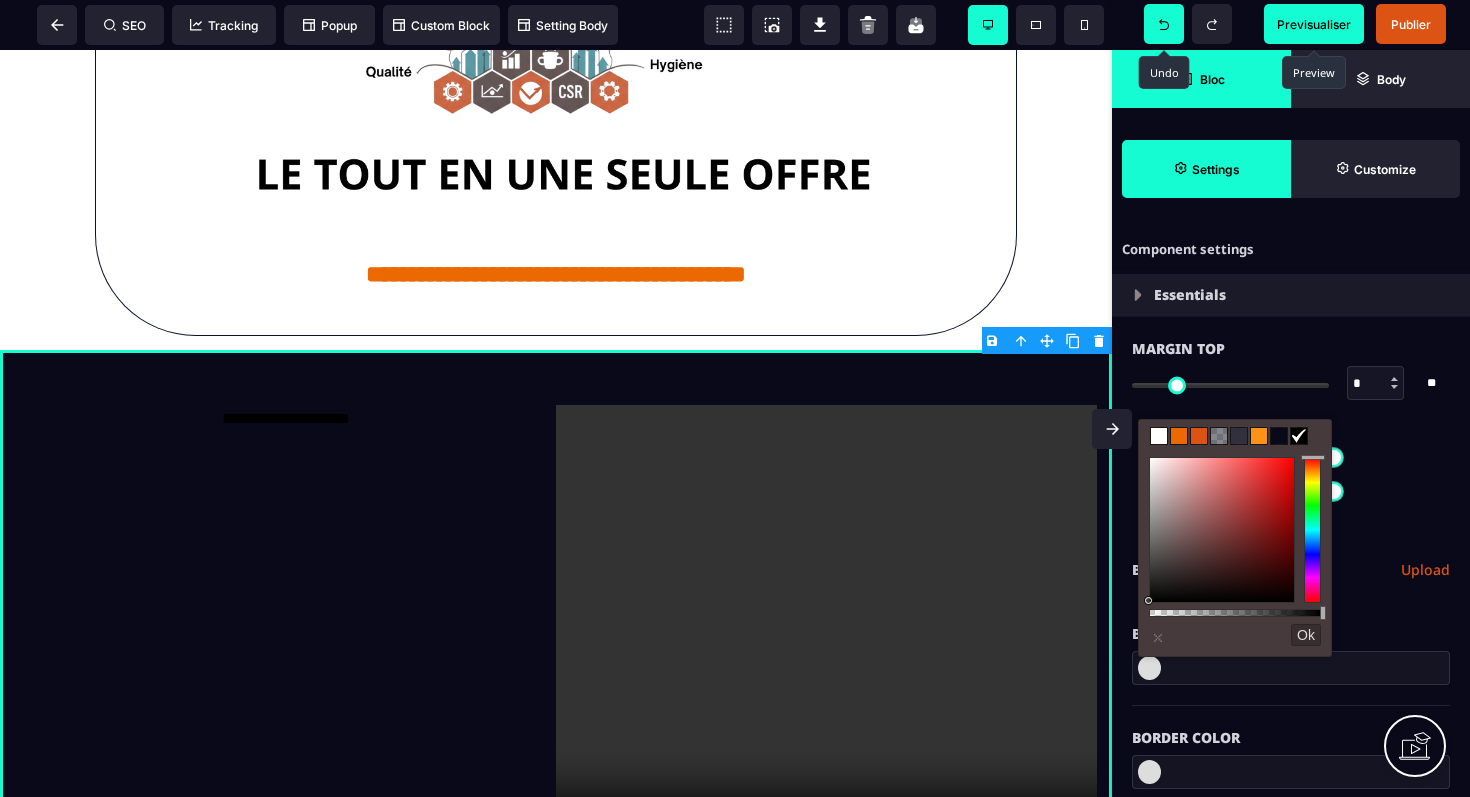 click at bounding box center [1159, 436] 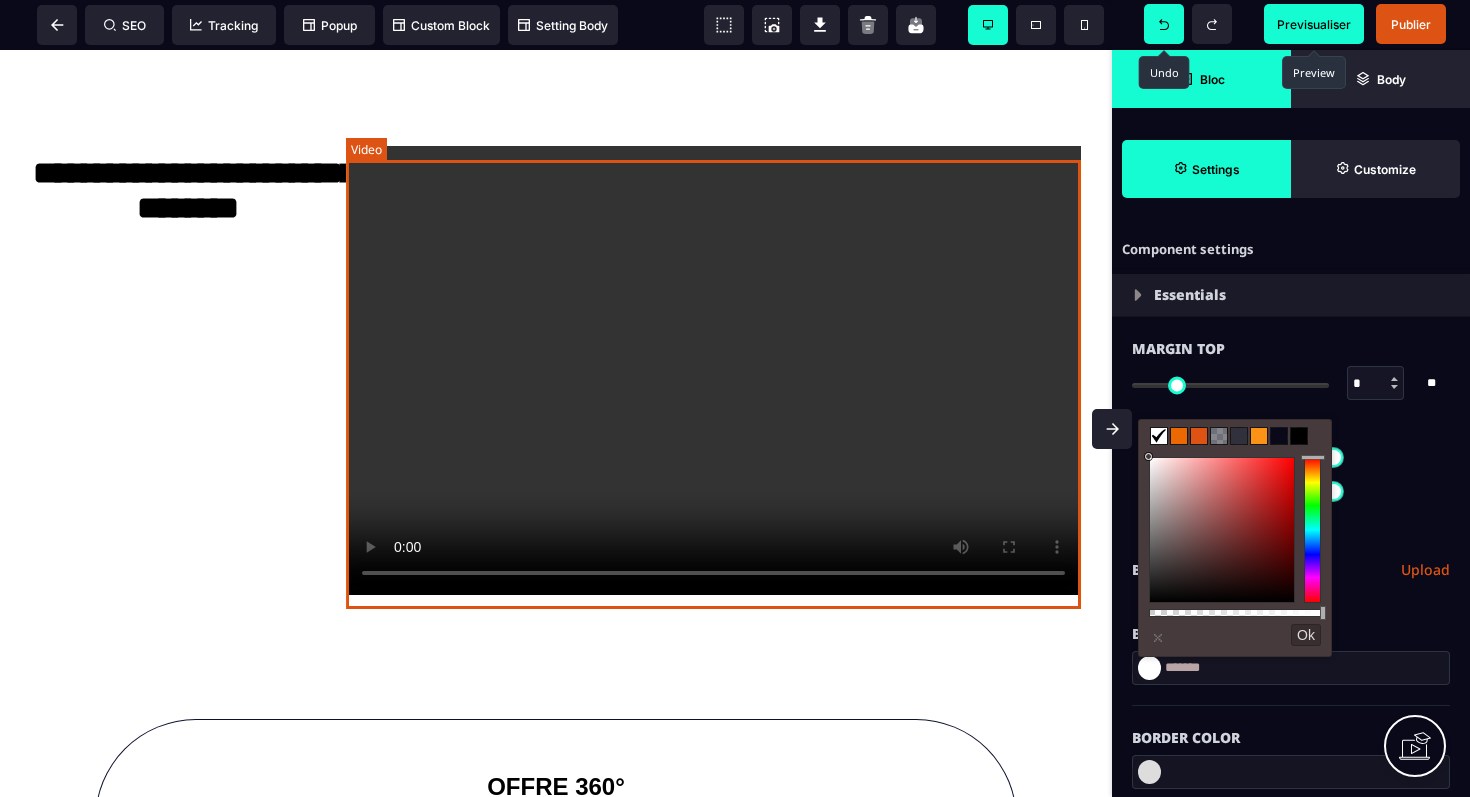 scroll, scrollTop: 0, scrollLeft: 0, axis: both 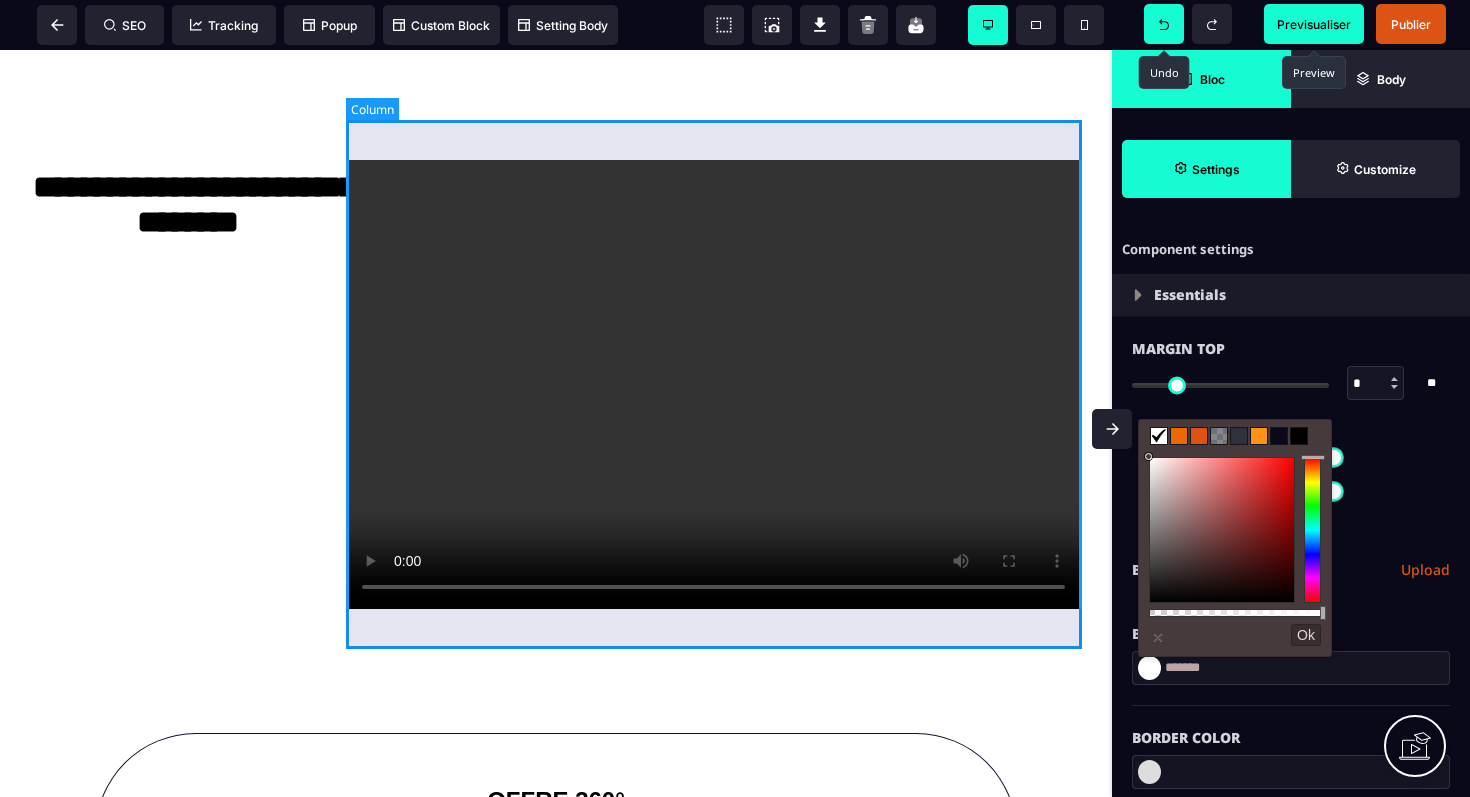 click at bounding box center (714, 384) 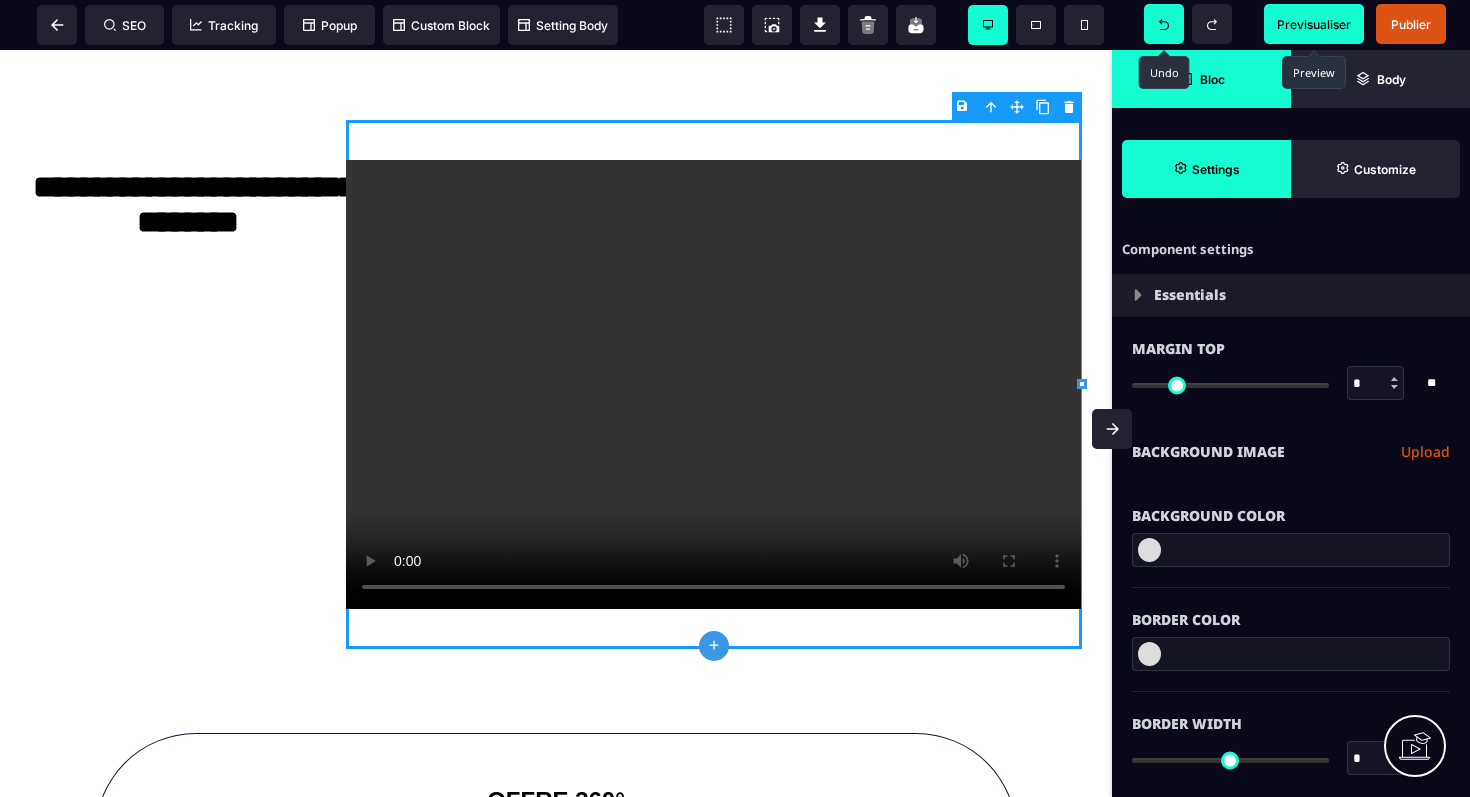 click on "B I U S
A *******
plus
Column
SEO" at bounding box center (735, 398) 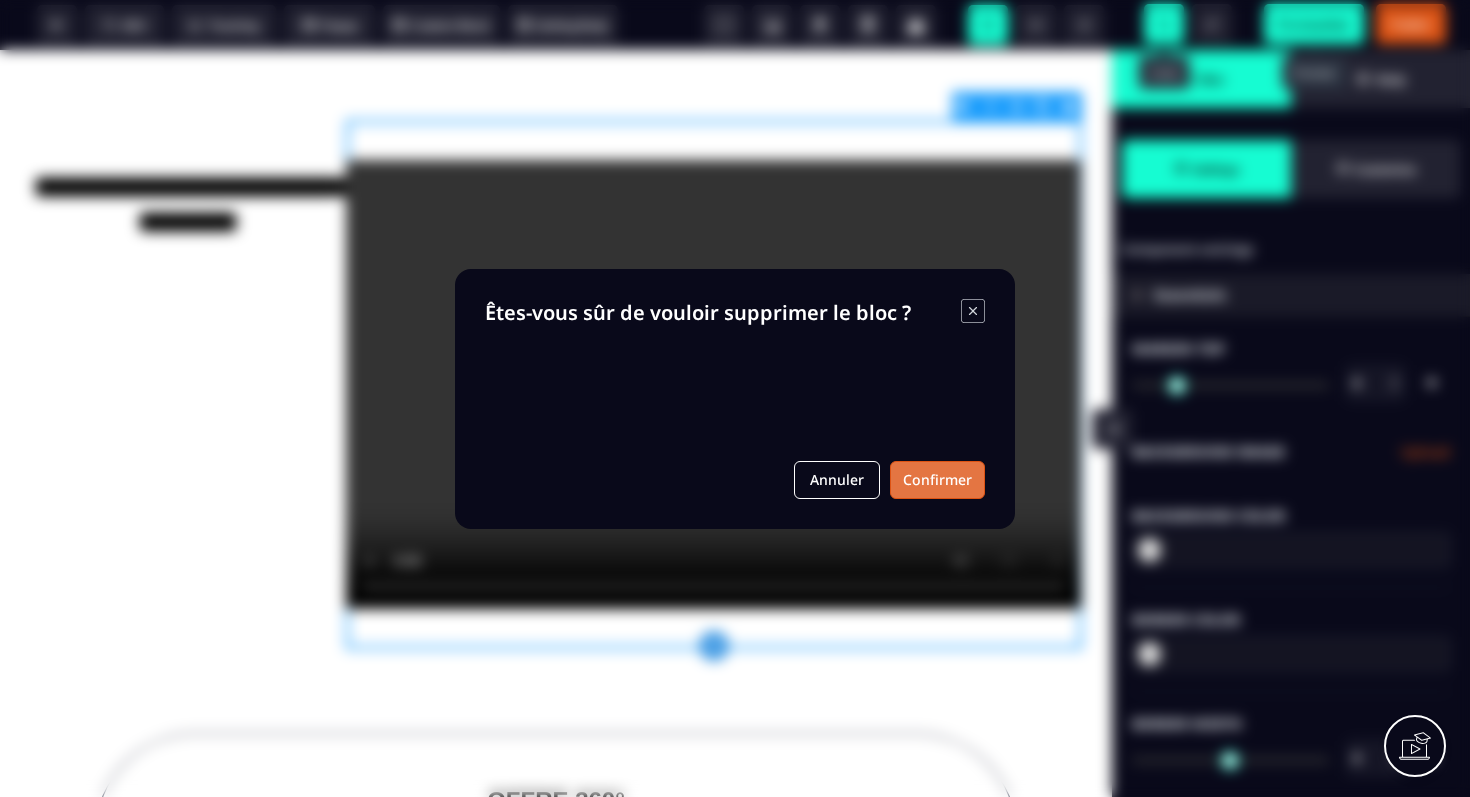click on "Confirmer" at bounding box center (937, 480) 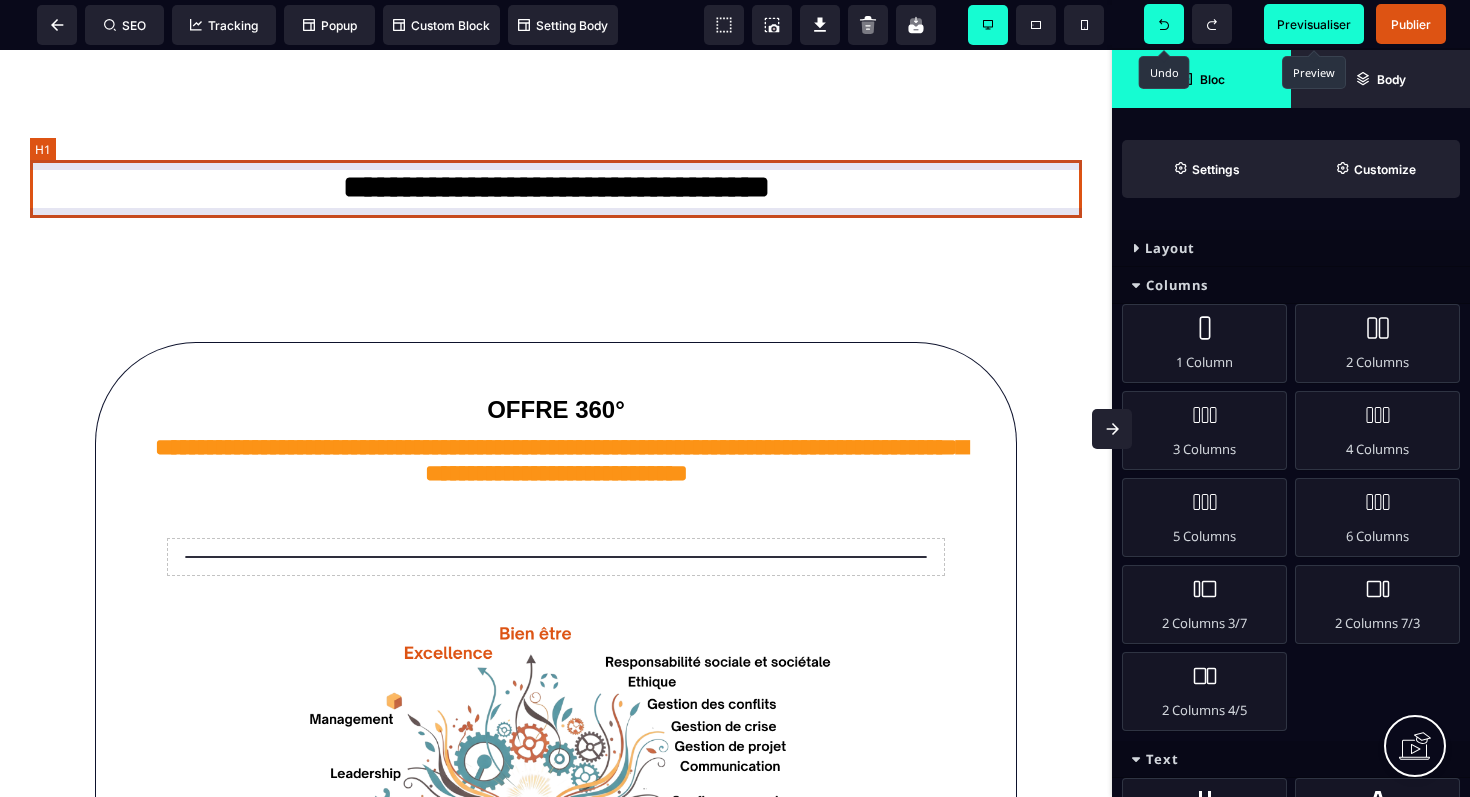 click on "**********" at bounding box center [556, 189] 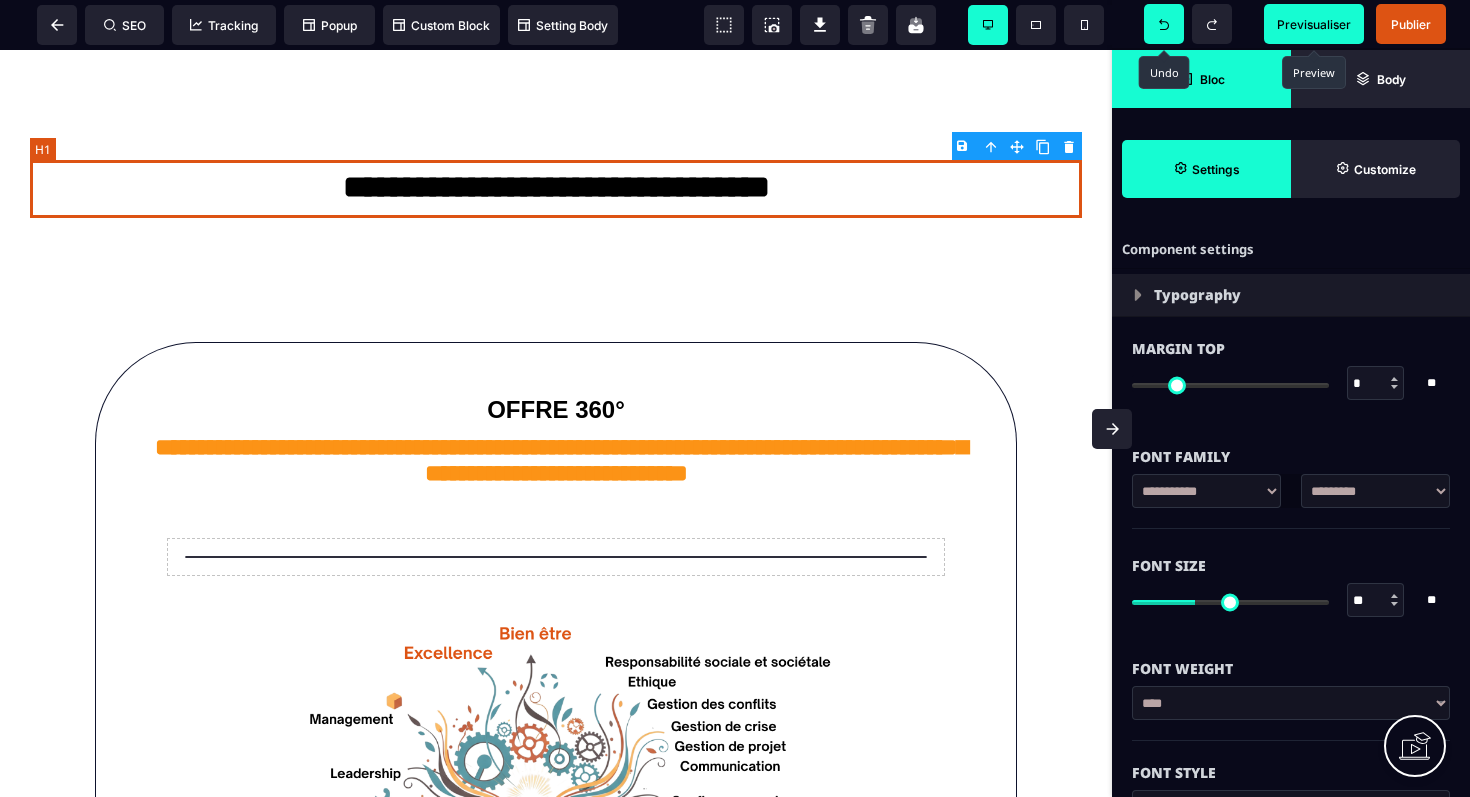 click on "**********" at bounding box center [556, 189] 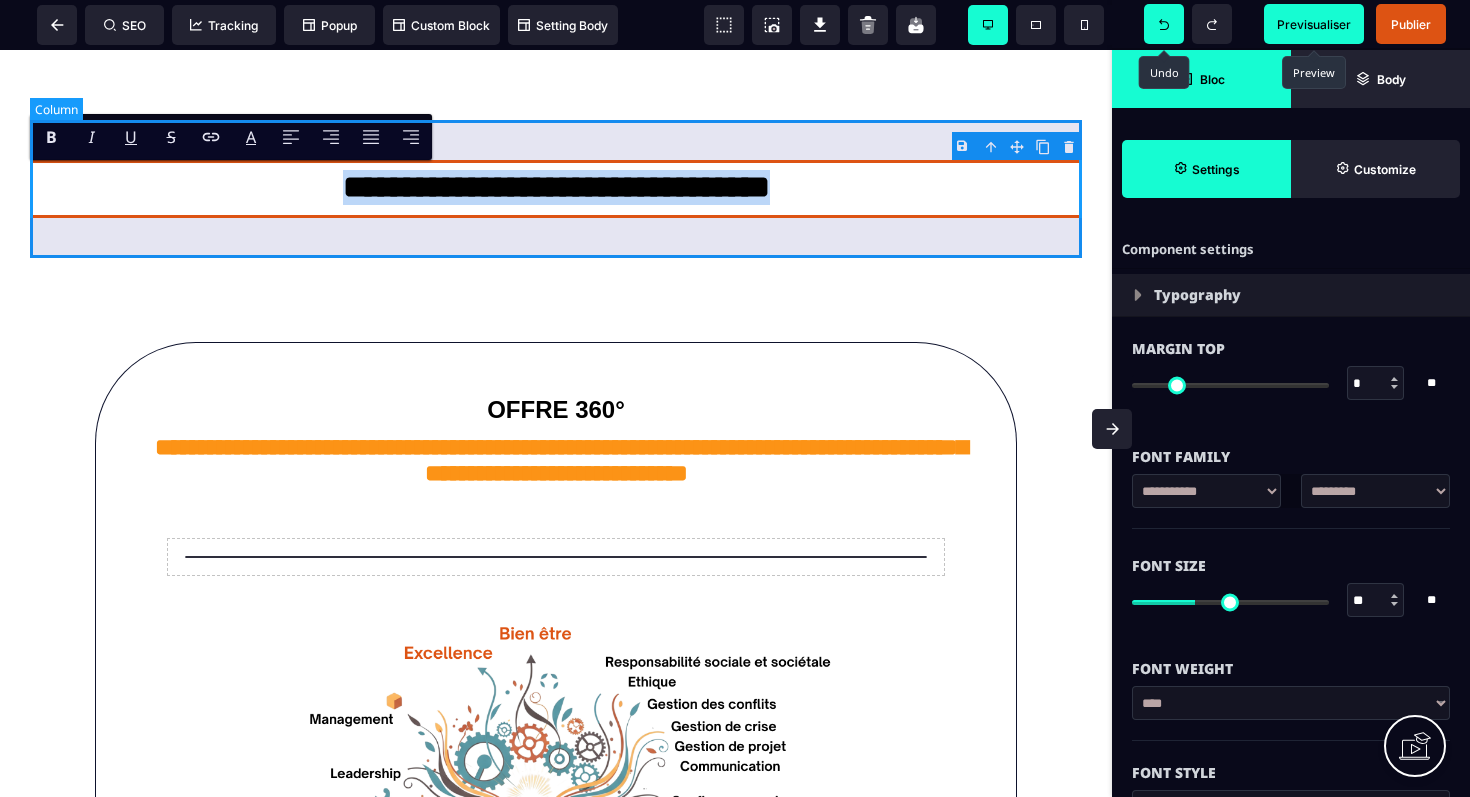 drag, startPoint x: 784, startPoint y: 187, endPoint x: 499, endPoint y: 144, distance: 288.22562 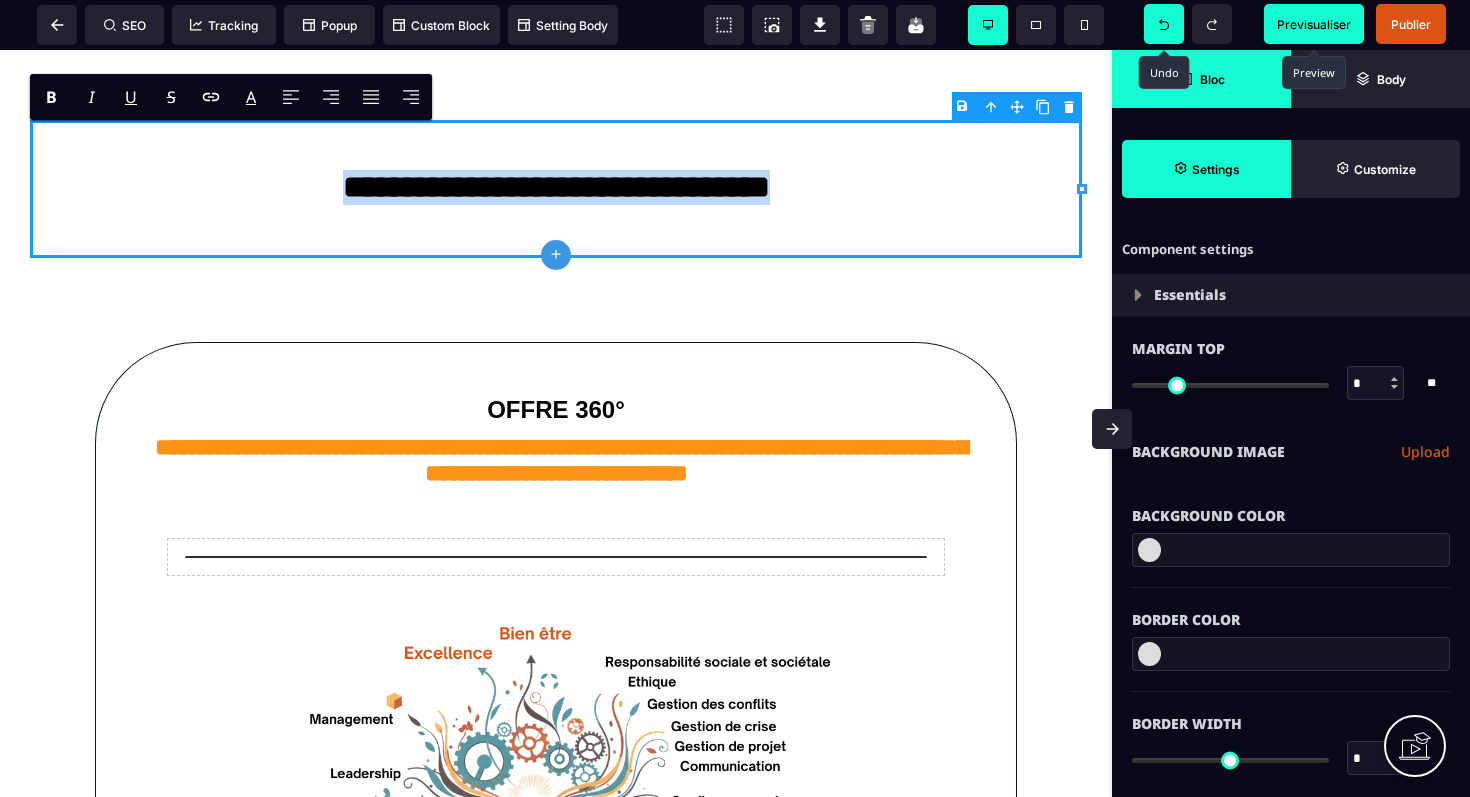 copy on "**********" 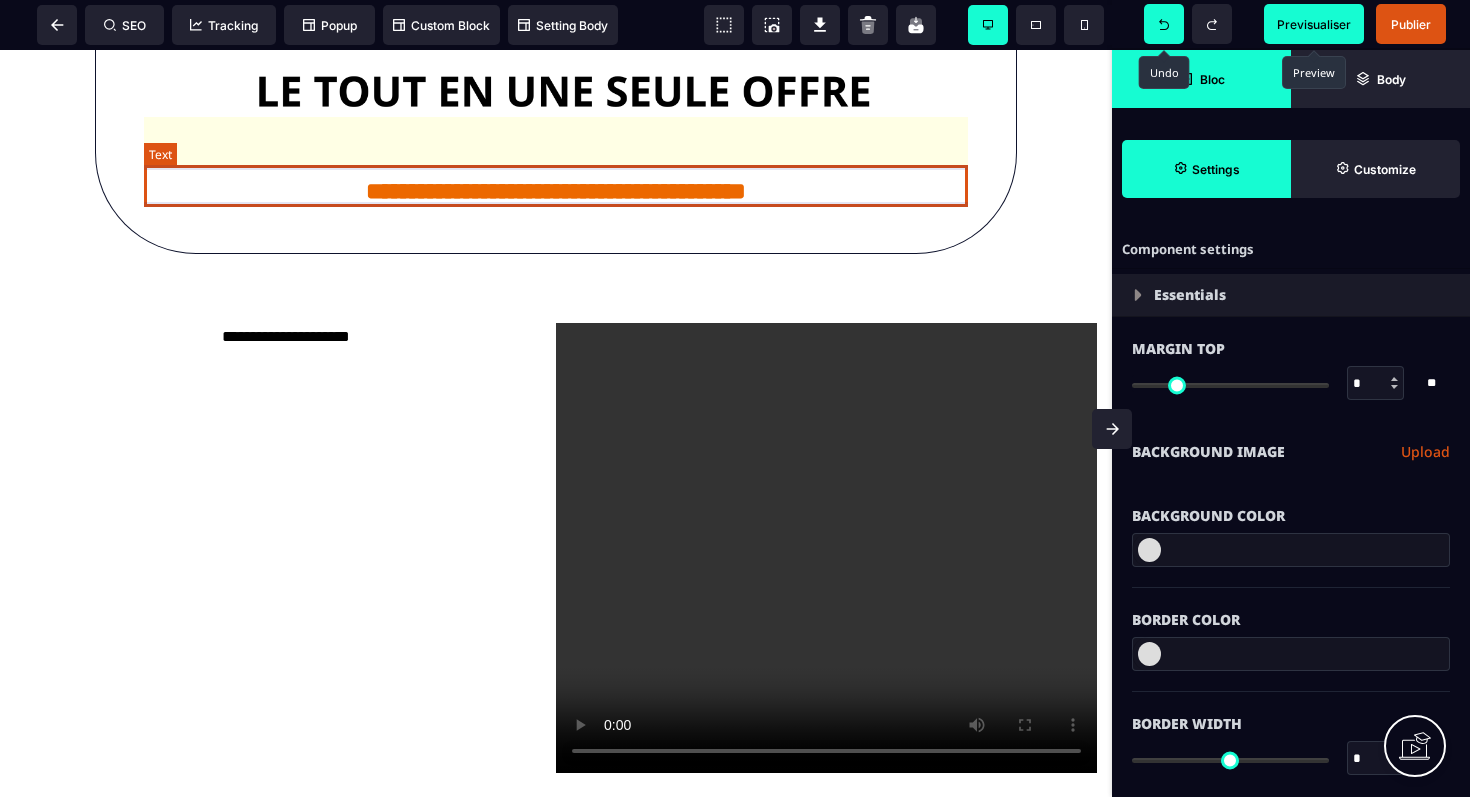 scroll, scrollTop: 934, scrollLeft: 0, axis: vertical 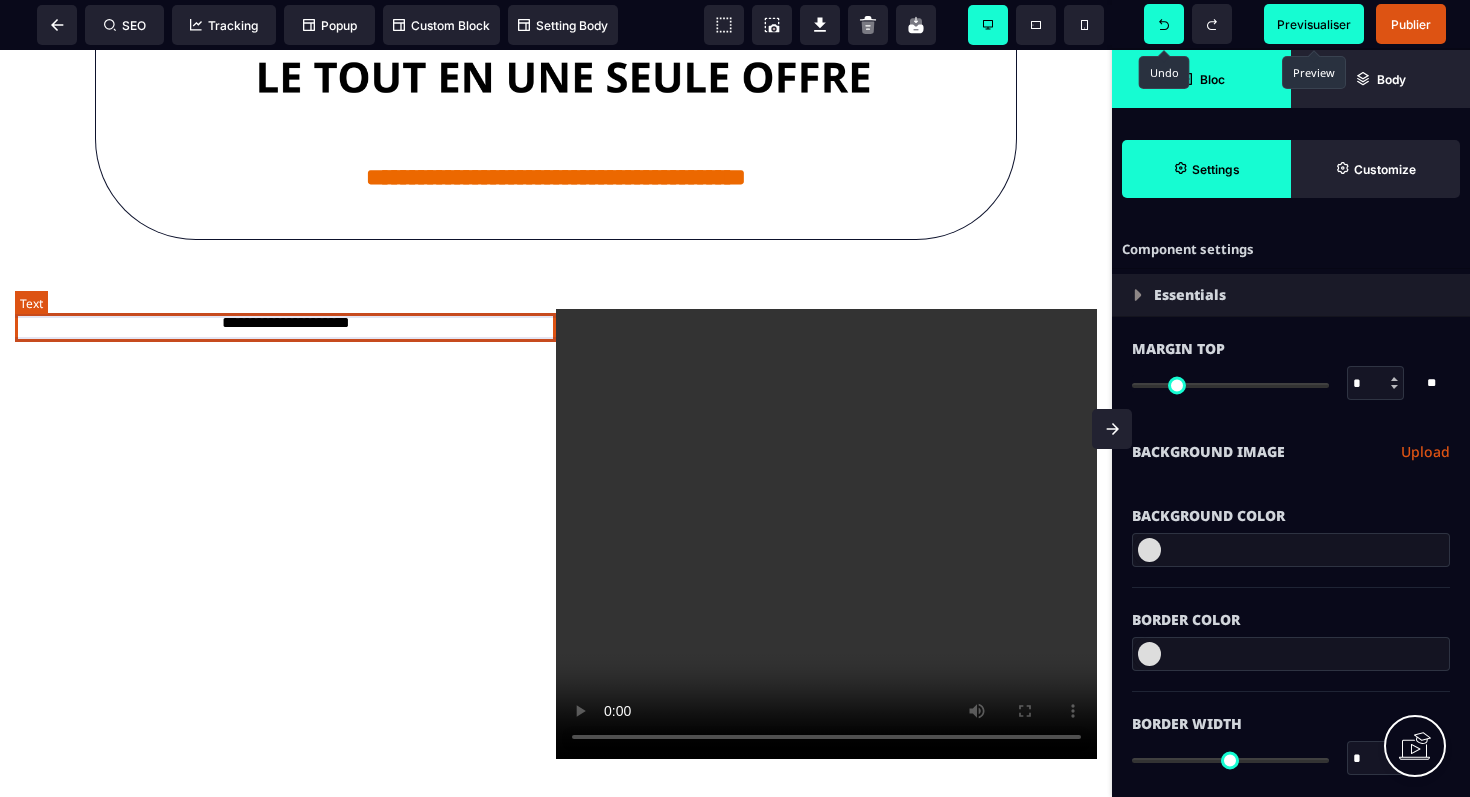 click on "**********" at bounding box center (285, 323) 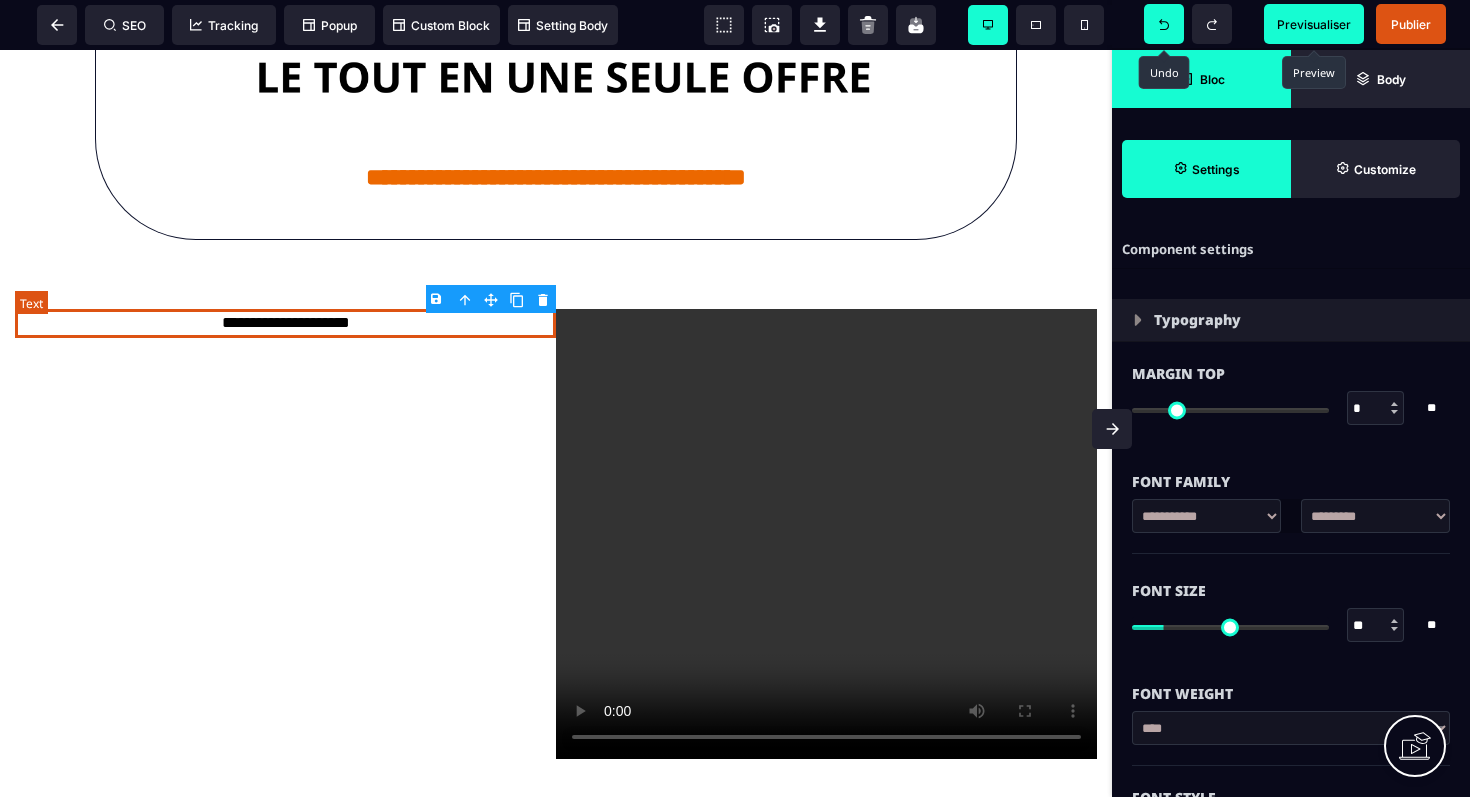 click on "**********" at bounding box center [285, 323] 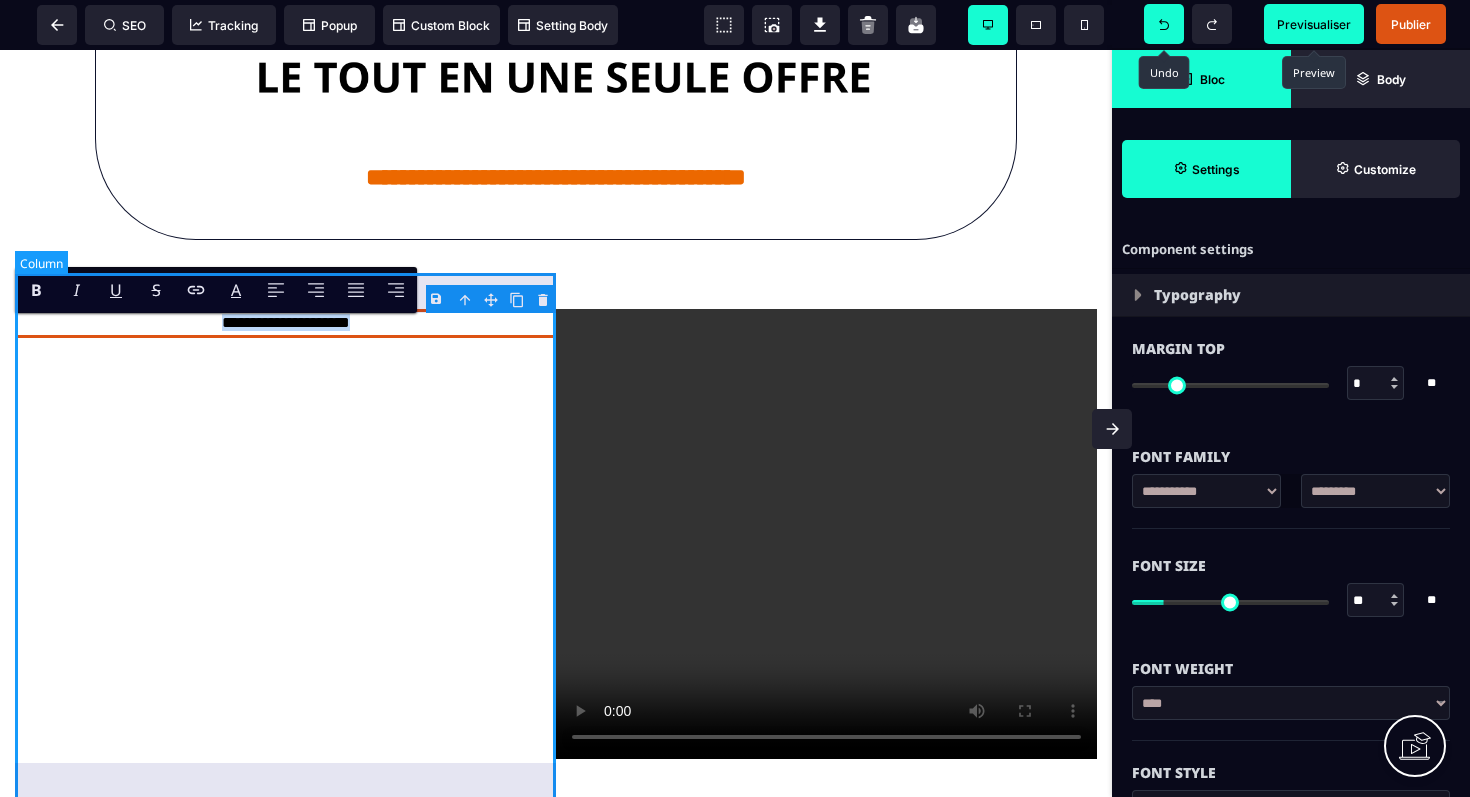 drag, startPoint x: 360, startPoint y: 327, endPoint x: 209, endPoint y: 309, distance: 152.06906 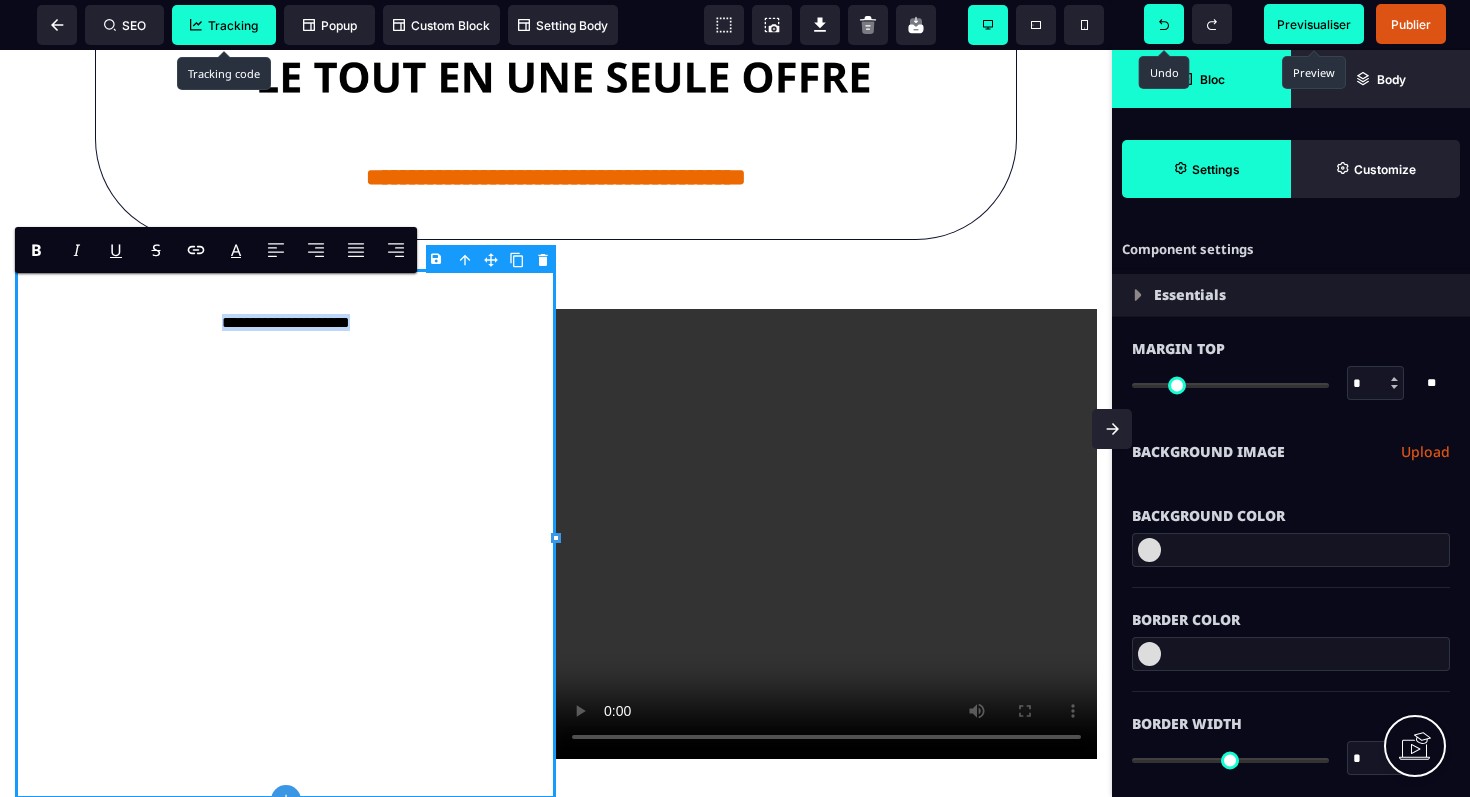 paste 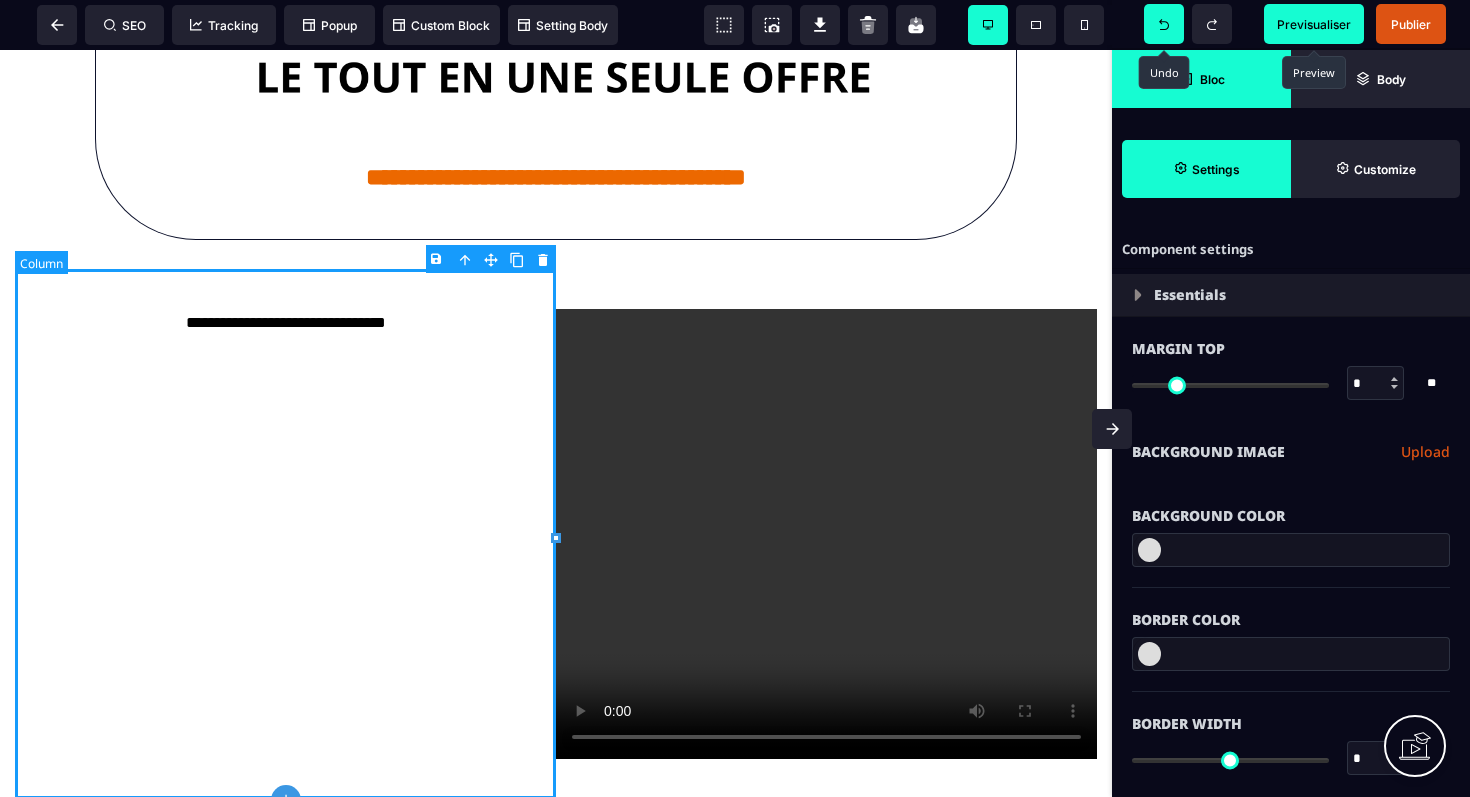 click on "**********" at bounding box center [285, 534] 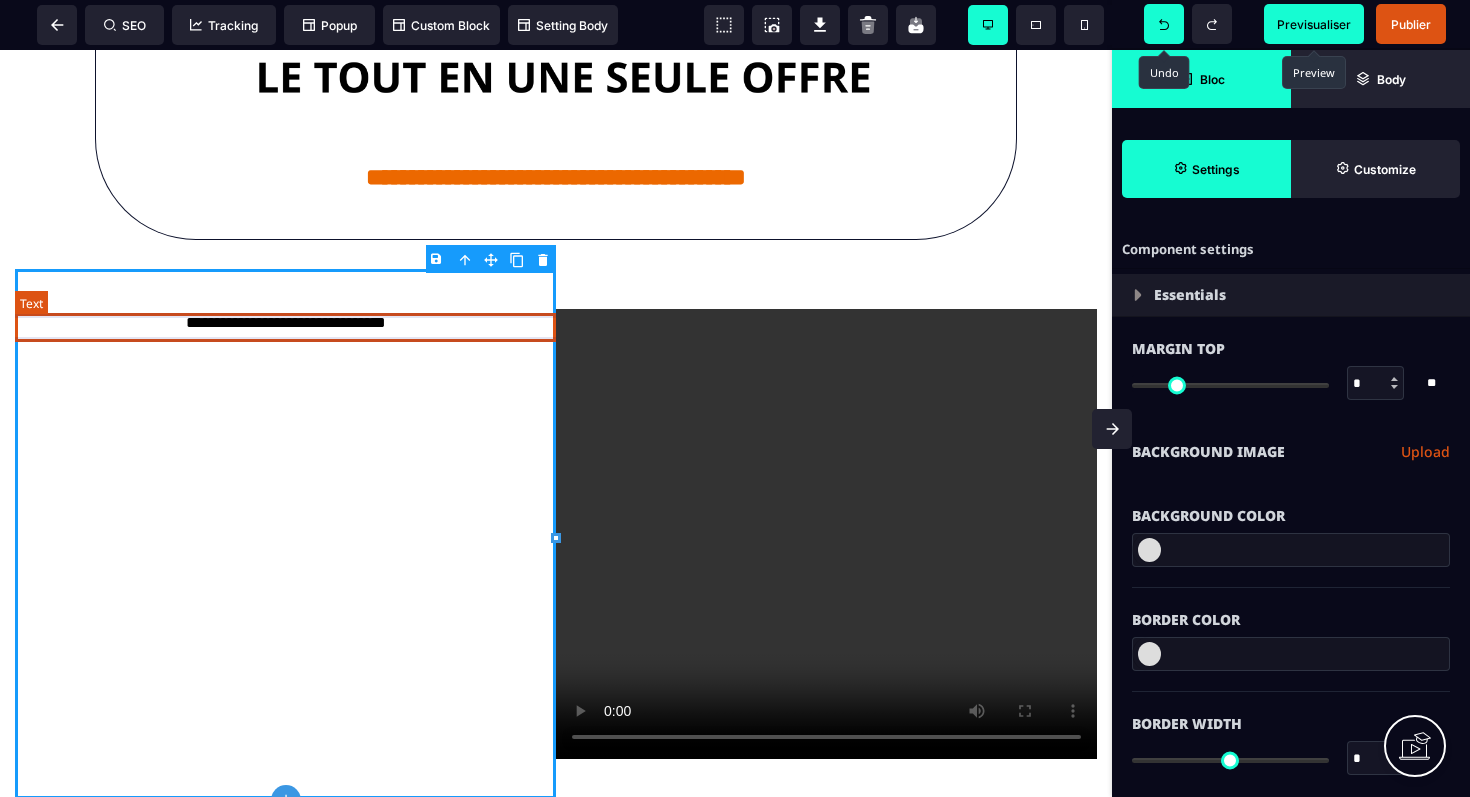 click on "**********" at bounding box center [285, 323] 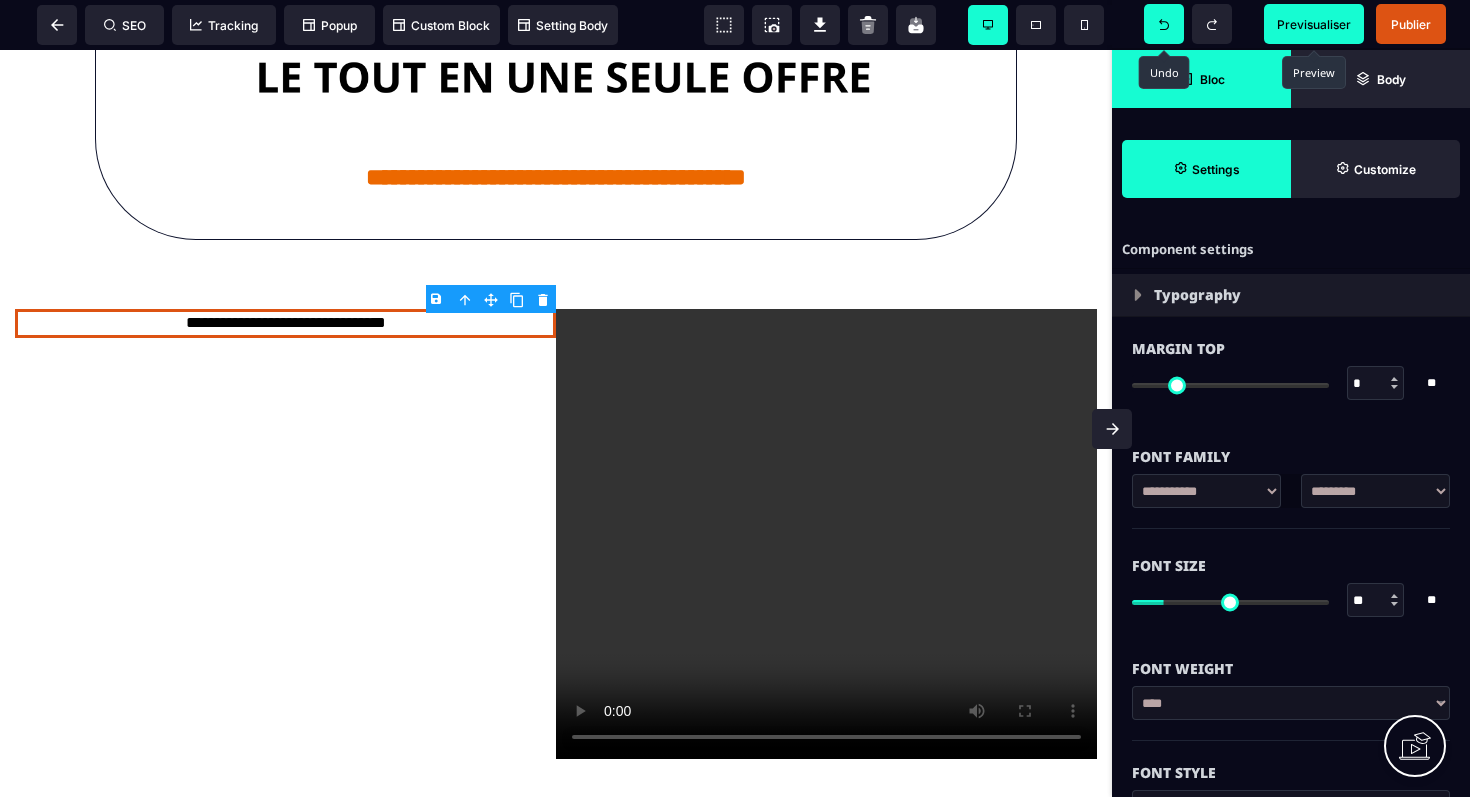 click on "B I U S
A *******
Text
SEO
Tracking
Popup" at bounding box center (735, 398) 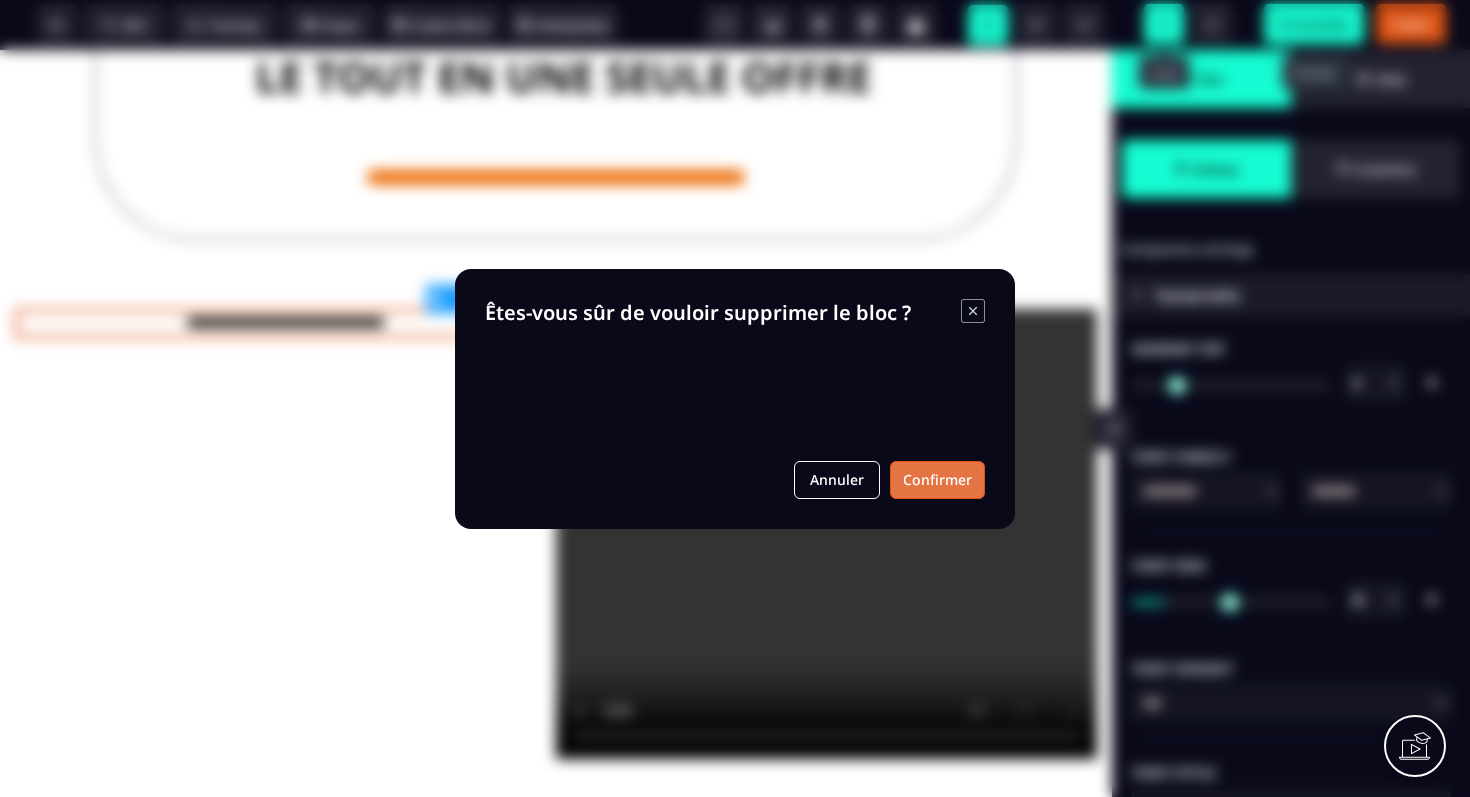click on "Confirmer" at bounding box center [937, 480] 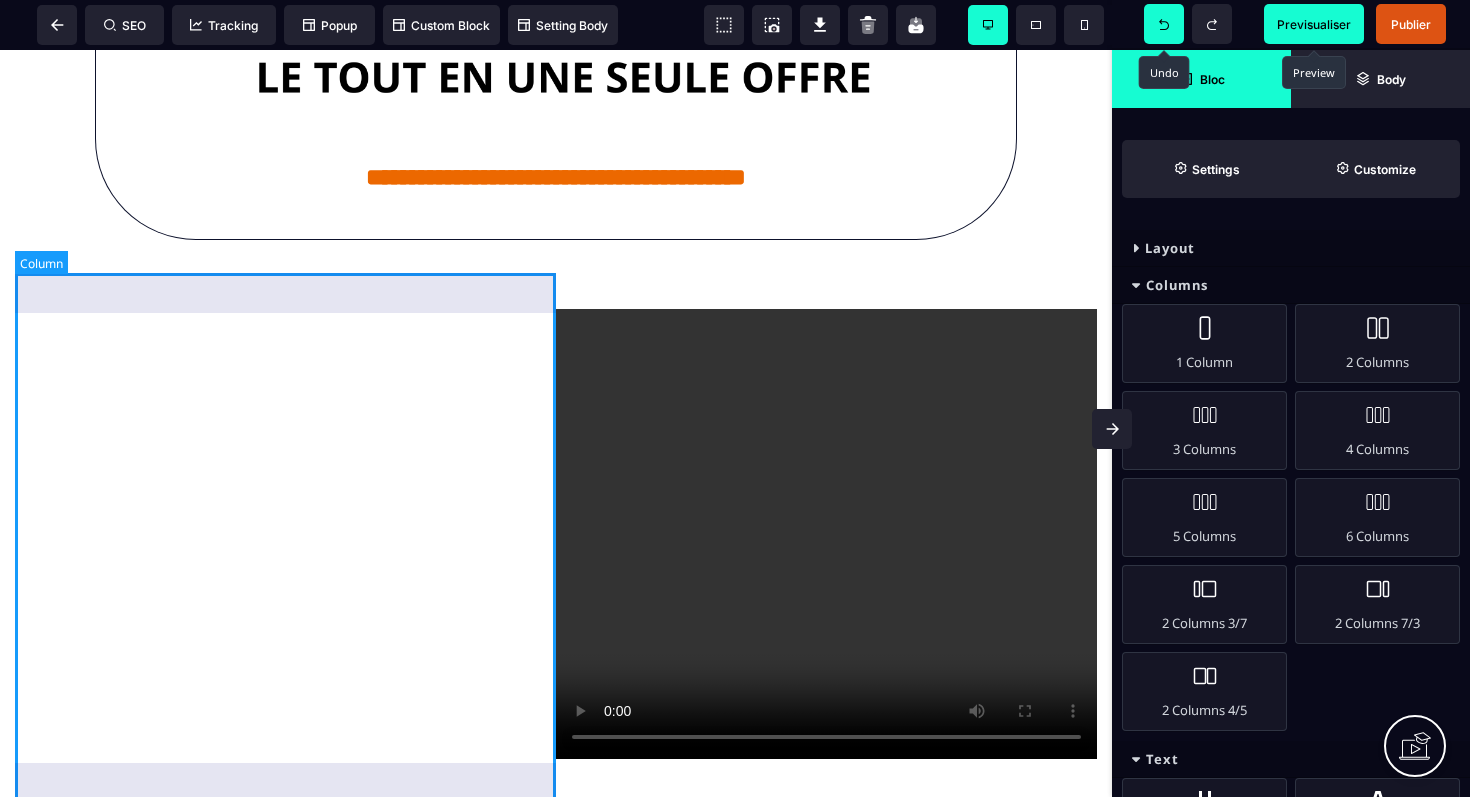 click at bounding box center (285, 534) 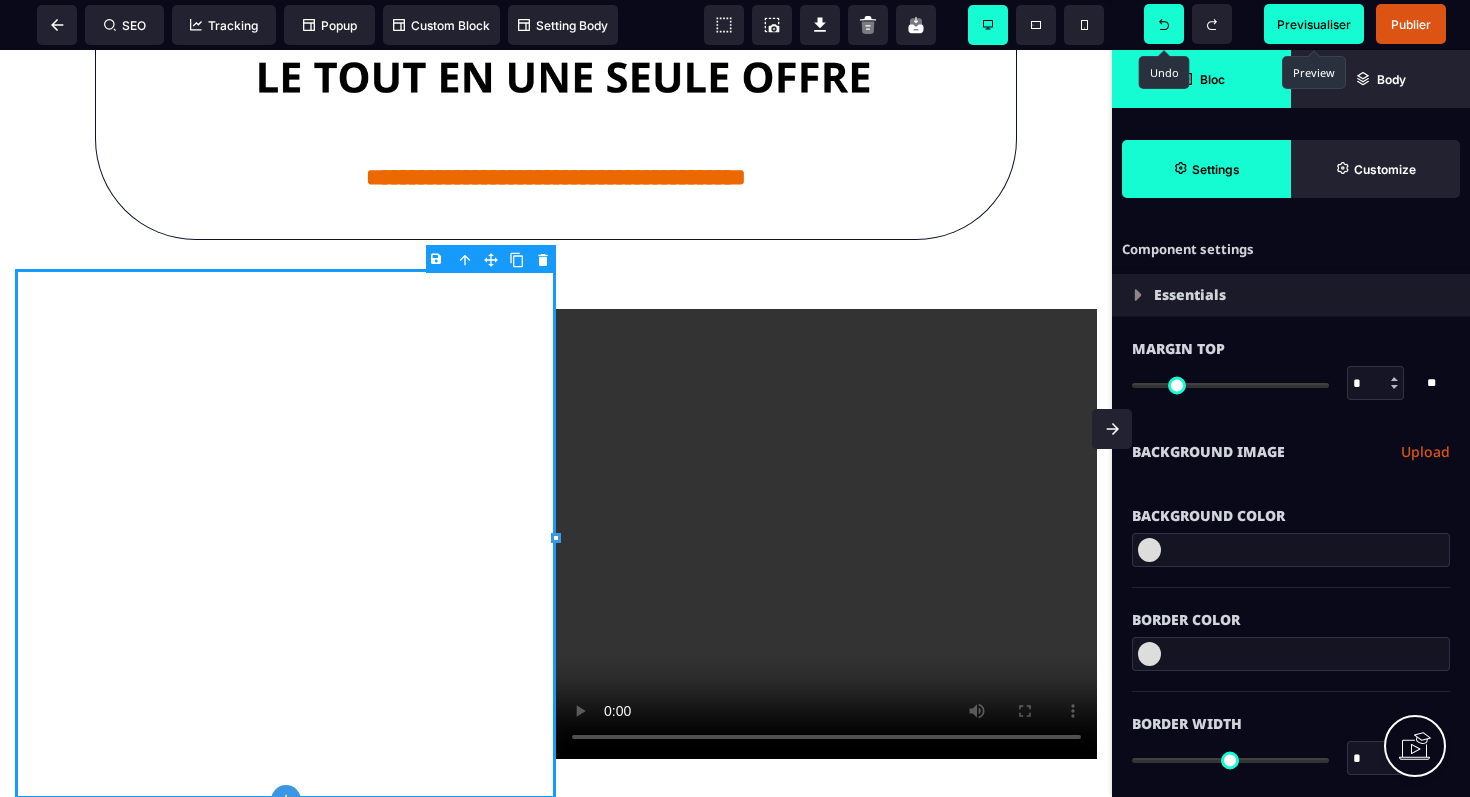 click on "B I U S
A *******
plus
Column
SEO" at bounding box center (735, 398) 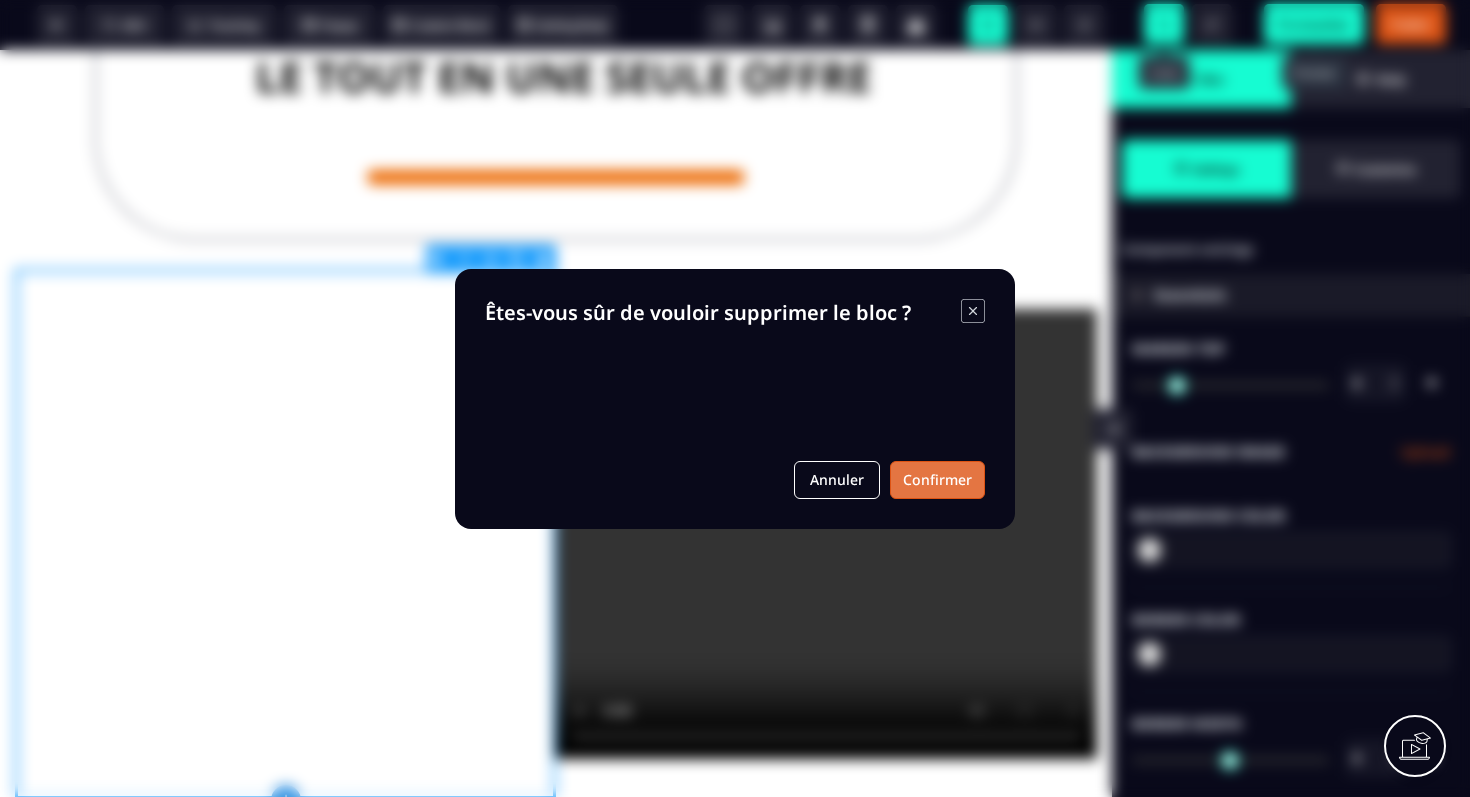 click on "Confirmer" at bounding box center [937, 480] 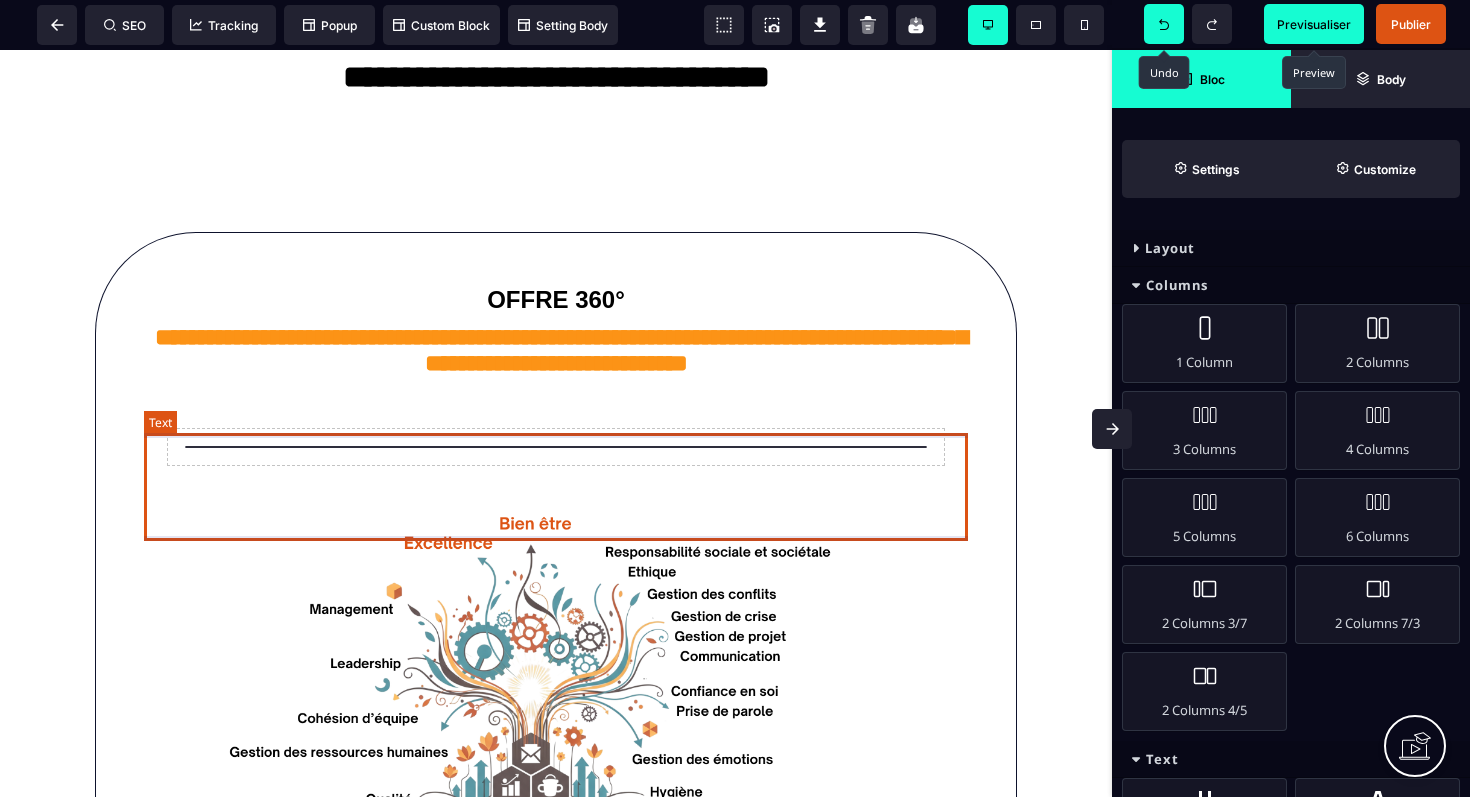 scroll, scrollTop: 0, scrollLeft: 0, axis: both 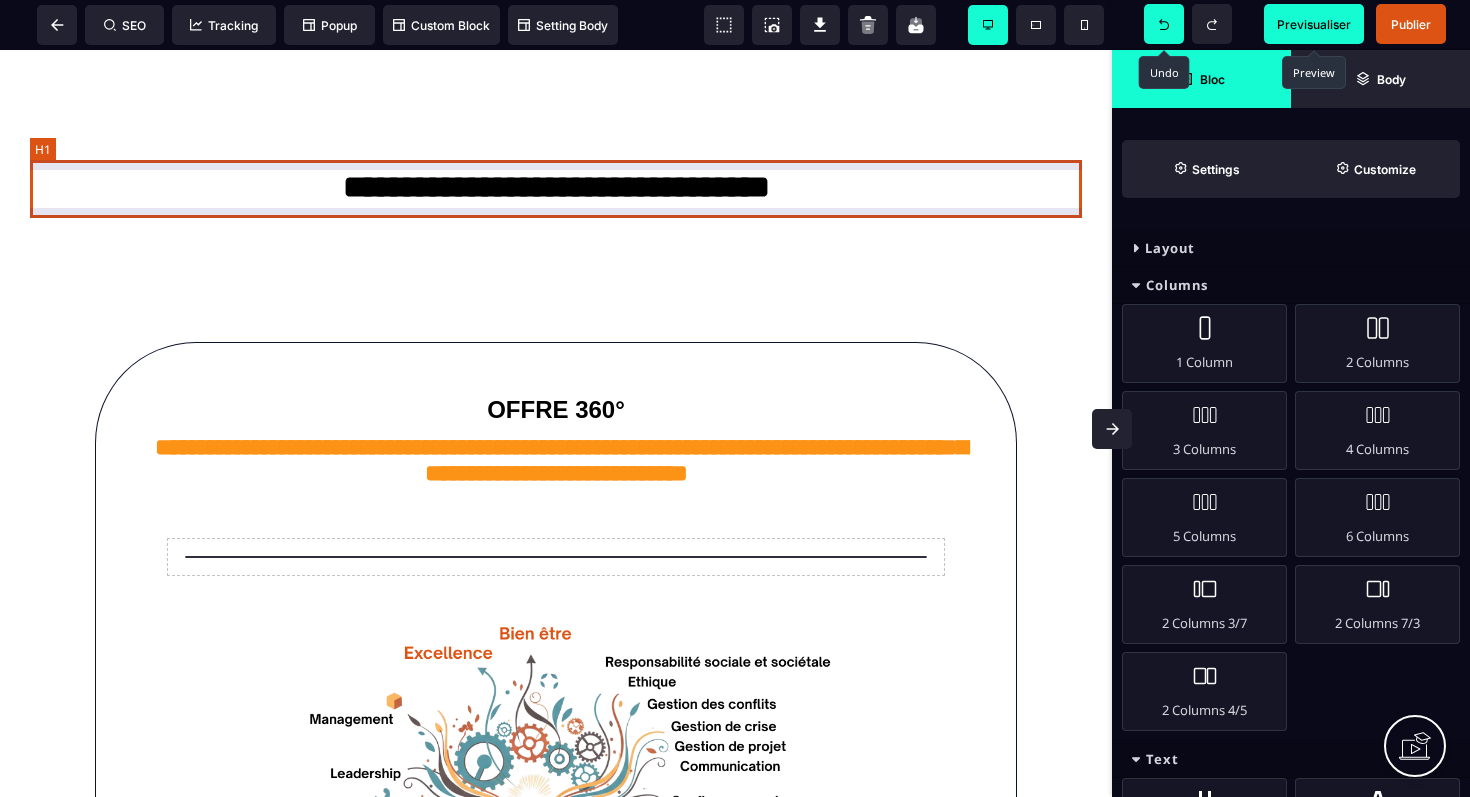 click on "**********" at bounding box center (556, 189) 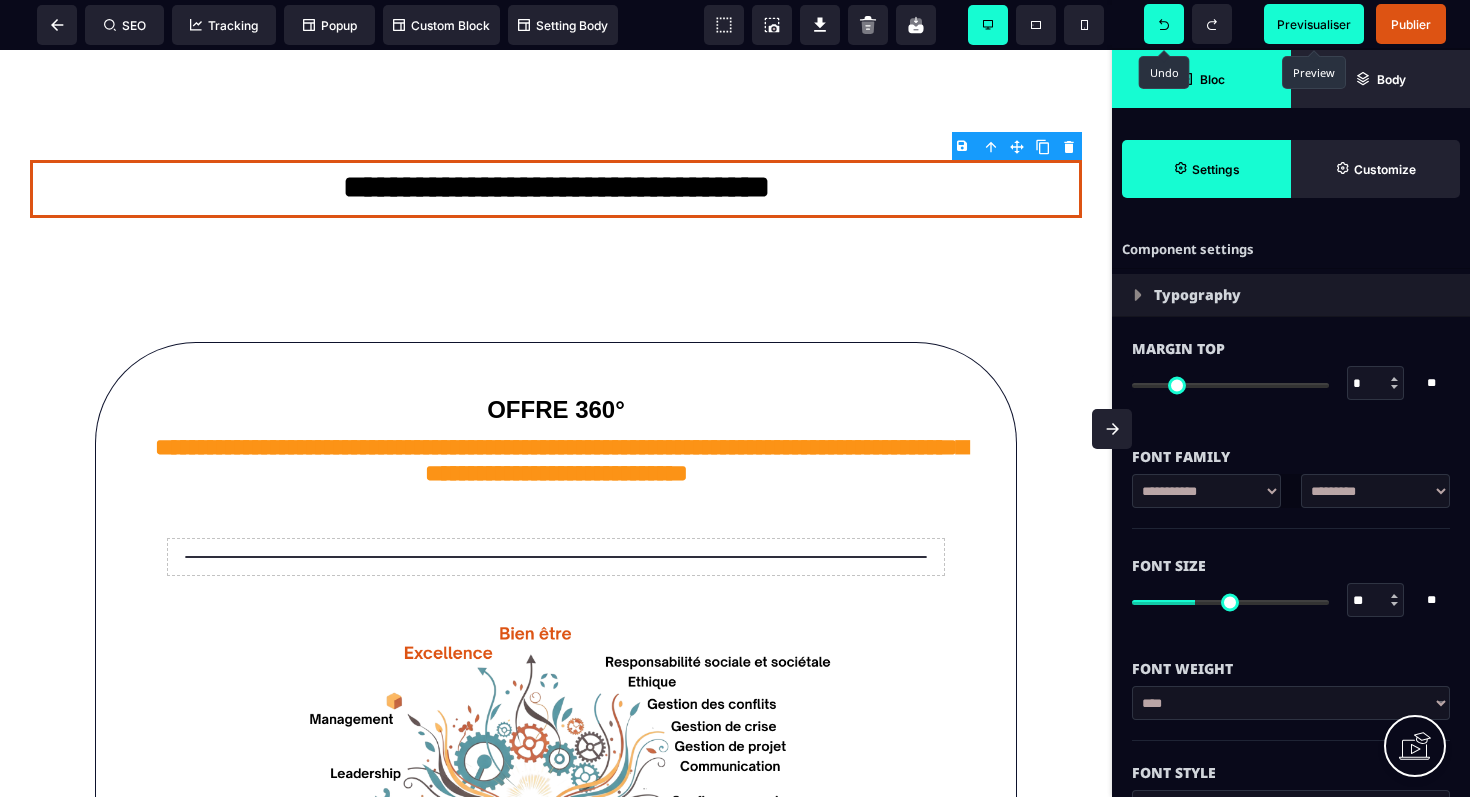 click on "B I U S
A *******
Column
SEO
Tracking" at bounding box center [735, 398] 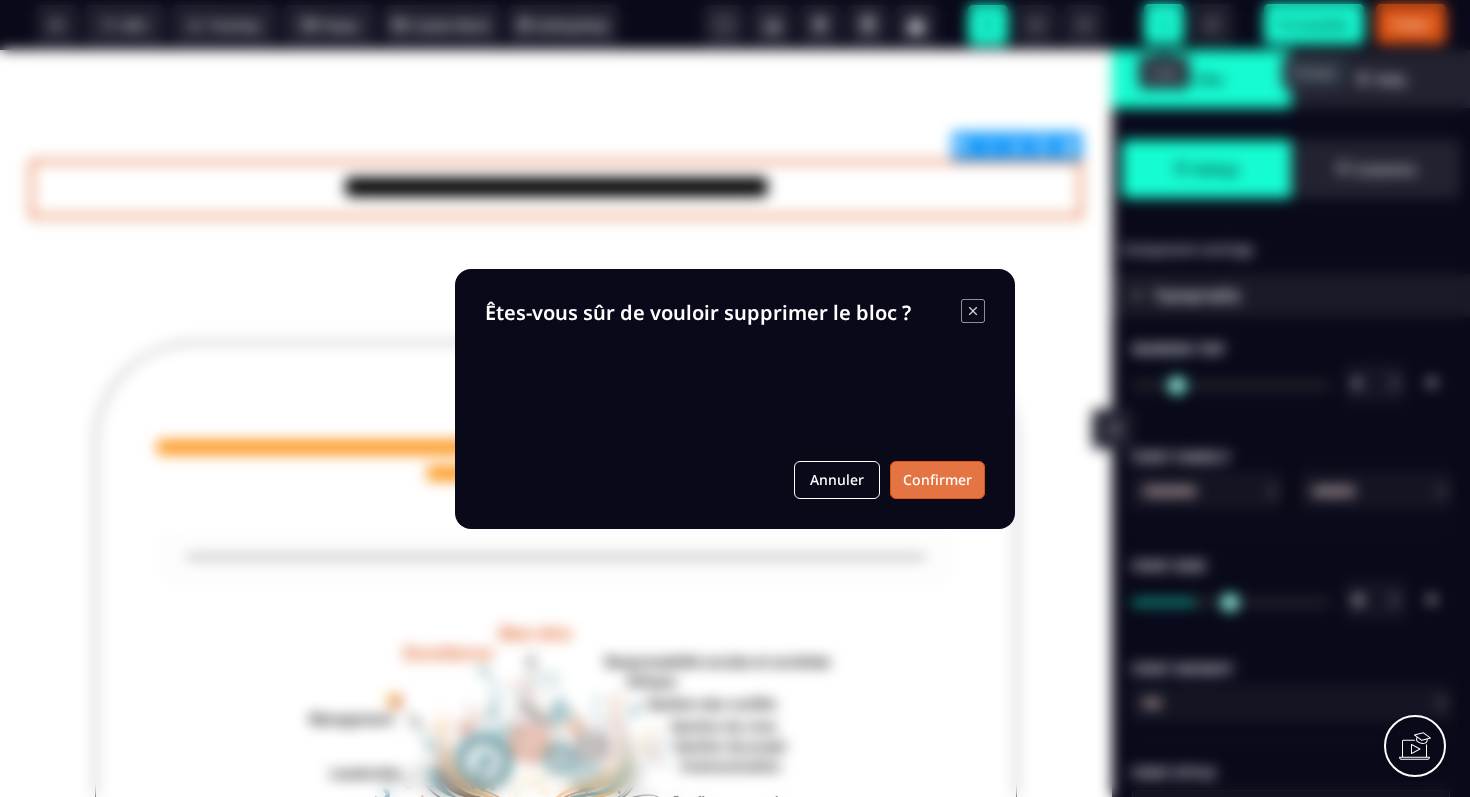click on "Confirmer" at bounding box center (937, 480) 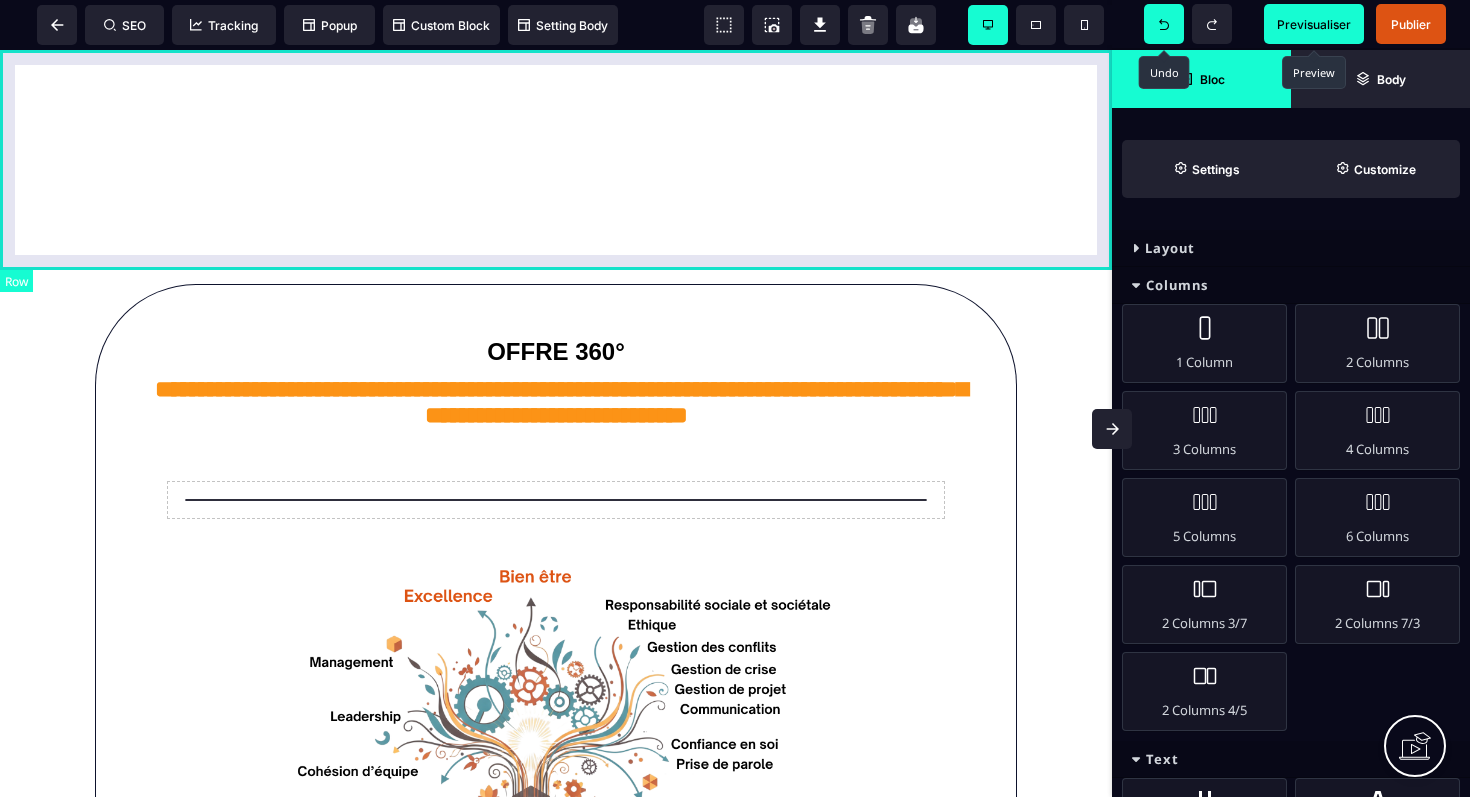 click at bounding box center [556, 160] 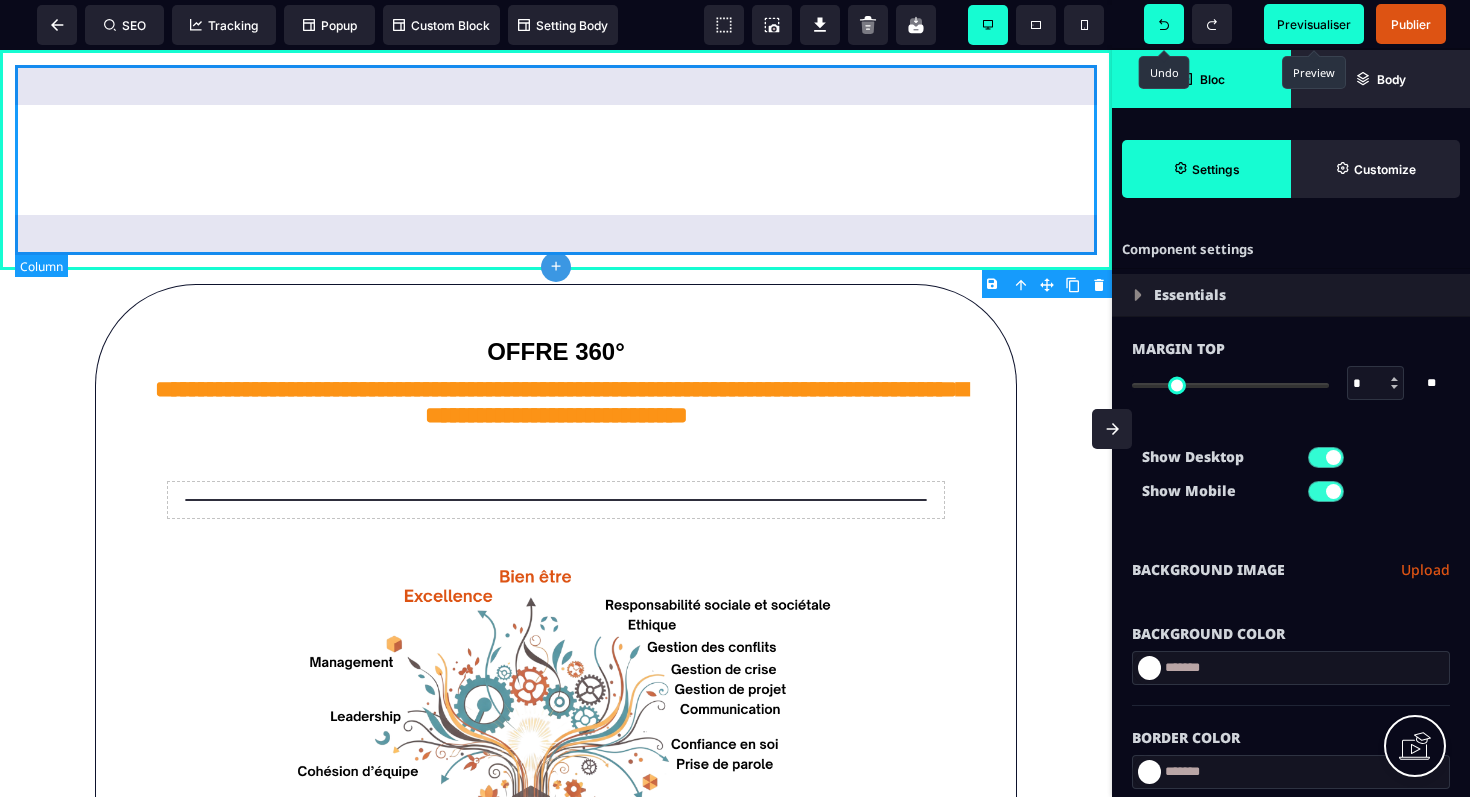 click at bounding box center [556, 160] 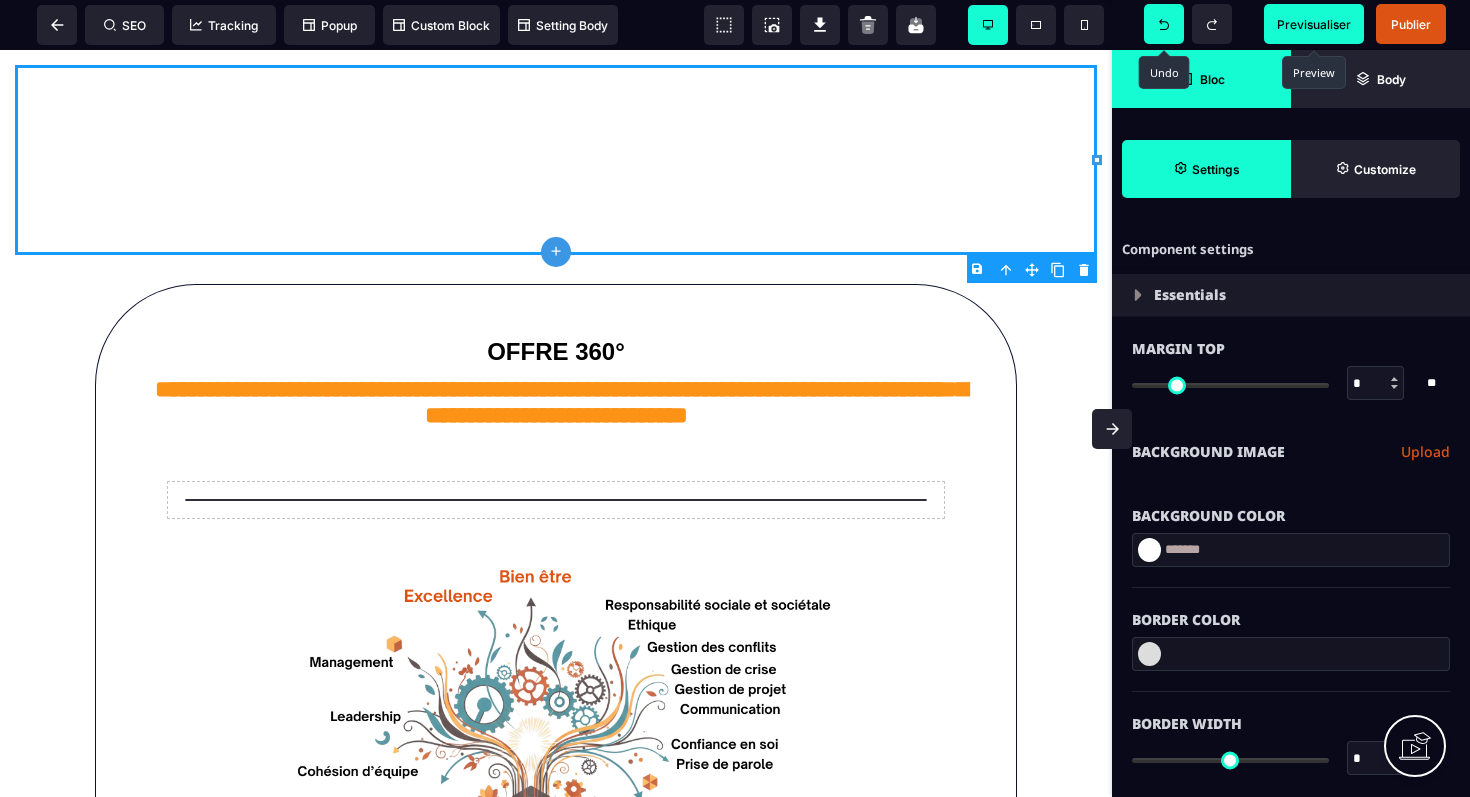 click on "B I U S
A *******
plus
Column
SEO" at bounding box center (735, 398) 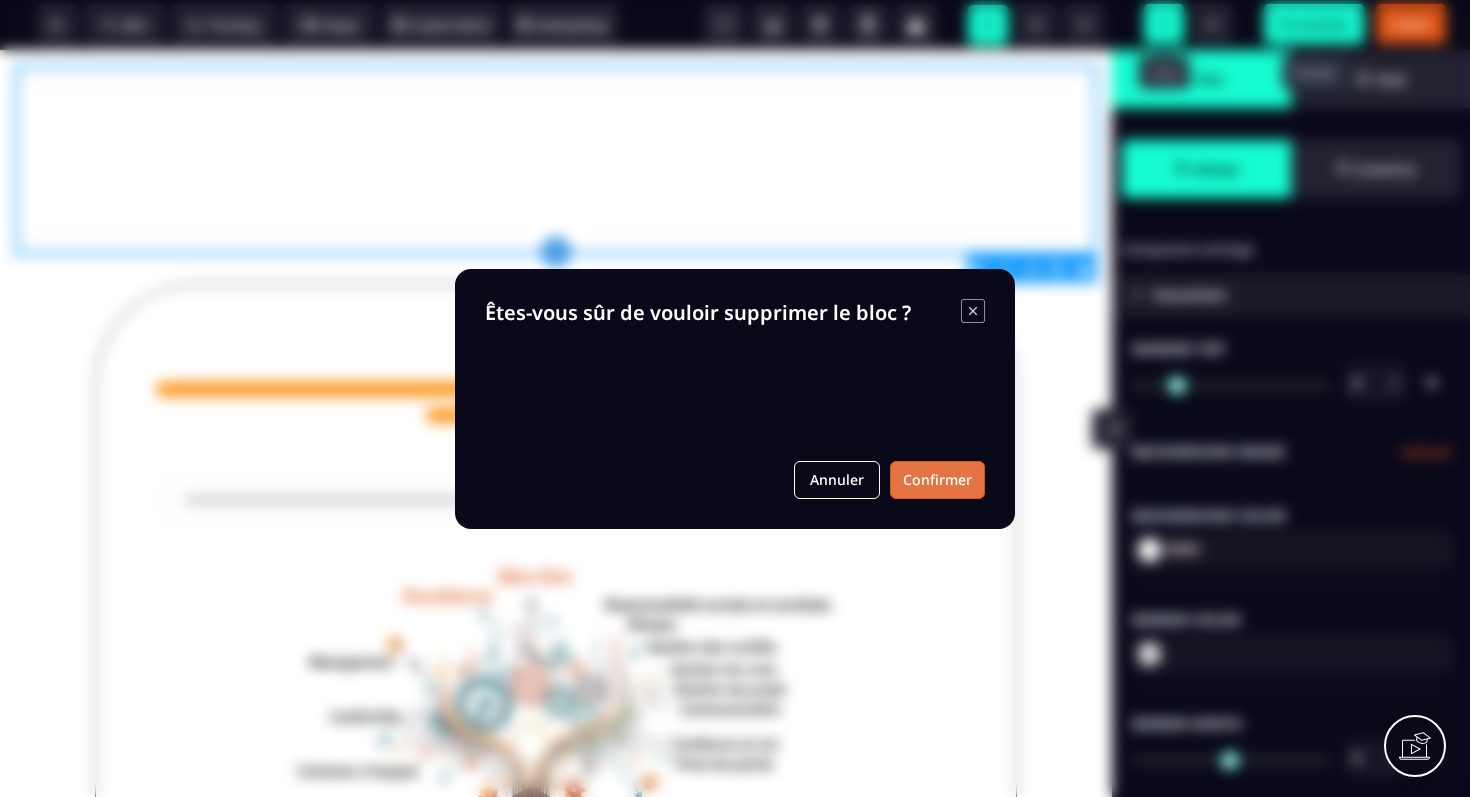 click on "Confirmer" at bounding box center (937, 480) 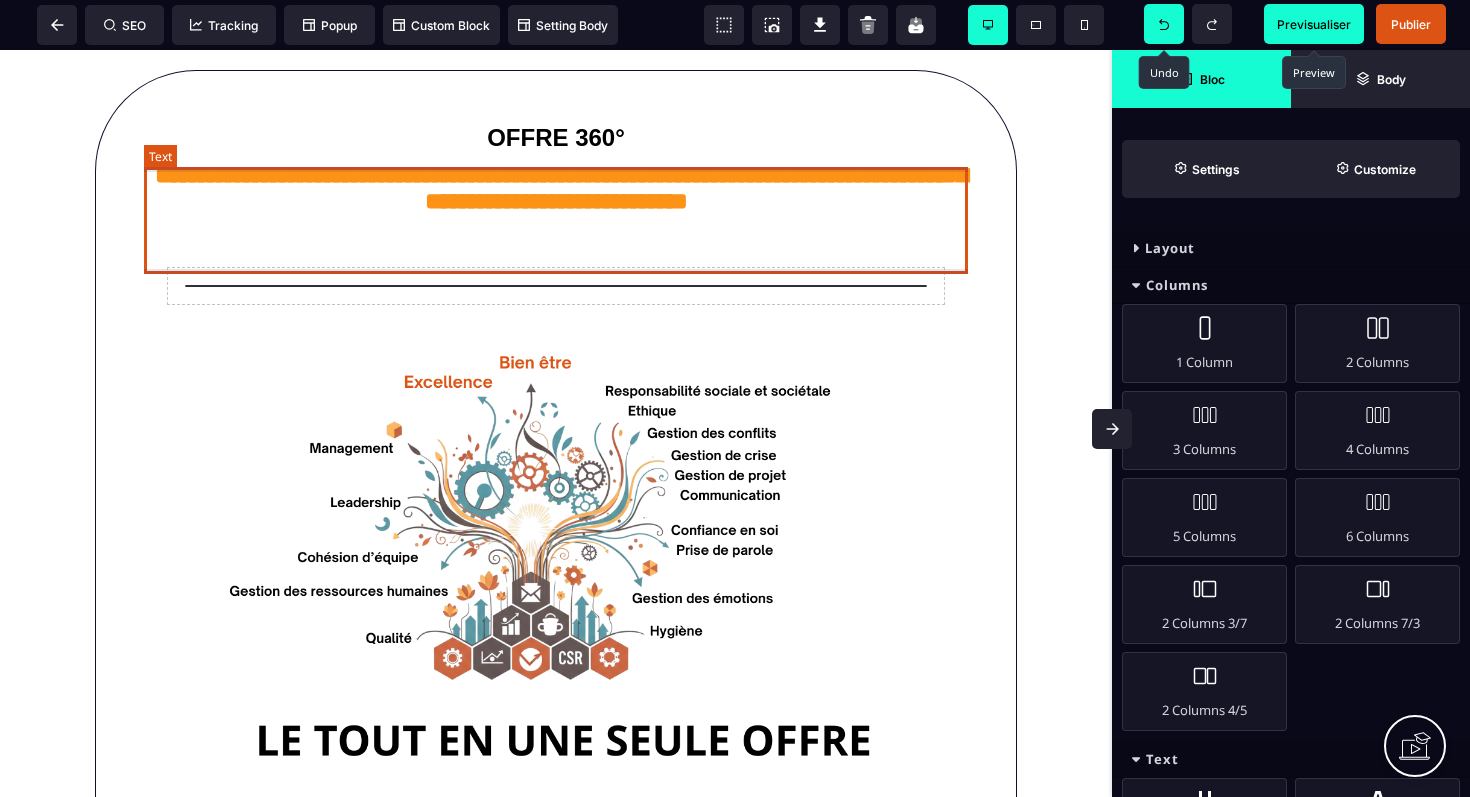 scroll, scrollTop: 0, scrollLeft: 0, axis: both 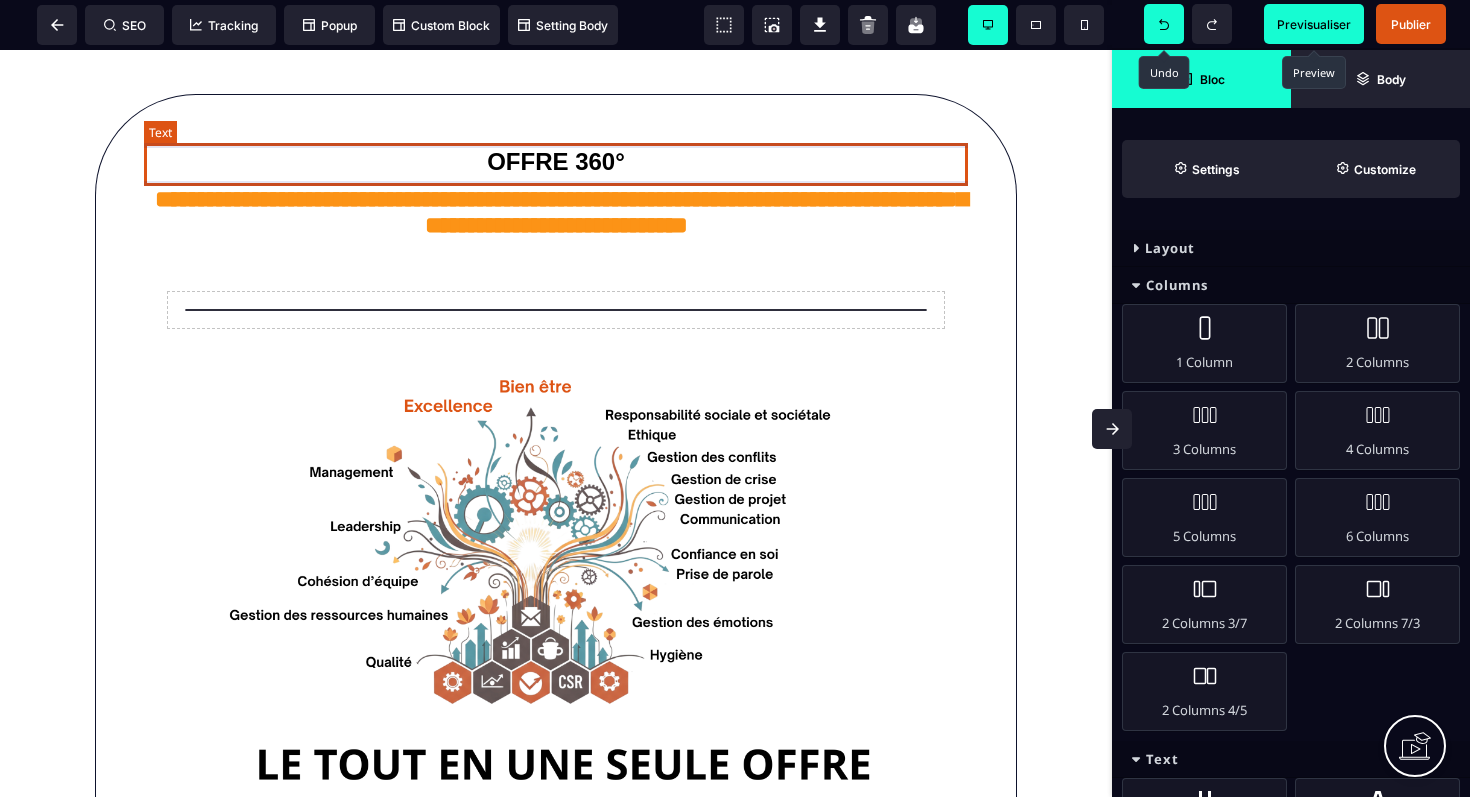 click on "OFFRE 360°" at bounding box center (556, 162) 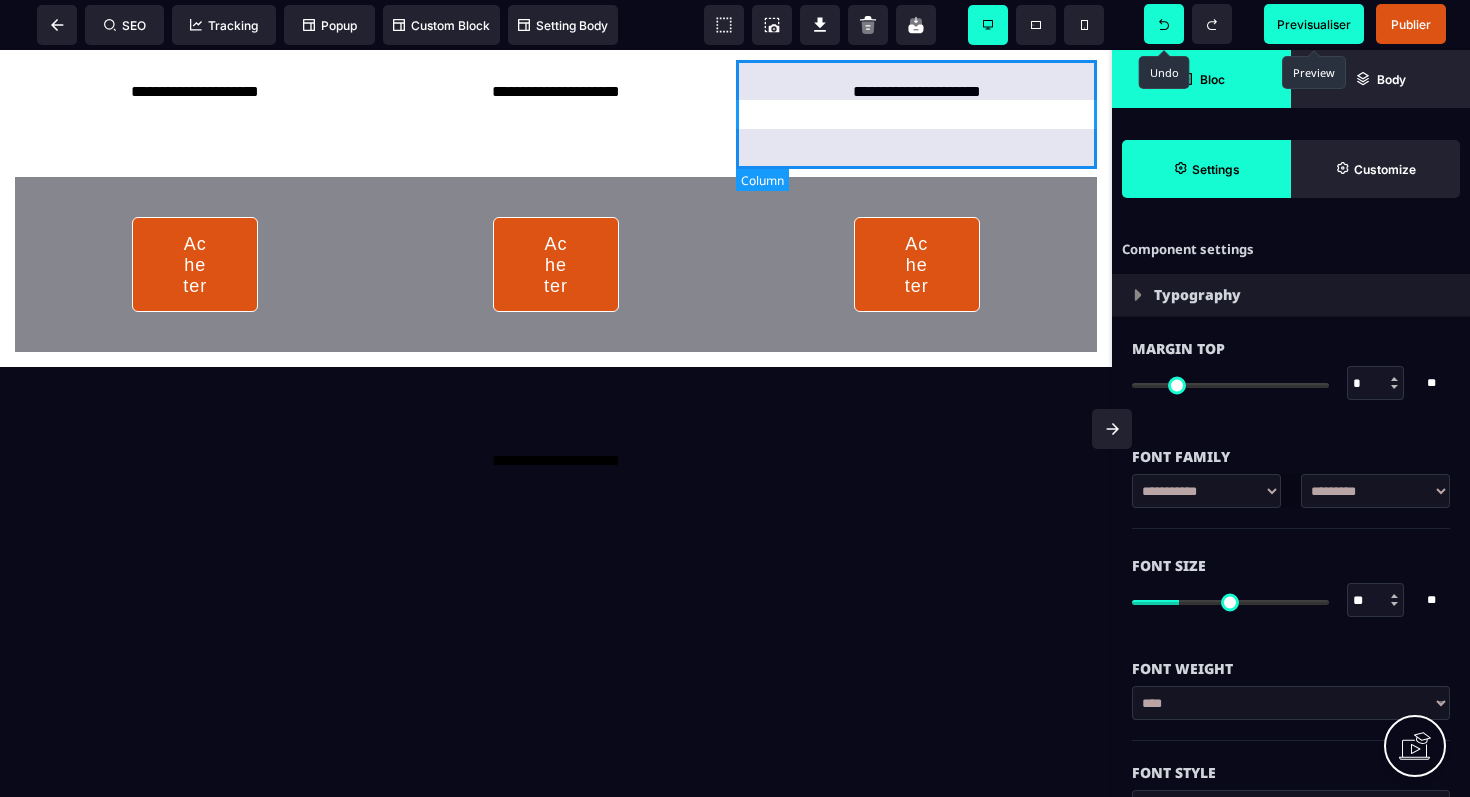 scroll, scrollTop: 2947, scrollLeft: 0, axis: vertical 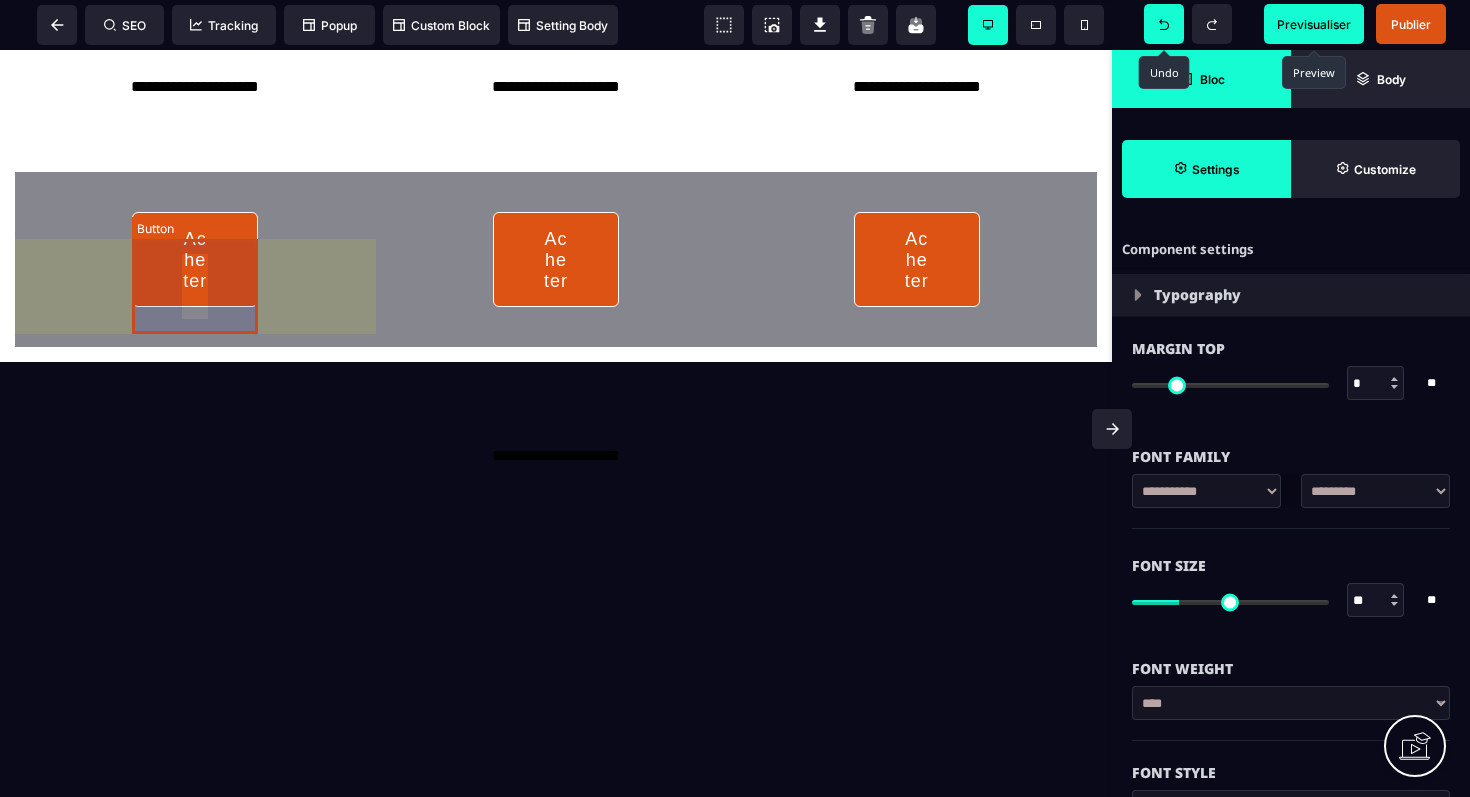 click on "Acheter" at bounding box center (195, 259) 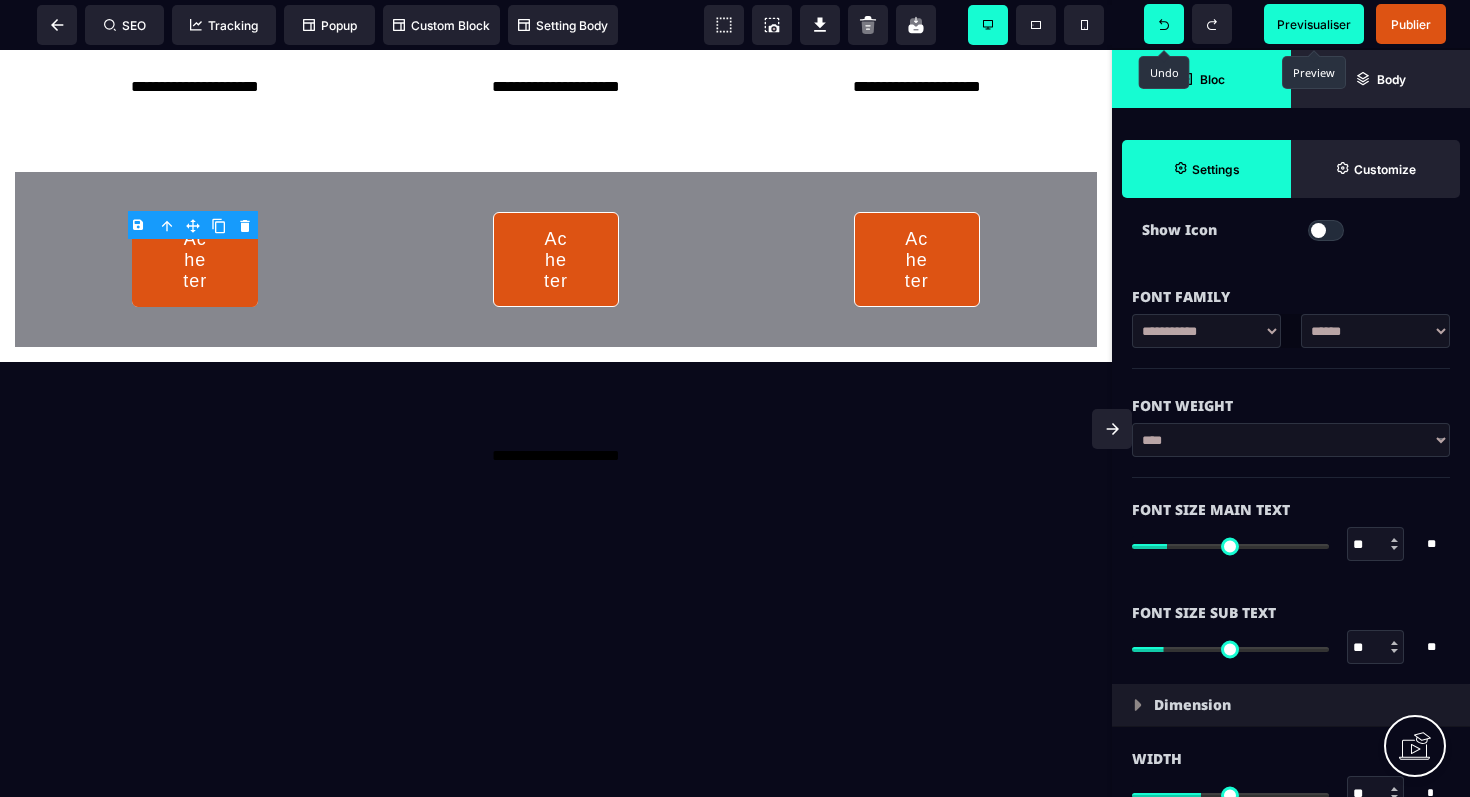 scroll, scrollTop: 1161, scrollLeft: 0, axis: vertical 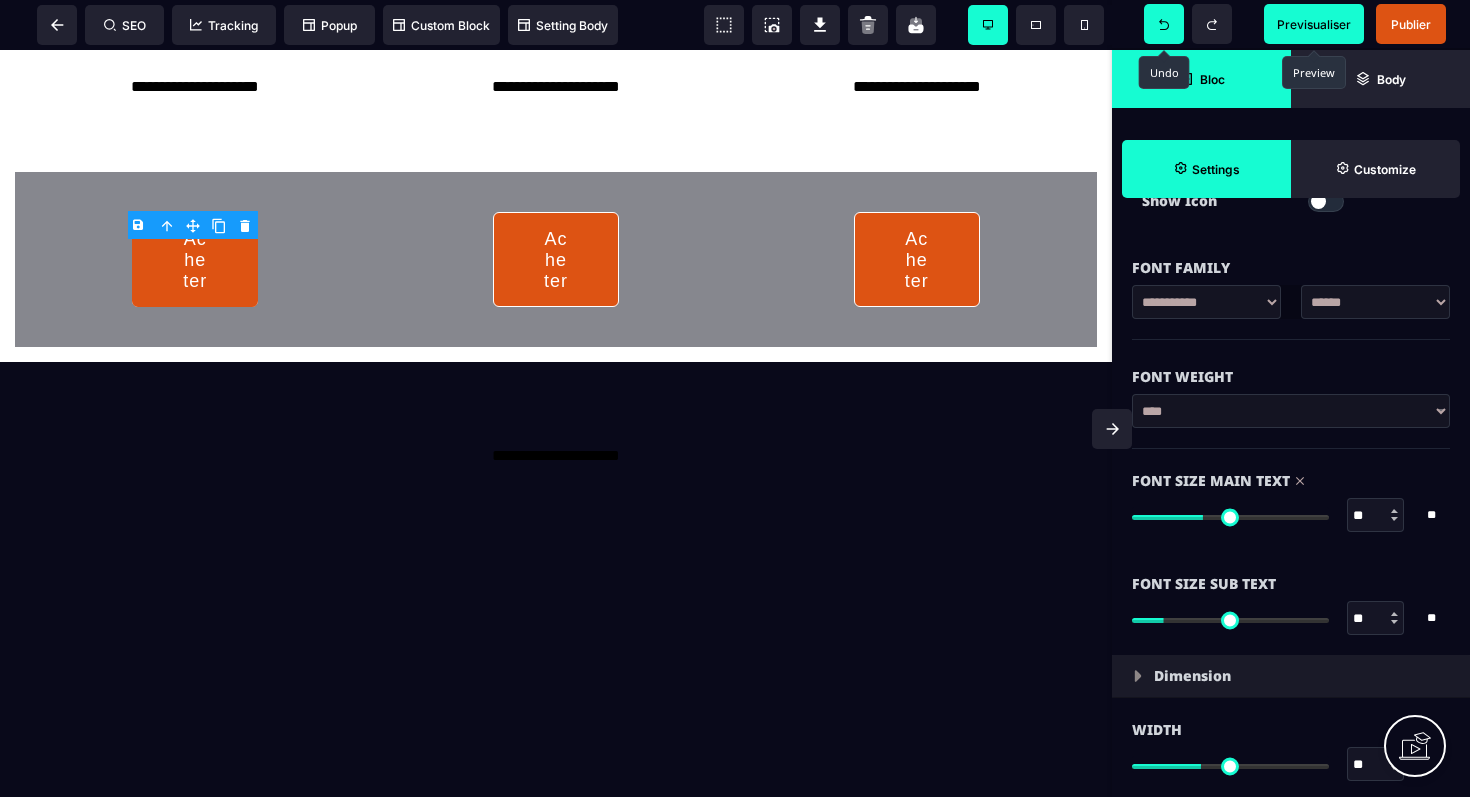 click at bounding box center [1230, 517] 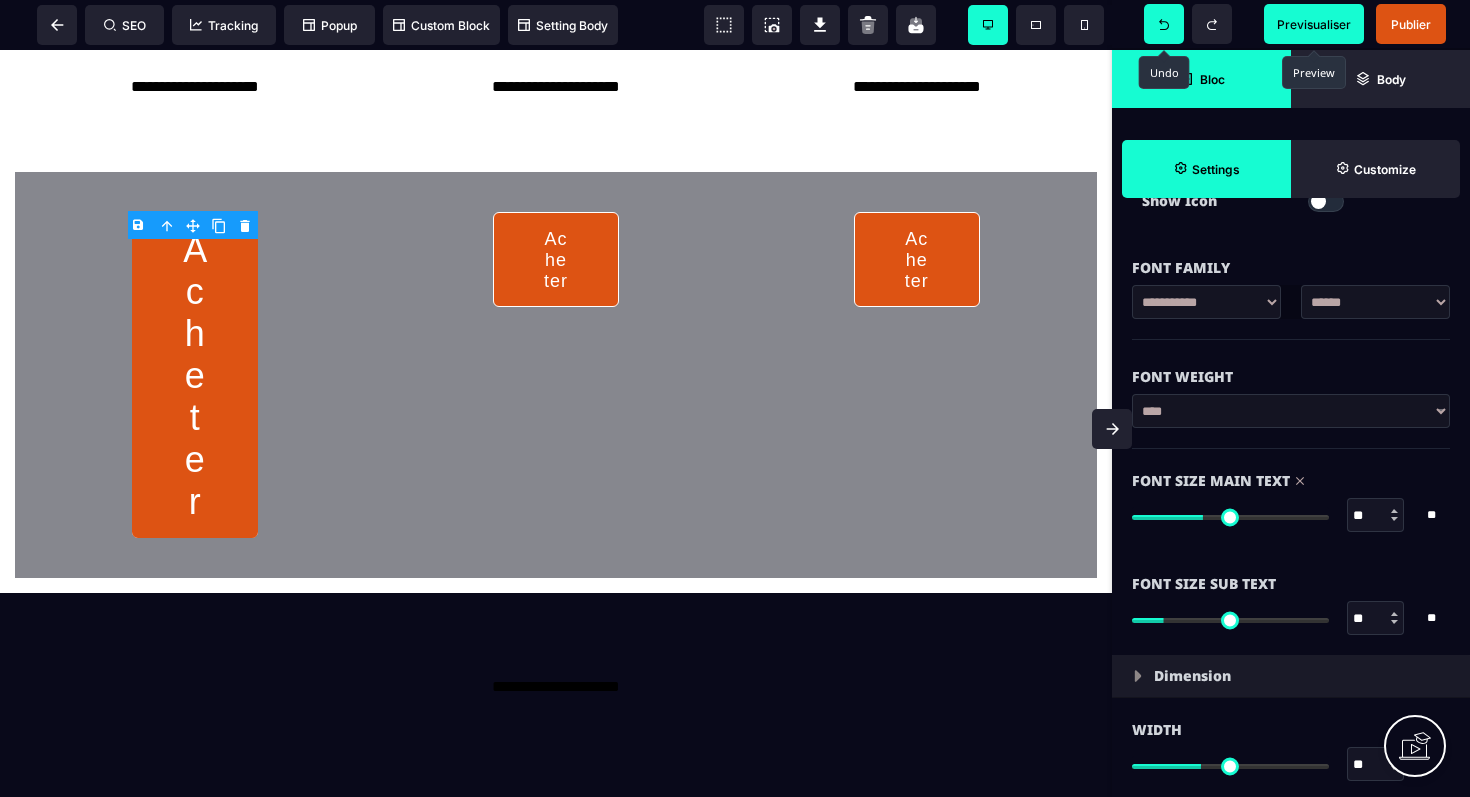 click at bounding box center (1230, 517) 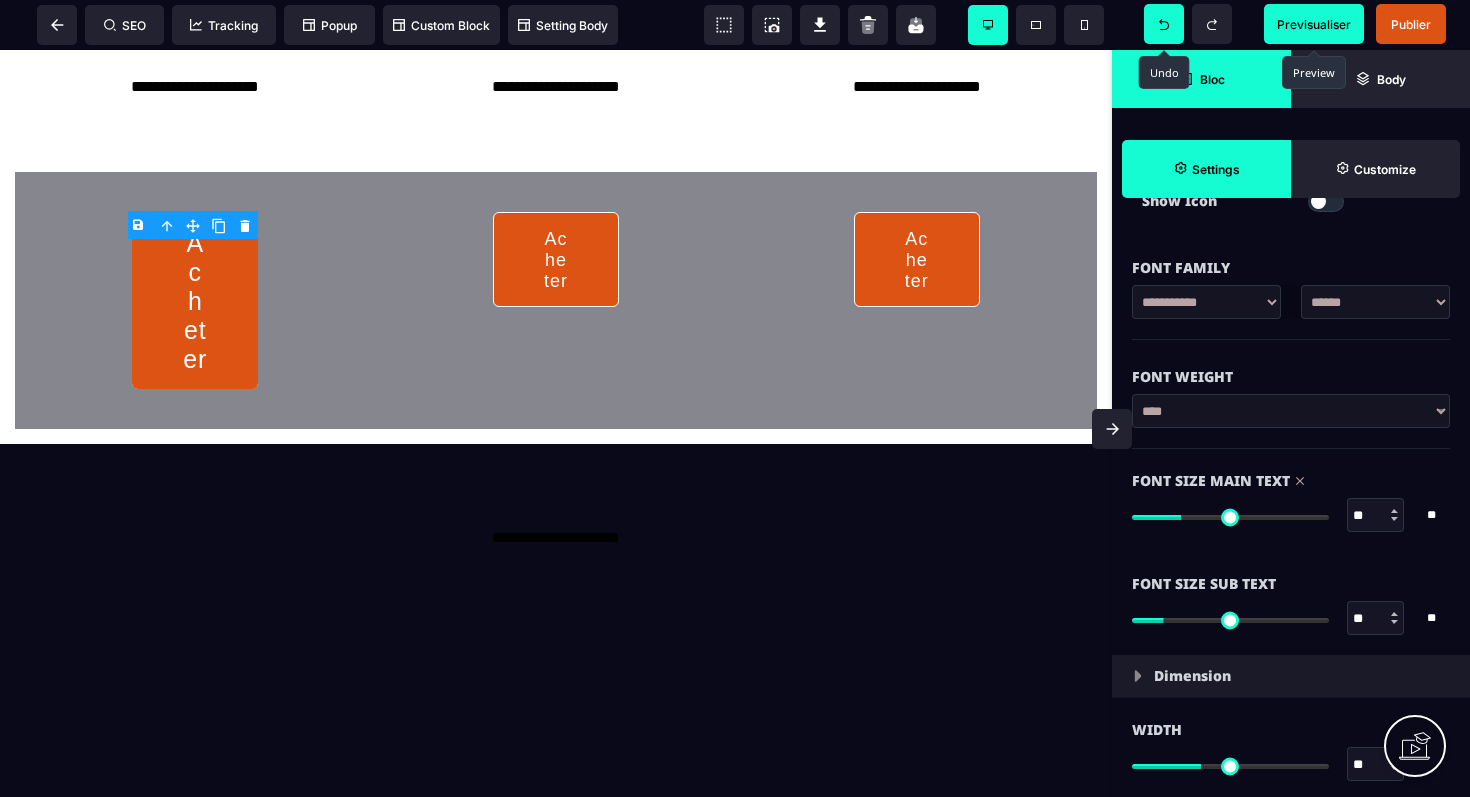 click at bounding box center [1230, 515] 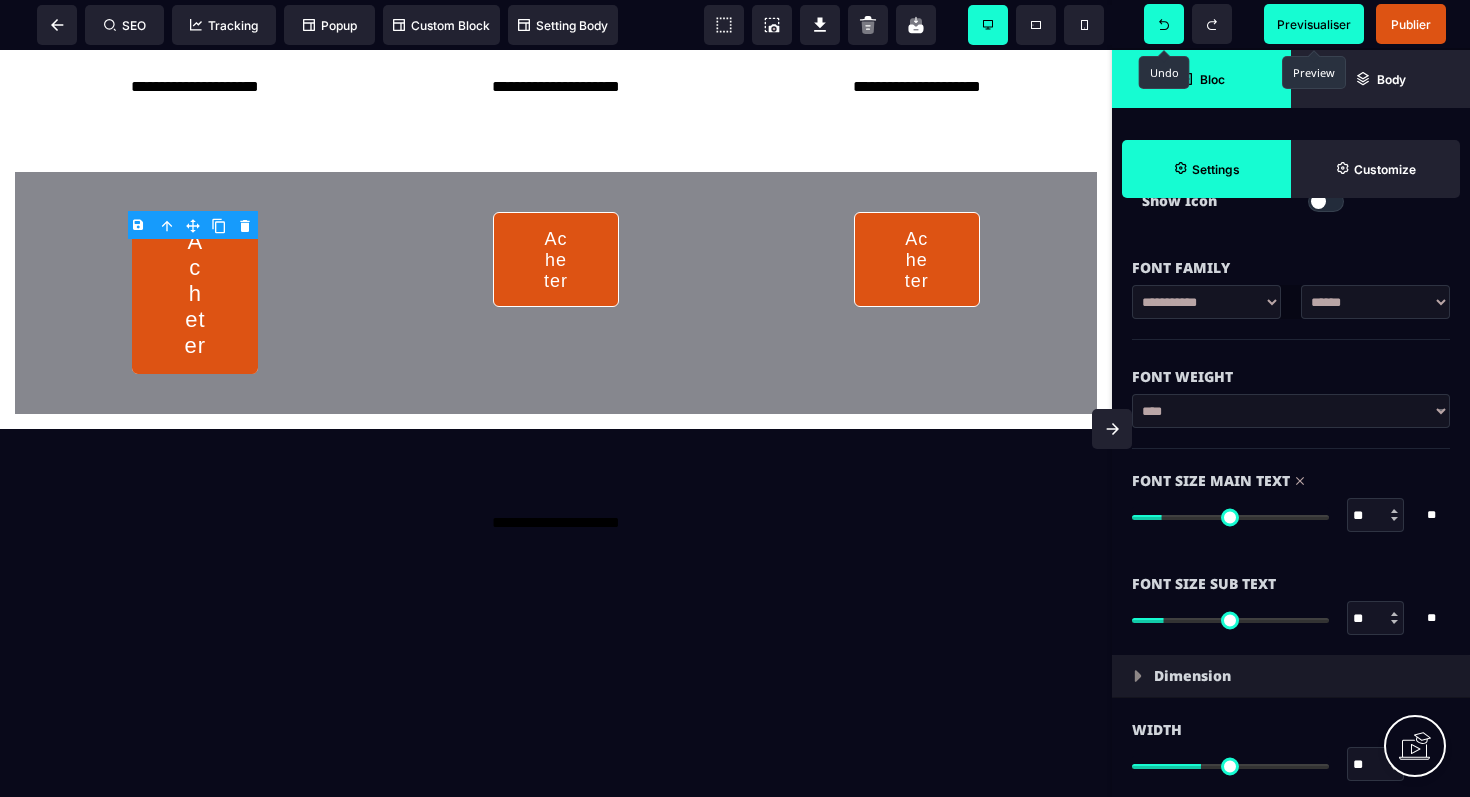 click at bounding box center (1230, 517) 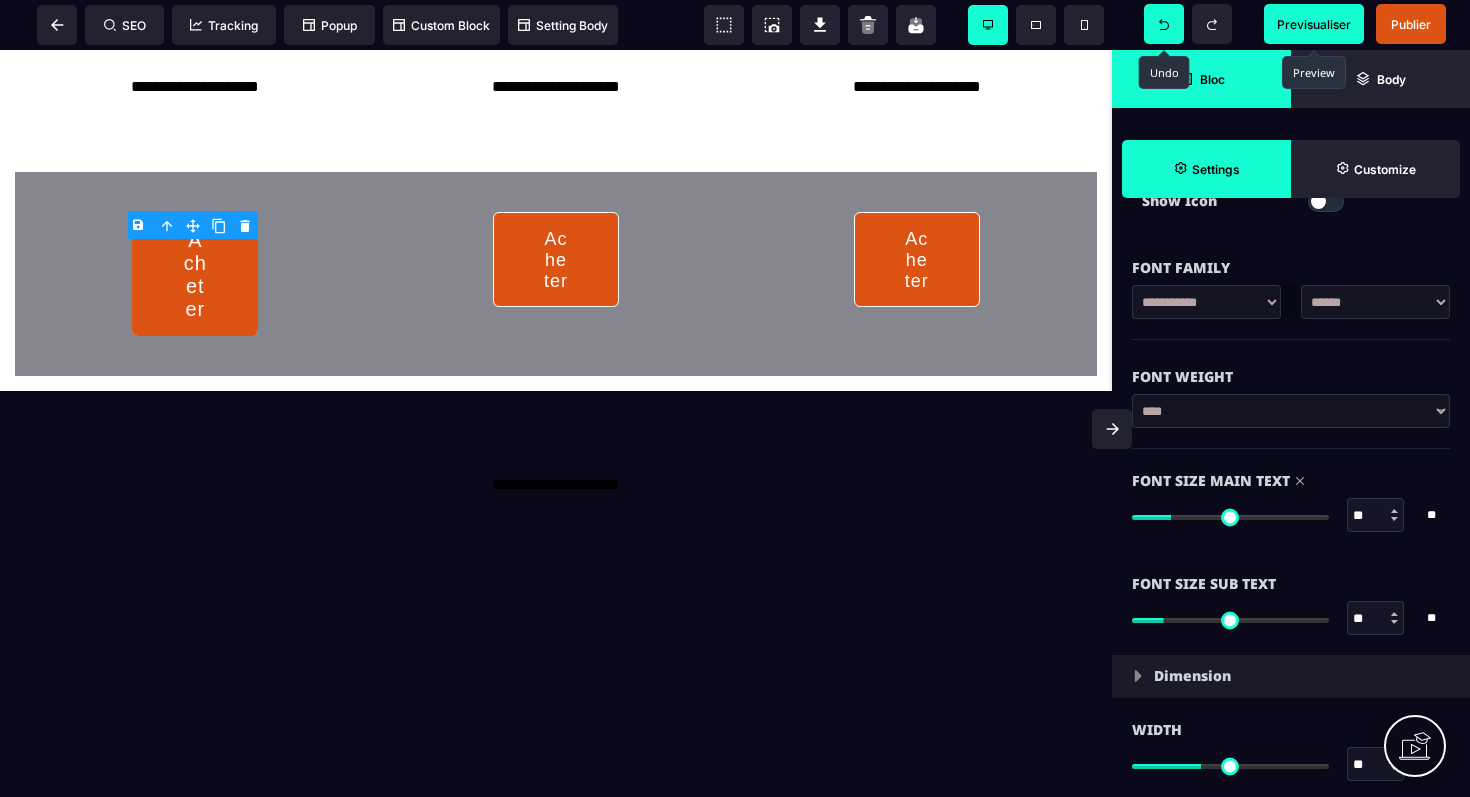 click at bounding box center [1230, 517] 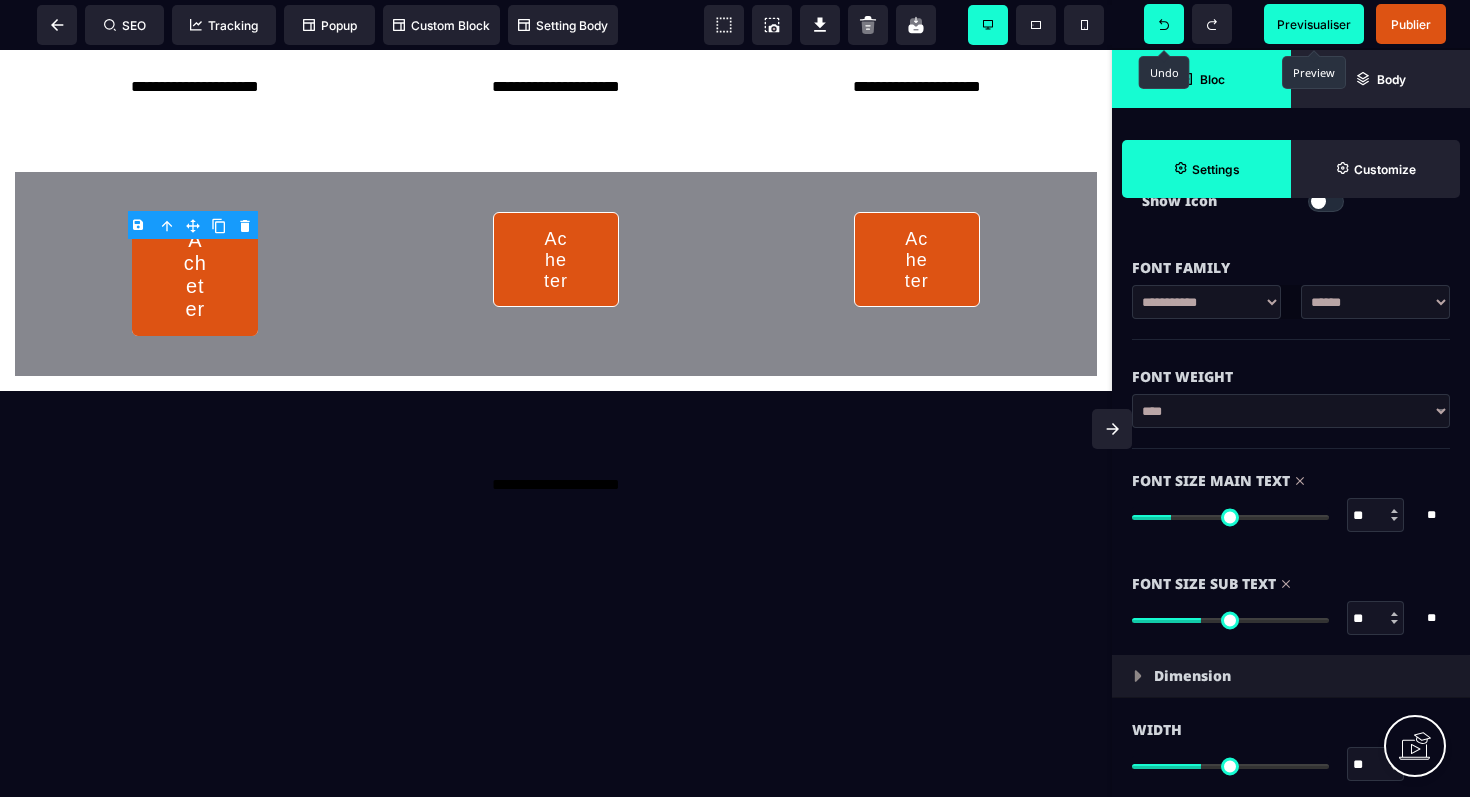 click at bounding box center [1230, 620] 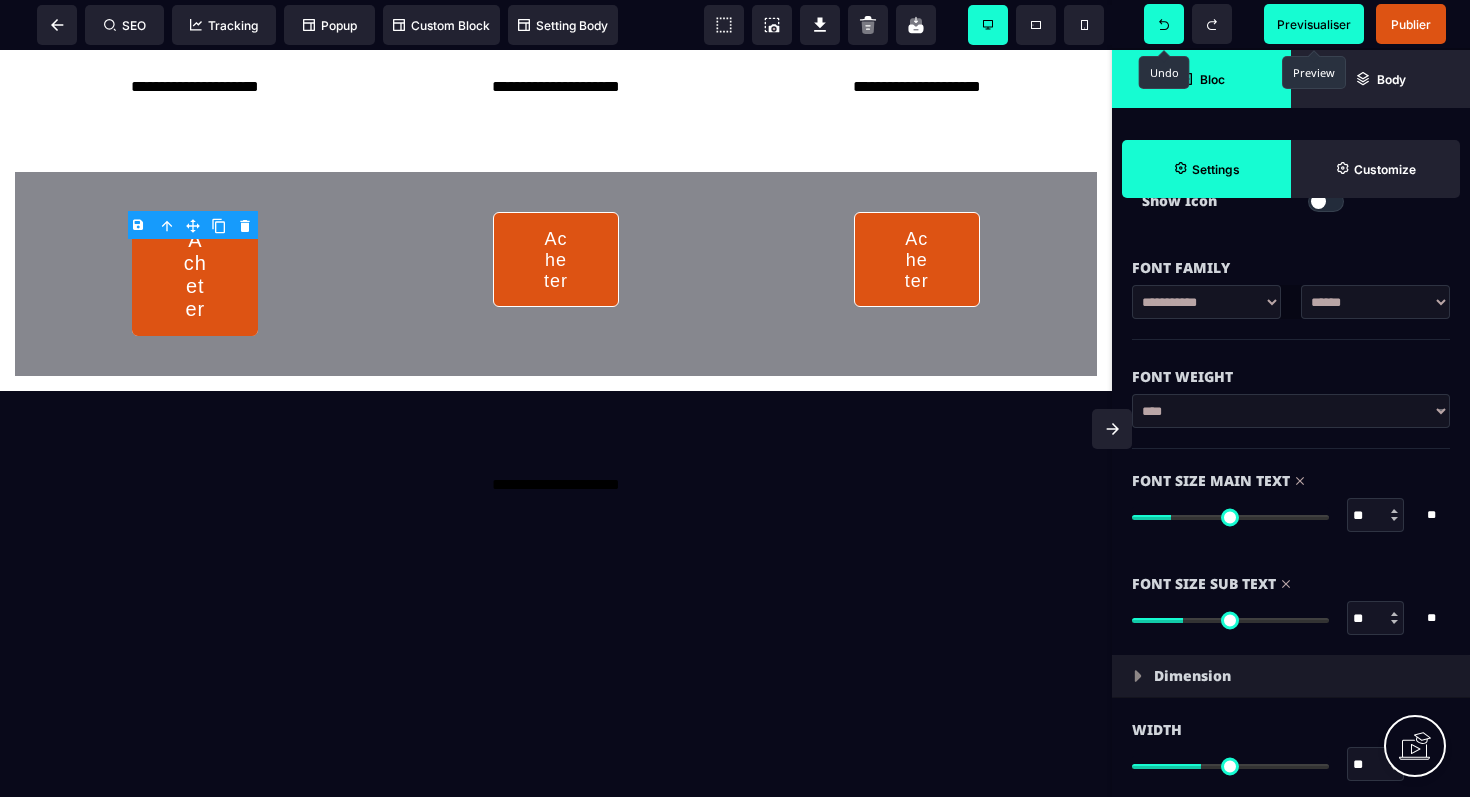 click at bounding box center (1230, 620) 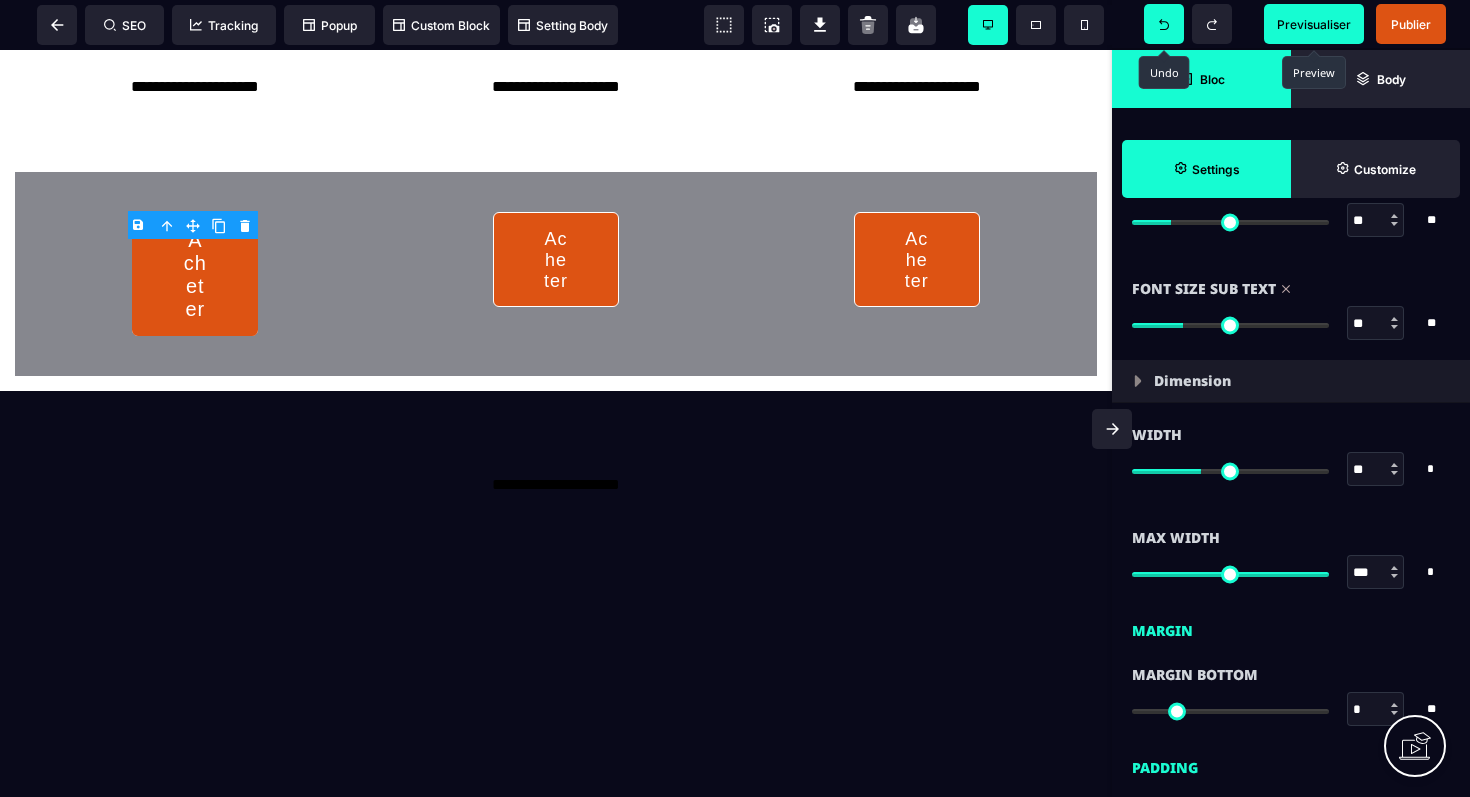 scroll, scrollTop: 1458, scrollLeft: 0, axis: vertical 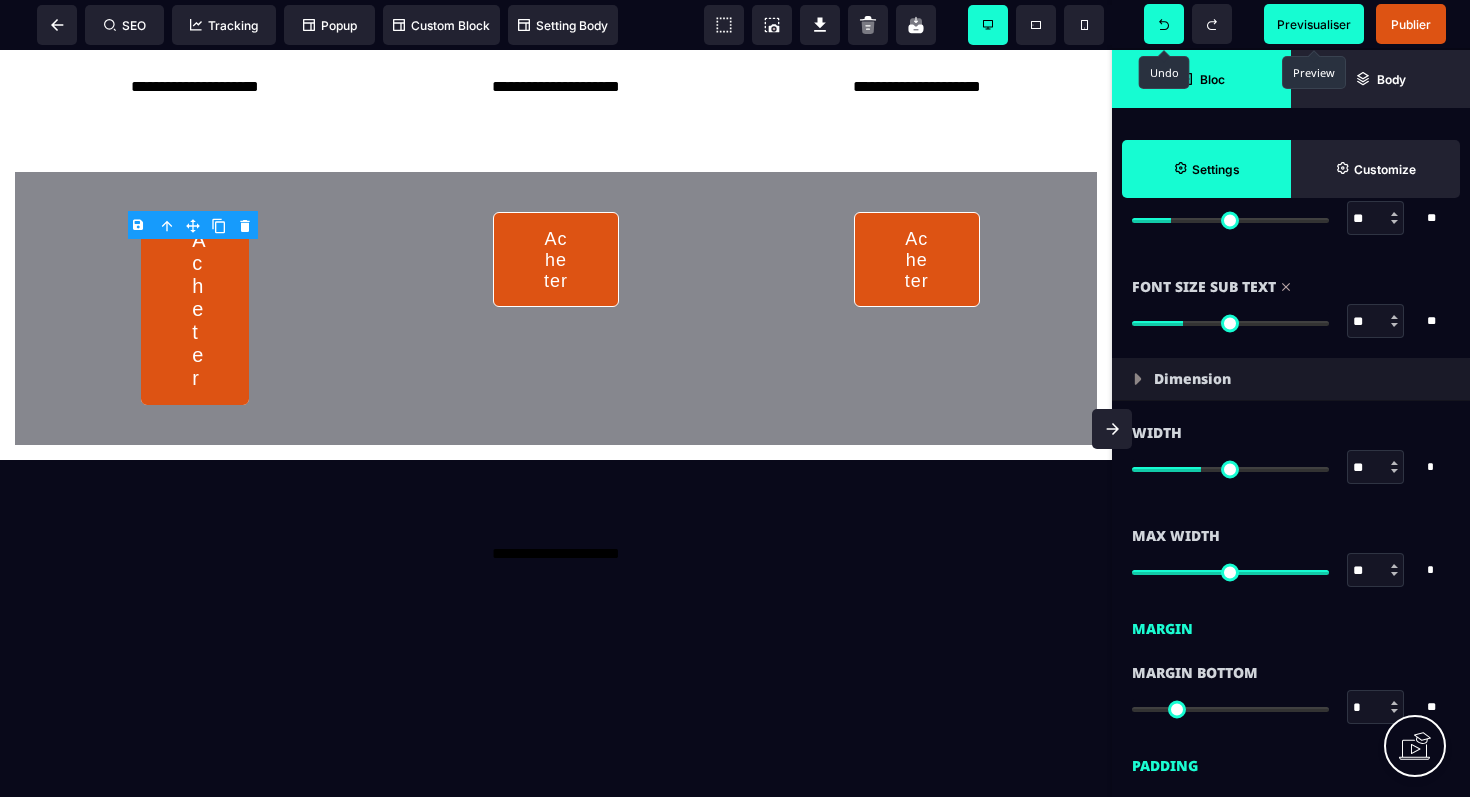 click at bounding box center [1230, 572] 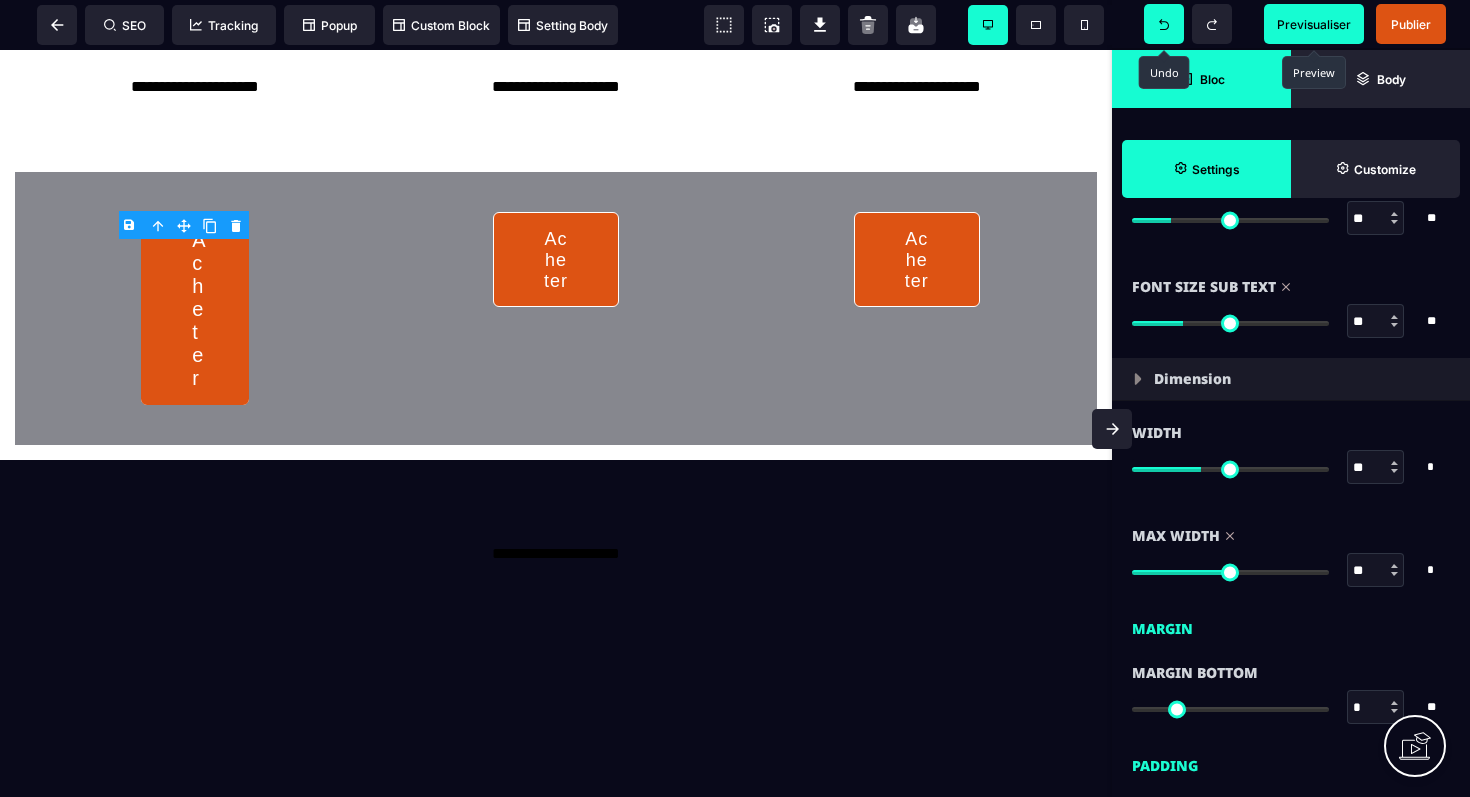 click at bounding box center [1230, 572] 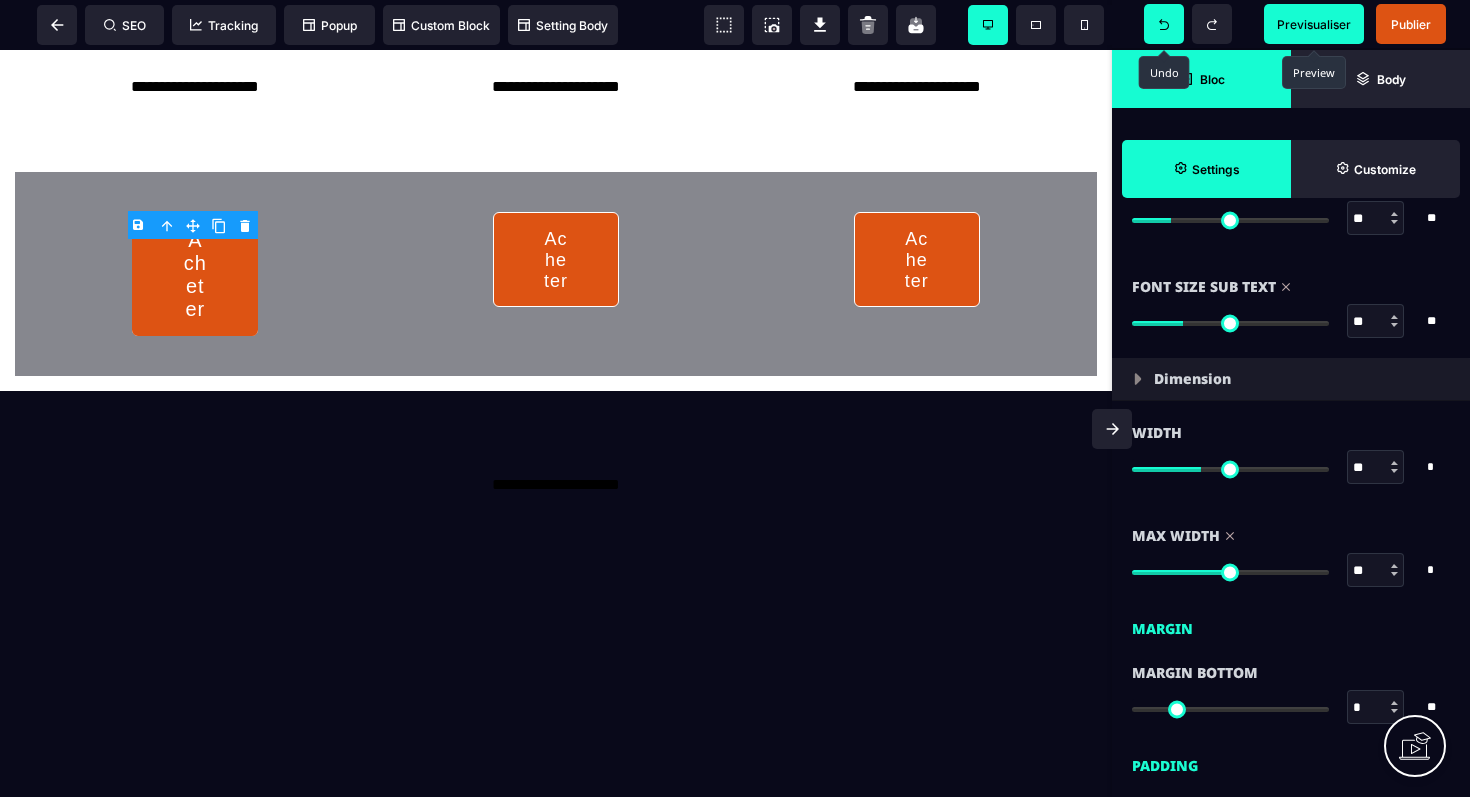 click at bounding box center [1230, 570] 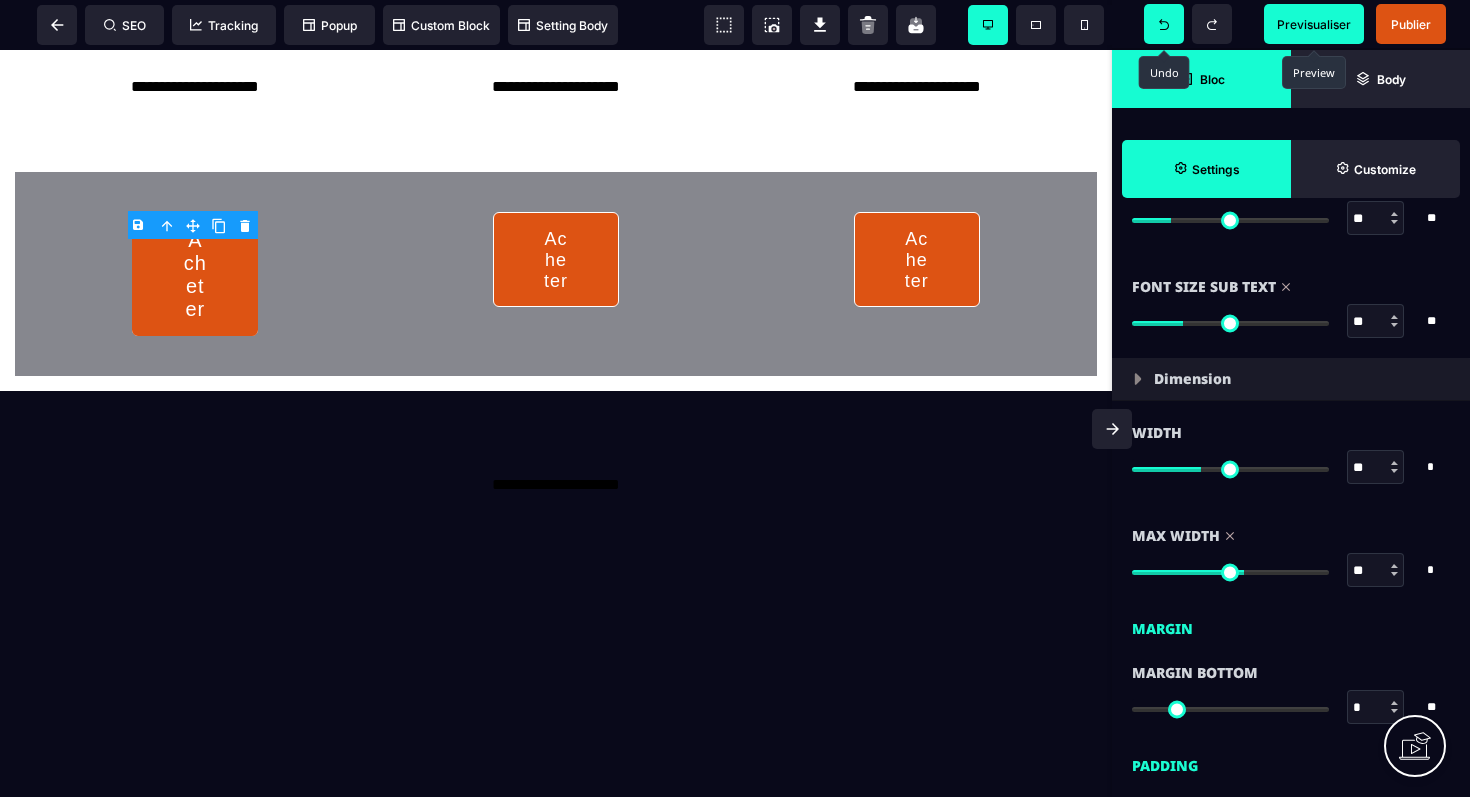 click at bounding box center (1230, 570) 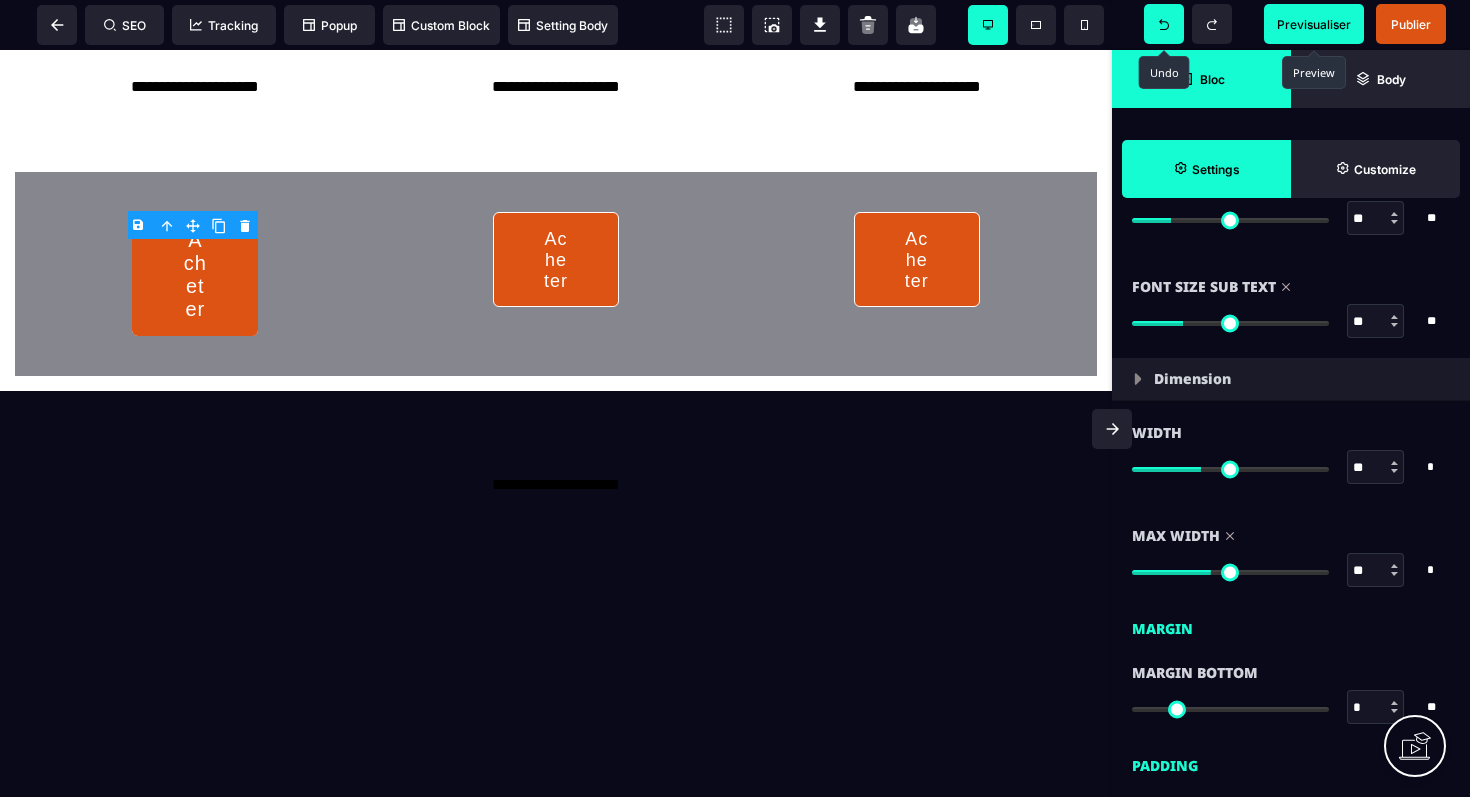 click at bounding box center [1230, 572] 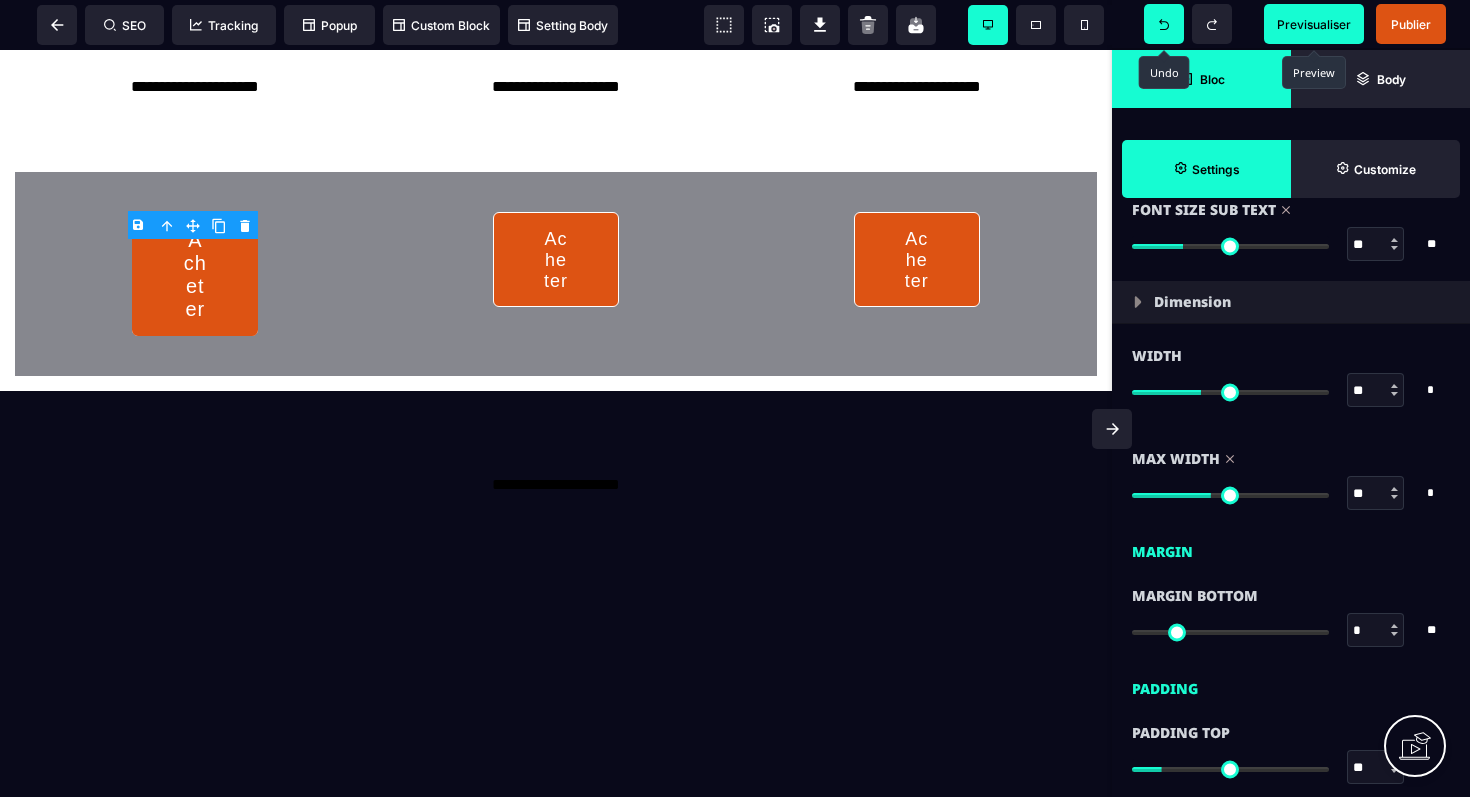 scroll, scrollTop: 1554, scrollLeft: 0, axis: vertical 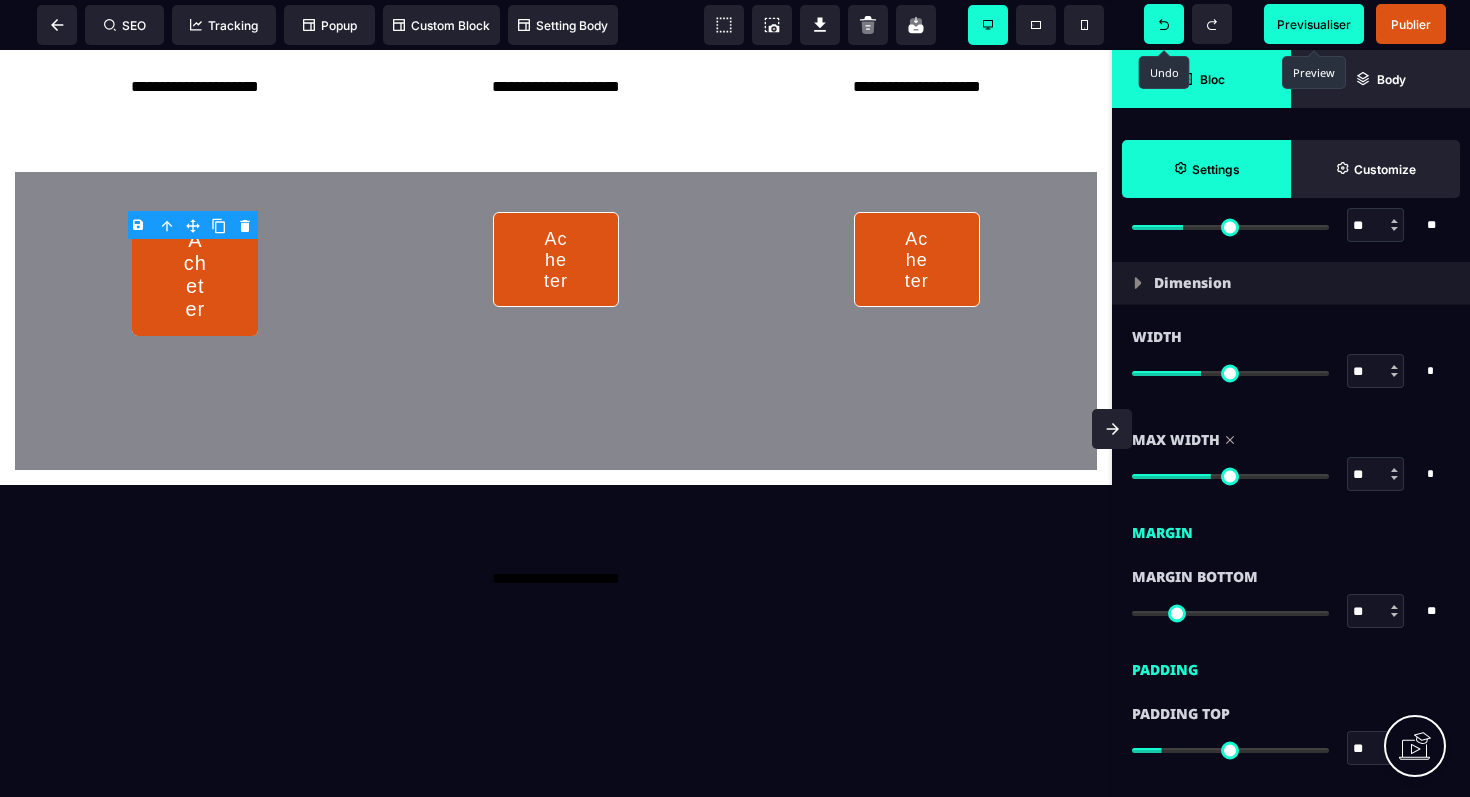 click at bounding box center [1230, 613] 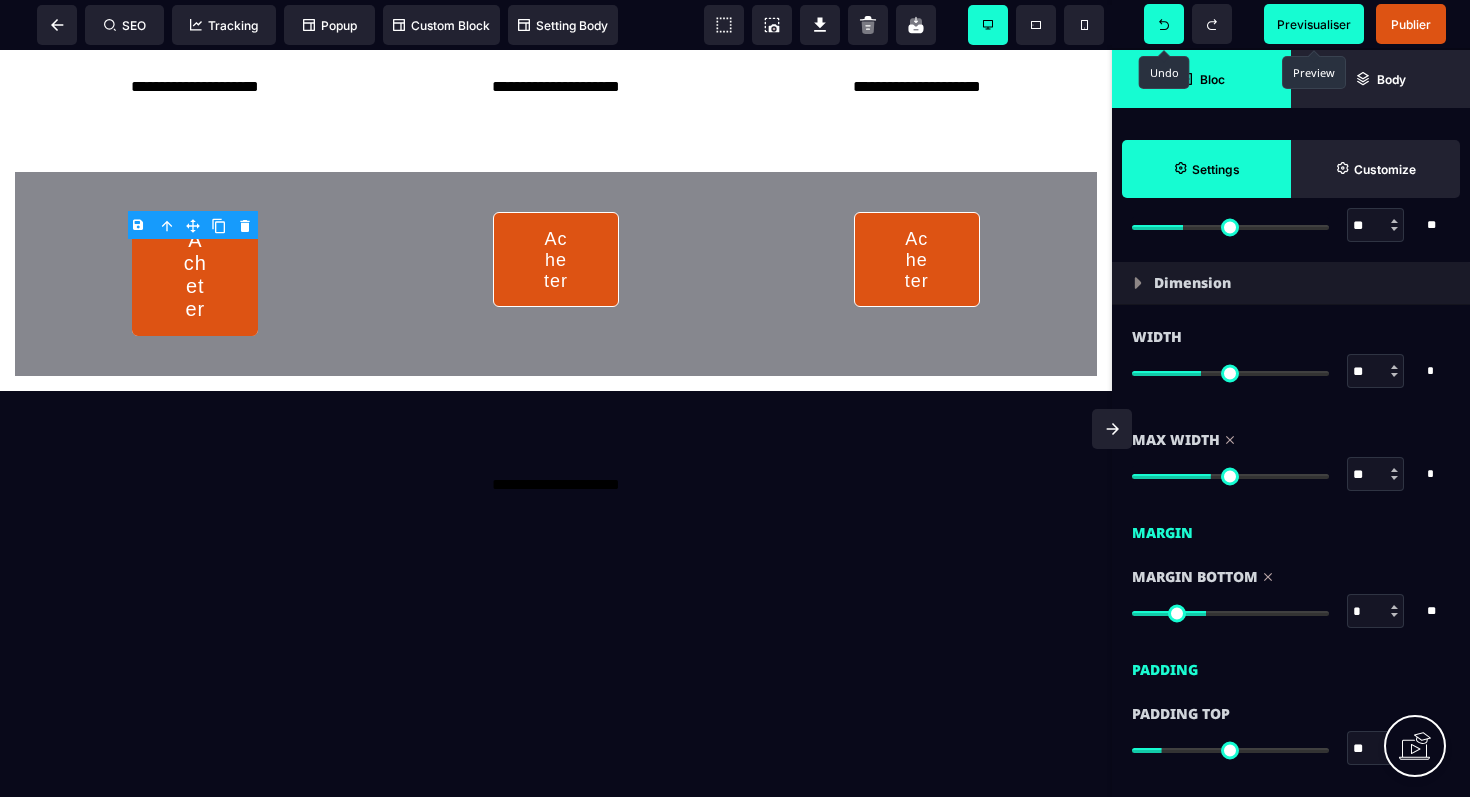 click at bounding box center [1230, 613] 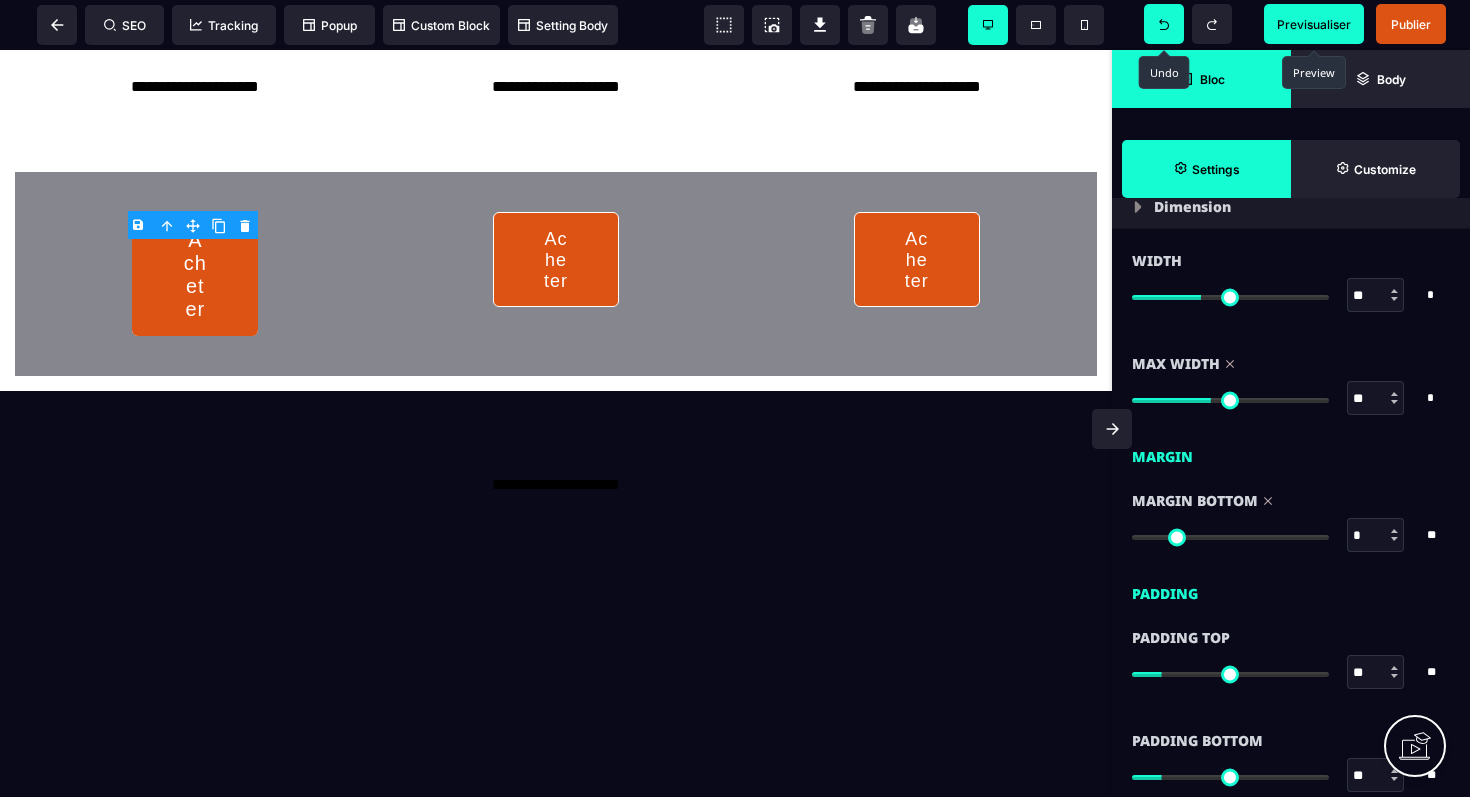 scroll, scrollTop: 1681, scrollLeft: 0, axis: vertical 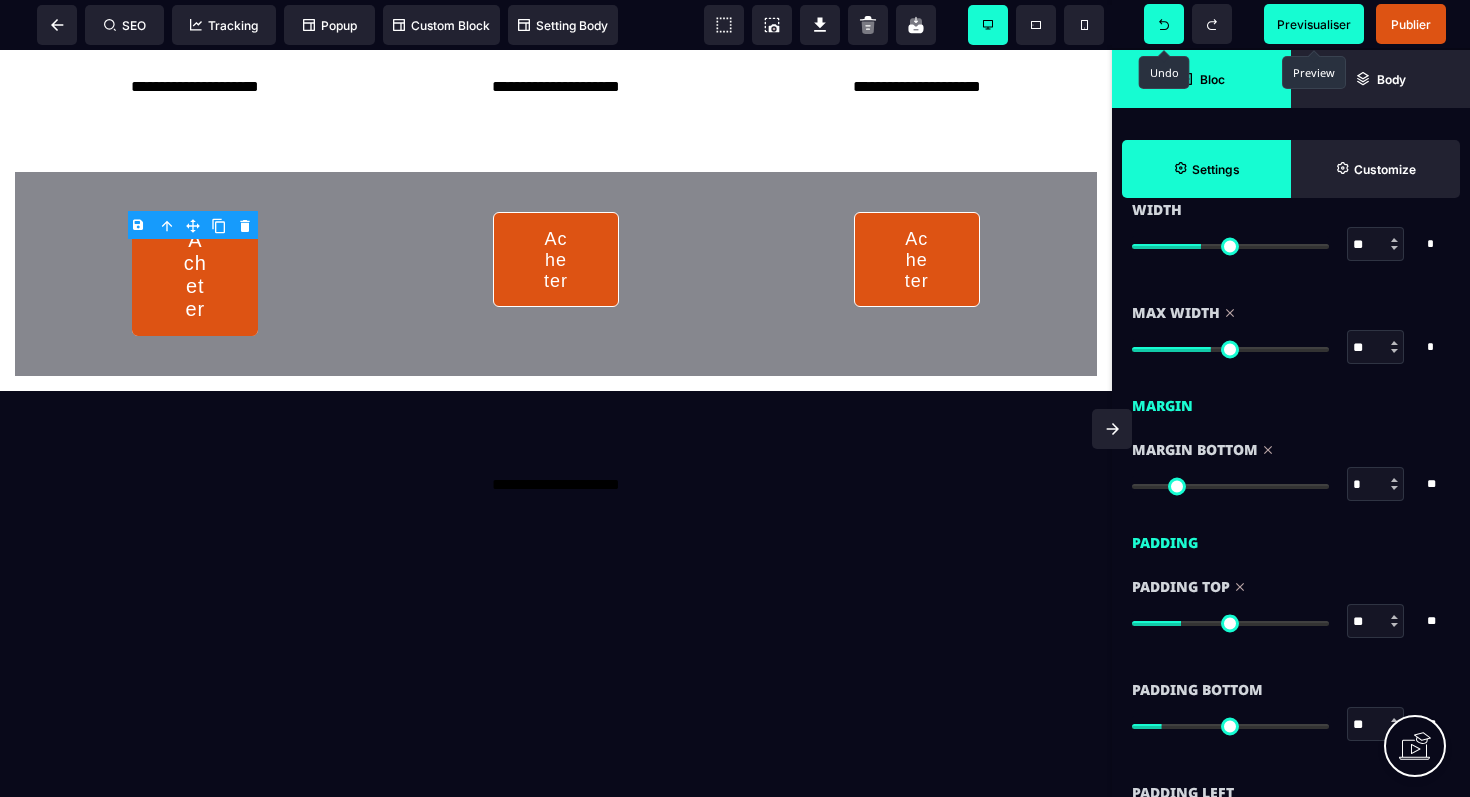click at bounding box center (1230, 623) 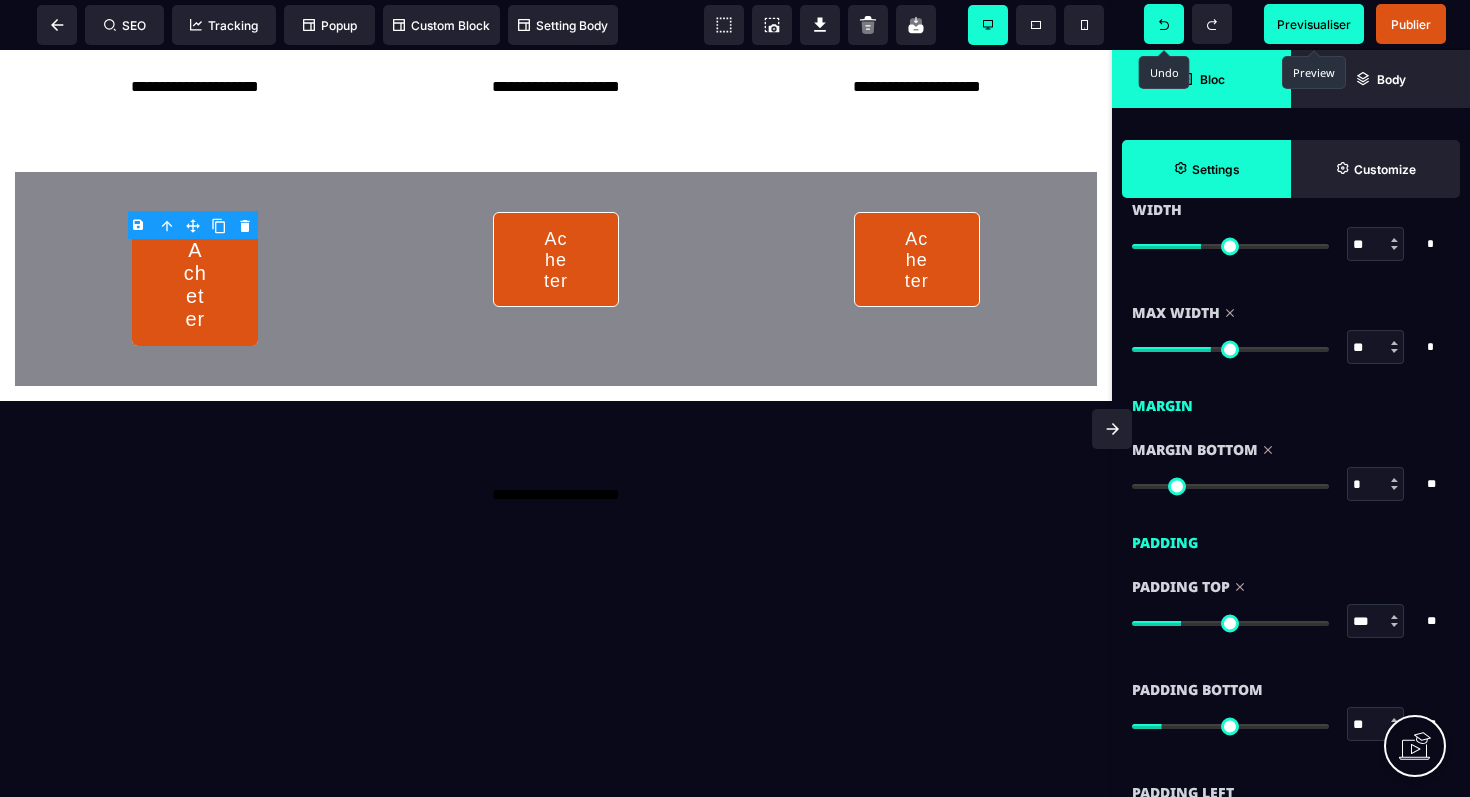 click at bounding box center [1230, 623] 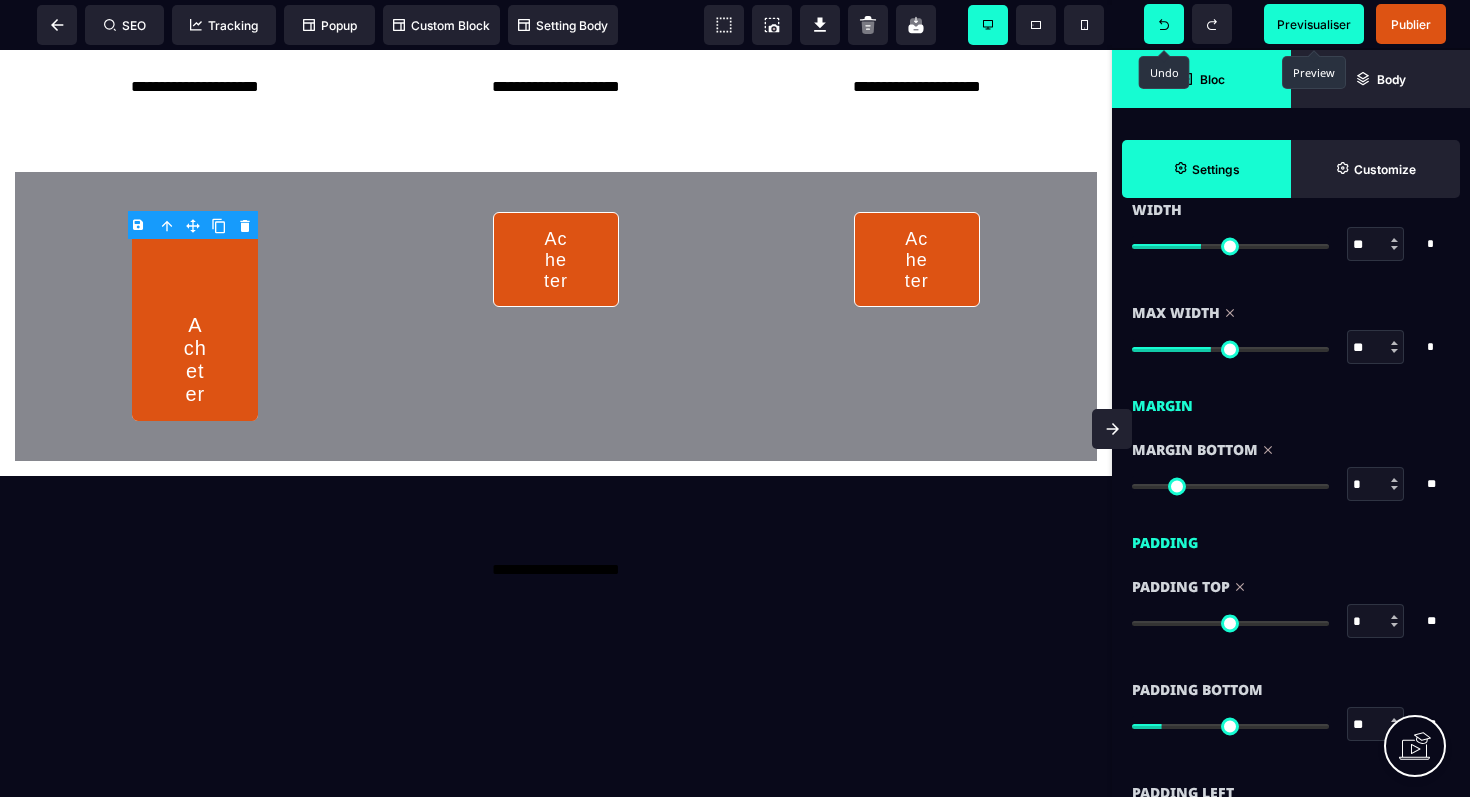 click at bounding box center [1230, 623] 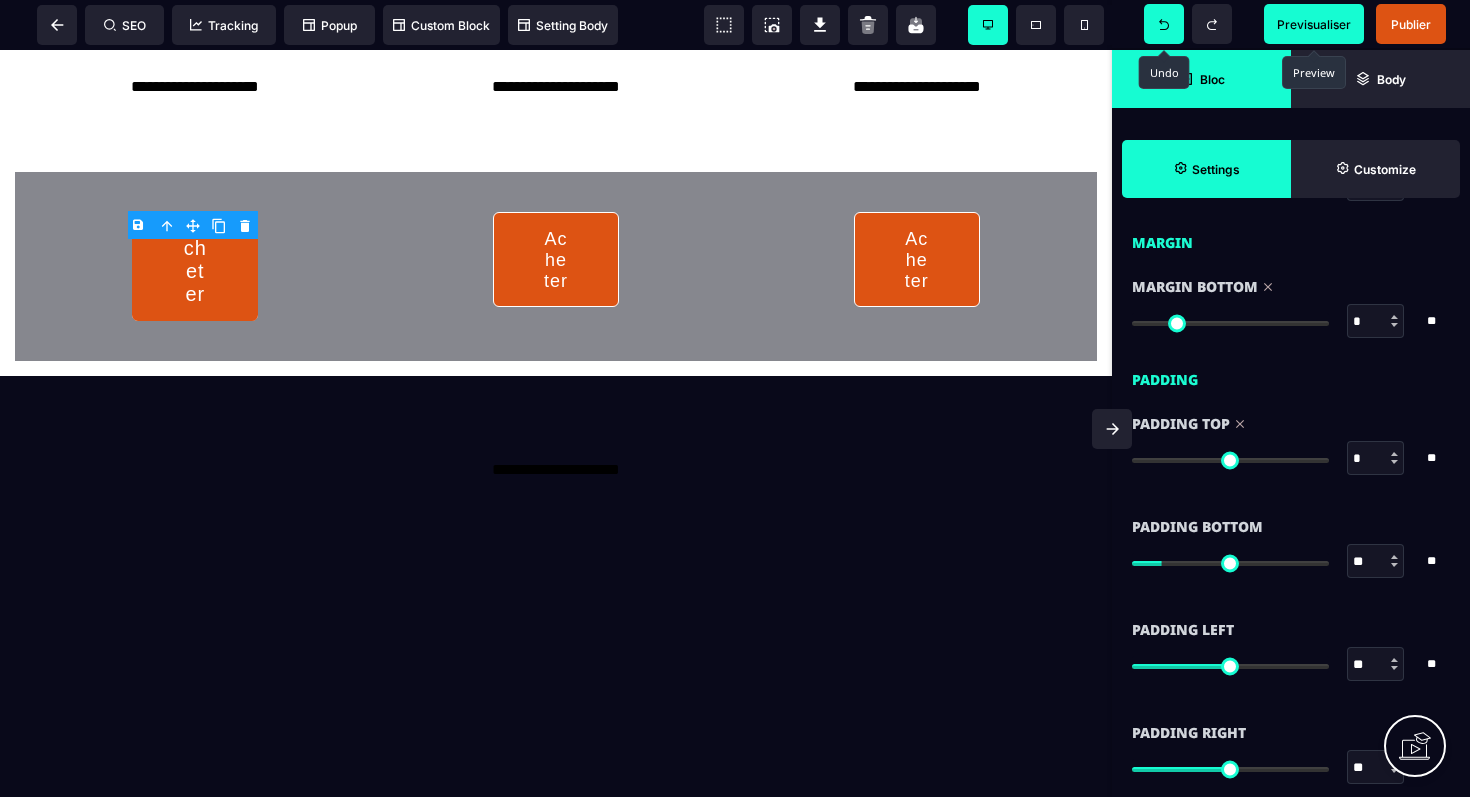 scroll, scrollTop: 1856, scrollLeft: 0, axis: vertical 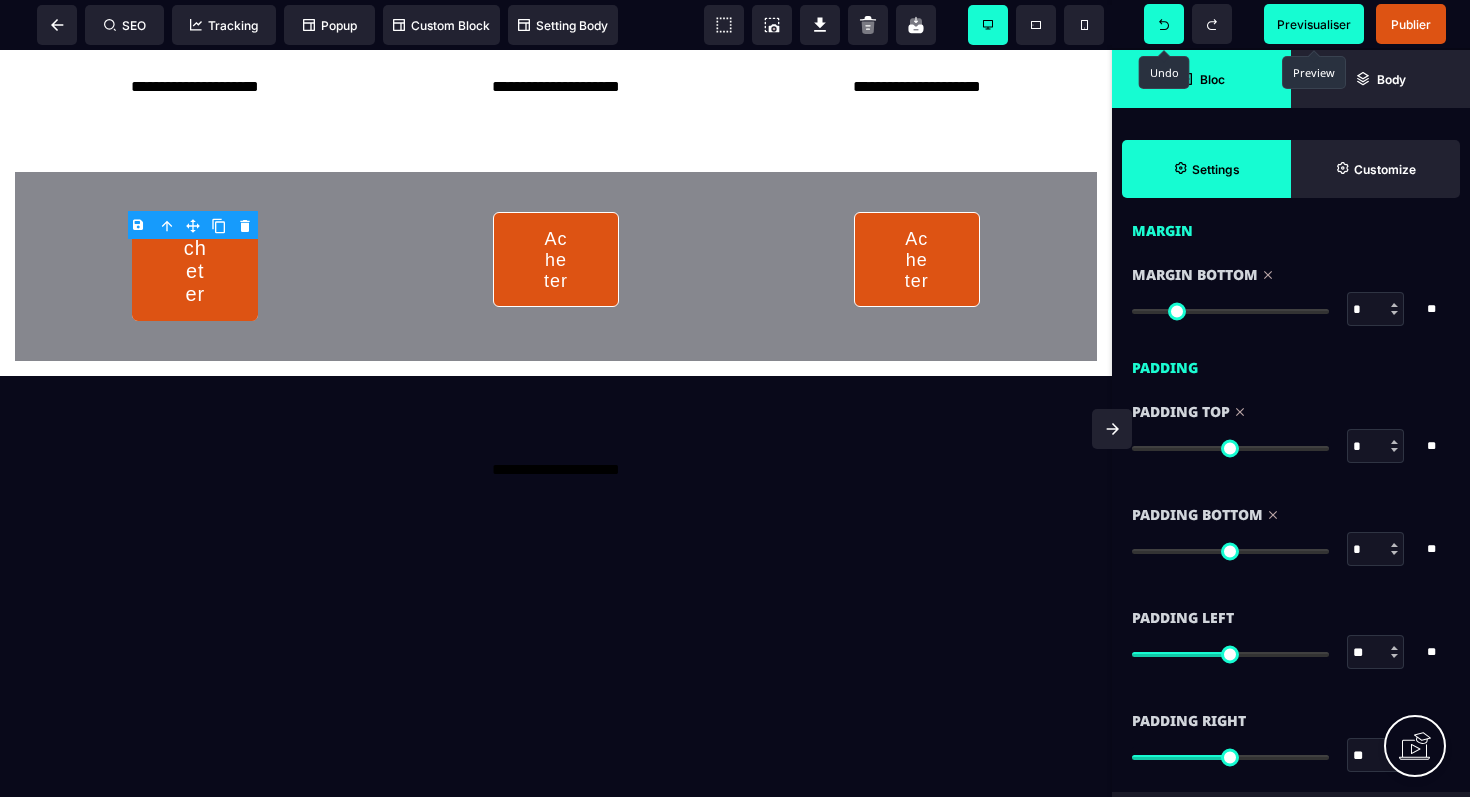 click at bounding box center [1230, 551] 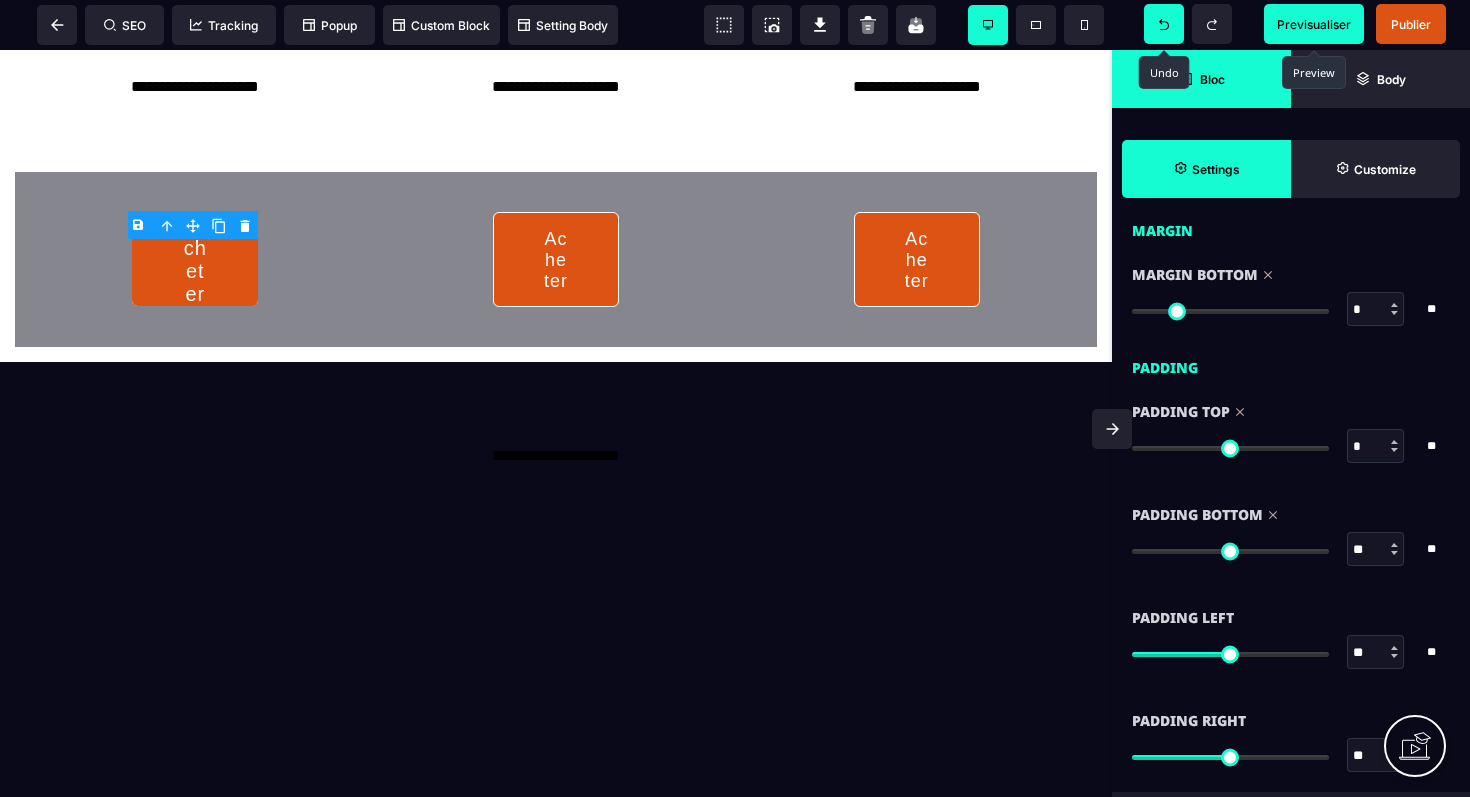 click at bounding box center [1230, 551] 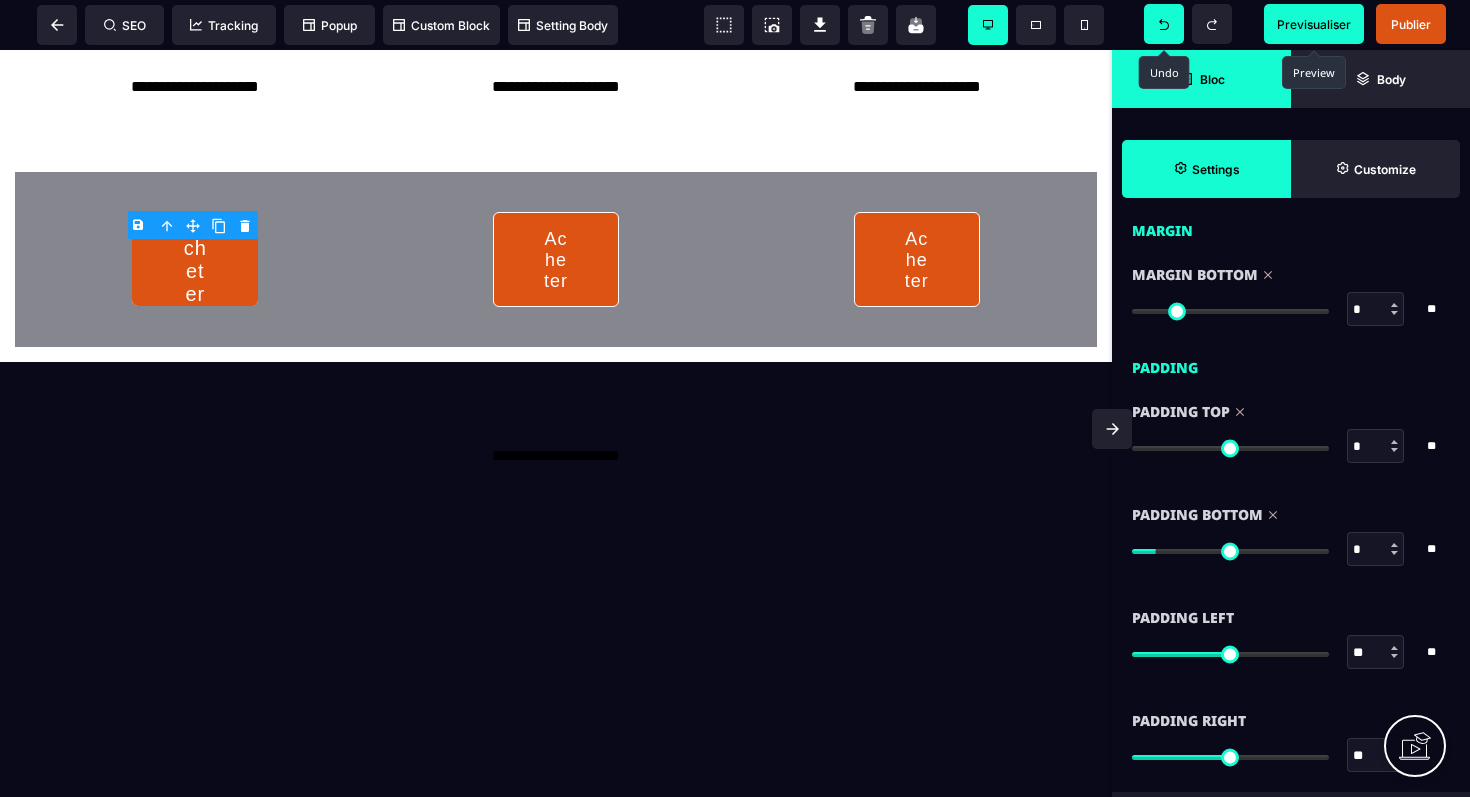 click at bounding box center [1230, 551] 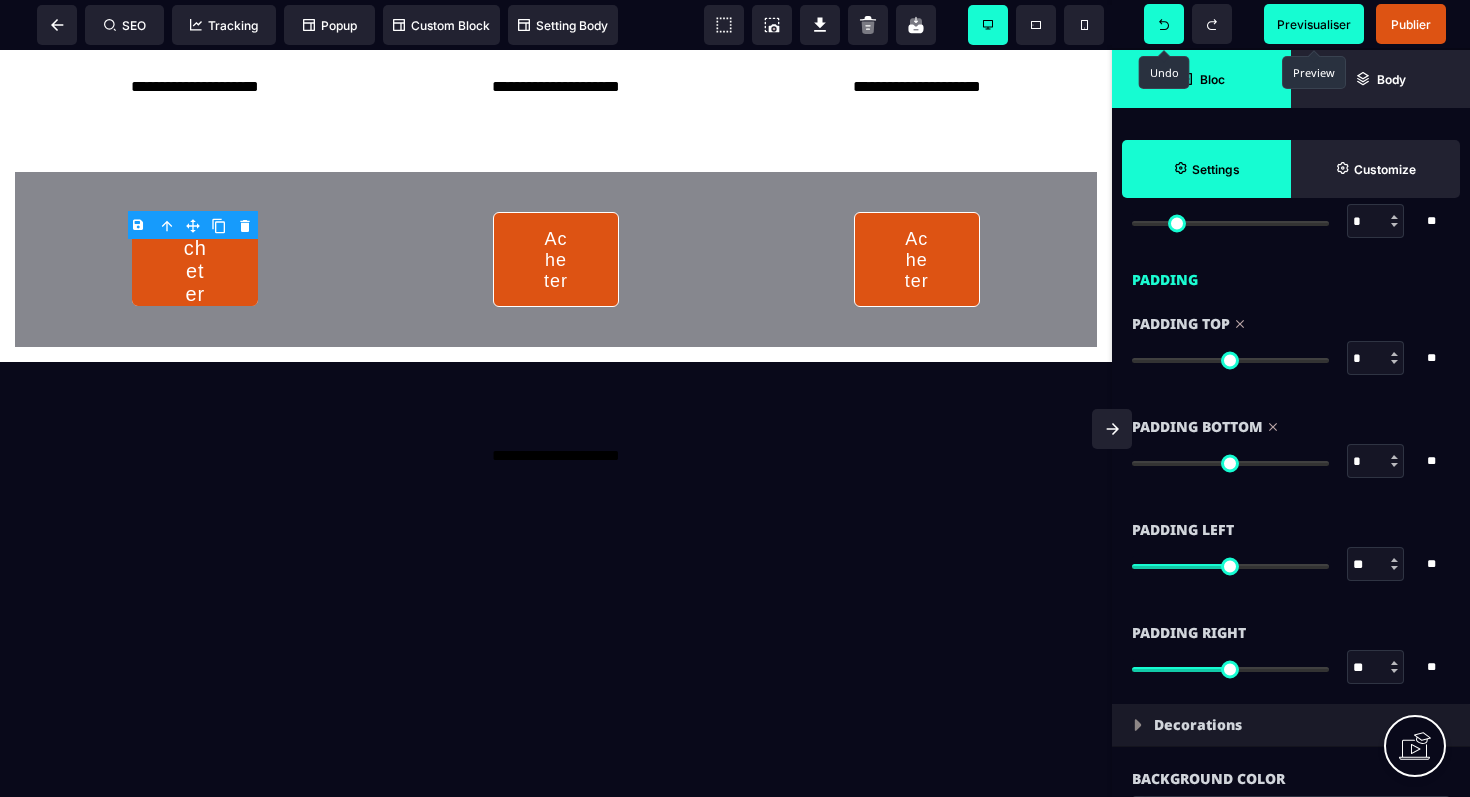 scroll, scrollTop: 1977, scrollLeft: 0, axis: vertical 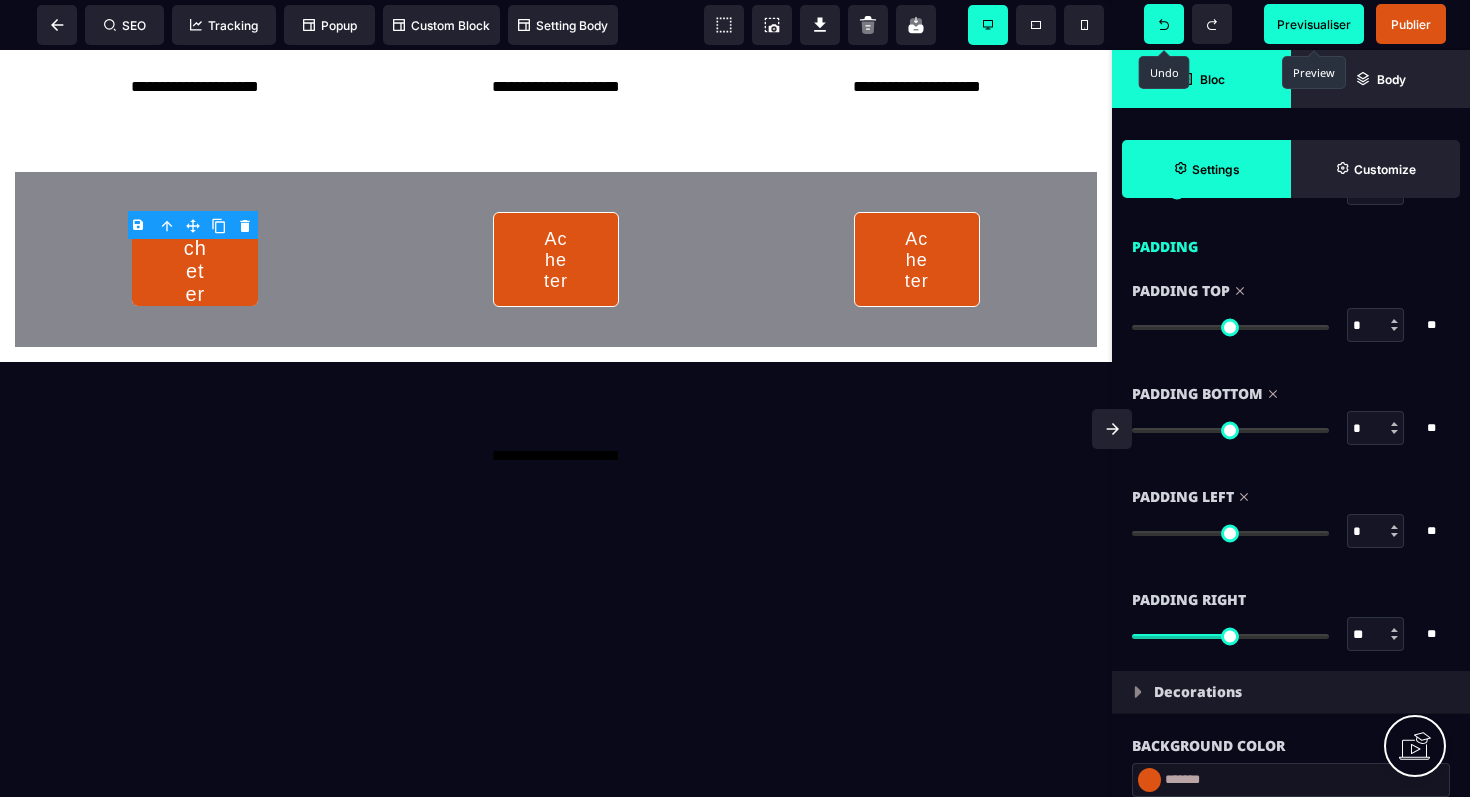 click at bounding box center [1230, 533] 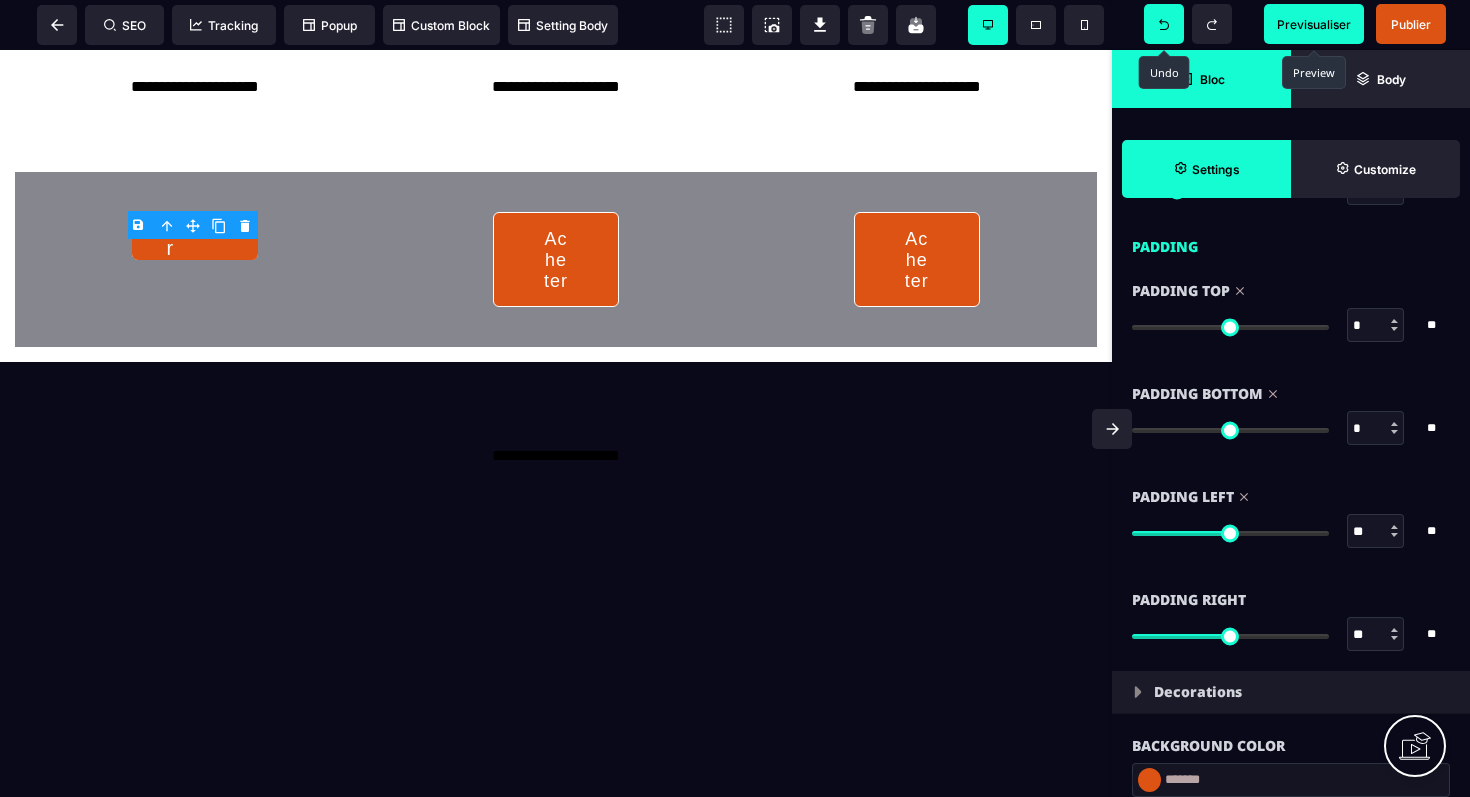 click at bounding box center [1230, 533] 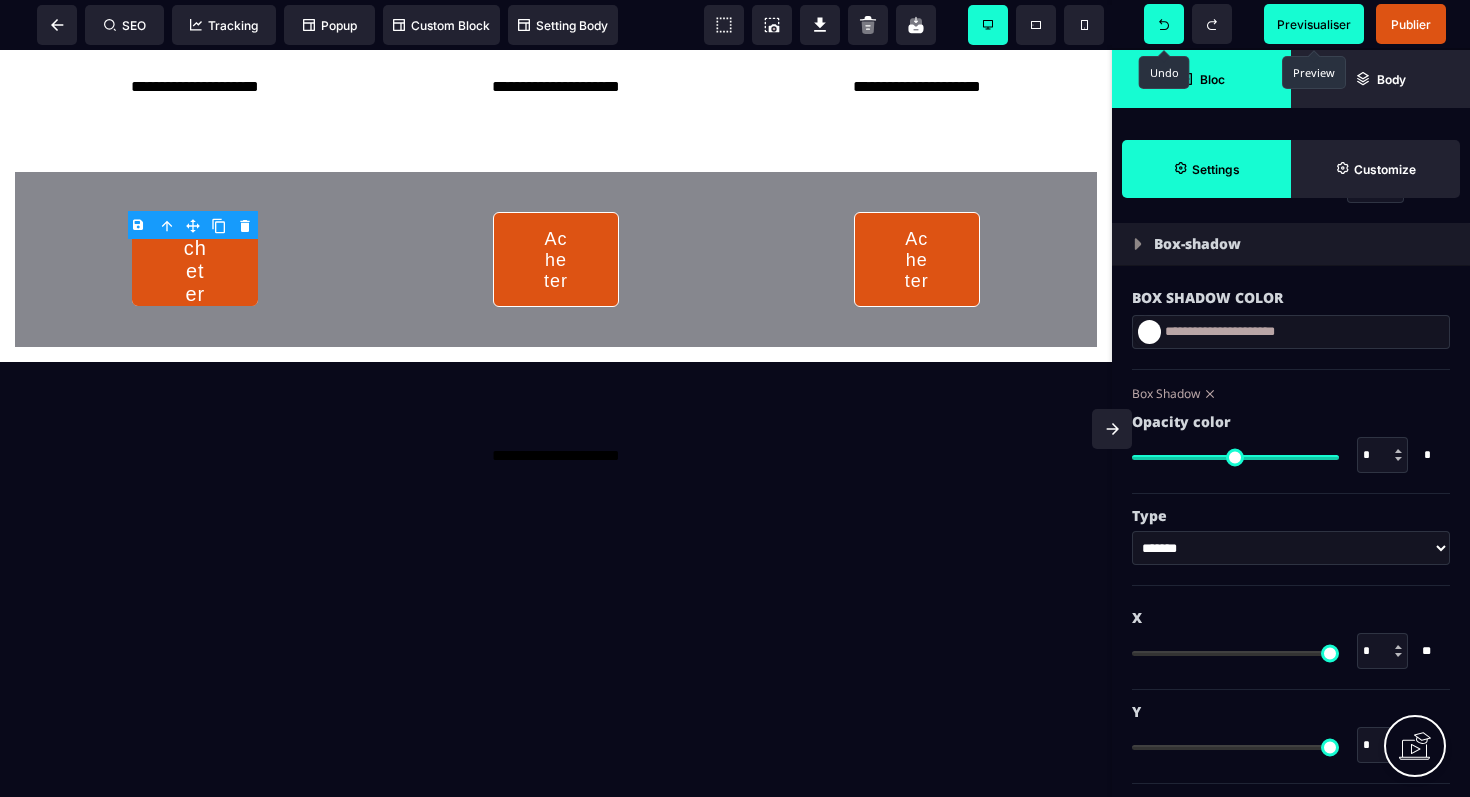 scroll, scrollTop: 3133, scrollLeft: 0, axis: vertical 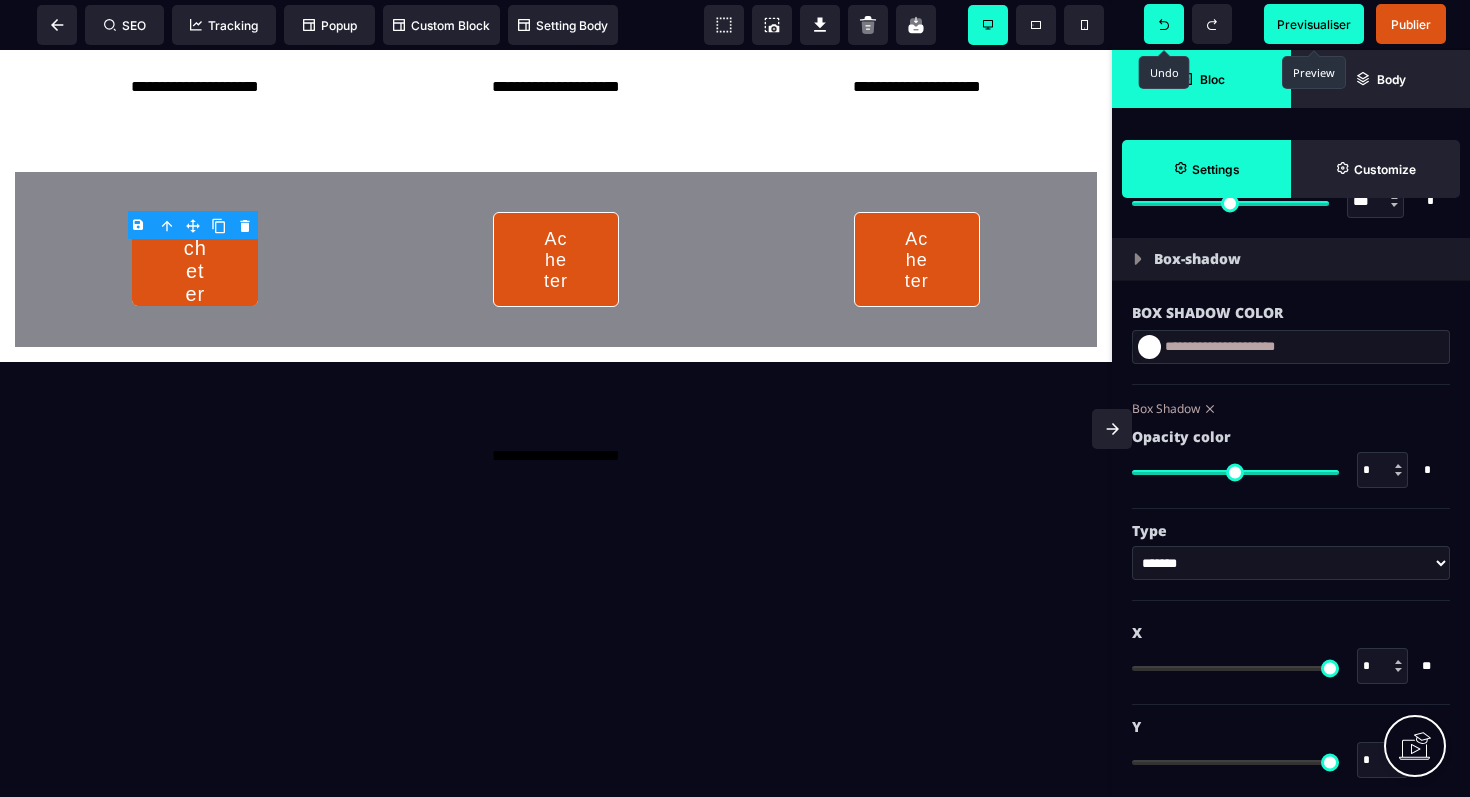 click at bounding box center (1149, 347) 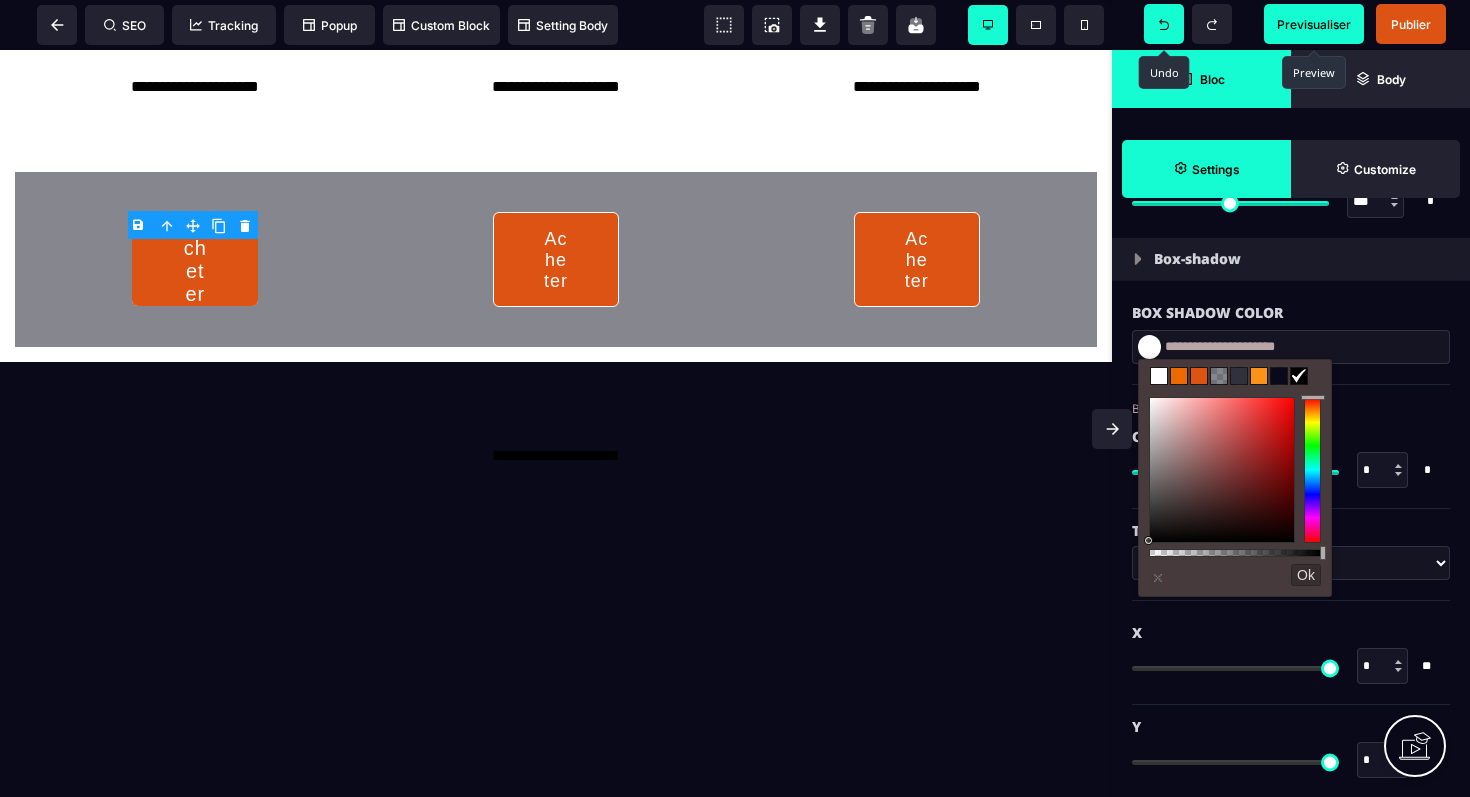 click at bounding box center (1279, 376) 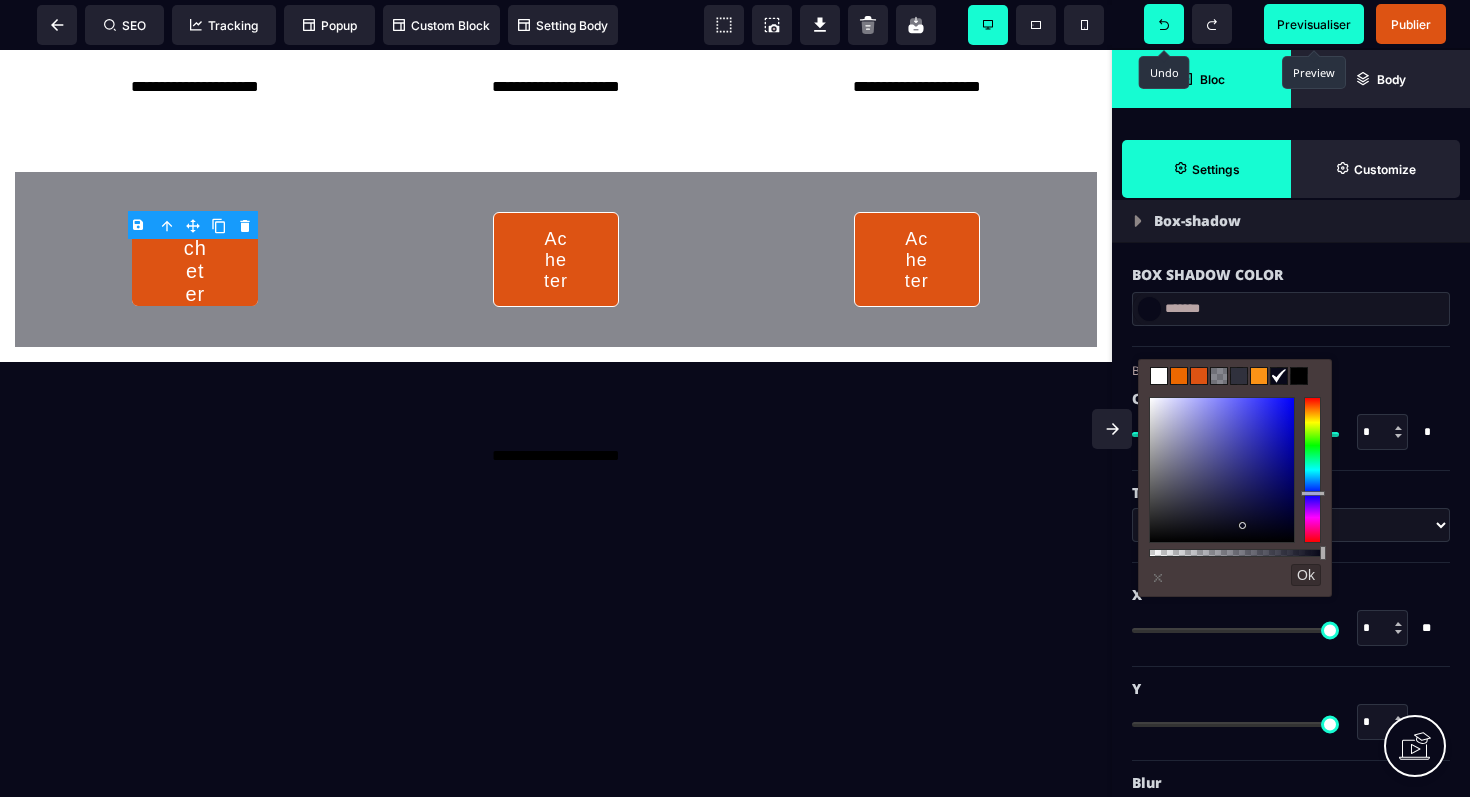 click on "Box Shadow
Opacity color
***
*
*
Type
******* * ******
* * ** * * ** *" at bounding box center (1291, 663) 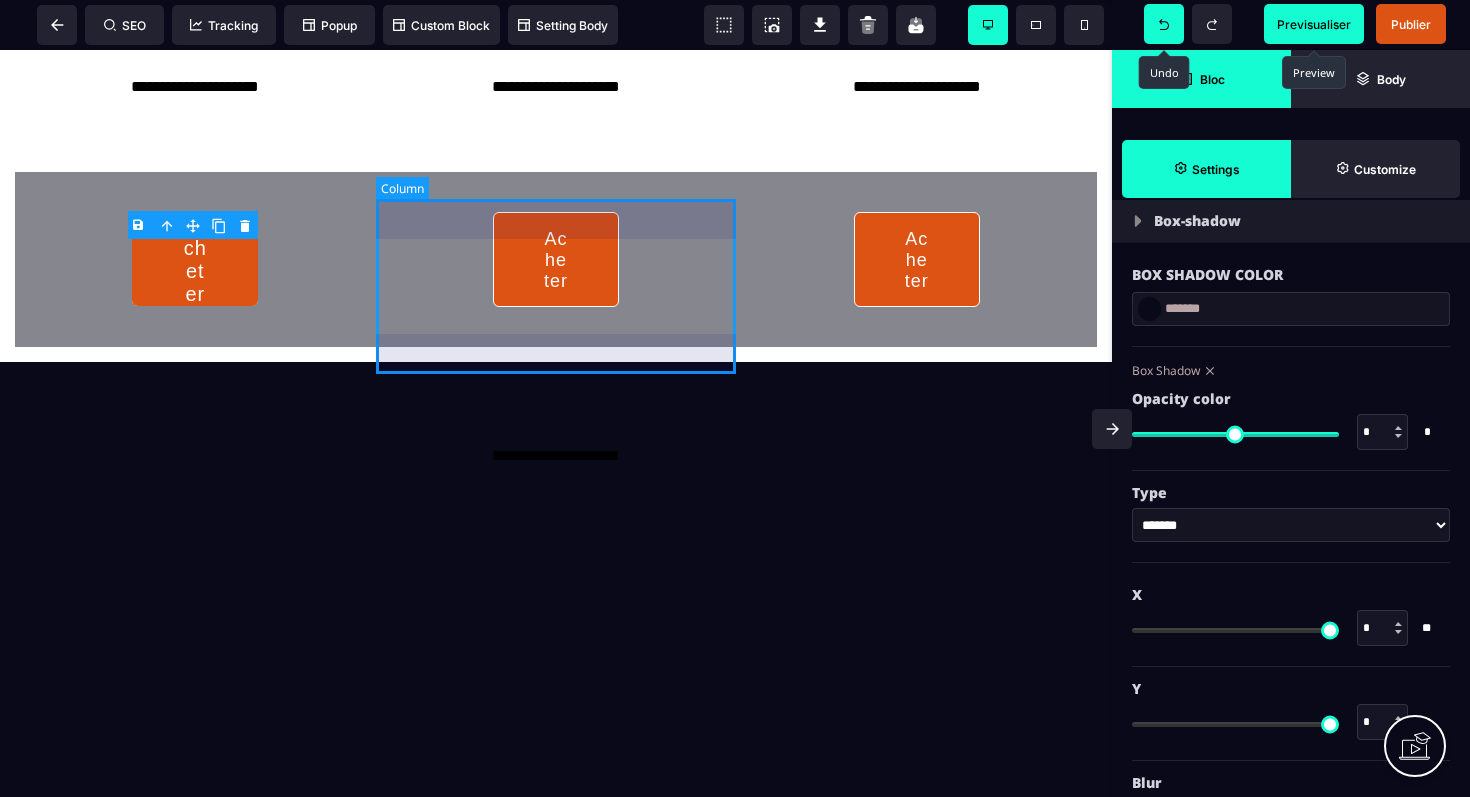 click on "Acheter" at bounding box center [556, 259] 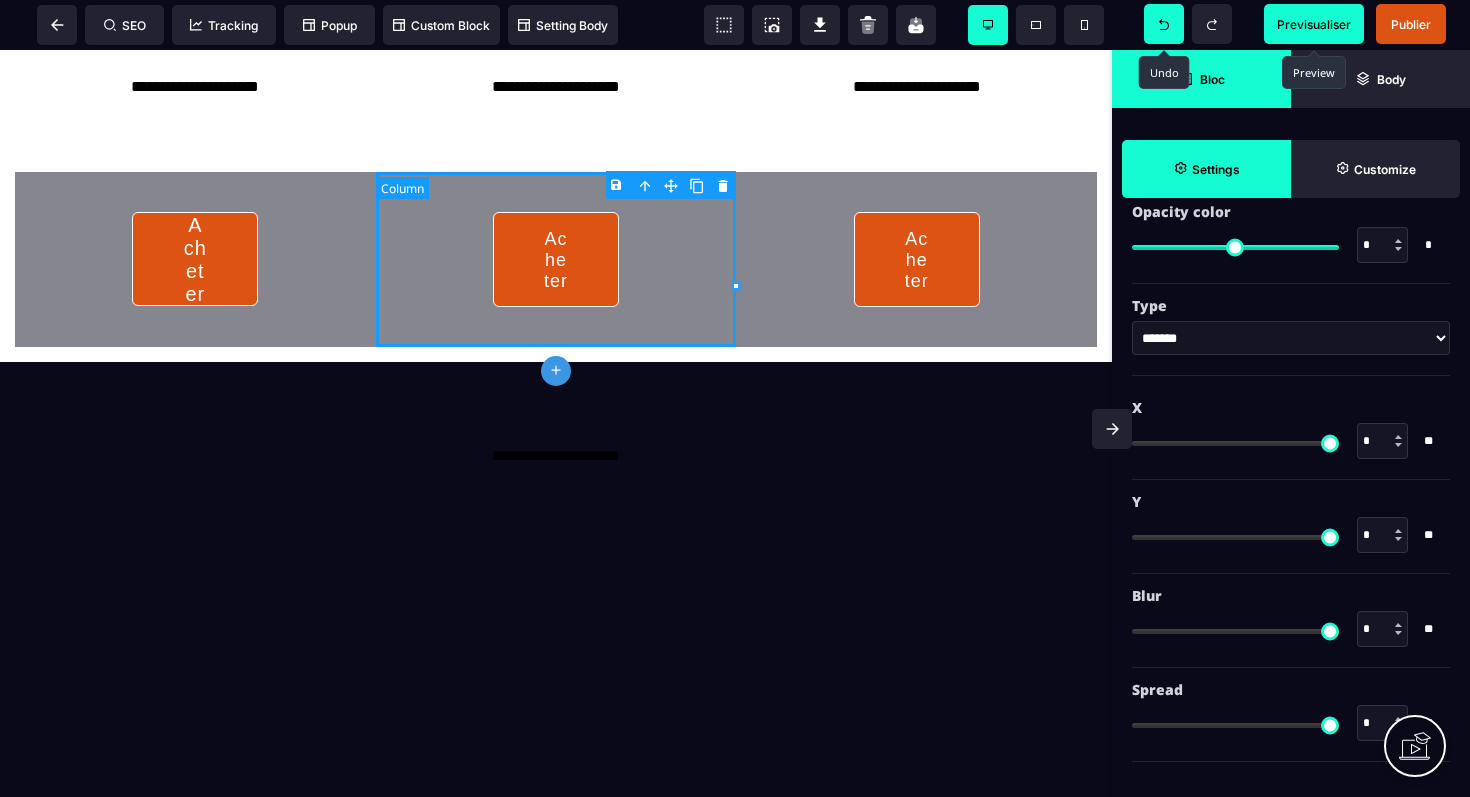 scroll, scrollTop: 0, scrollLeft: 0, axis: both 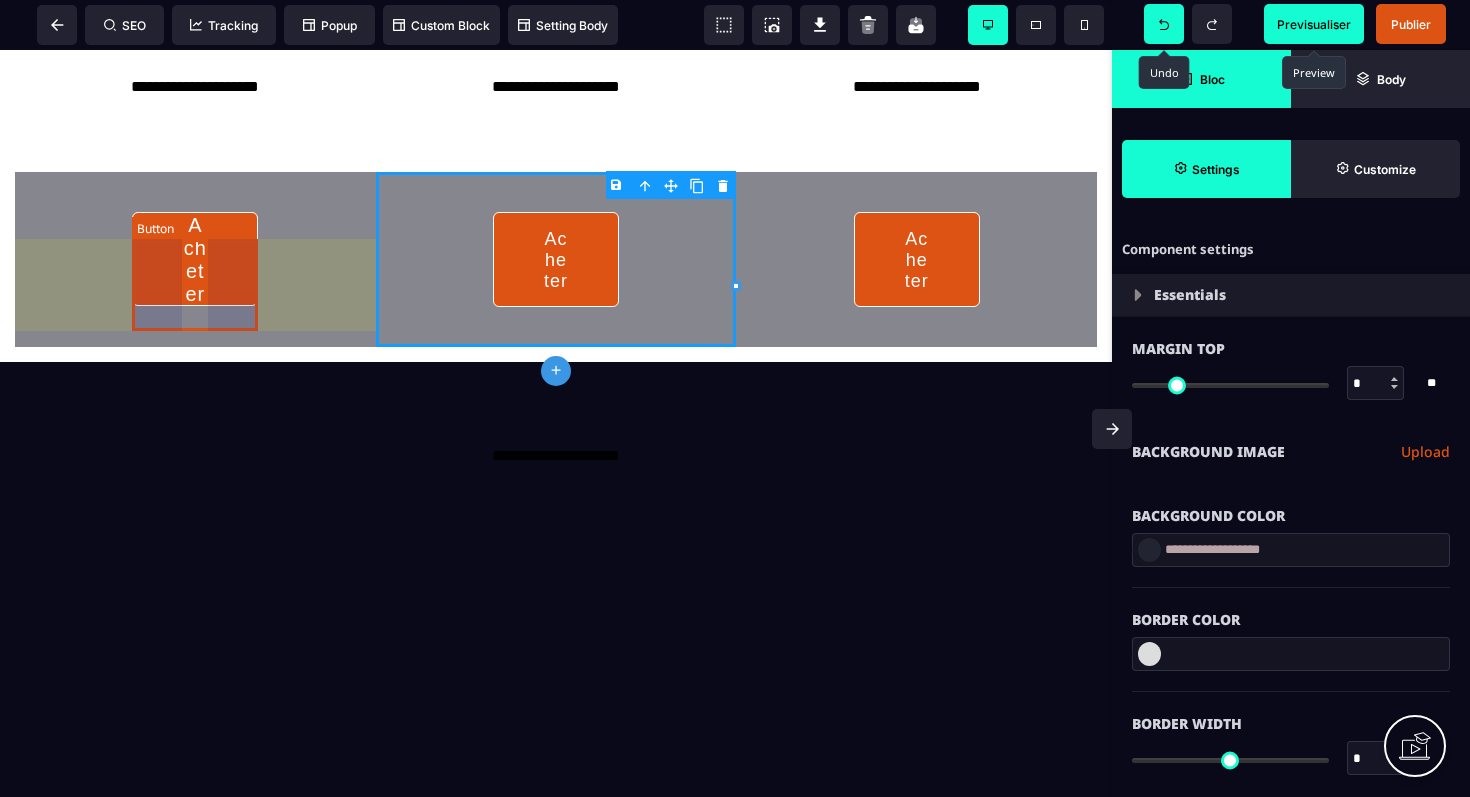 click on "Acheter" at bounding box center (195, 259) 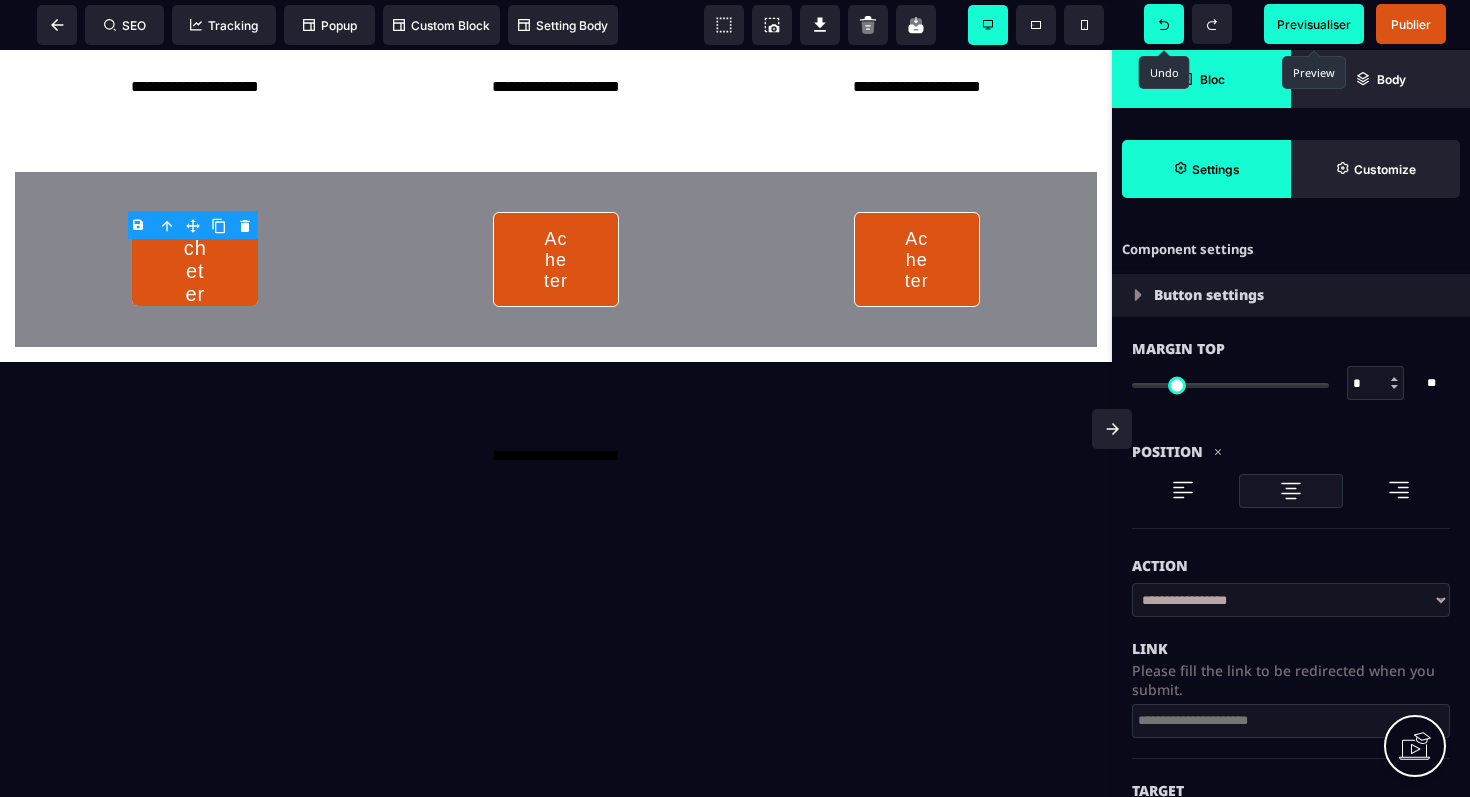 click at bounding box center (1183, 490) 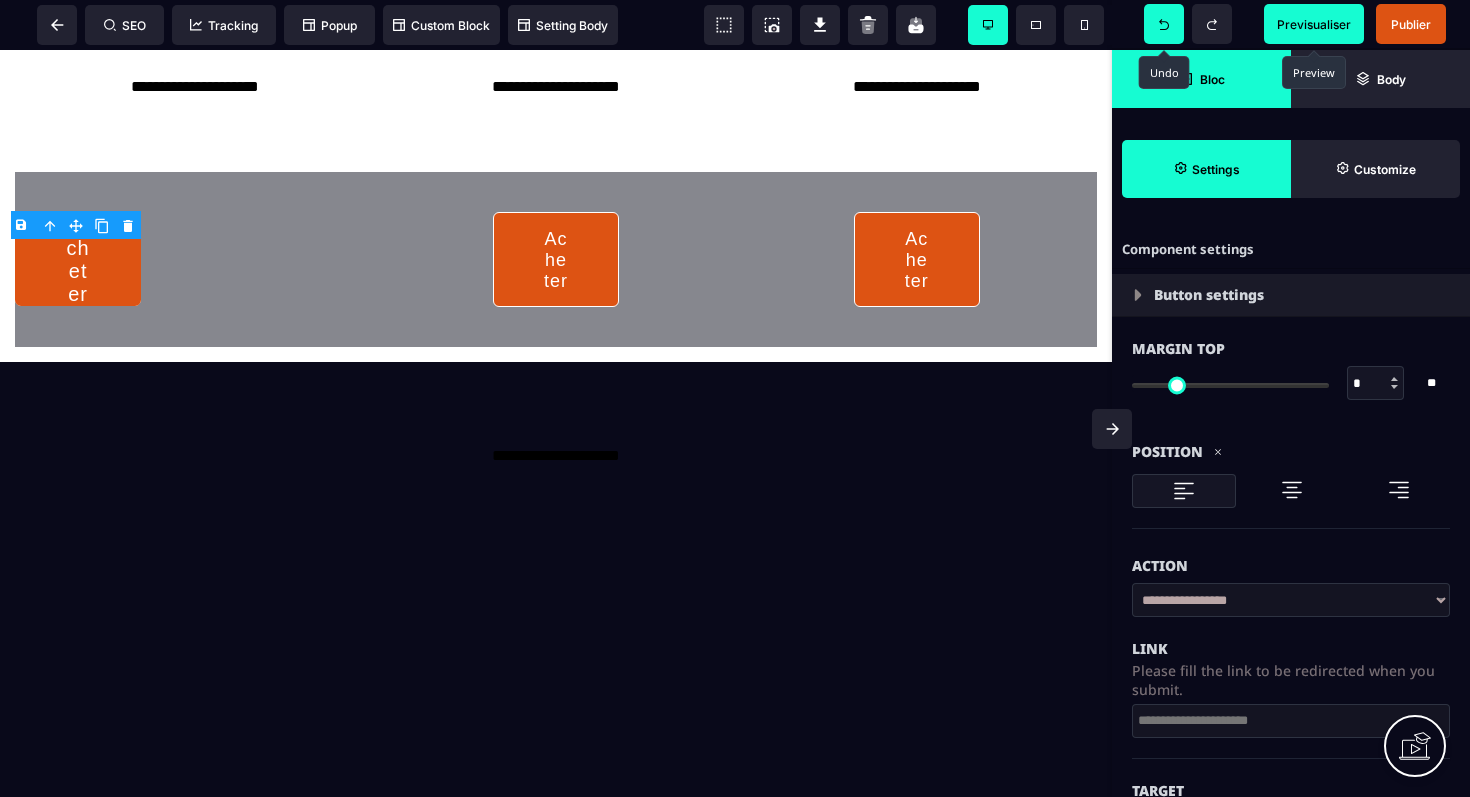 click at bounding box center [1292, 490] 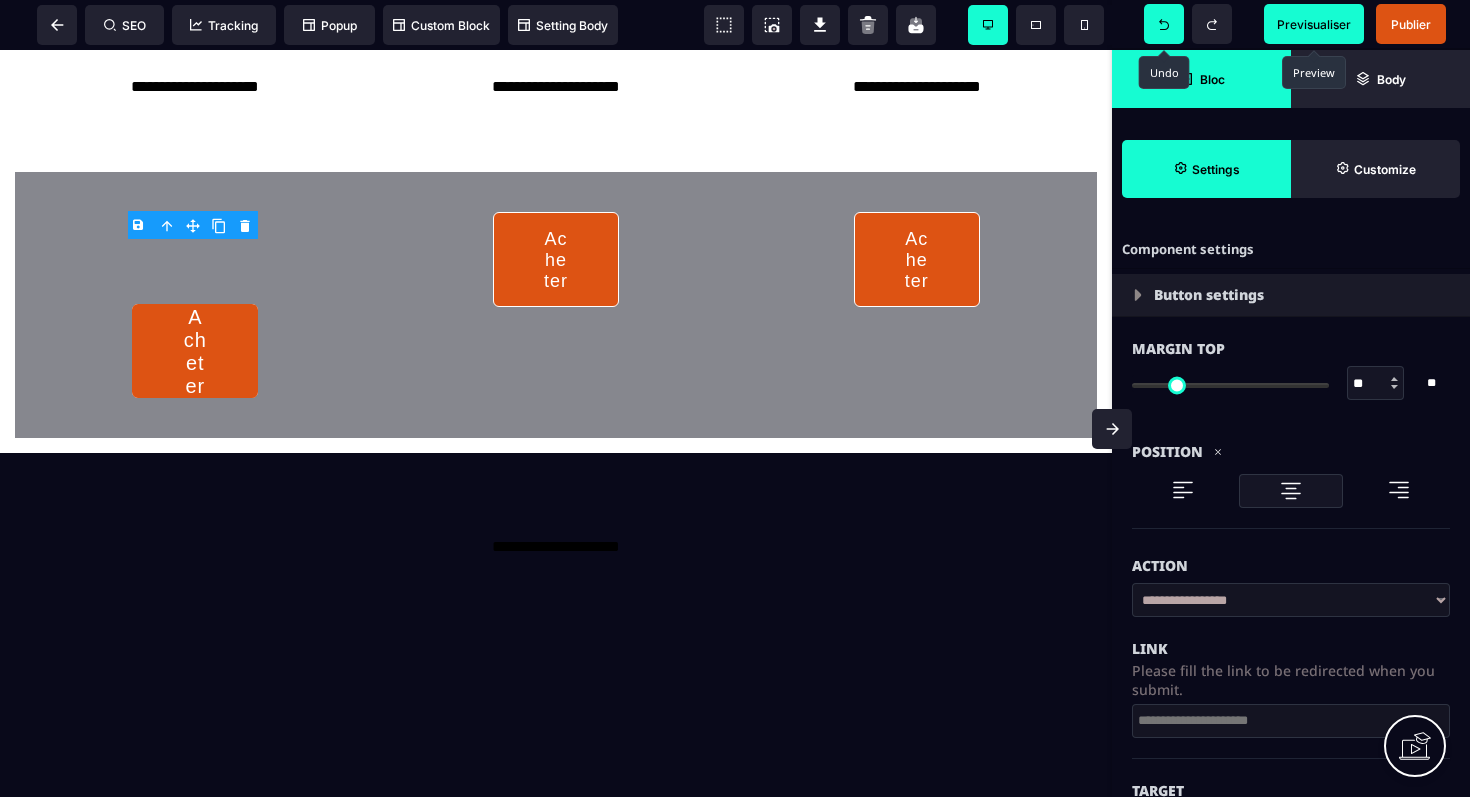 click at bounding box center [1230, 385] 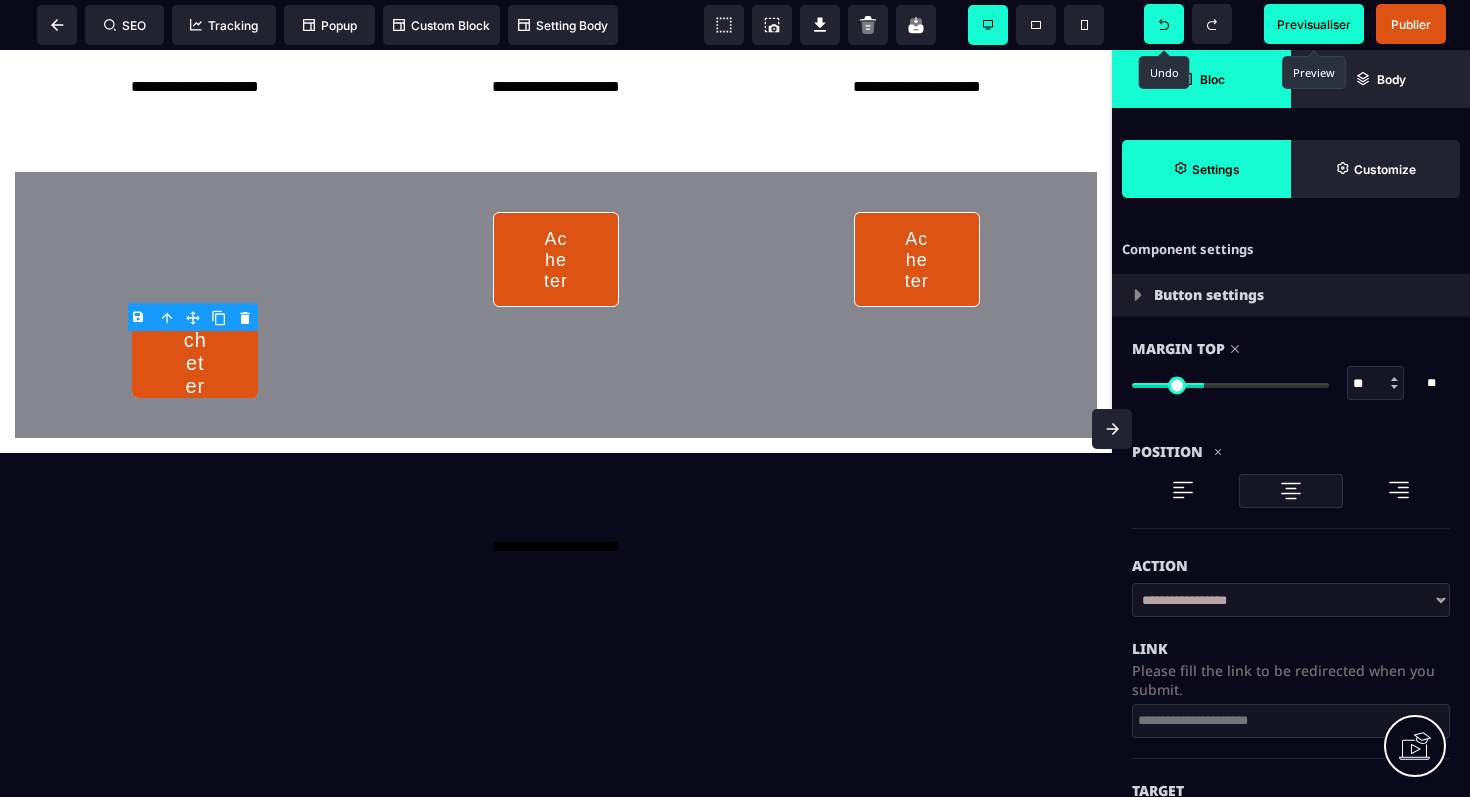 click at bounding box center [1127, 399] 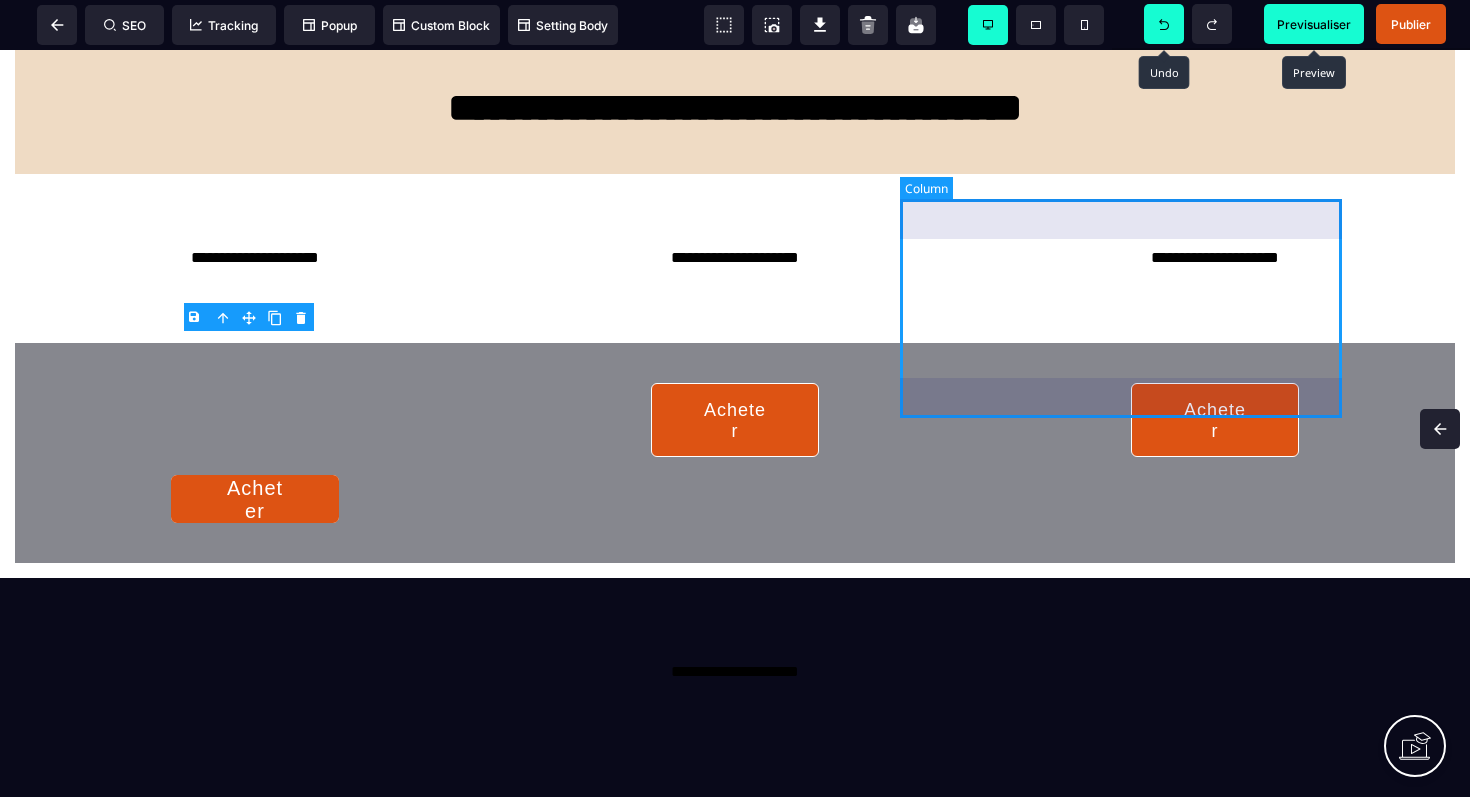 scroll, scrollTop: 2940, scrollLeft: 0, axis: vertical 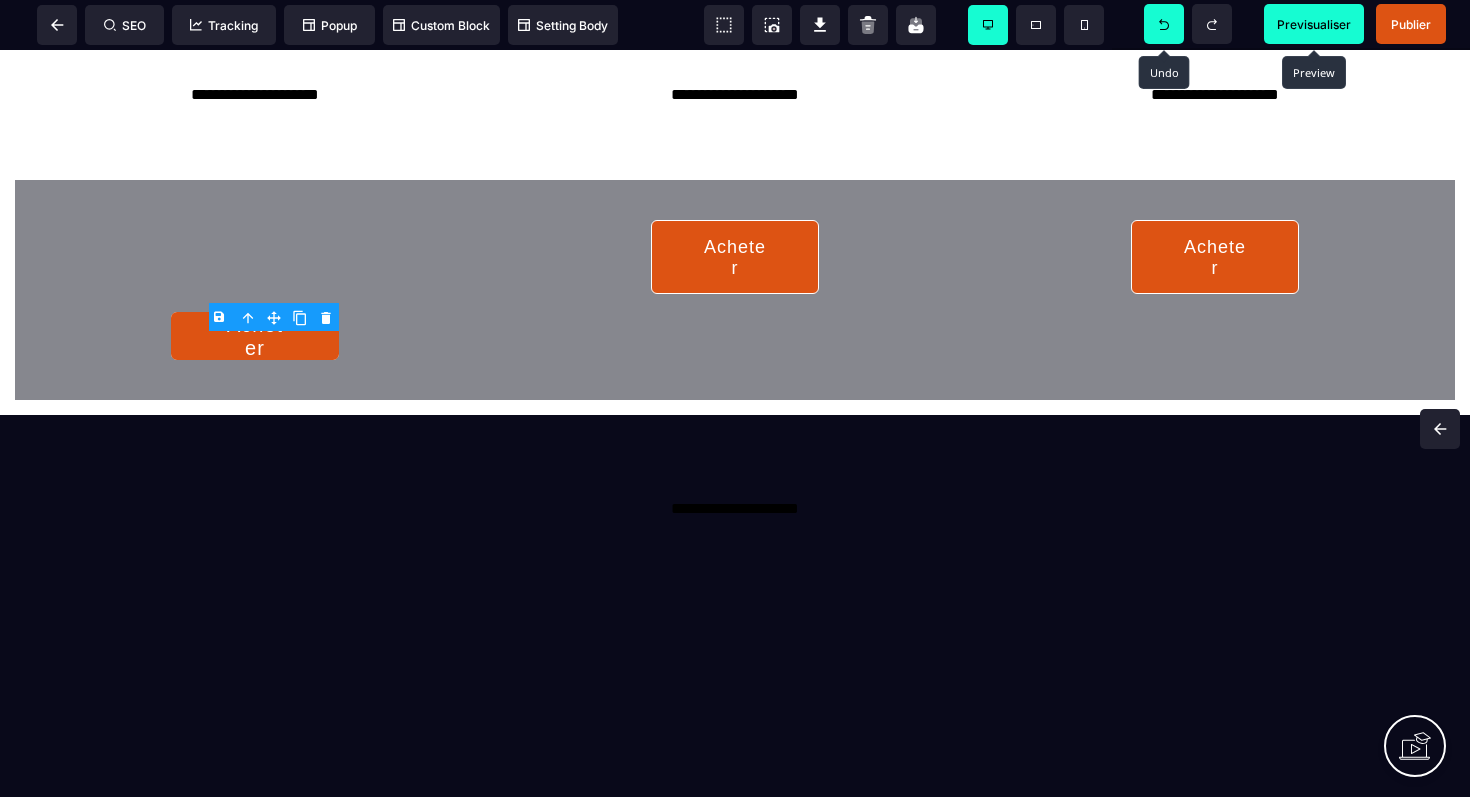 click 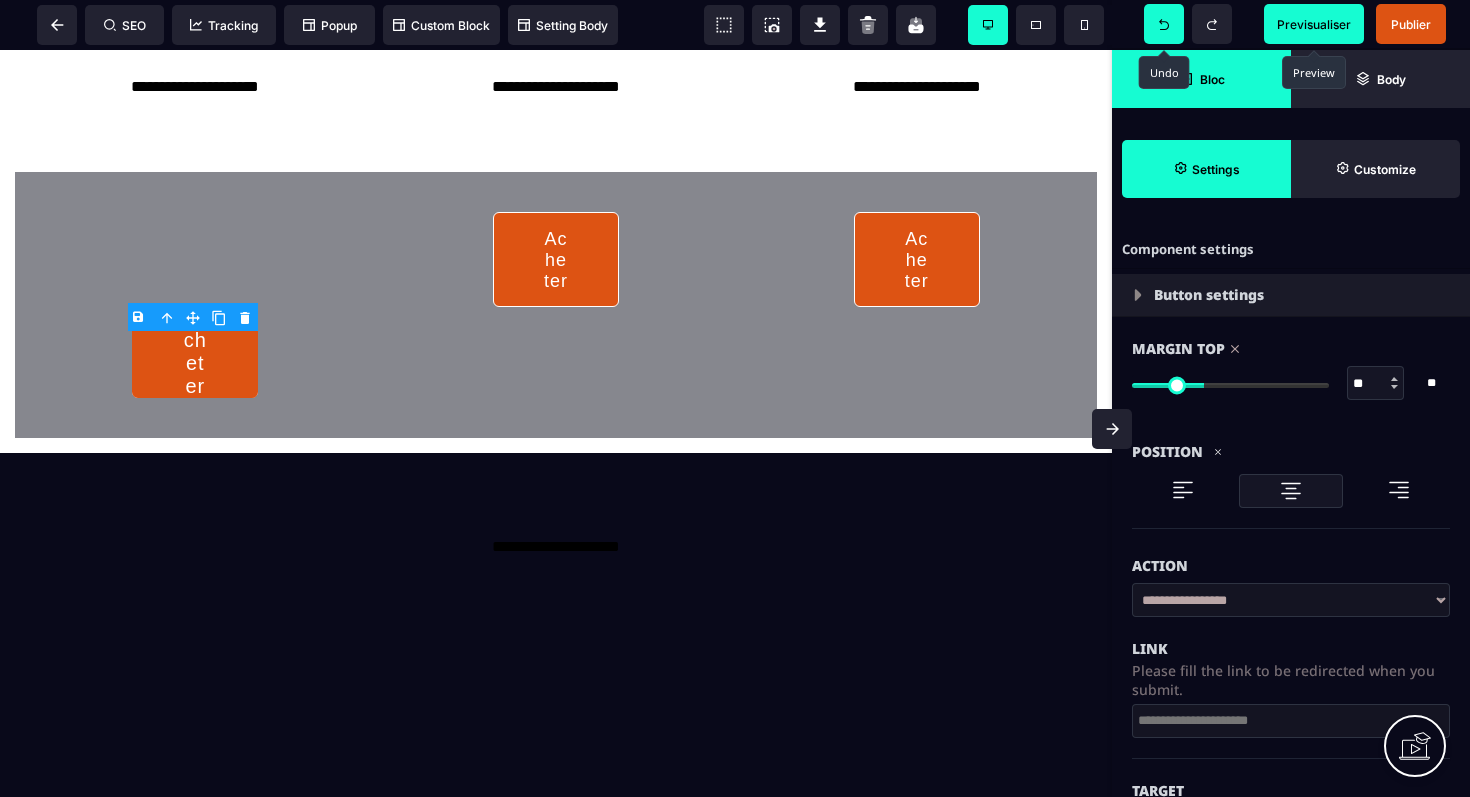 click at bounding box center [1183, 490] 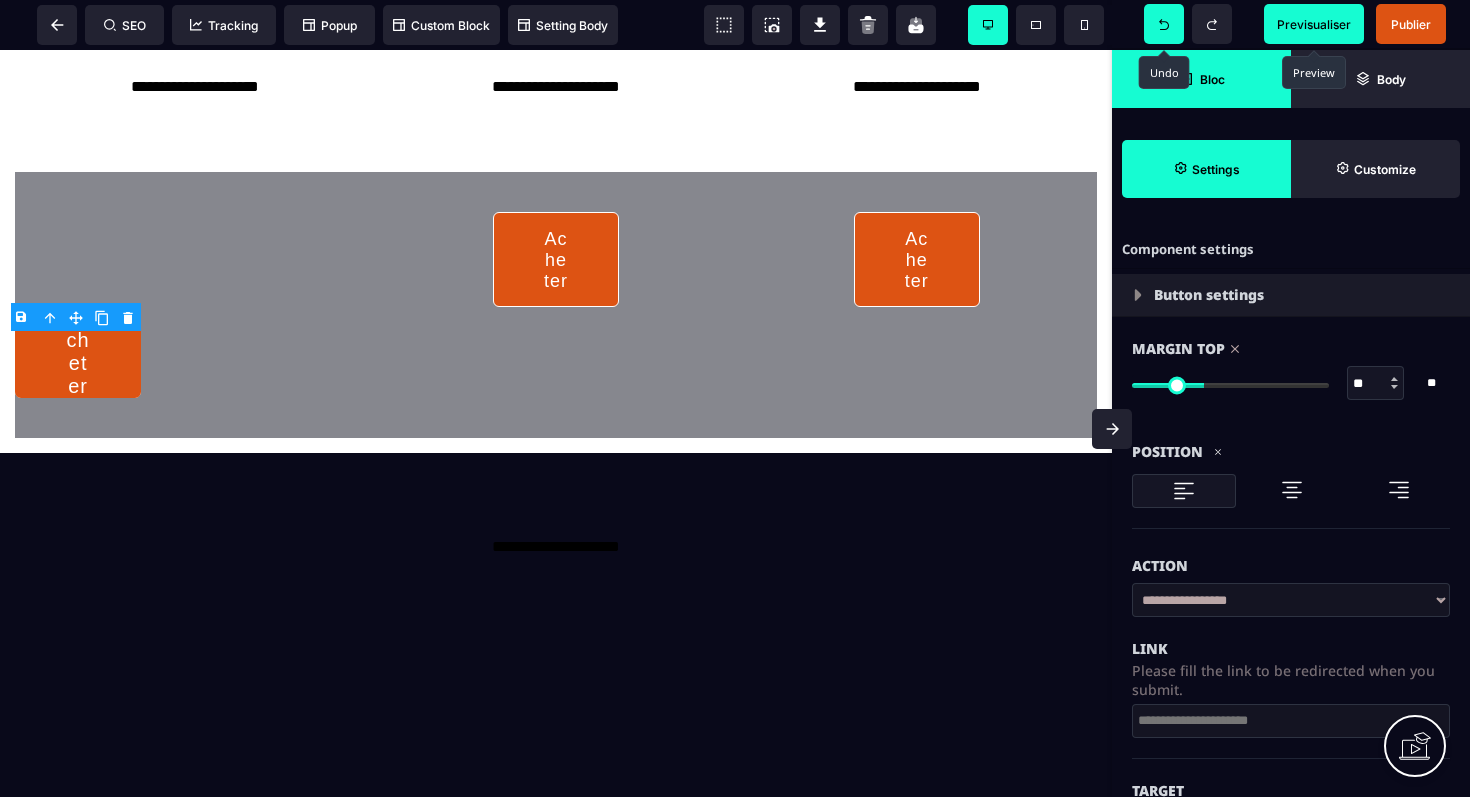 click at bounding box center [1292, 490] 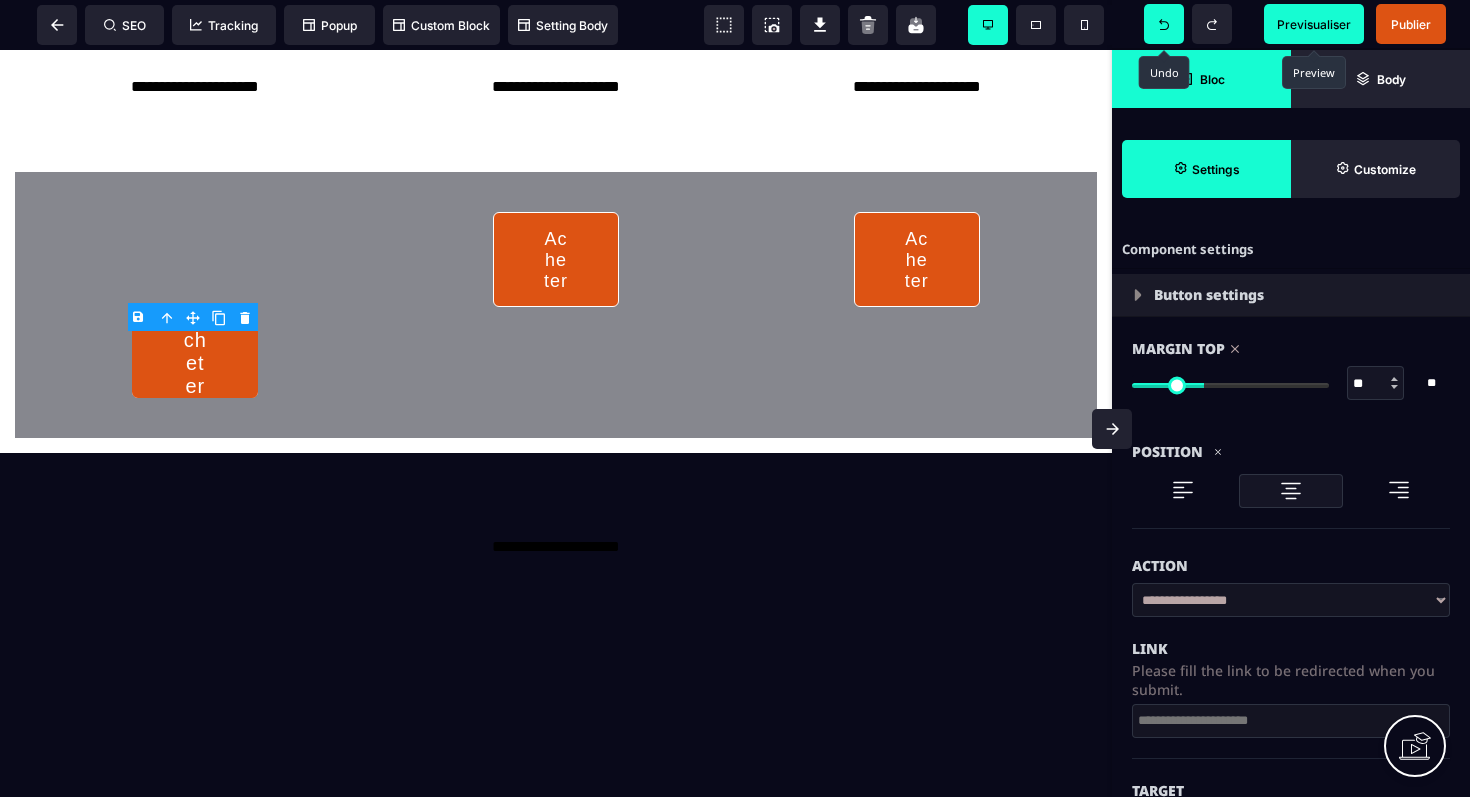 click at bounding box center [1127, 399] 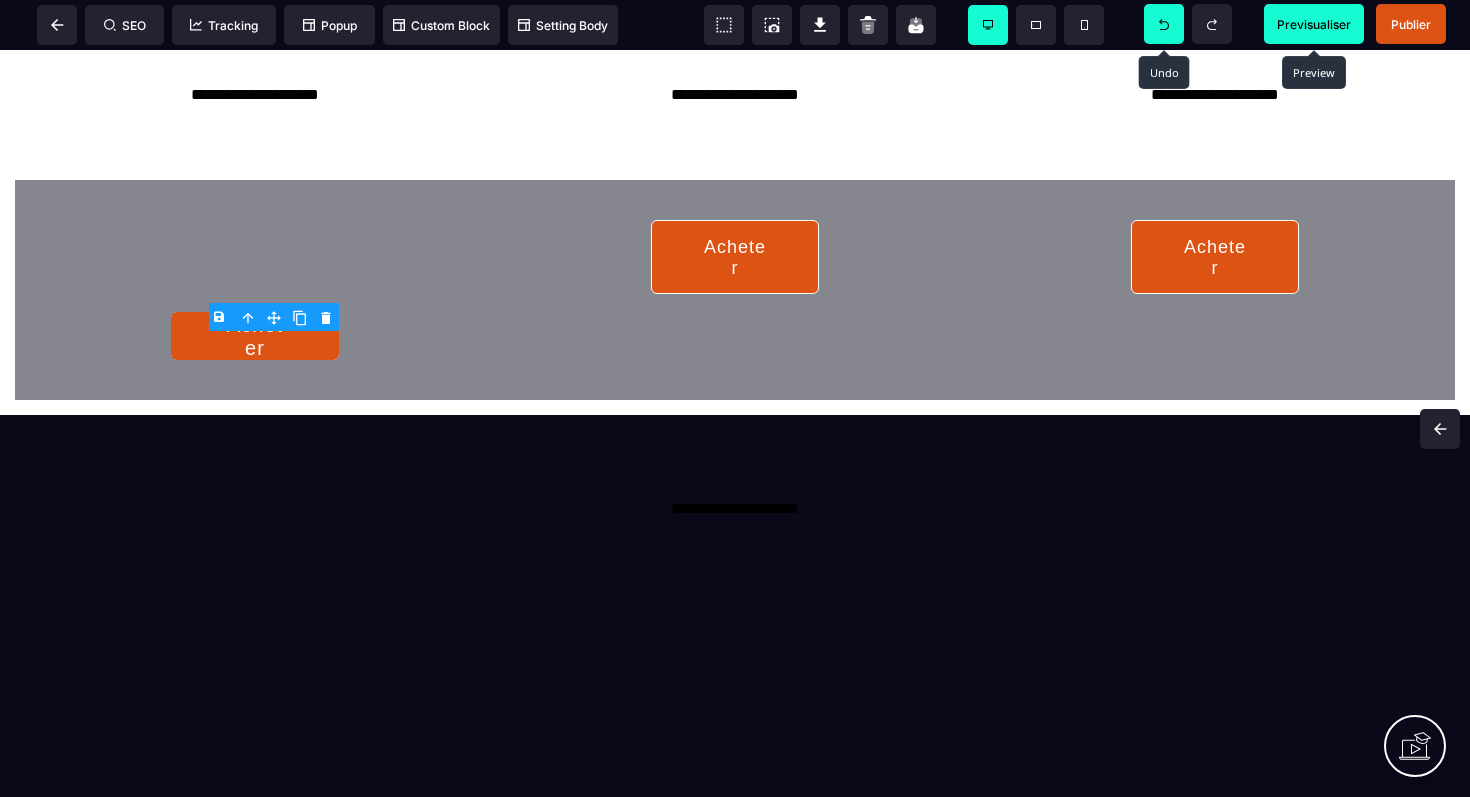 click 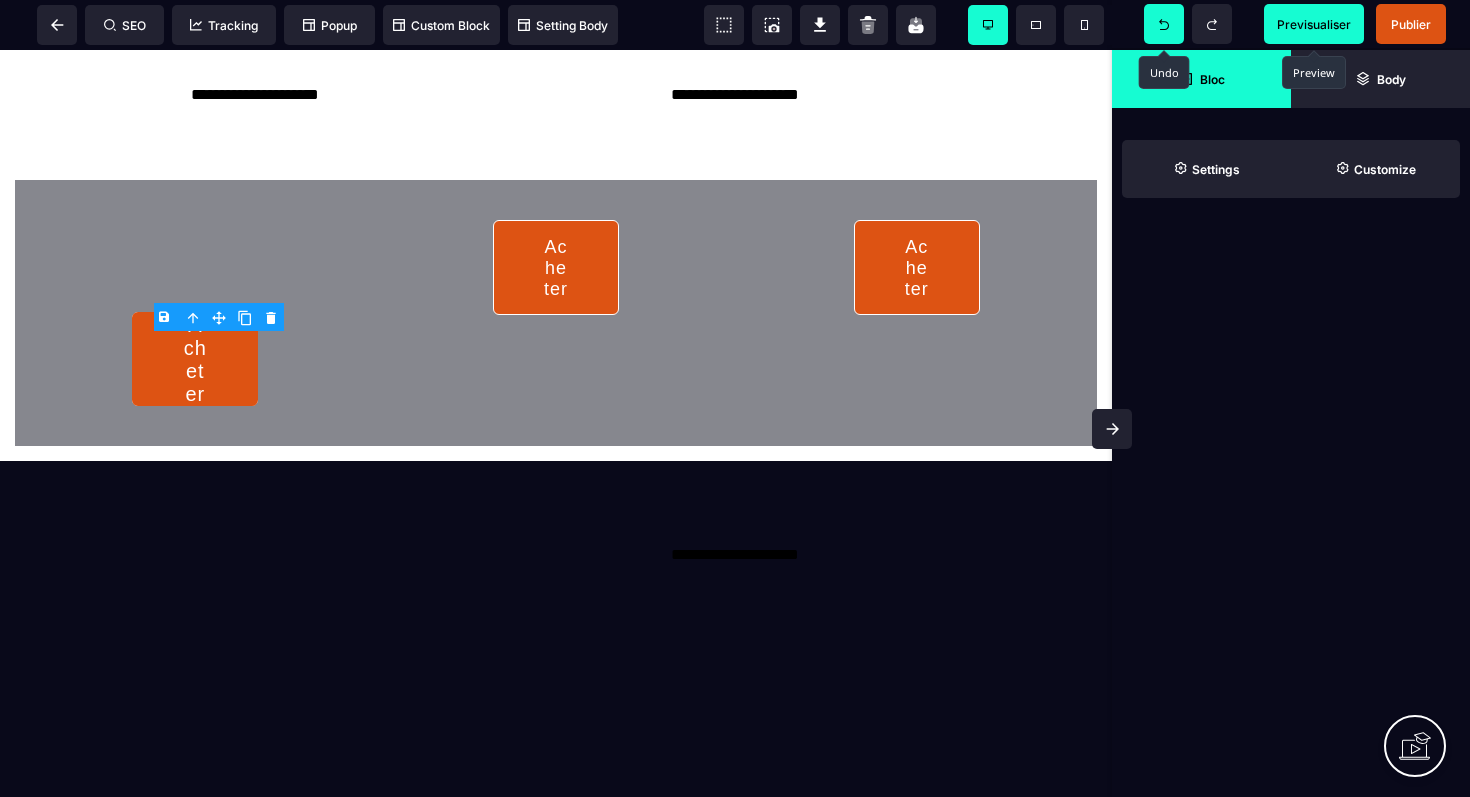 scroll, scrollTop: 2947, scrollLeft: 0, axis: vertical 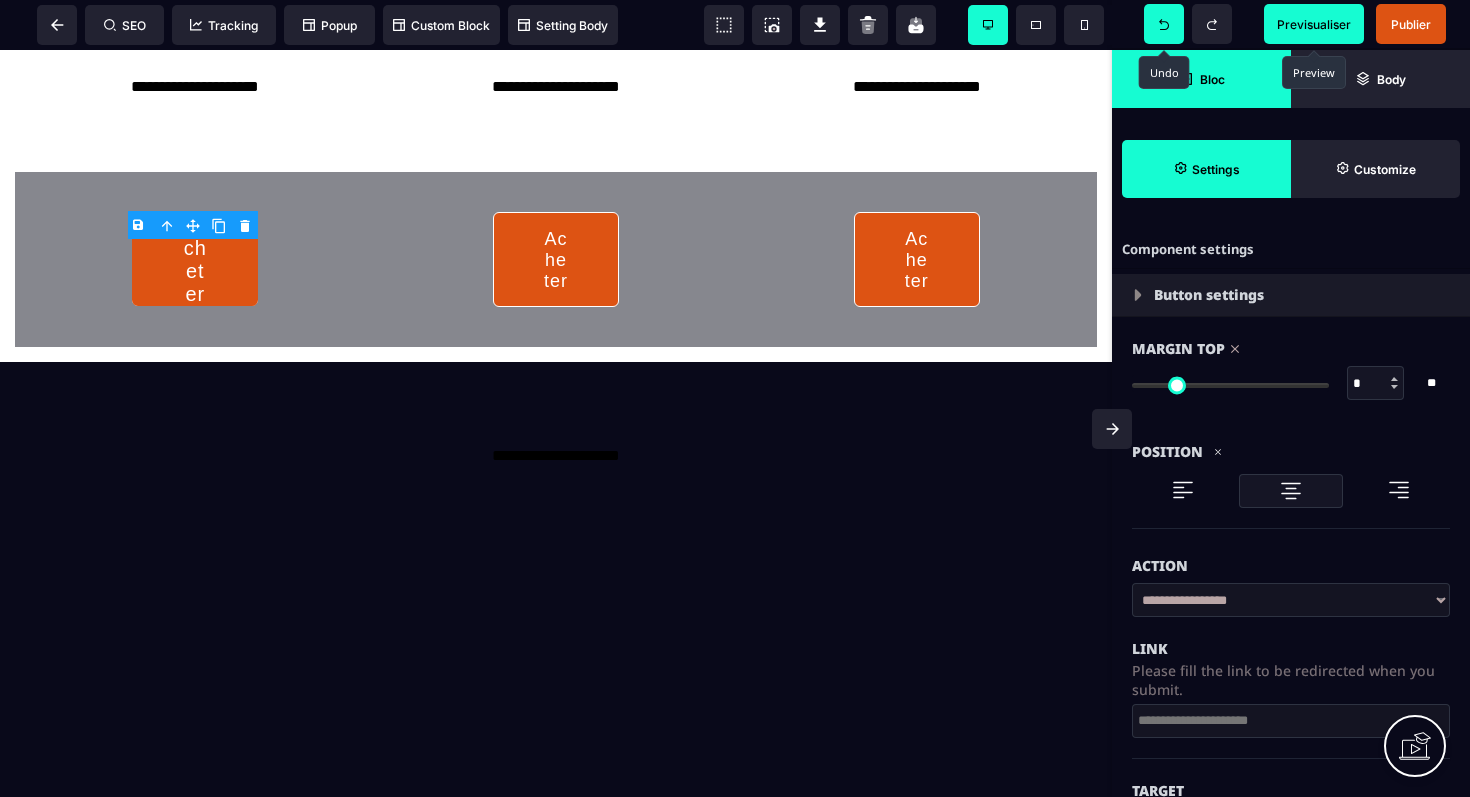 drag, startPoint x: 1212, startPoint y: 383, endPoint x: 1092, endPoint y: 364, distance: 121.49486 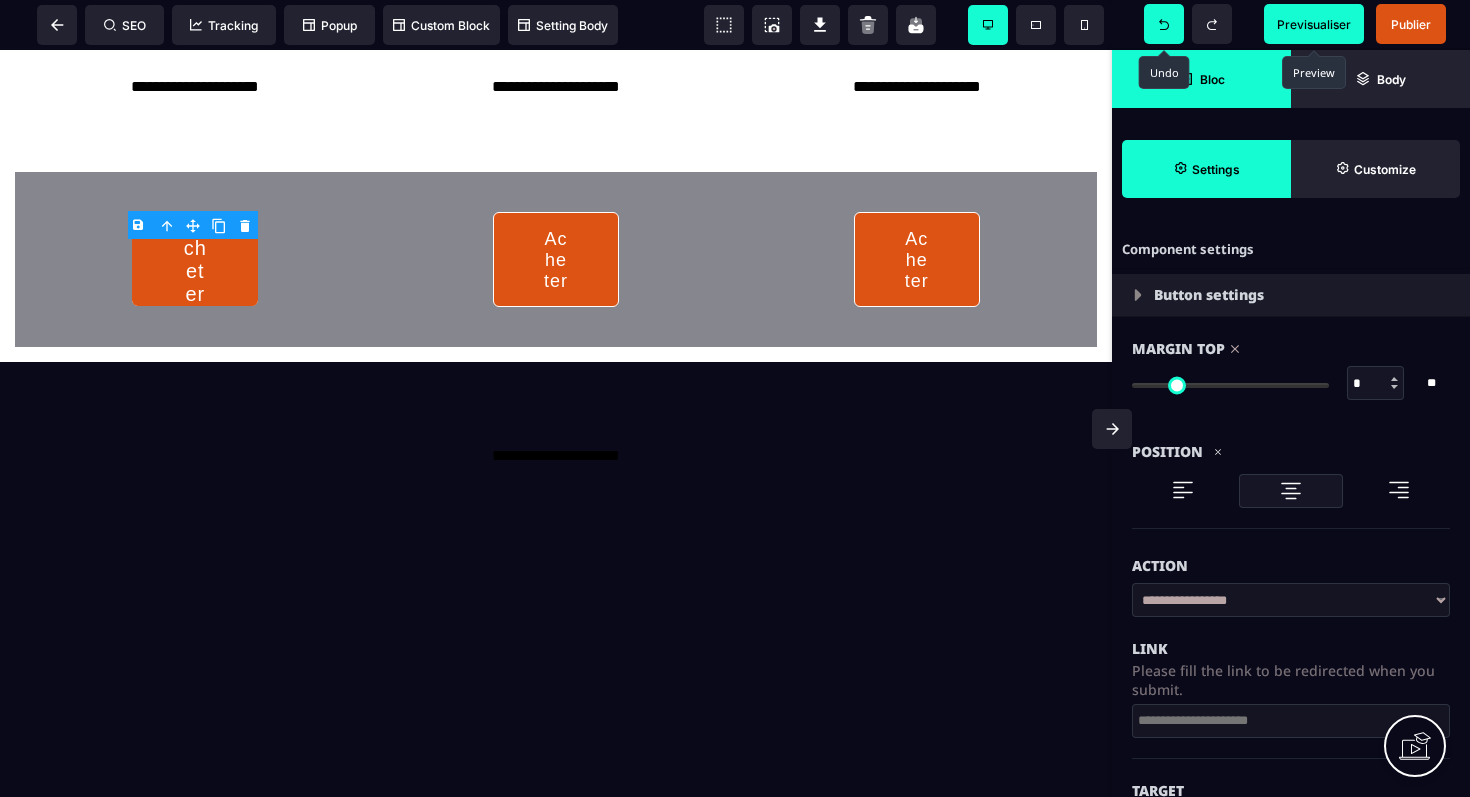 click at bounding box center (1230, 385) 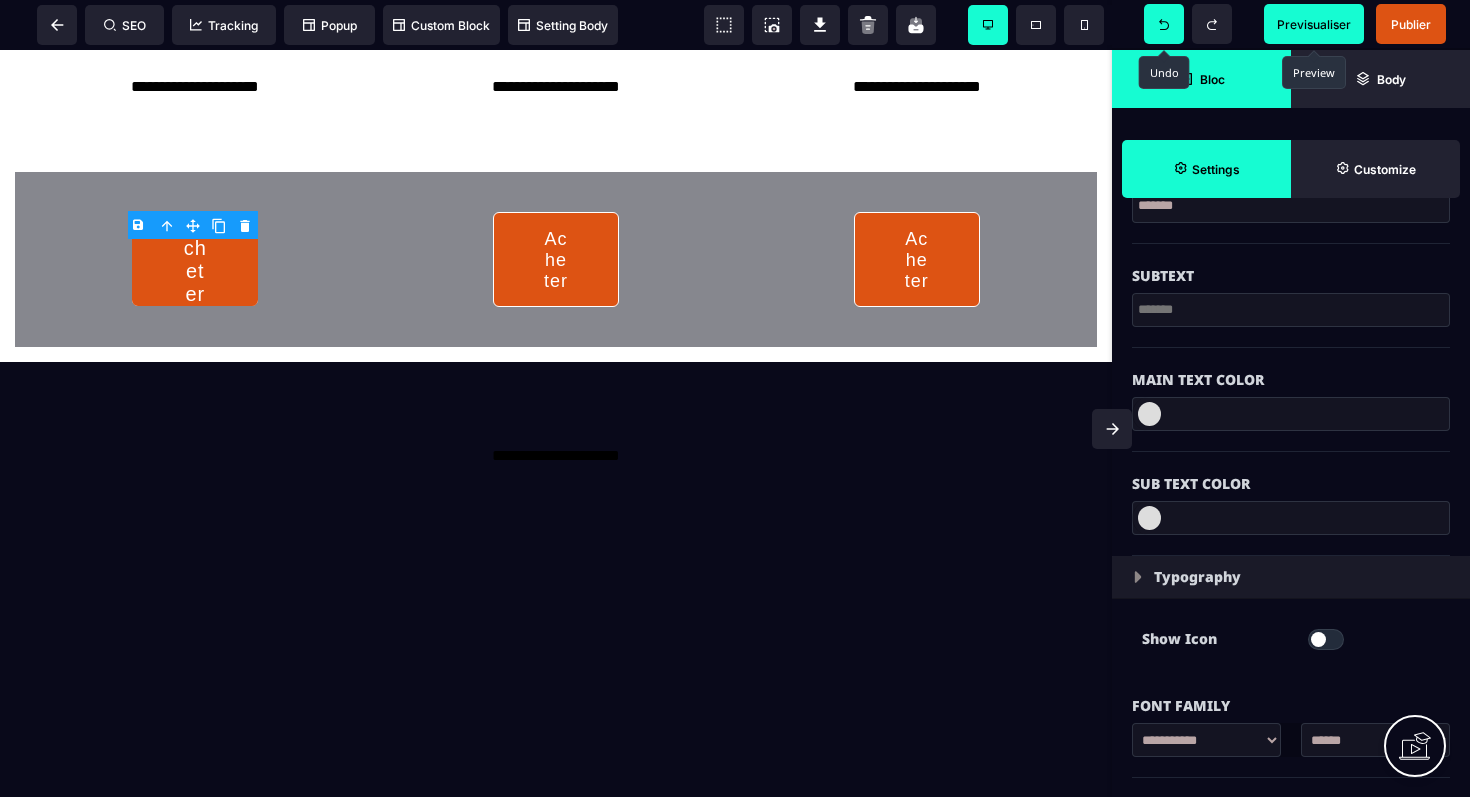 scroll, scrollTop: 726, scrollLeft: 0, axis: vertical 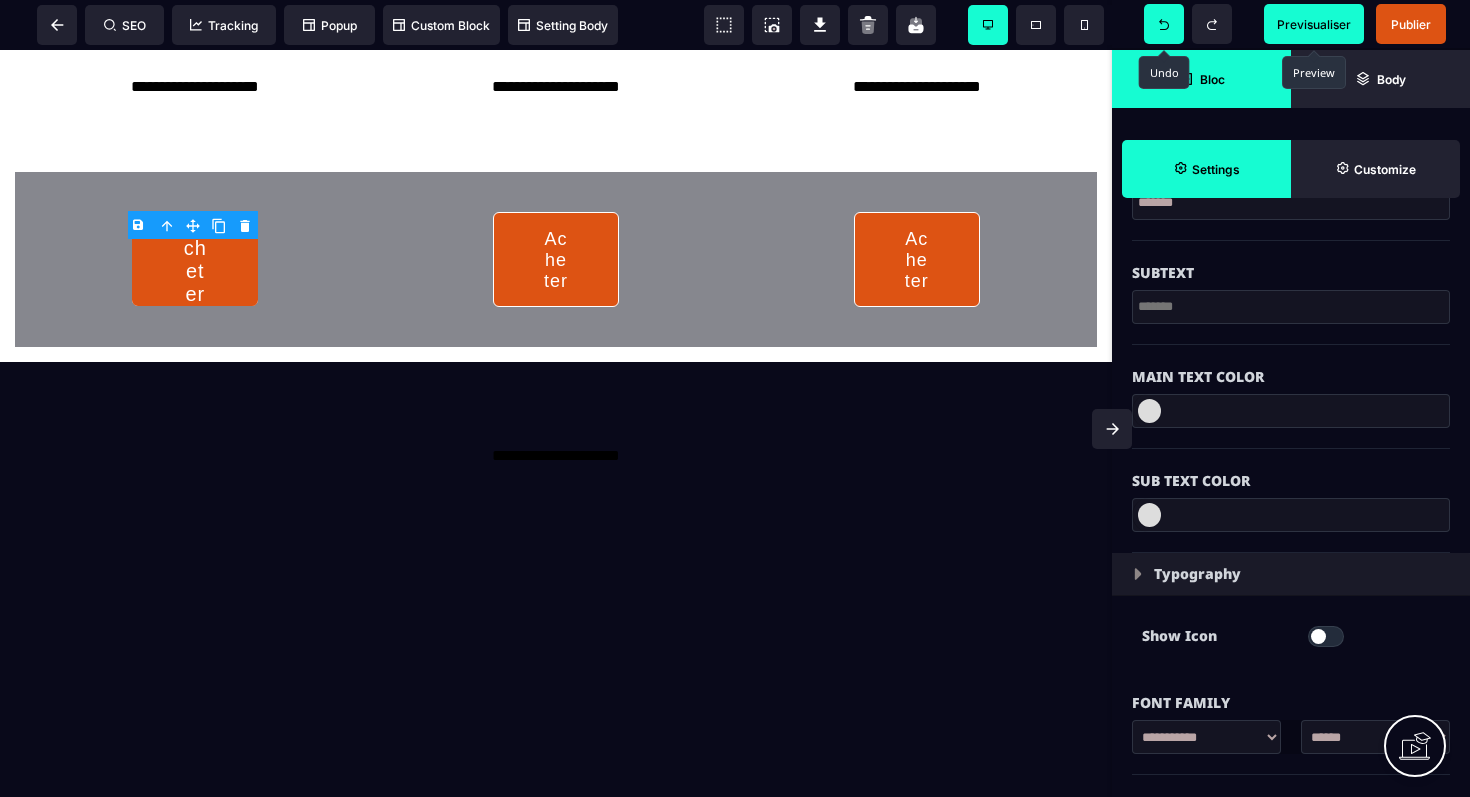 click at bounding box center [1326, 636] 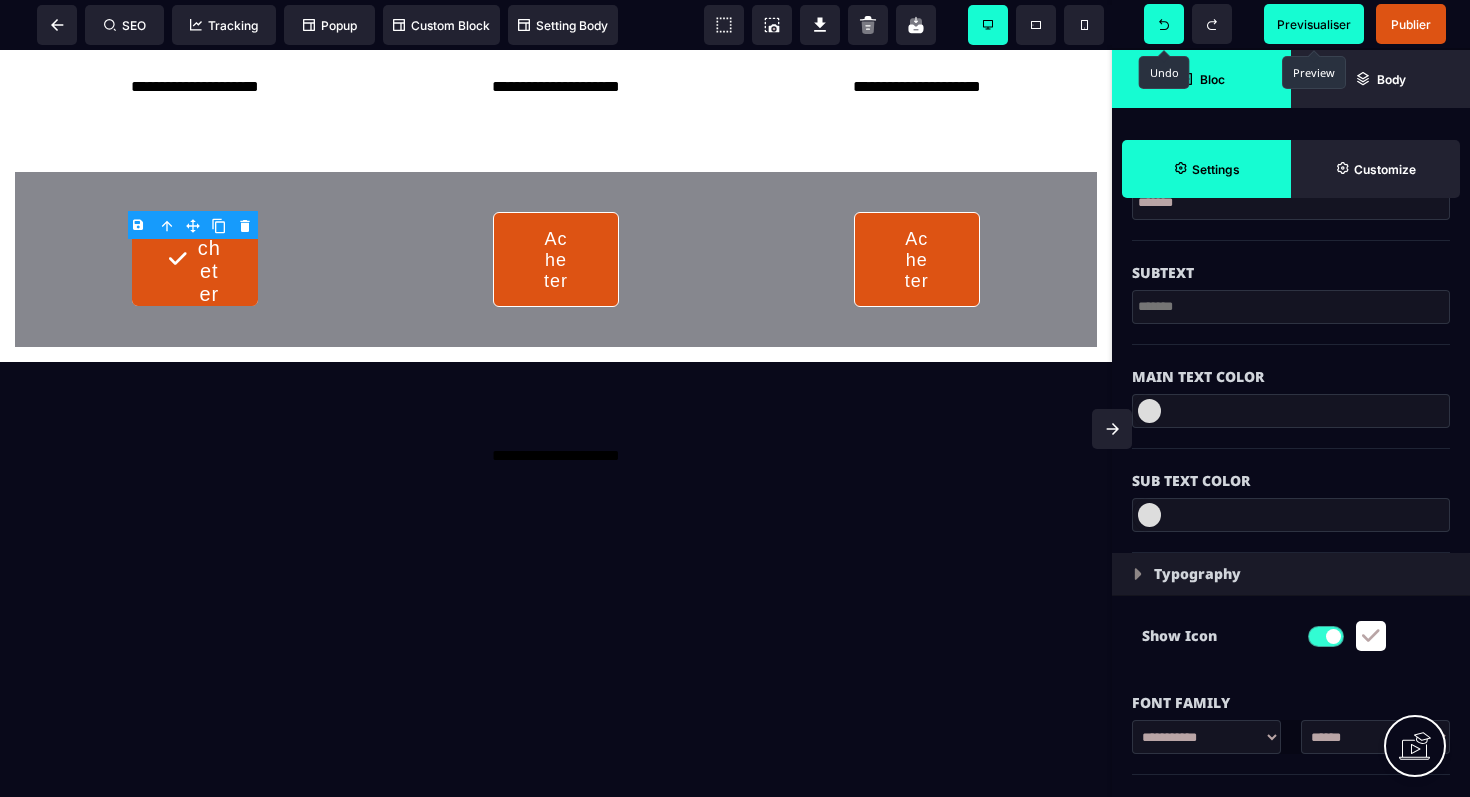 click at bounding box center (1326, 636) 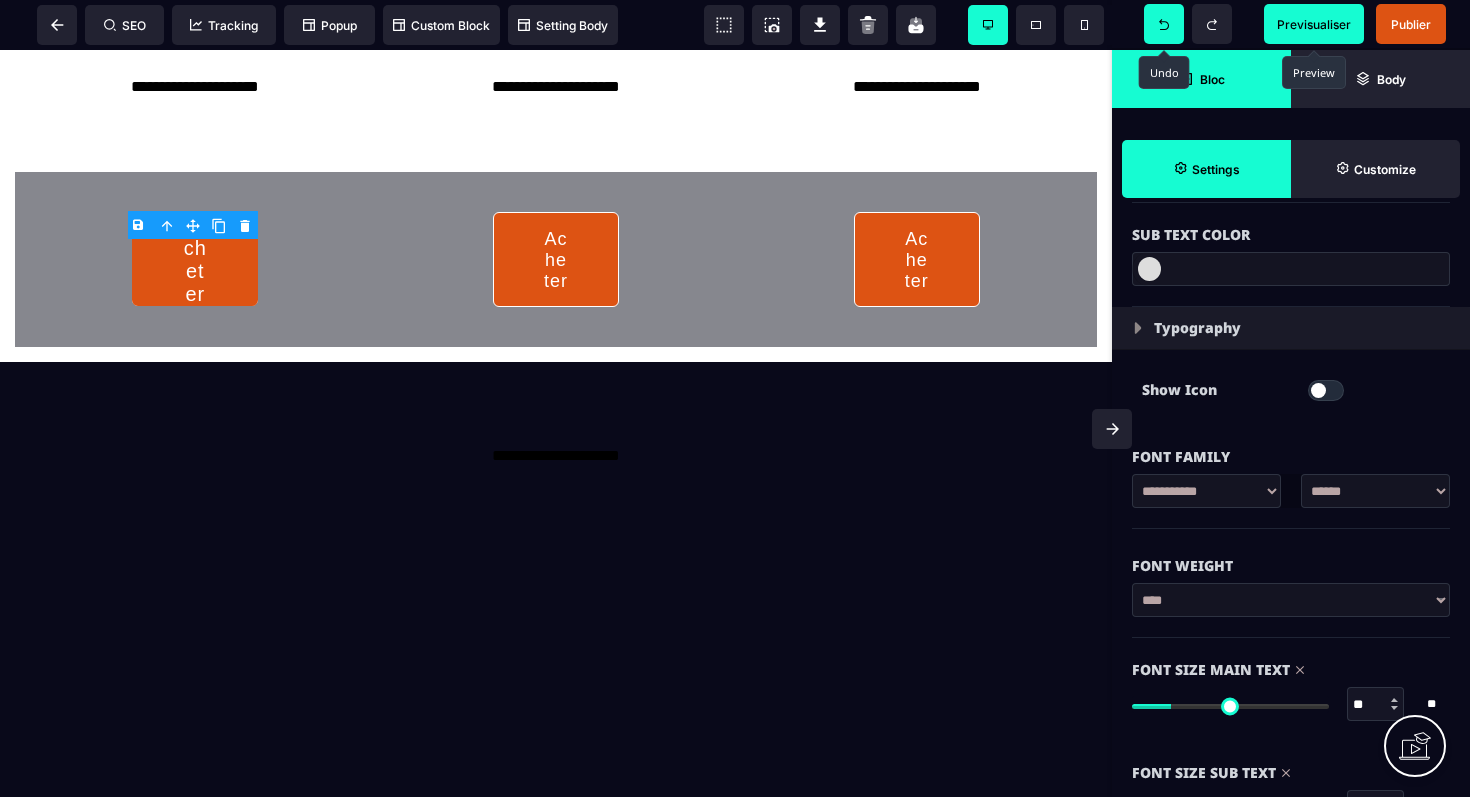 scroll, scrollTop: 987, scrollLeft: 0, axis: vertical 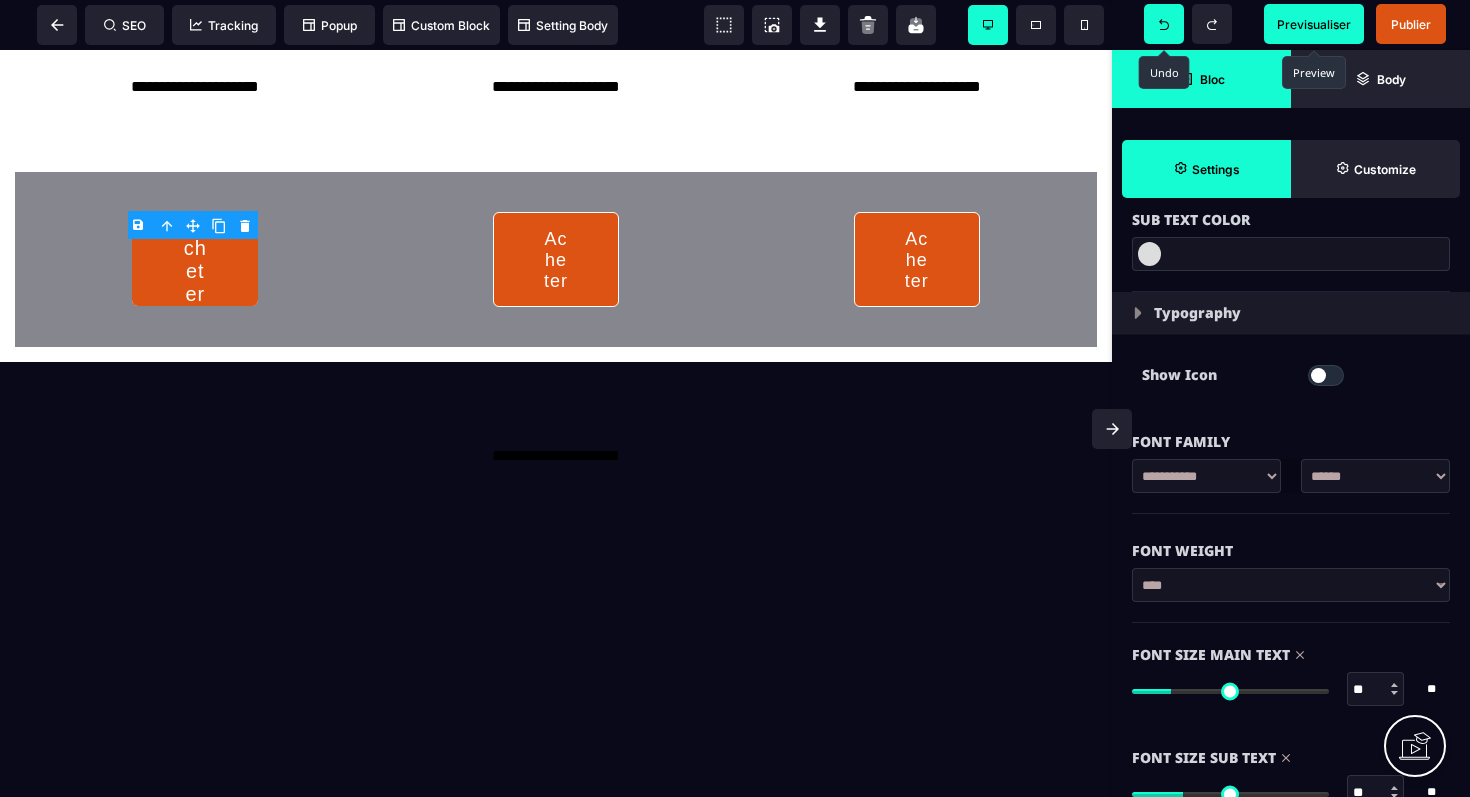 click on "**********" at bounding box center (1291, 585) 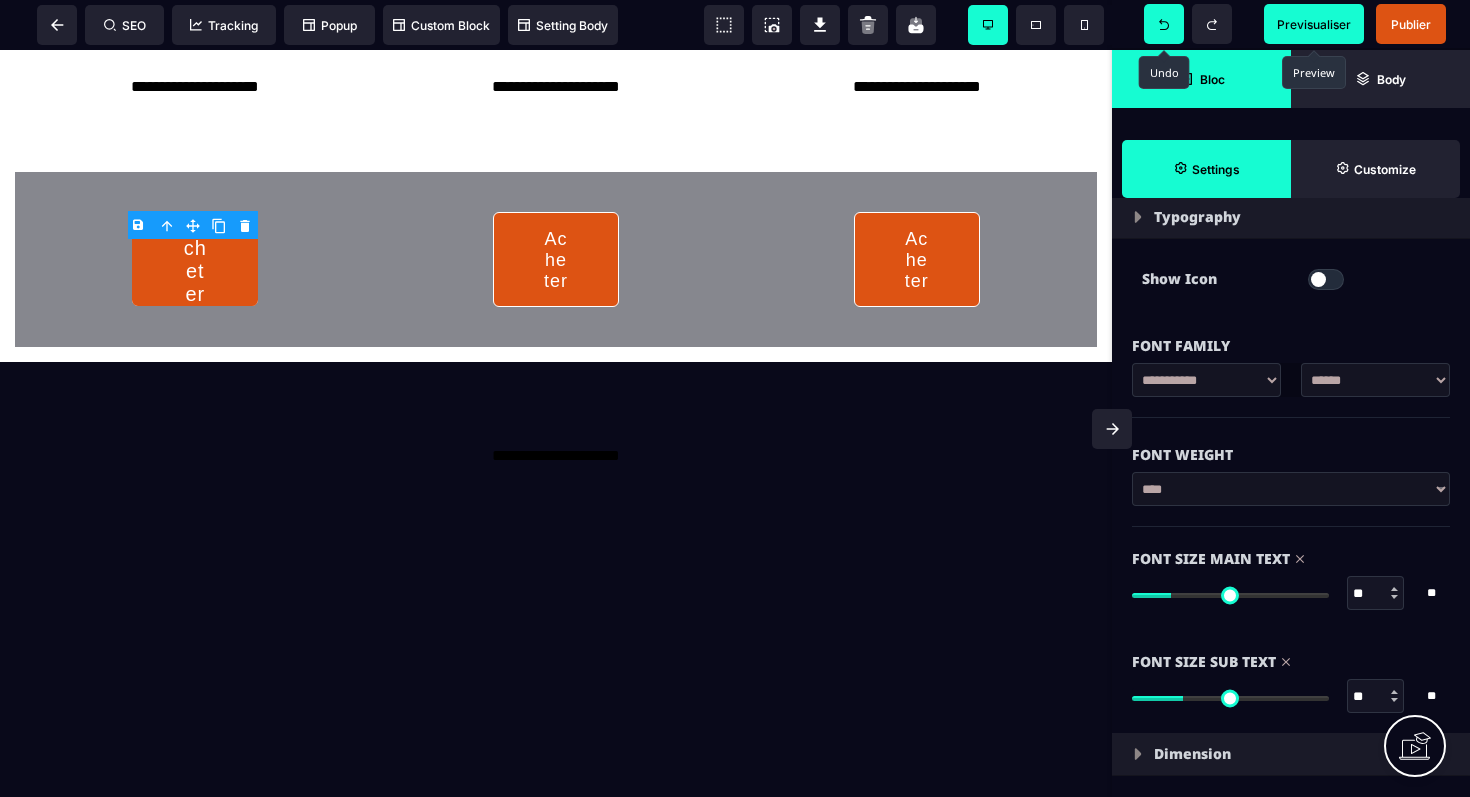 scroll, scrollTop: 1170, scrollLeft: 0, axis: vertical 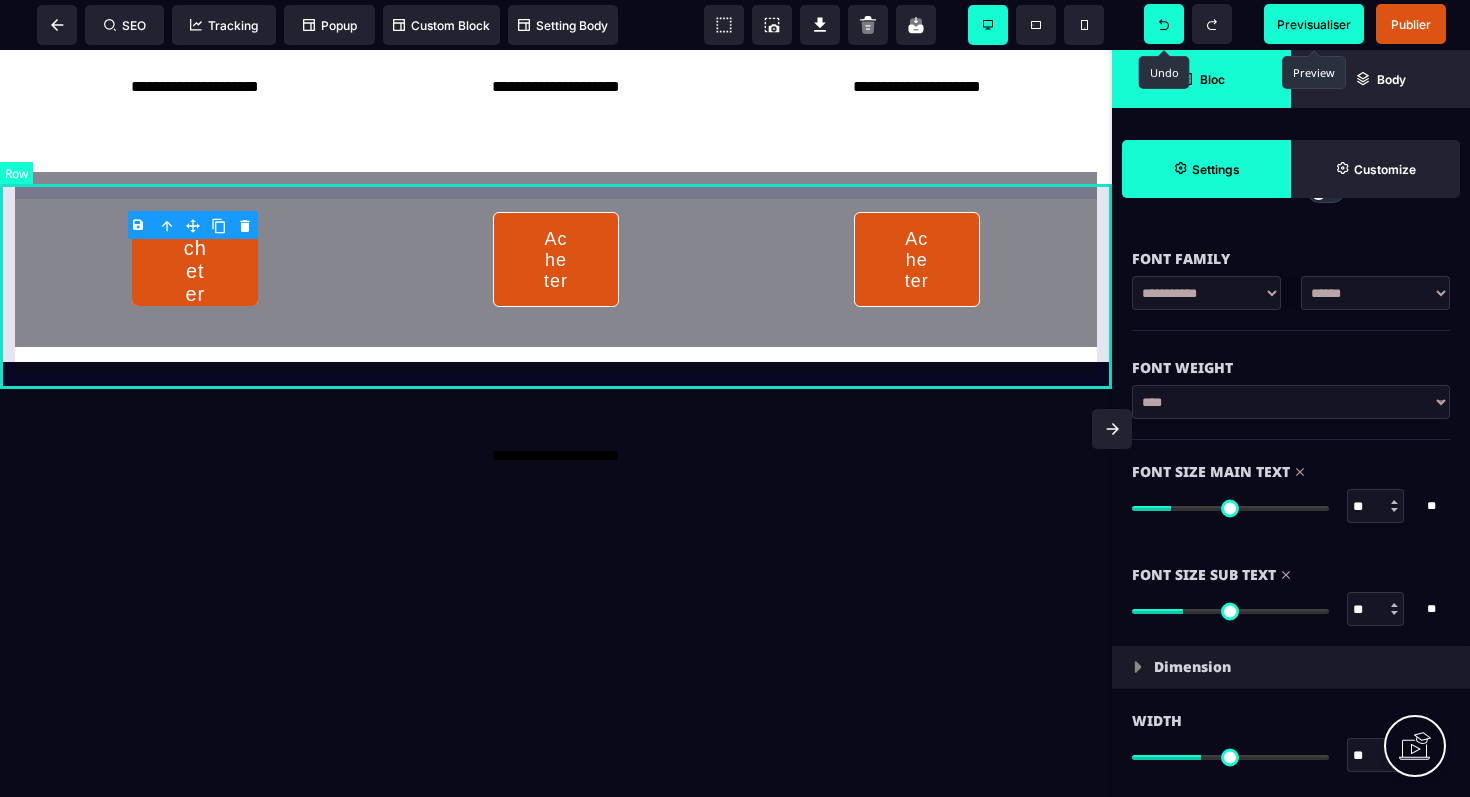 click on "Acheter Acheter Acheter" at bounding box center (556, 259) 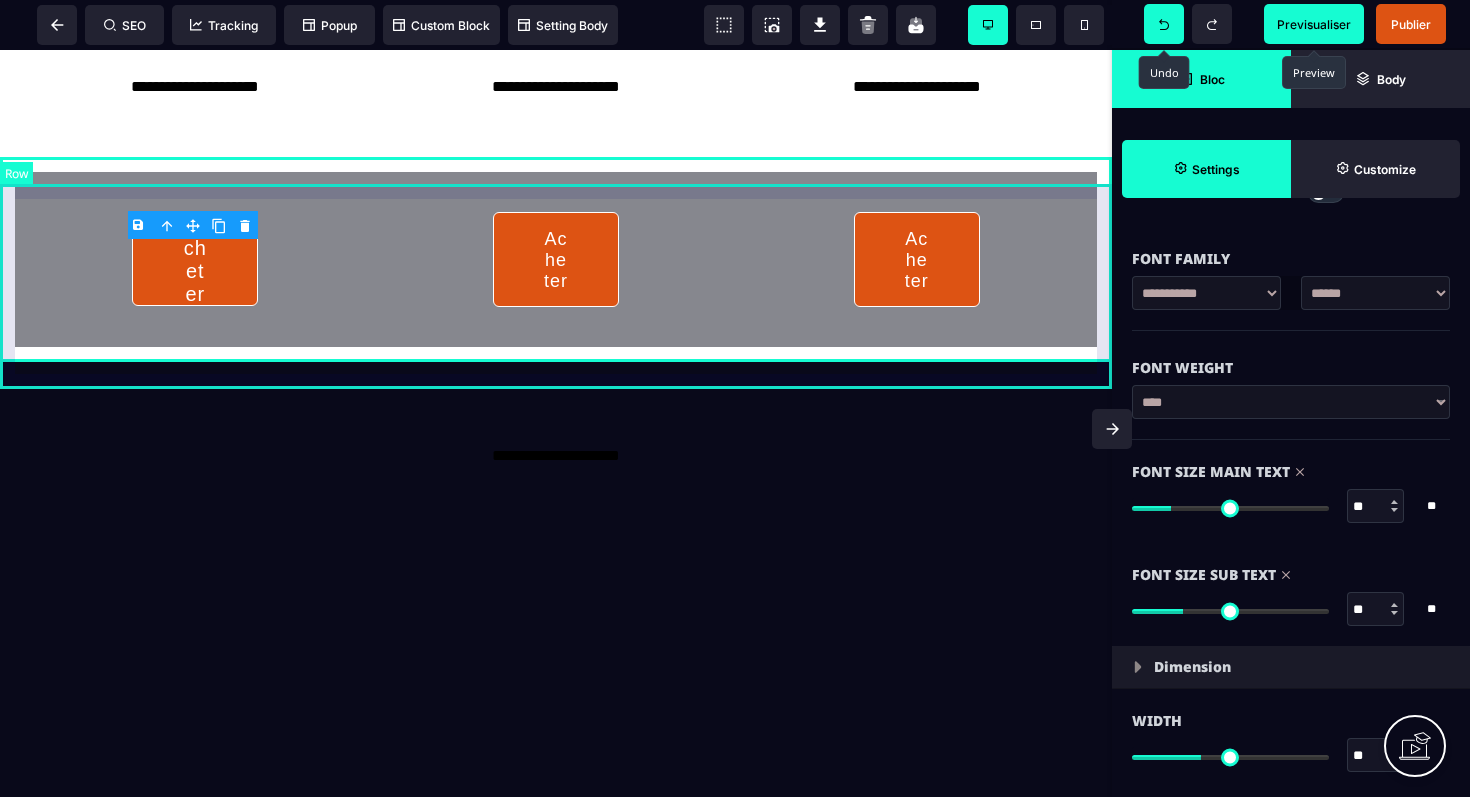 scroll, scrollTop: 0, scrollLeft: 0, axis: both 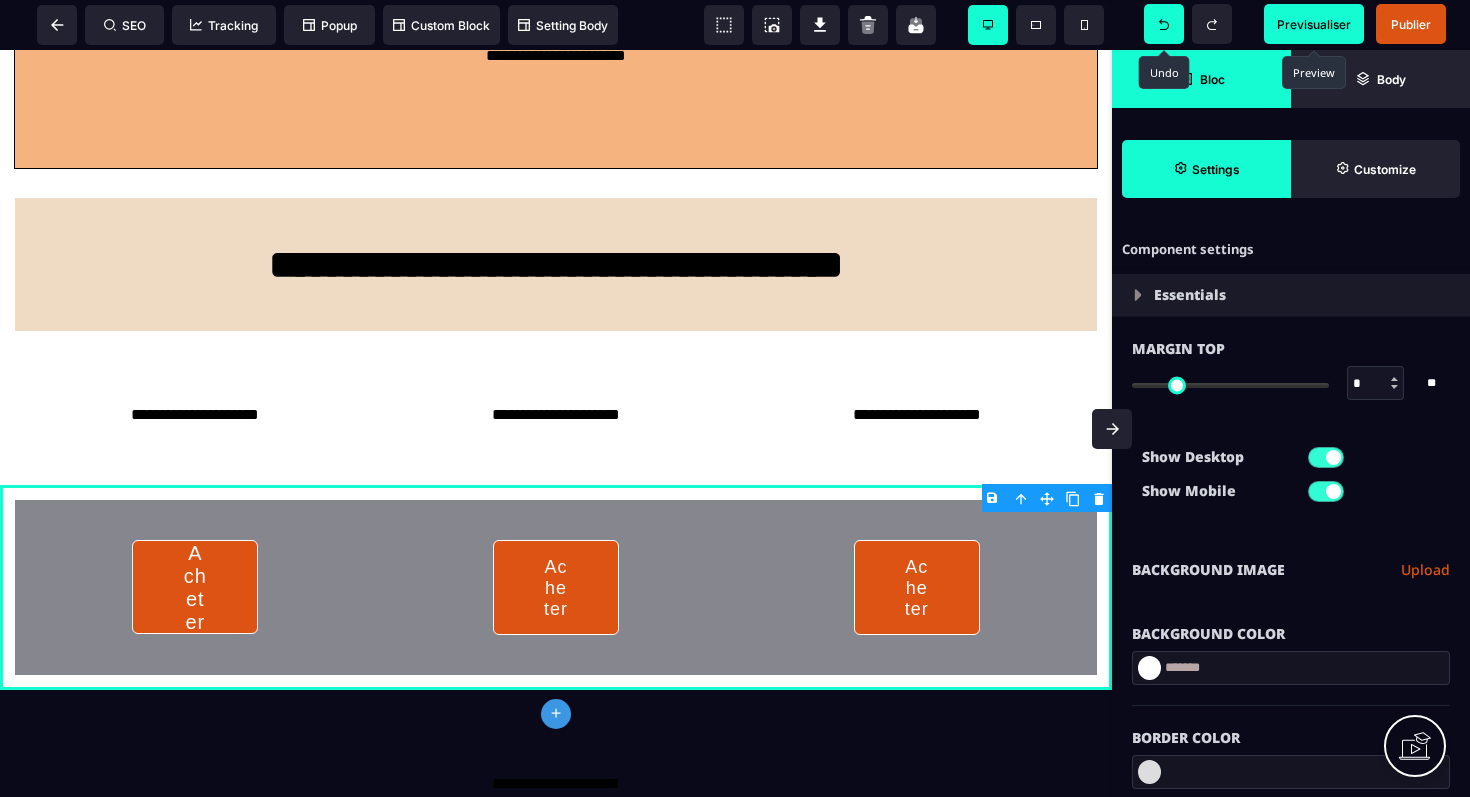 click on "Previsualiser" at bounding box center [1314, 24] 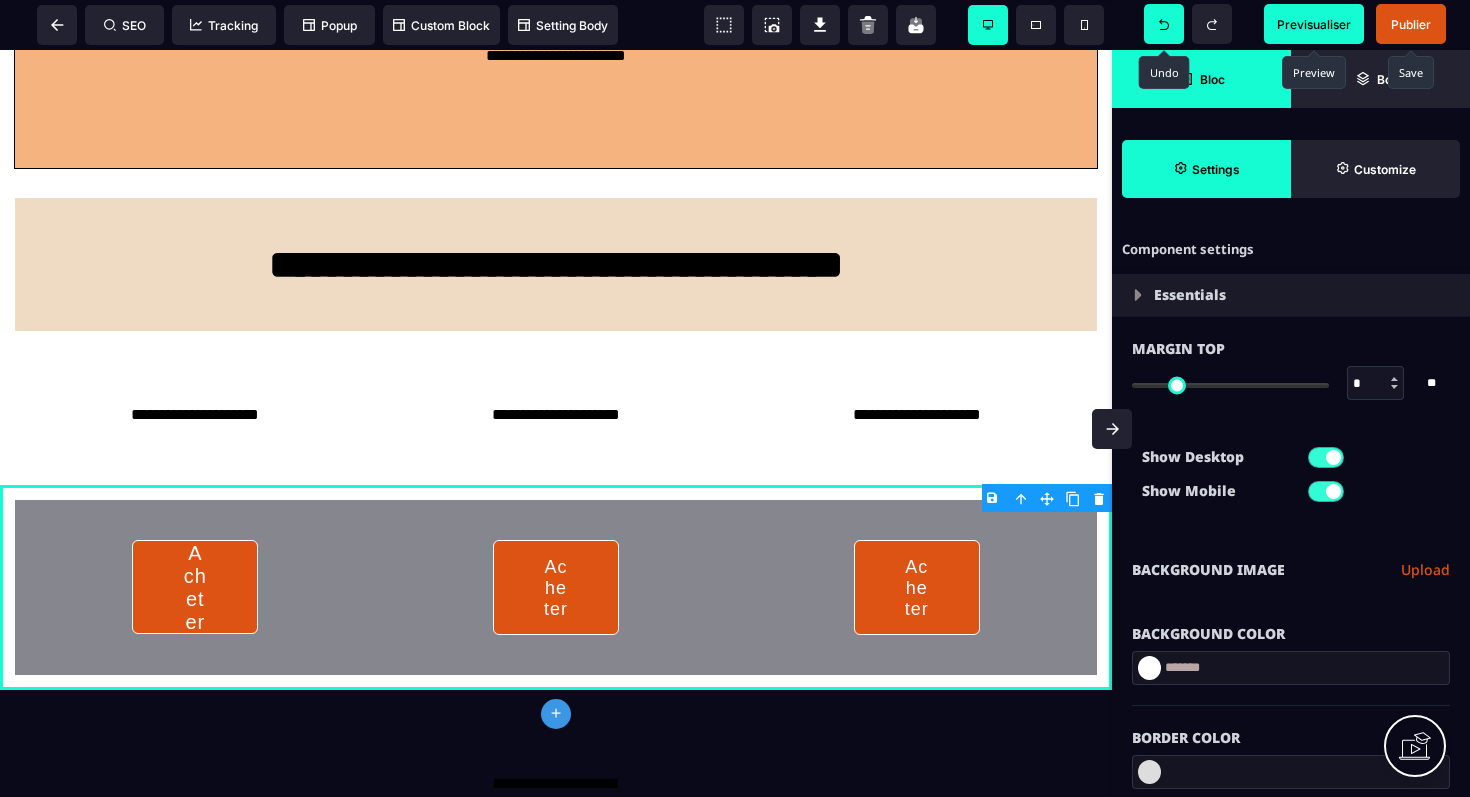 click on "Publier" at bounding box center [1411, 24] 